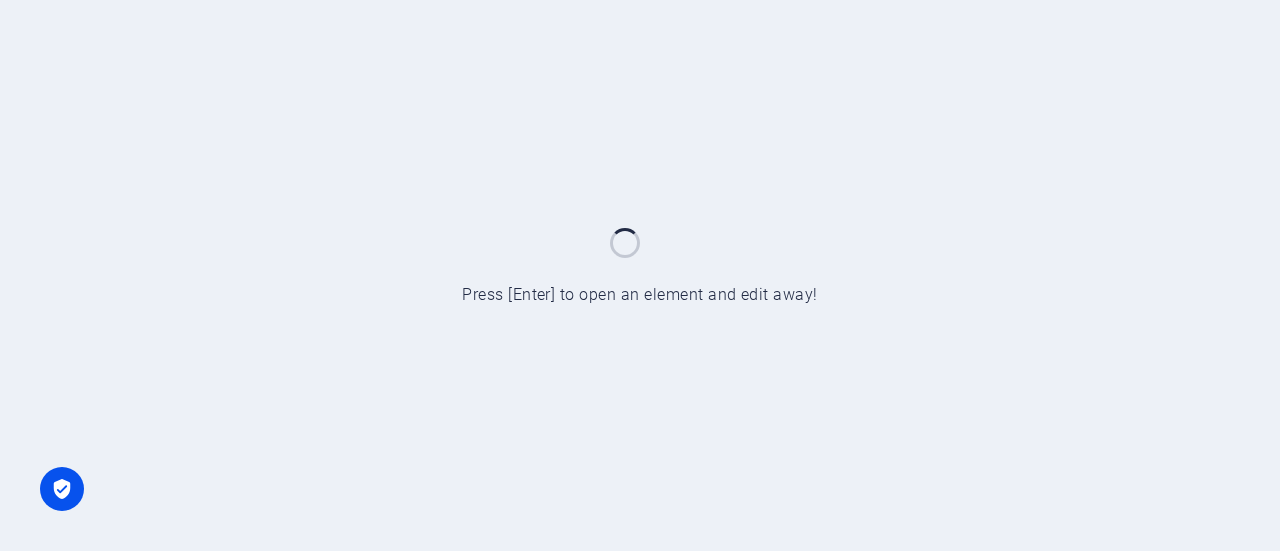 scroll, scrollTop: 0, scrollLeft: 0, axis: both 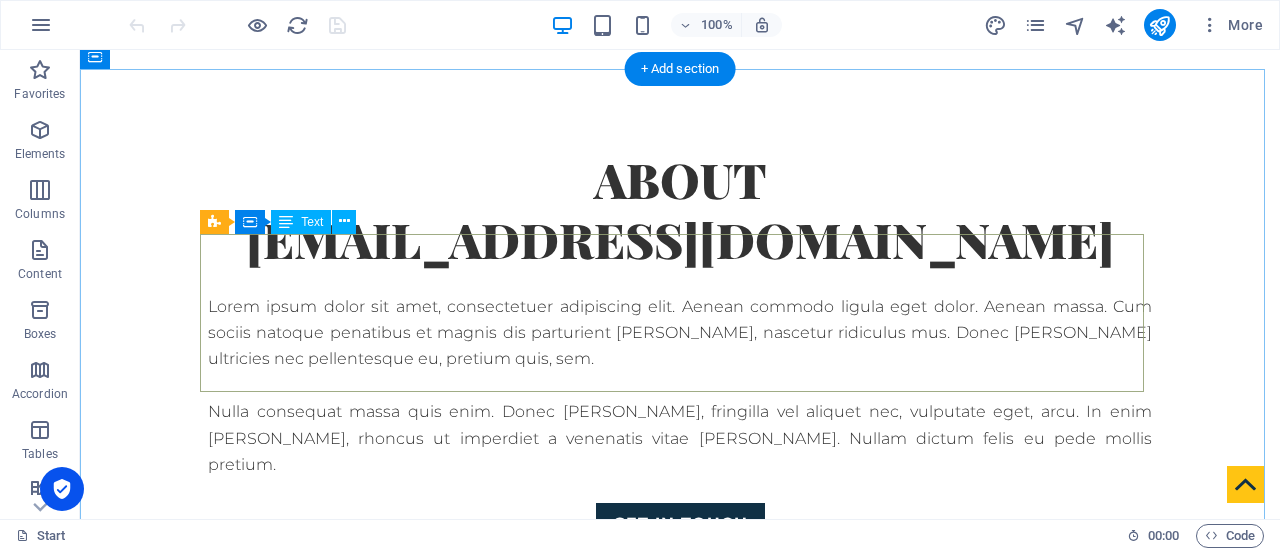 click on "Lorem ipsum dolor sit amet, consectetuer adipiscing elit. Aenean commodo ligula eget dolor. Aenean massa. Cum sociis natoque penatibus et magnis dis parturient [PERSON_NAME], nascetur ridiculus mus. Donec [PERSON_NAME] ultricies nec pellentesque eu, pretium quis, sem.  Nulla consequat massa quis enim. Donec [PERSON_NAME], fringilla vel aliquet nec, vulputate eget, arcu. In enim [PERSON_NAME], rhoncus ut imperdiet a venenatis vitae [PERSON_NAME]. Nullam dictum felis eu pede mollis pretium." at bounding box center (680, 386) 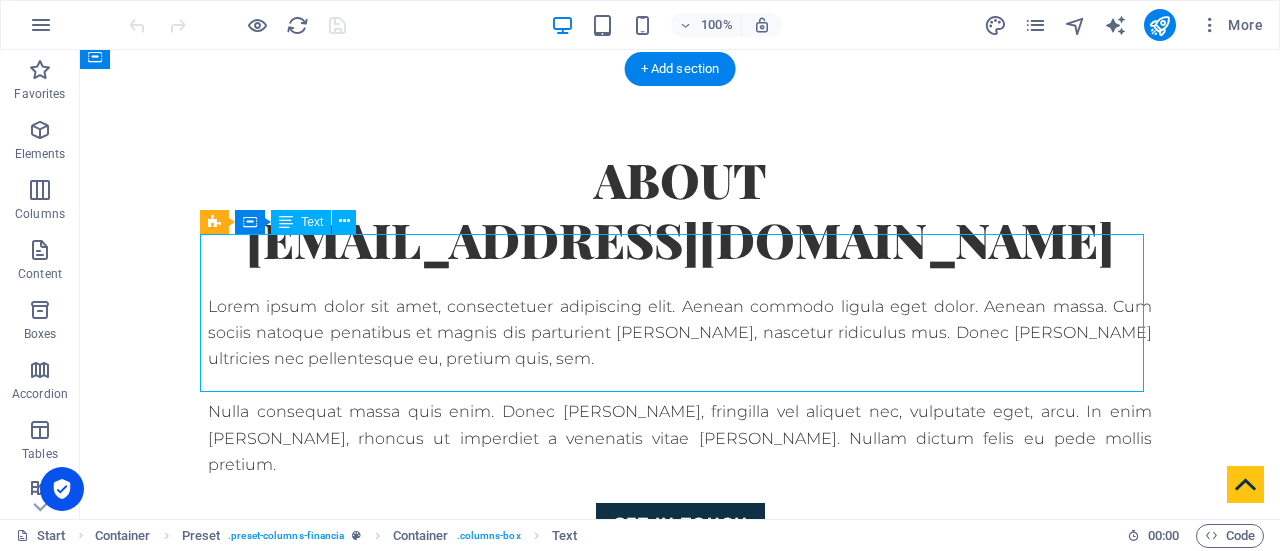 click on "Lorem ipsum dolor sit amet, consectetuer adipiscing elit. Aenean commodo ligula eget dolor. Aenean massa. Cum sociis natoque penatibus et magnis dis parturient [PERSON_NAME], nascetur ridiculus mus. Donec [PERSON_NAME] ultricies nec pellentesque eu, pretium quis, sem.  Nulla consequat massa quis enim. Donec [PERSON_NAME], fringilla vel aliquet nec, vulputate eget, arcu. In enim [PERSON_NAME], rhoncus ut imperdiet a venenatis vitae [PERSON_NAME]. Nullam dictum felis eu pede mollis pretium." at bounding box center (680, 386) 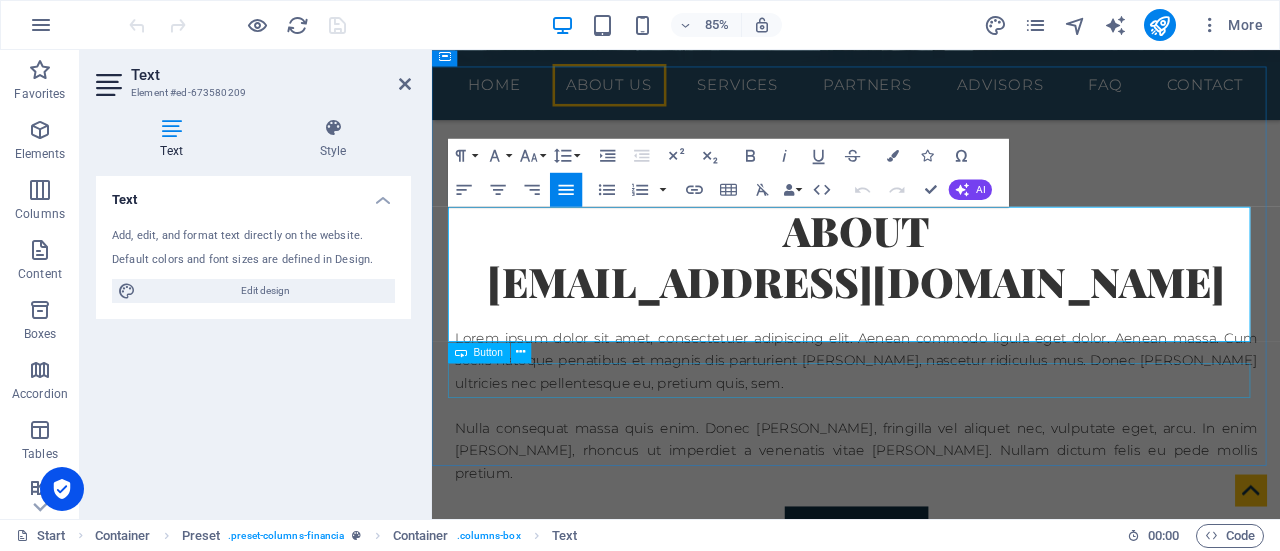 scroll, scrollTop: 782, scrollLeft: 0, axis: vertical 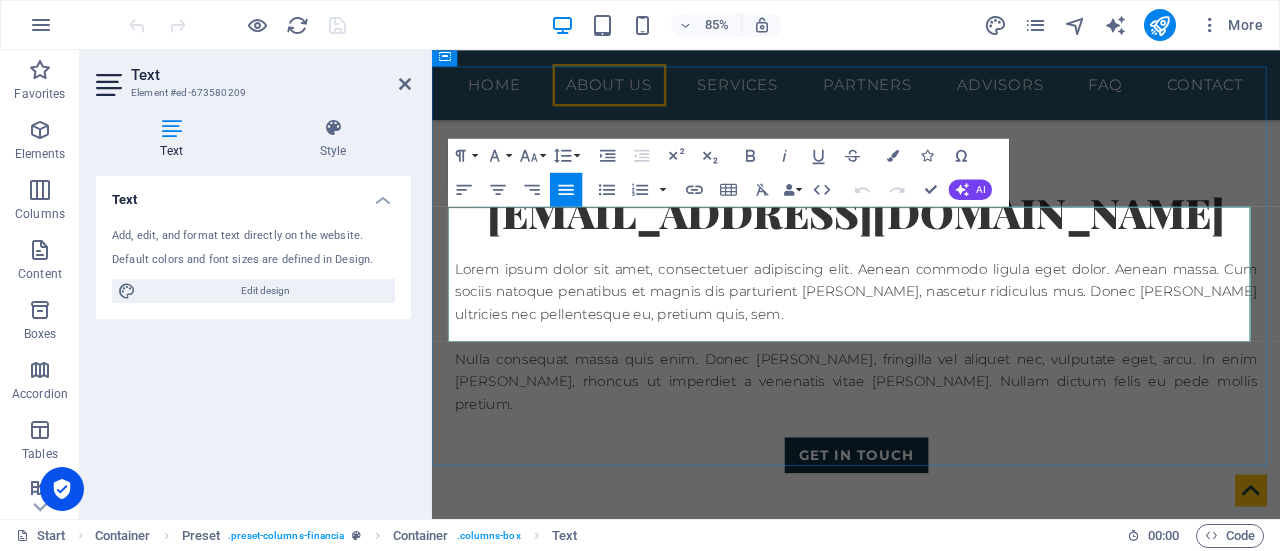 click on "Nulla consequat massa quis enim. Donec [PERSON_NAME], fringilla vel aliquet nec, vulputate eget, arcu. In enim [PERSON_NAME], rhoncus ut imperdiet a venenatis vitae [PERSON_NAME]. Nullam dictum felis eu pede mollis pretium." at bounding box center [931, 440] 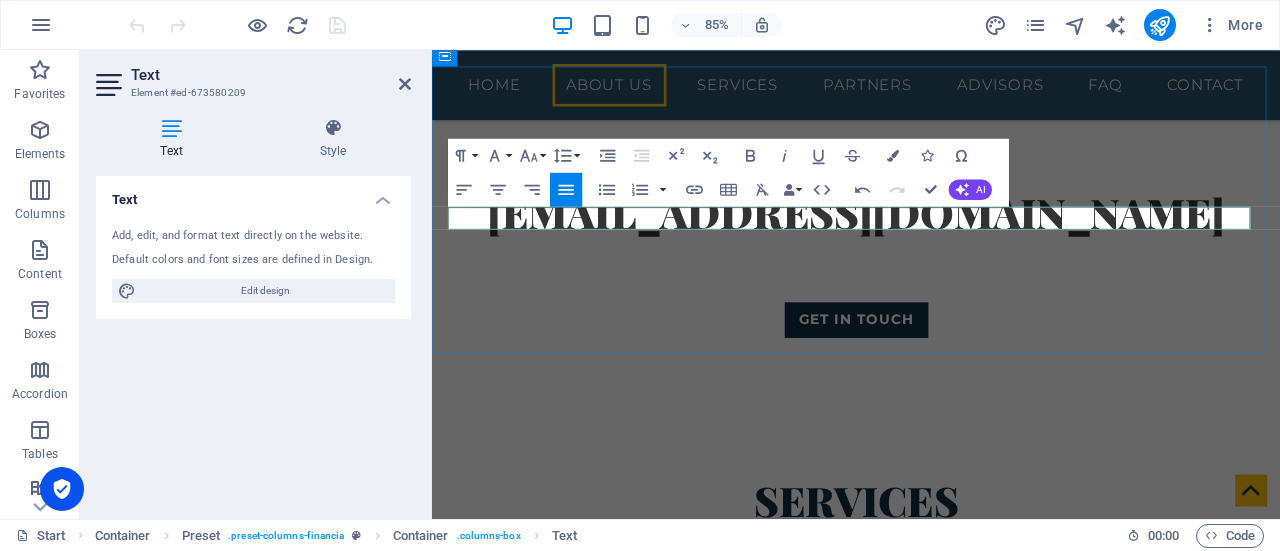 click on "​" at bounding box center [931, 308] 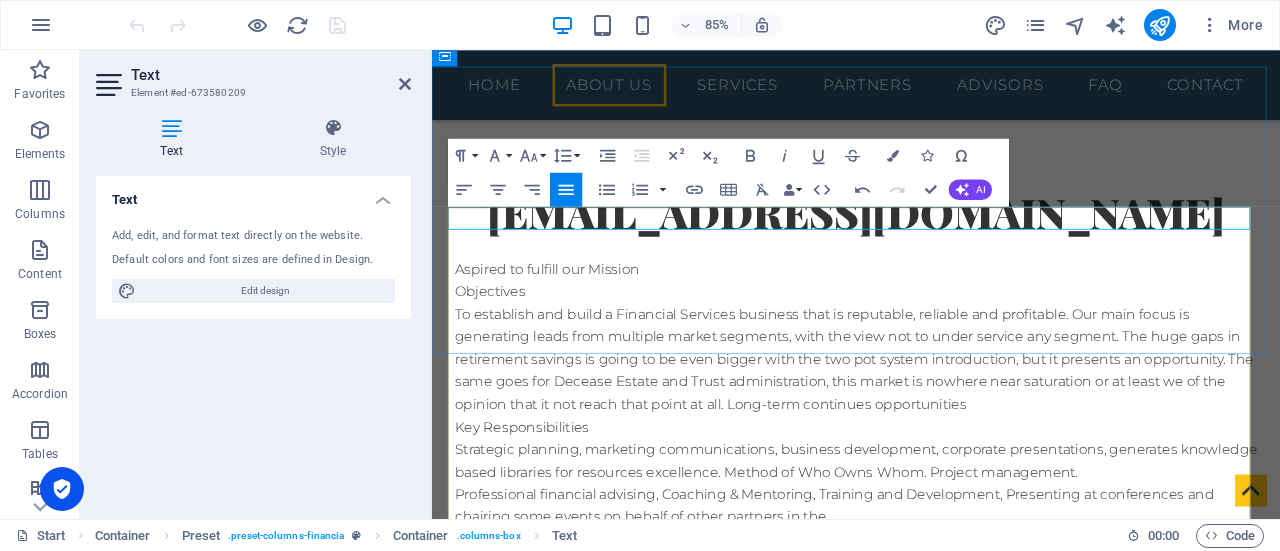 scroll, scrollTop: 23701, scrollLeft: 2, axis: both 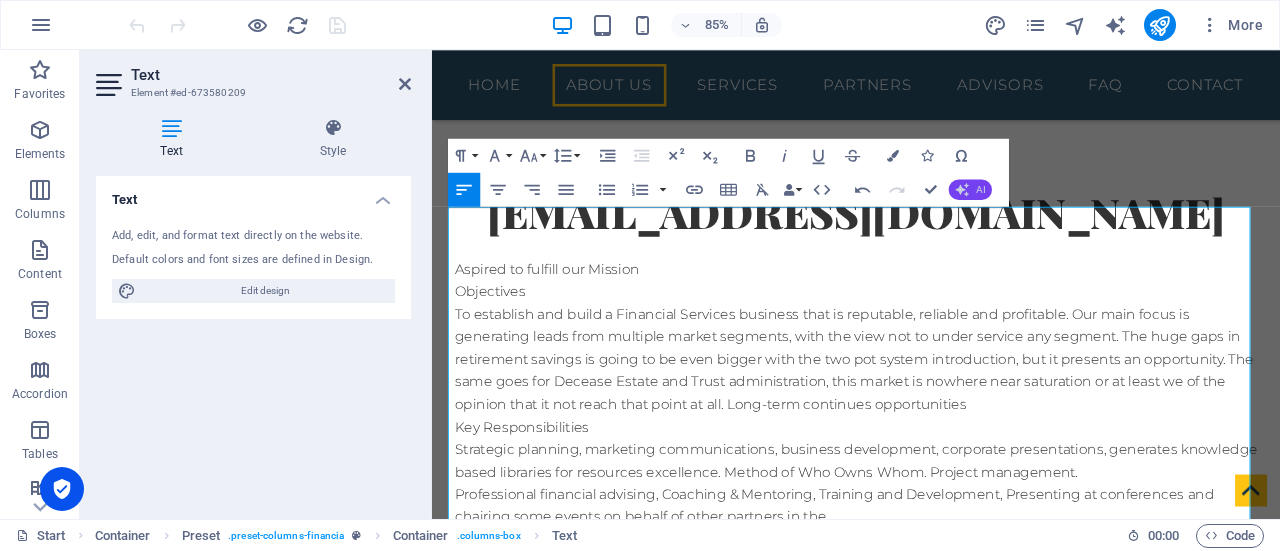 click 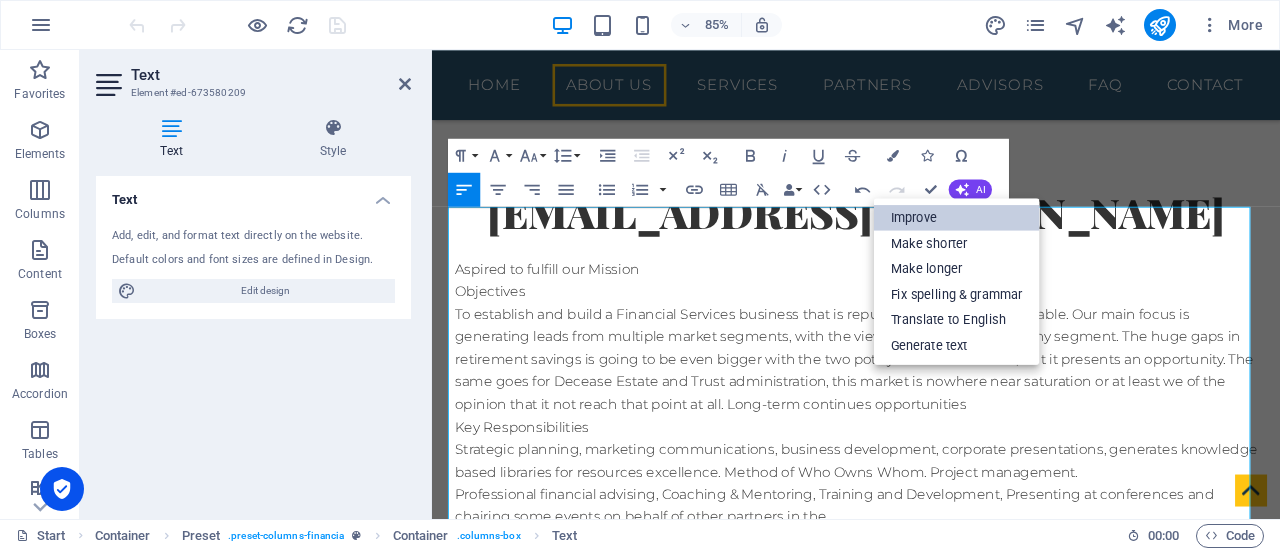 click on "Improve" at bounding box center (957, 218) 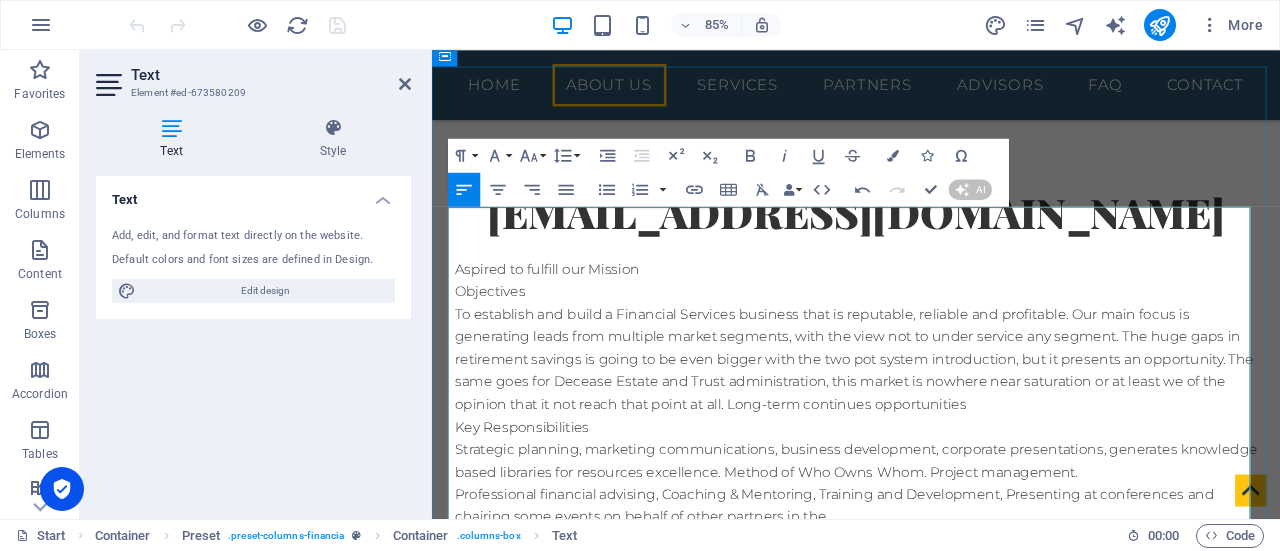 type 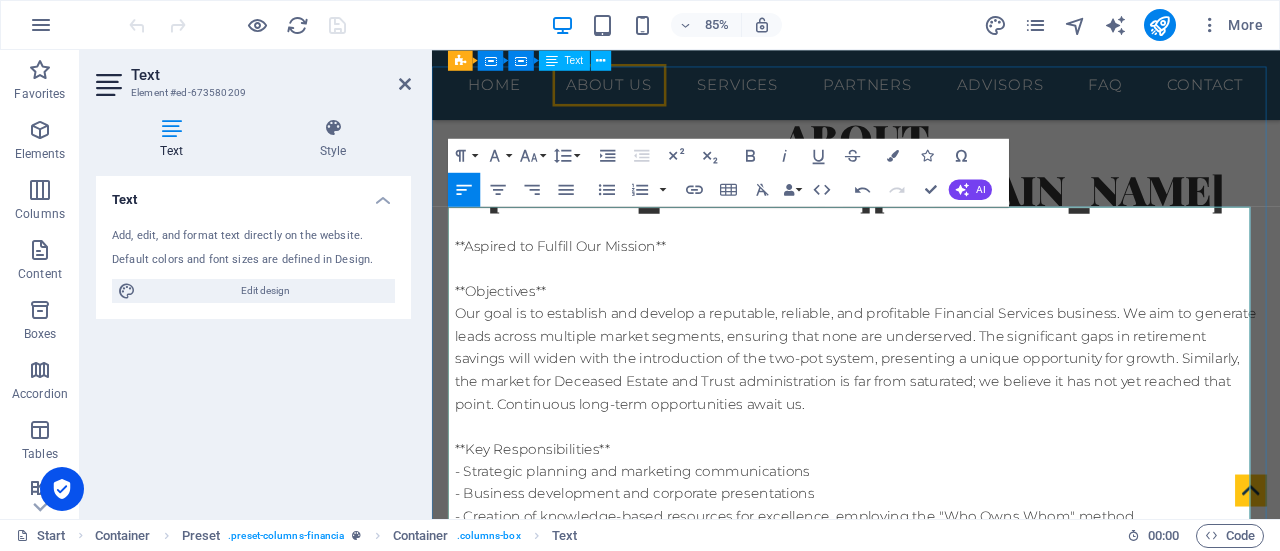 scroll, scrollTop: 782, scrollLeft: 0, axis: vertical 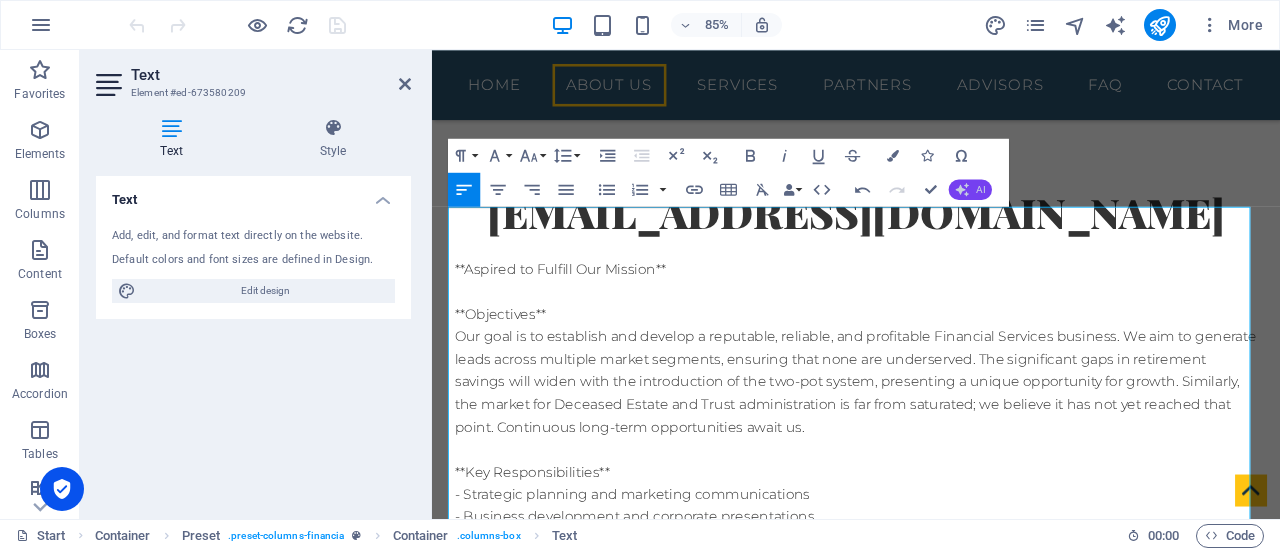 click on "AI" at bounding box center [970, 189] 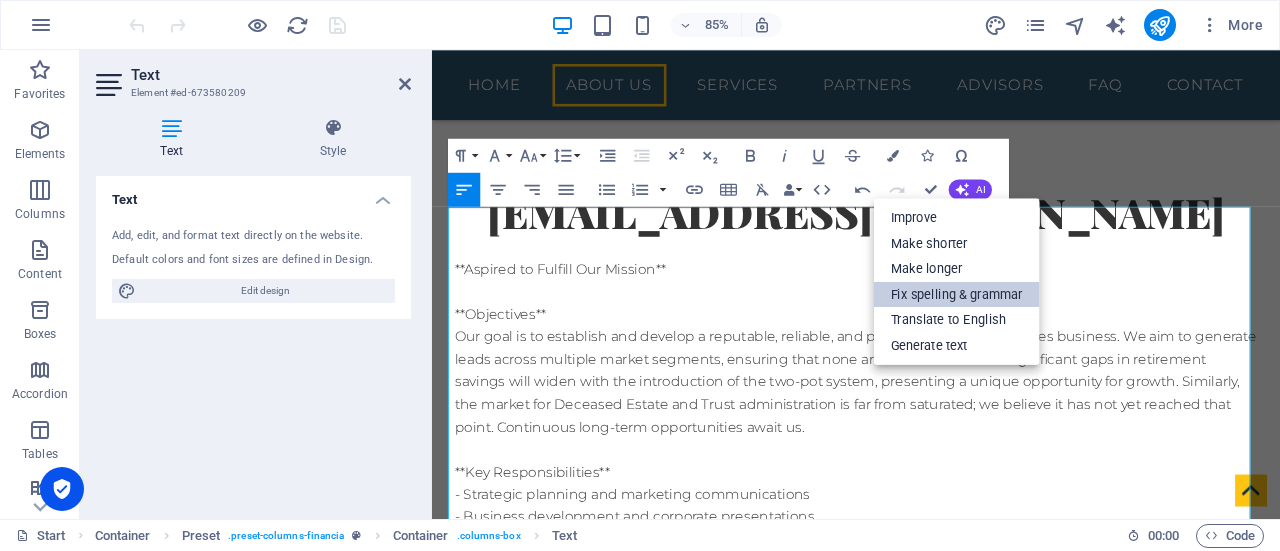 click on "Fix spelling & grammar" at bounding box center [957, 294] 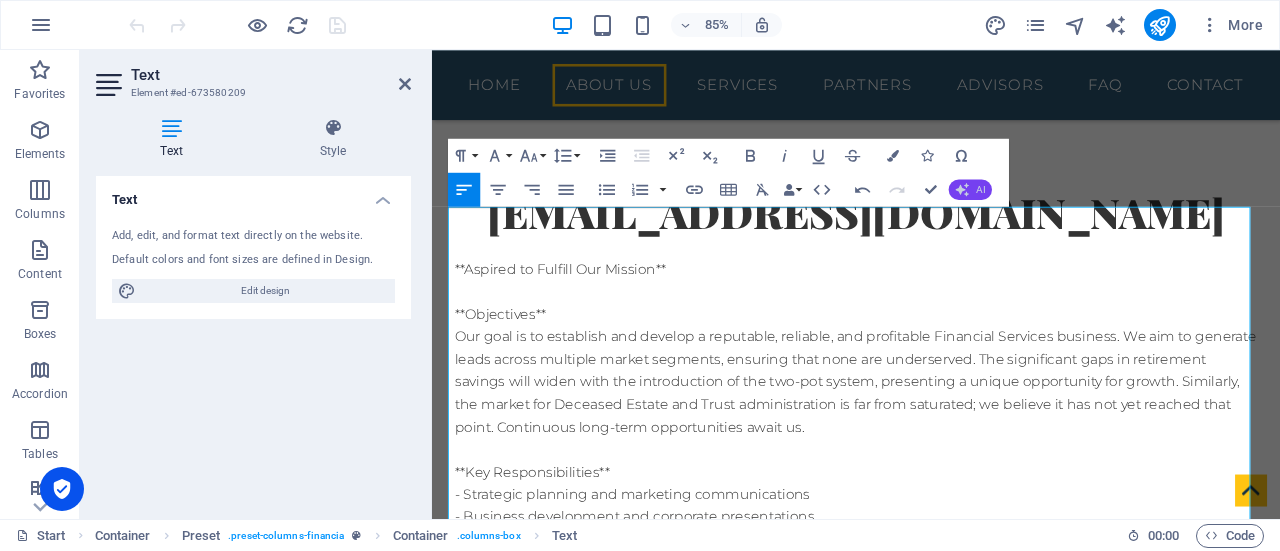 click 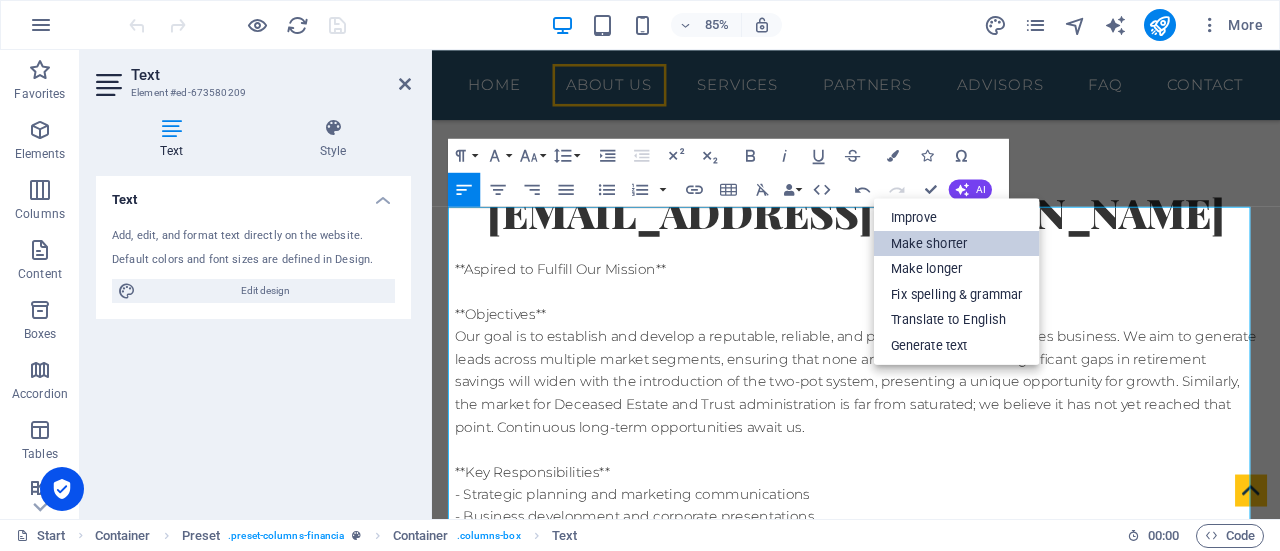 click on "Make shorter" at bounding box center (957, 243) 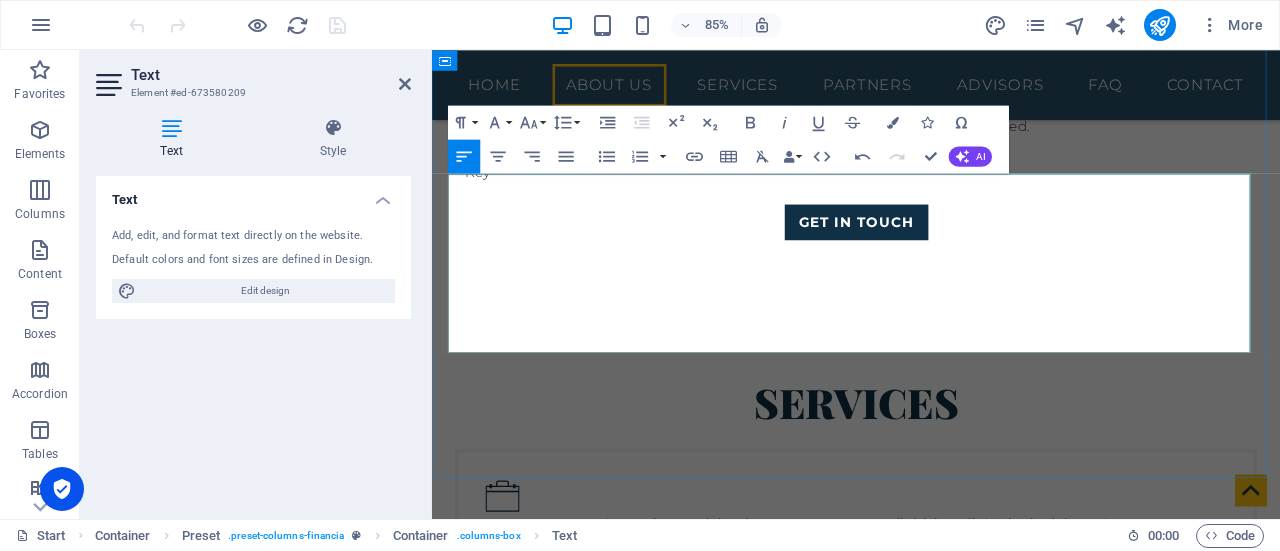 scroll, scrollTop: 782, scrollLeft: 0, axis: vertical 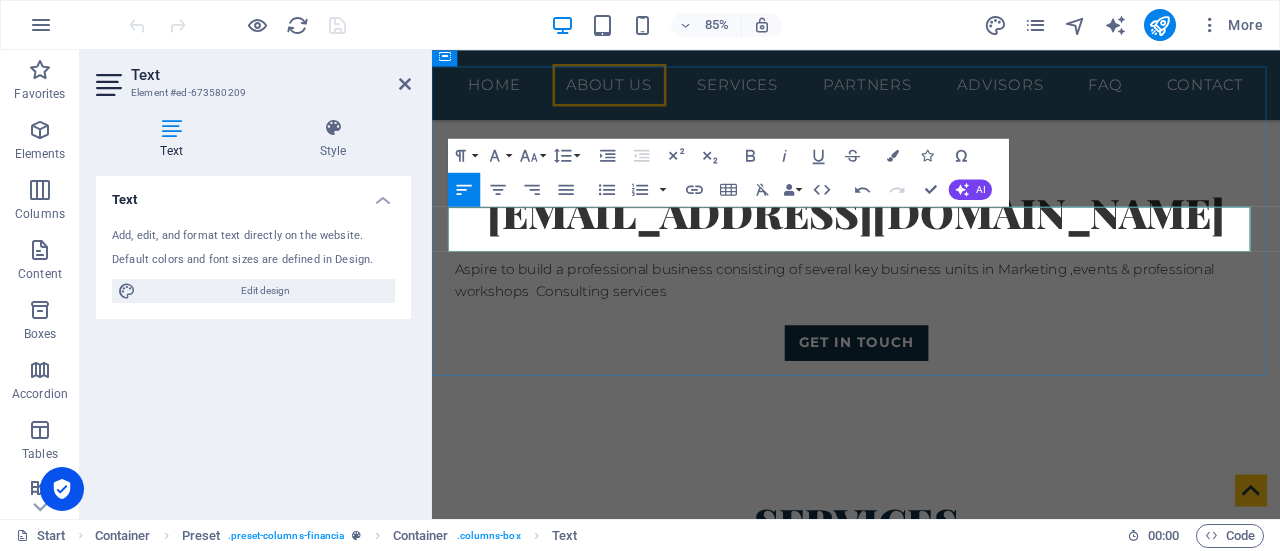click on "Aspire to build a professional business consisting of several key business units in Marketing ,  events & professional workshops  Consulting services" at bounding box center (931, 321) 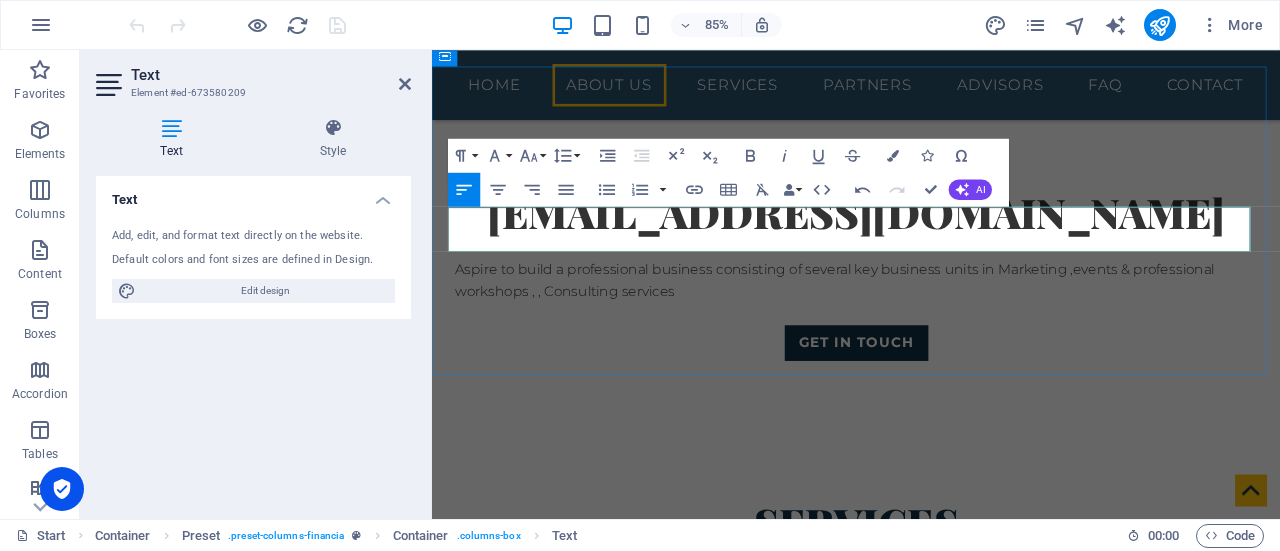 click on "Aspire to build a professional business consisting of several key business units in Marketing ,  events & professional workshops , , Consulting services" at bounding box center [931, 321] 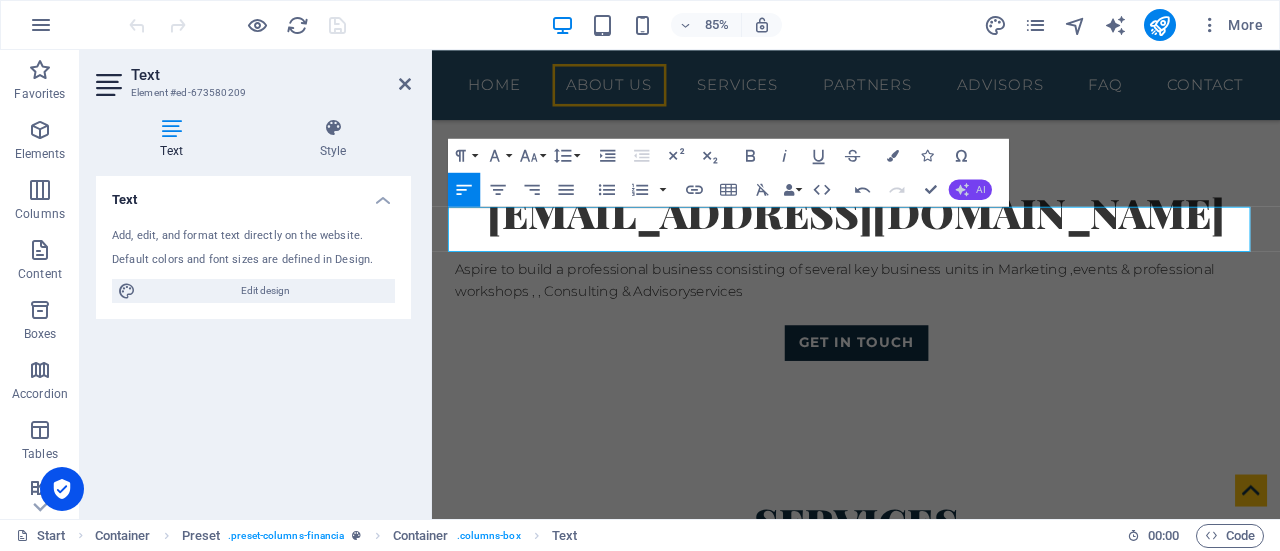 click 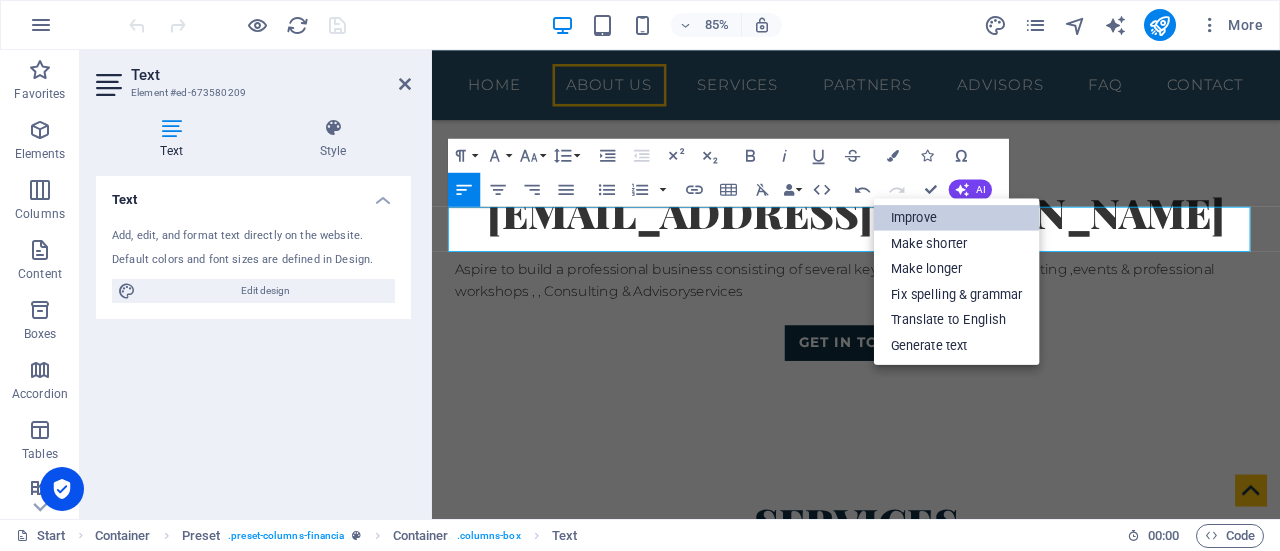 click on "Improve" at bounding box center (957, 218) 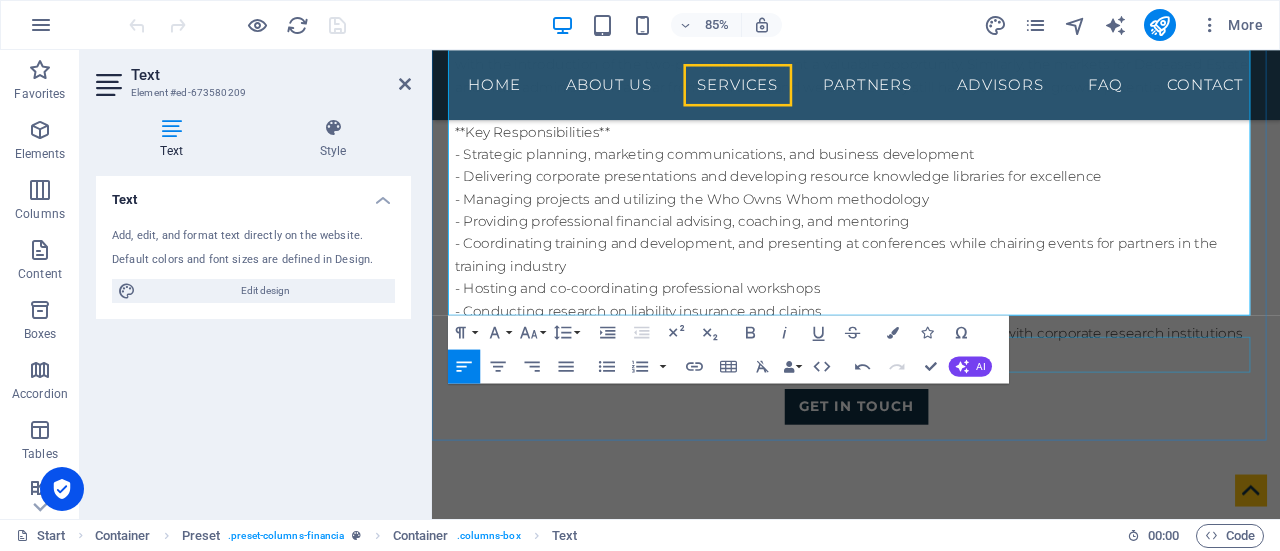 scroll, scrollTop: 1182, scrollLeft: 0, axis: vertical 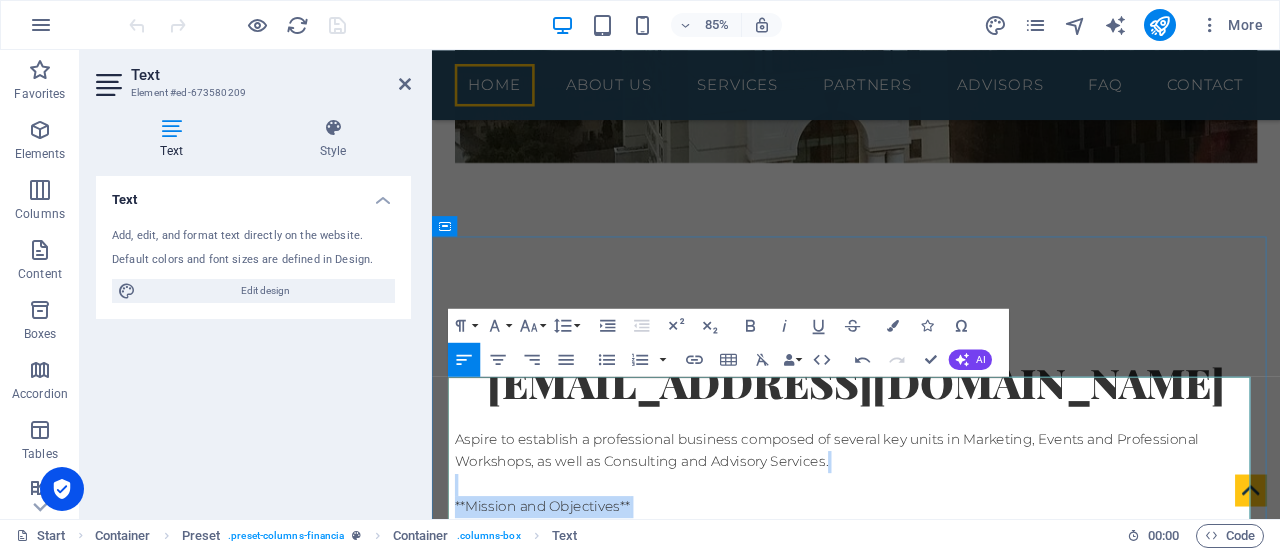drag, startPoint x: 943, startPoint y: 343, endPoint x: 451, endPoint y: 506, distance: 518.29816 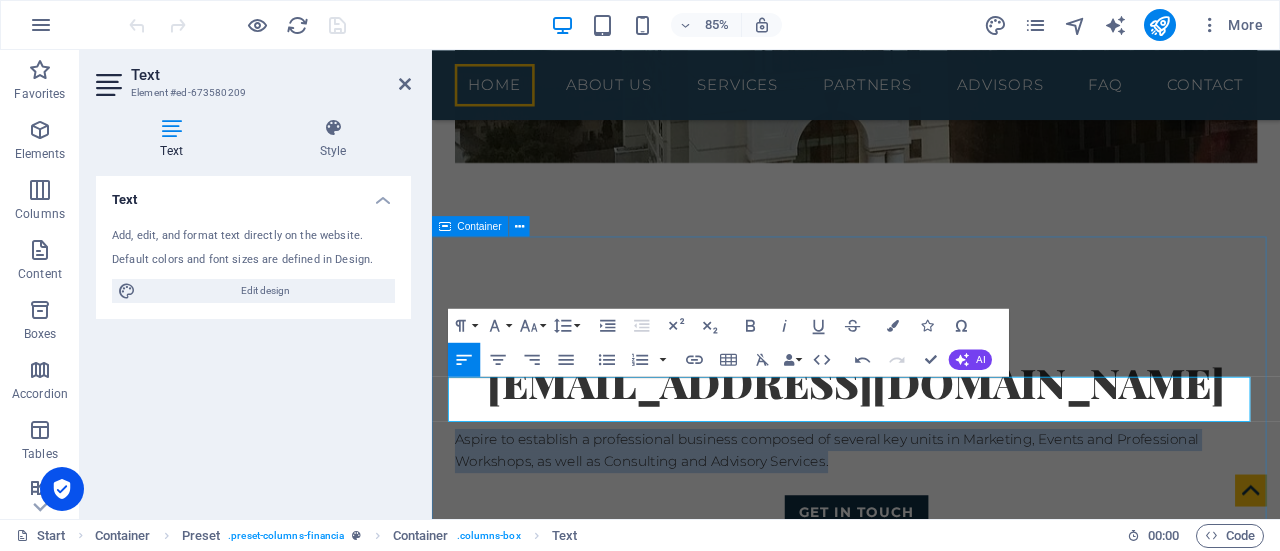 drag, startPoint x: 904, startPoint y: 466, endPoint x: 450, endPoint y: 440, distance: 454.7439 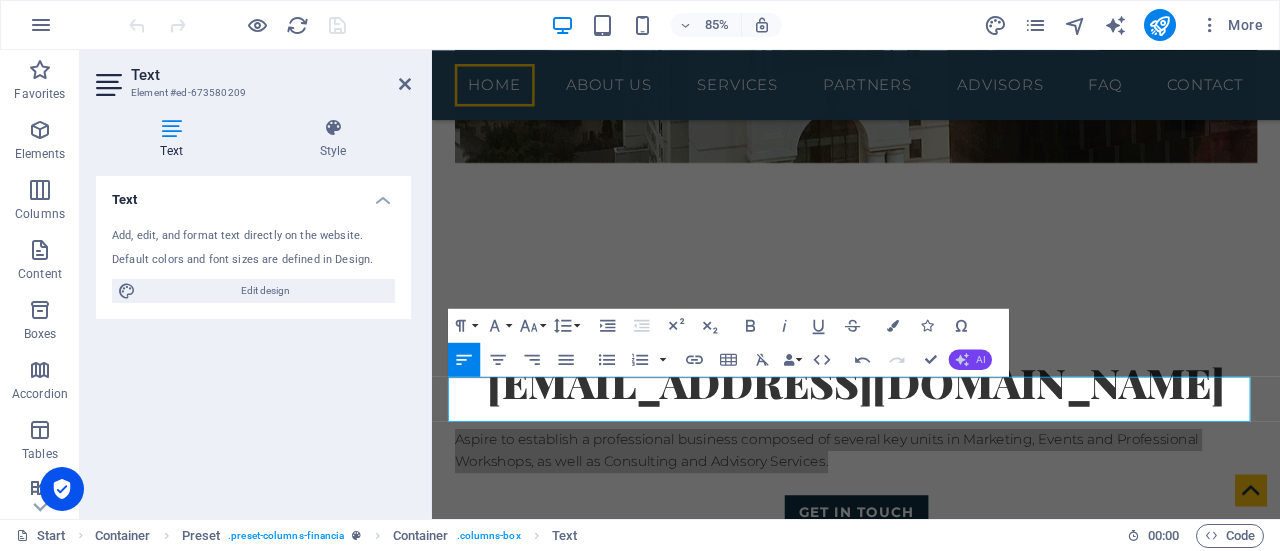 click 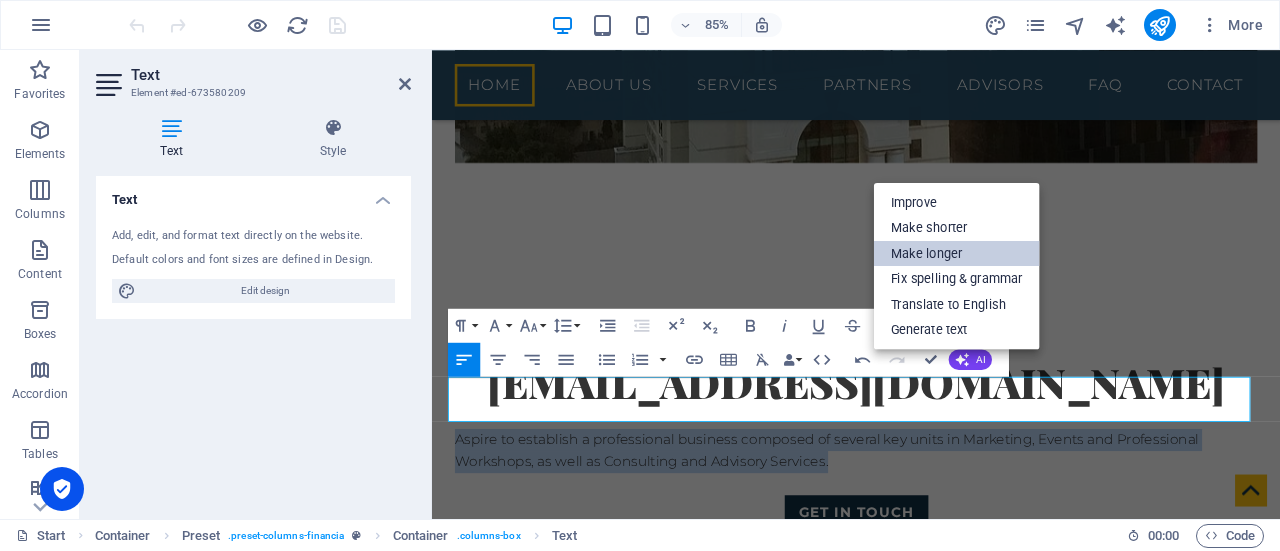 click on "Make longer" at bounding box center [957, 253] 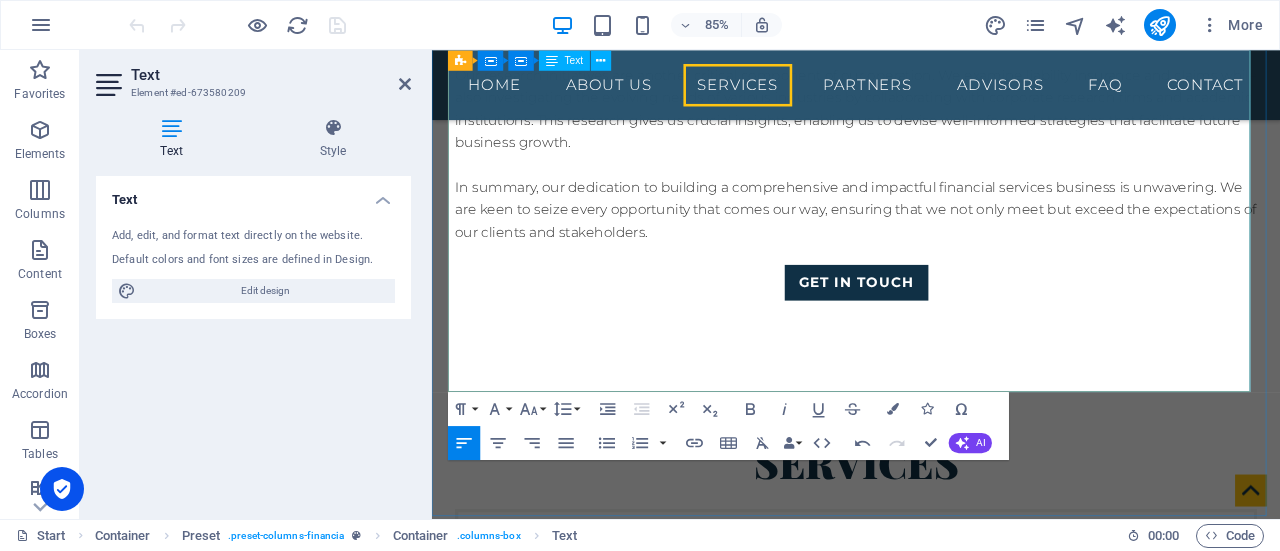 scroll, scrollTop: 1482, scrollLeft: 0, axis: vertical 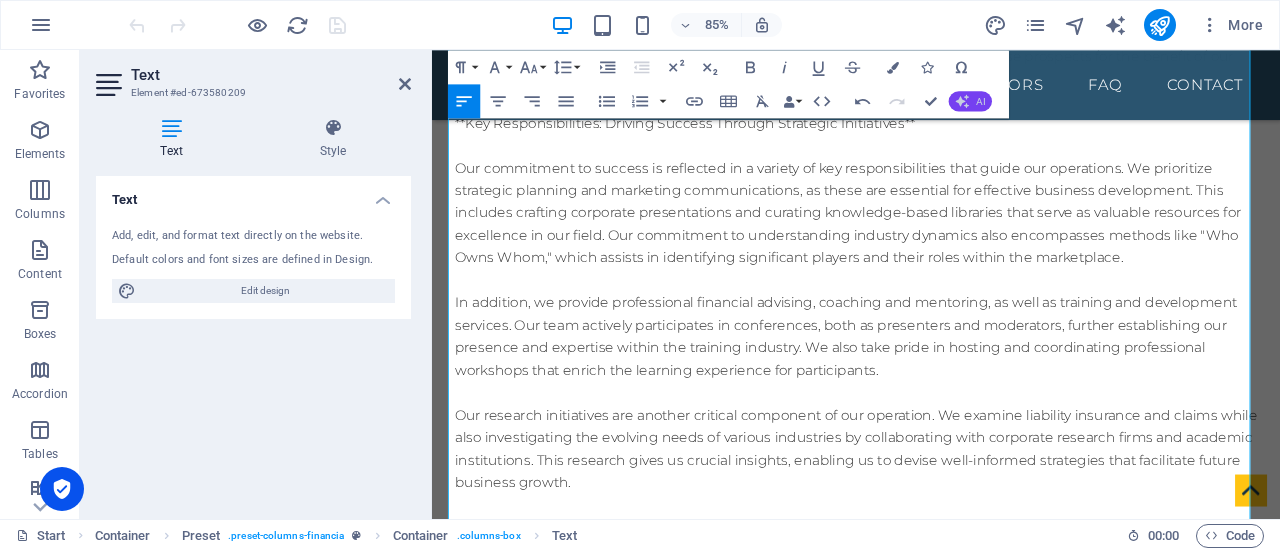click 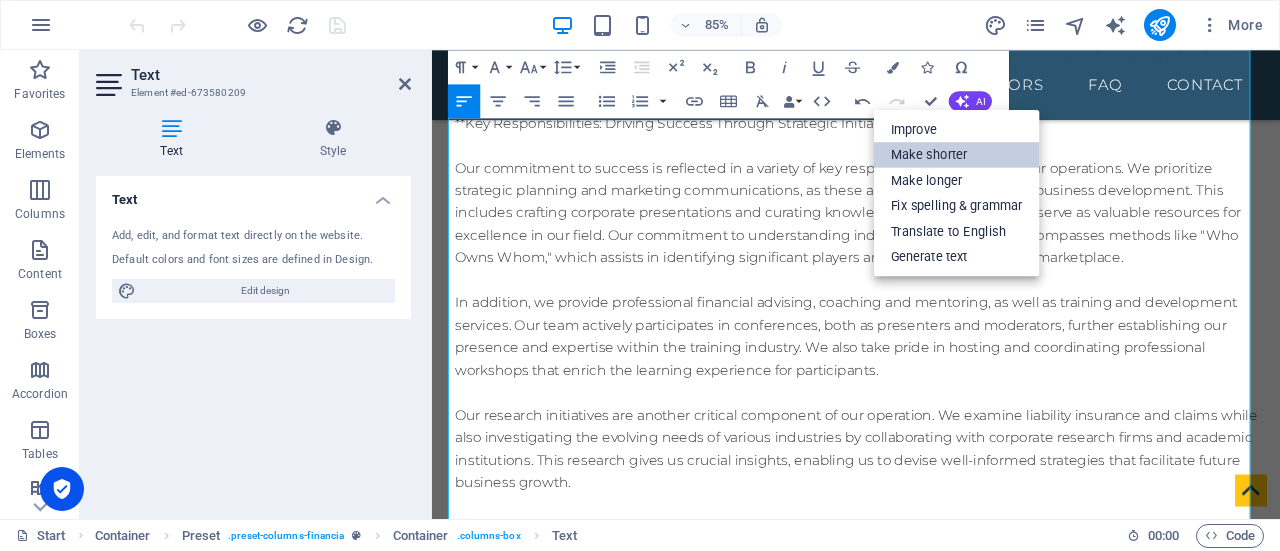 click on "Make shorter" at bounding box center [957, 154] 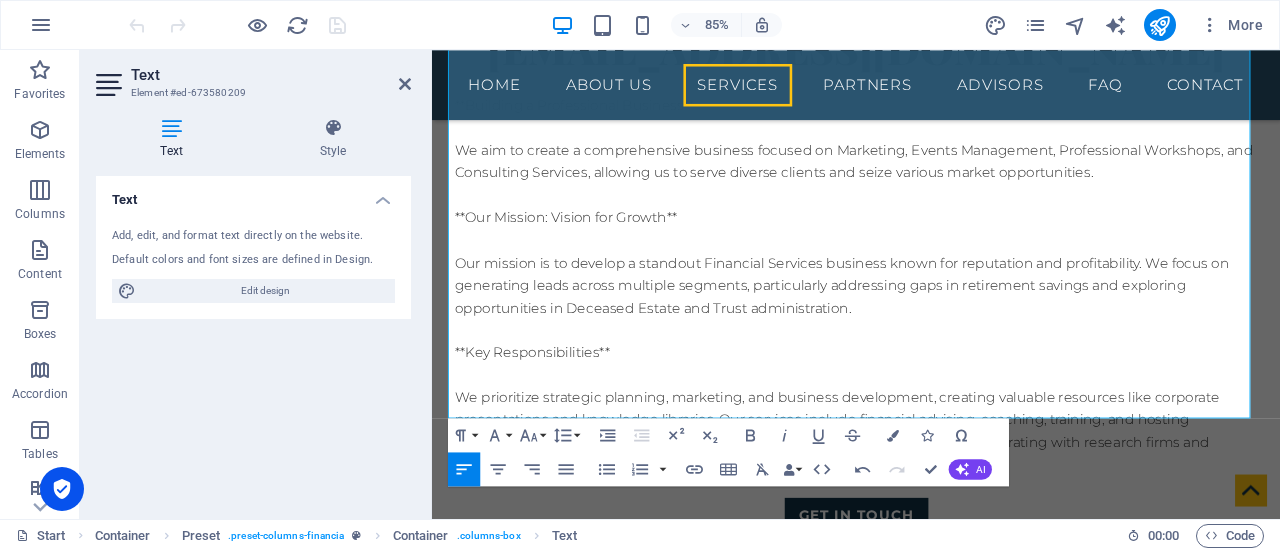 scroll, scrollTop: 982, scrollLeft: 0, axis: vertical 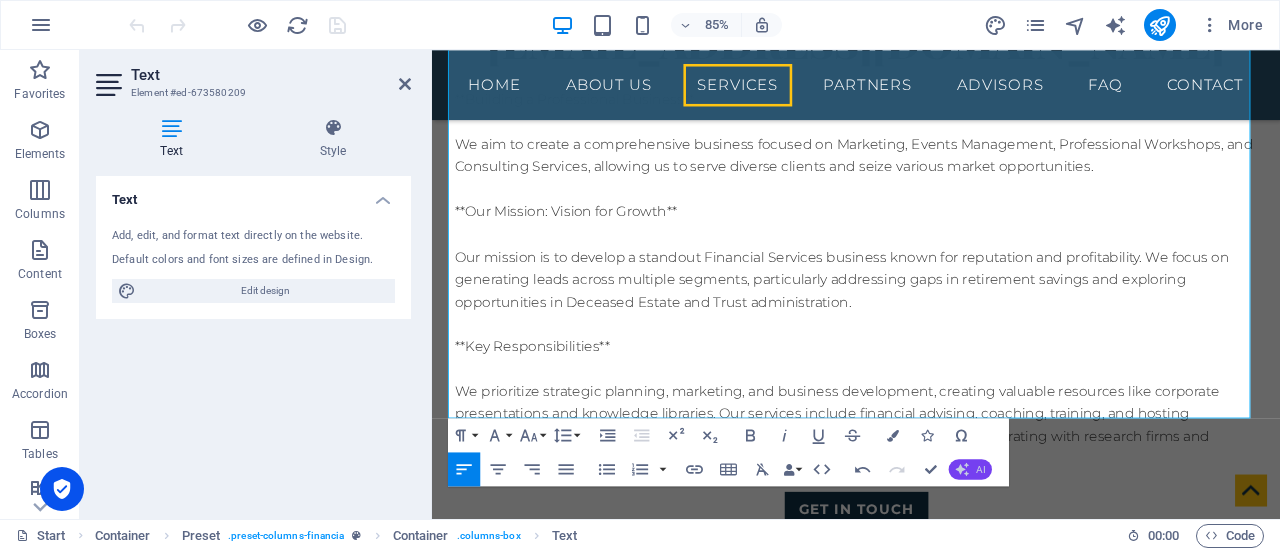 click 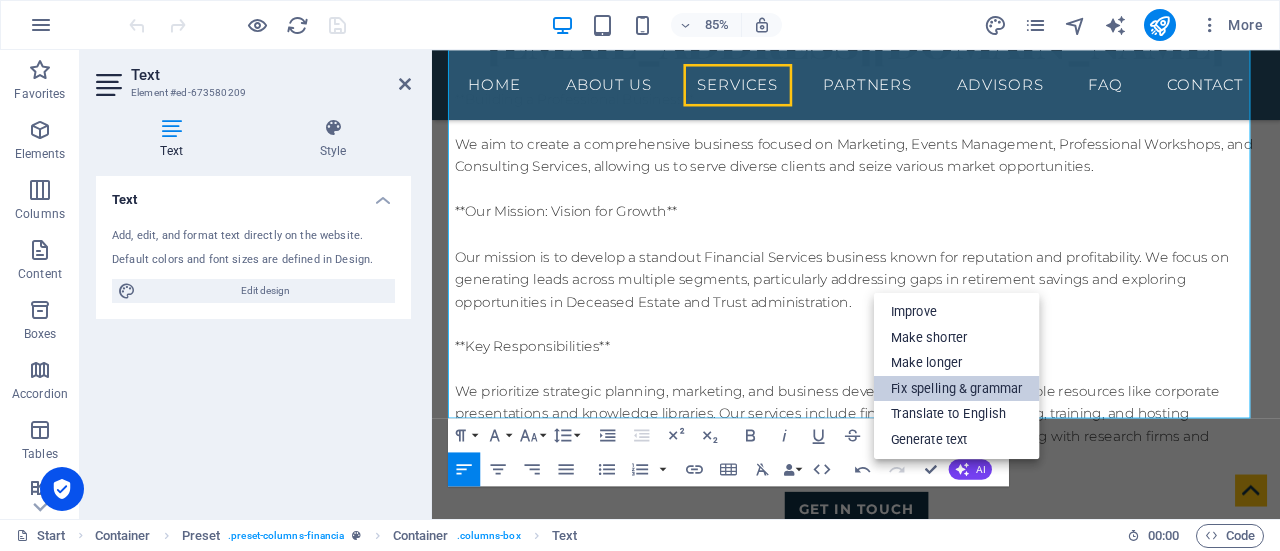 click on "Fix spelling & grammar" at bounding box center (957, 389) 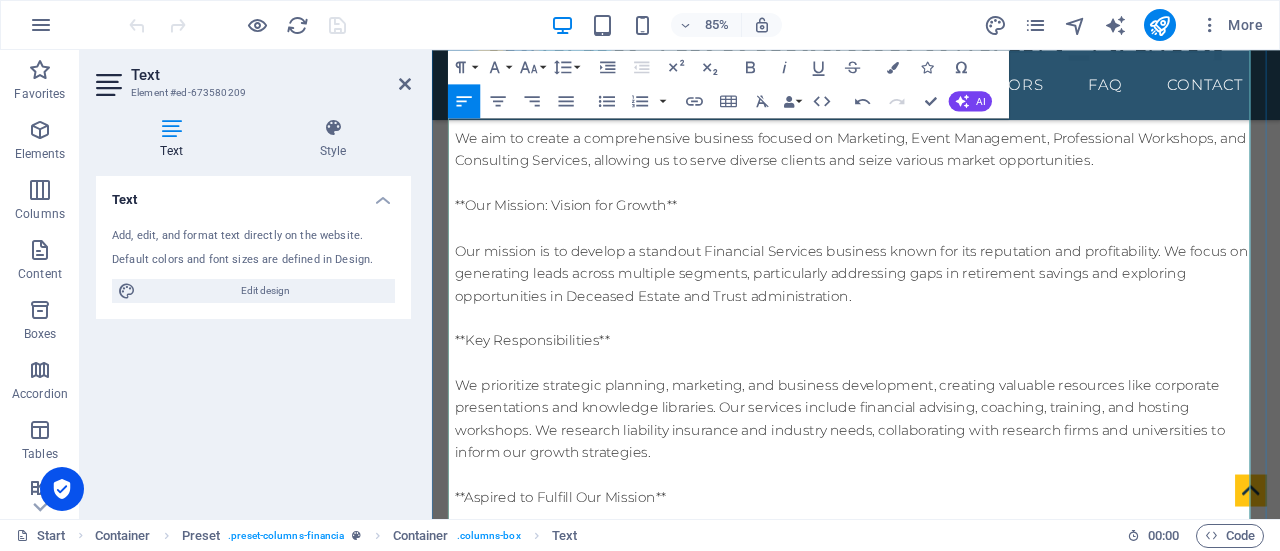 scroll, scrollTop: 982, scrollLeft: 0, axis: vertical 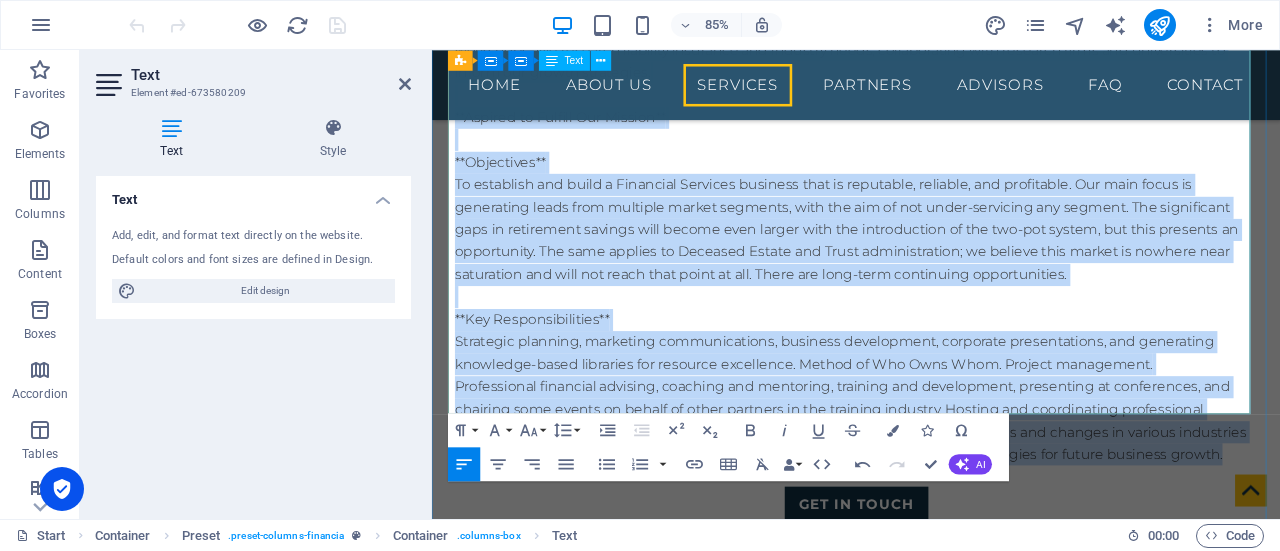 drag, startPoint x: 475, startPoint y: 317, endPoint x: 1381, endPoint y: 458, distance: 916.9062 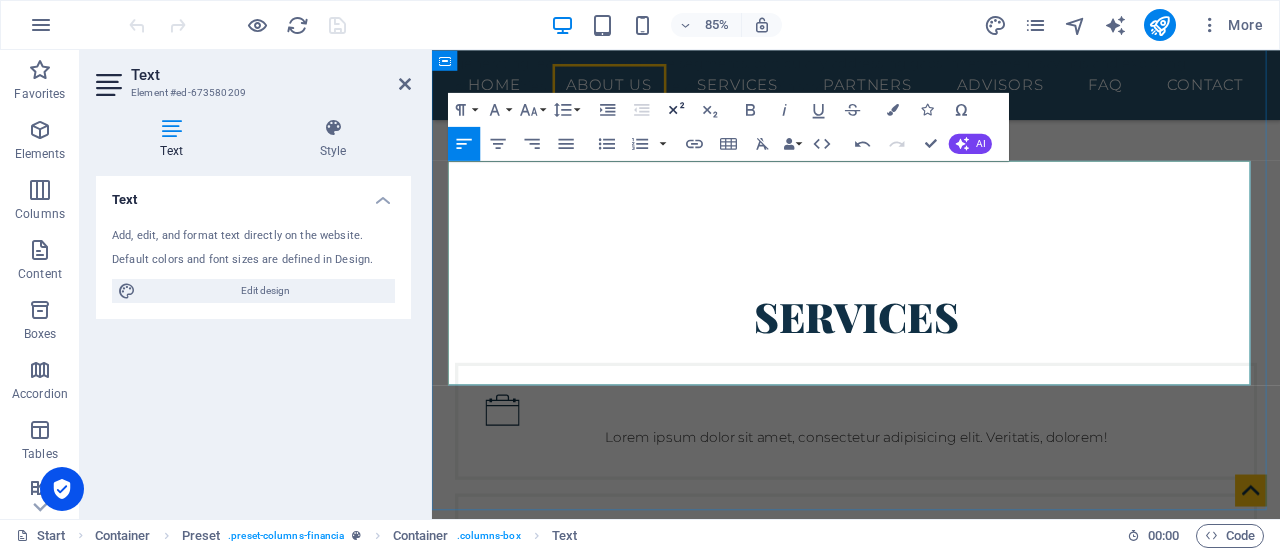 scroll, scrollTop: 536, scrollLeft: 0, axis: vertical 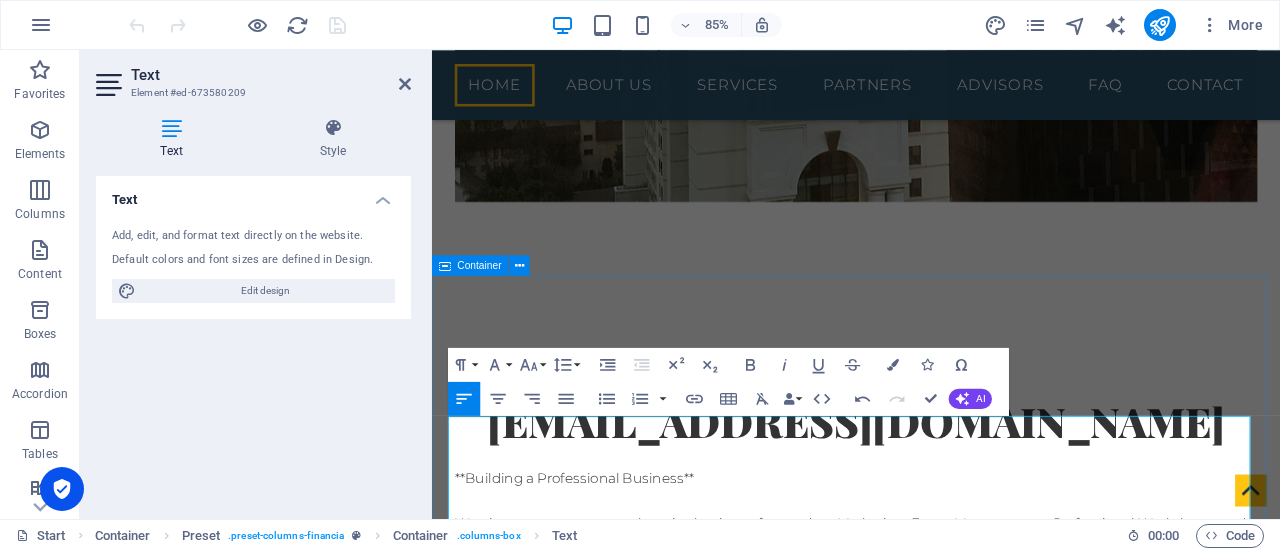 click on "About  [EMAIL_ADDRESS][DOMAIN_NAME] **Building a Professional Business** We aim to create a comprehensive business focused on Marketing, Event Management, Professional Workshops, and Consulting Services, allowing us to serve diverse clients and seize various market opportunities. **Our Mission: Vision for Growth** Our mission is to develop a standout Financial Services business known for its reputation and profitability. We focus on generating leads across multiple segments, particularly addressing gaps in retirement savings and exploring opportunities in Deceased Estate and Trust administration. Aspired to fulfill our Mission Objectives Key Responsibilities Strategic planning, marketing communications, business development, corporate presentations, generates knowledge based libraries for resources excellence. Method of Who Owns Whom. Project management. Get in touch" at bounding box center (931, 634) 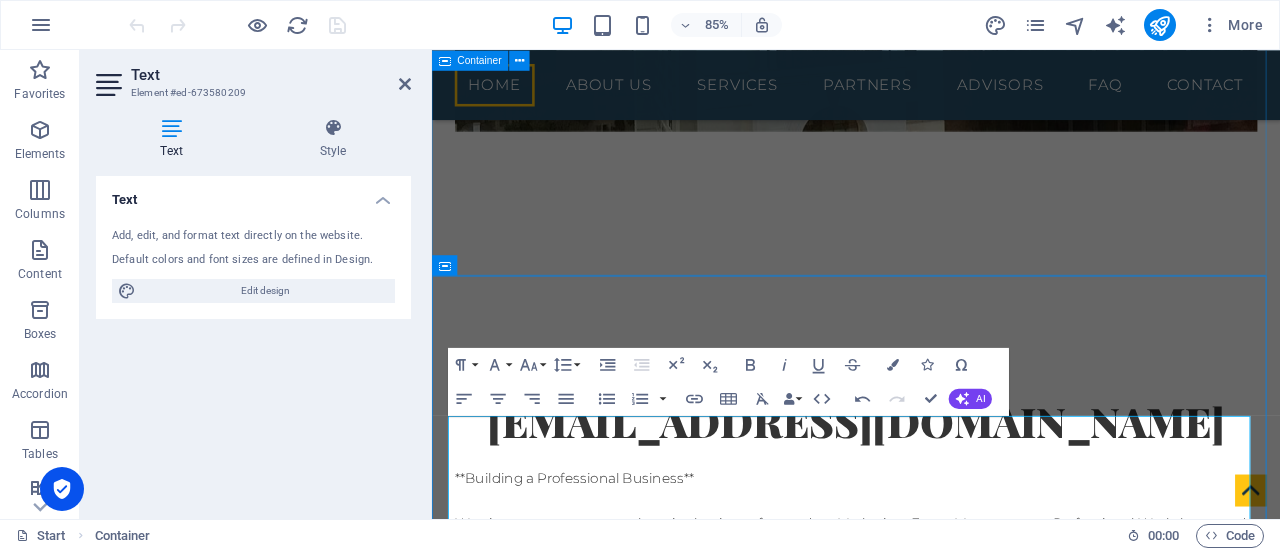 click on "About  [EMAIL_ADDRESS][DOMAIN_NAME] **Building a Professional Business** We aim to create a comprehensive business focused on Marketing, Event Management, Professional Workshops, and Consulting Services, allowing us to serve diverse clients and seize various market opportunities. **Our Mission: Vision for Growth** Our mission is to develop a standout Financial Services business known for its reputation and profitability. We focus on generating leads across multiple segments, particularly addressing gaps in retirement savings and exploring opportunities in Deceased Estate and Trust administration. Get in touch" at bounding box center [931, 634] 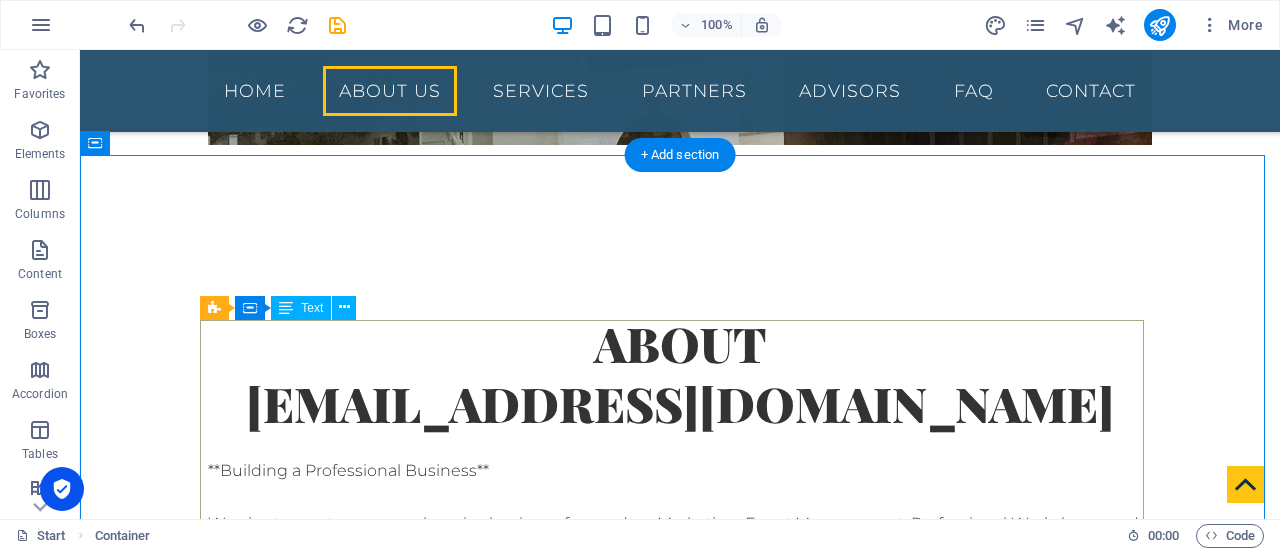 scroll, scrollTop: 736, scrollLeft: 0, axis: vertical 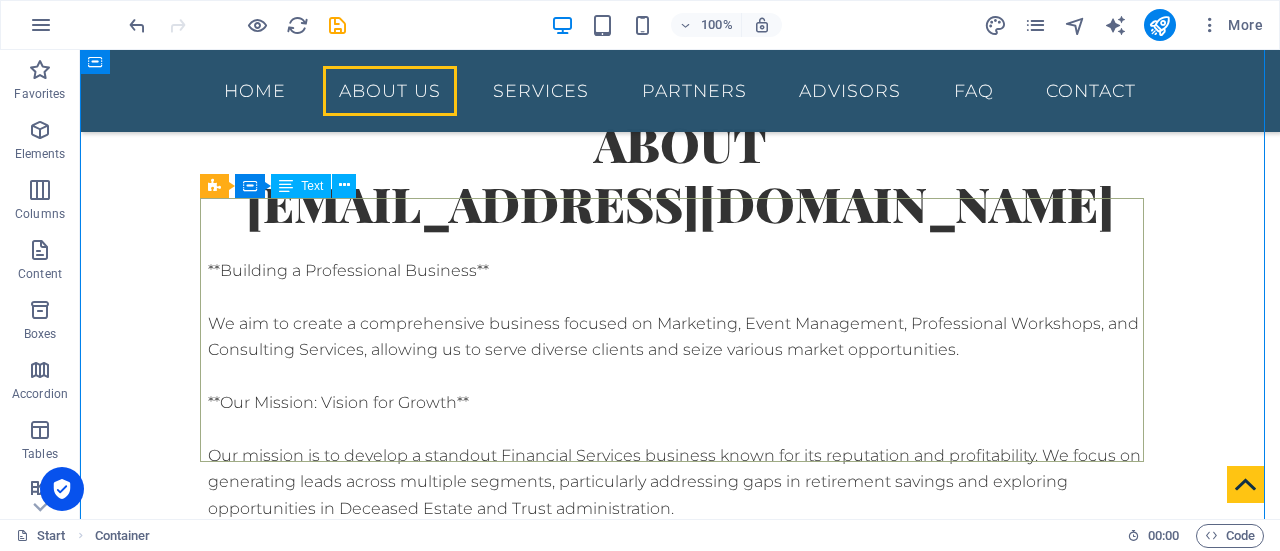 click on "**Building a Professional Business** We aim to create a comprehensive business focused on Marketing, Event Management, Professional Workshops, and Consulting Services, allowing us to serve diverse clients and seize various market opportunities. **Our Mission: Vision for Growth** Our mission is to develop a standout Financial Services business known for its reputation and profitability. We focus on generating leads across multiple segments, particularly addressing gaps in retirement savings and exploring opportunities in Deceased Estate and Trust administration." at bounding box center (680, 390) 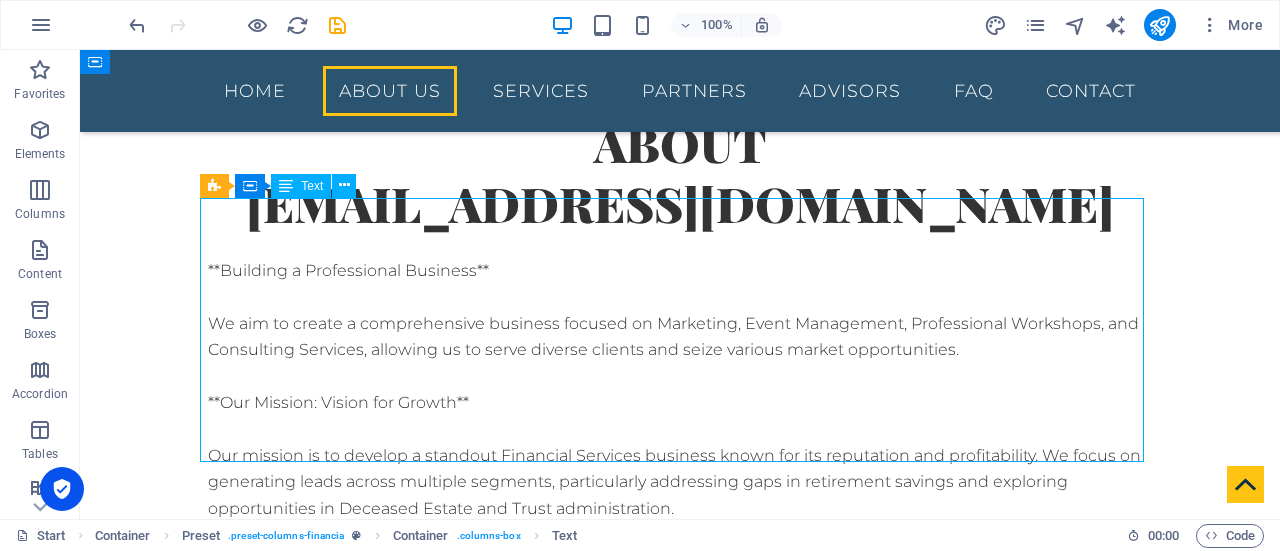 click on "**Building a Professional Business** We aim to create a comprehensive business focused on Marketing, Event Management, Professional Workshops, and Consulting Services, allowing us to serve diverse clients and seize various market opportunities. **Our Mission: Vision for Growth** Our mission is to develop a standout Financial Services business known for its reputation and profitability. We focus on generating leads across multiple segments, particularly addressing gaps in retirement savings and exploring opportunities in Deceased Estate and Trust administration." at bounding box center [680, 390] 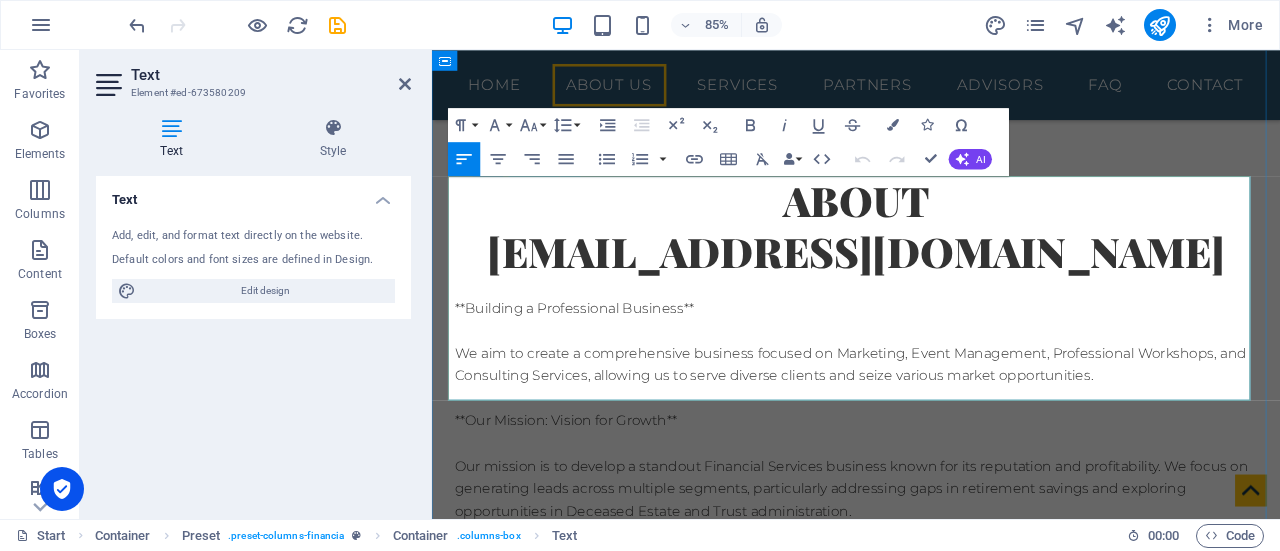 scroll, scrollTop: 819, scrollLeft: 0, axis: vertical 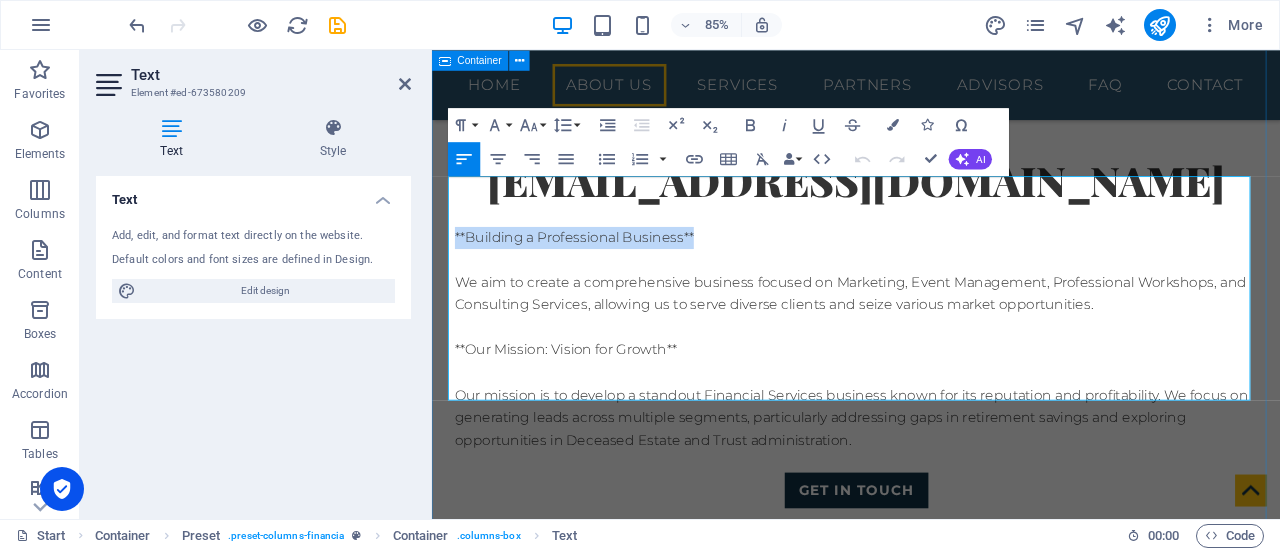 drag, startPoint x: 746, startPoint y: 207, endPoint x: 858, endPoint y: 227, distance: 113.7717 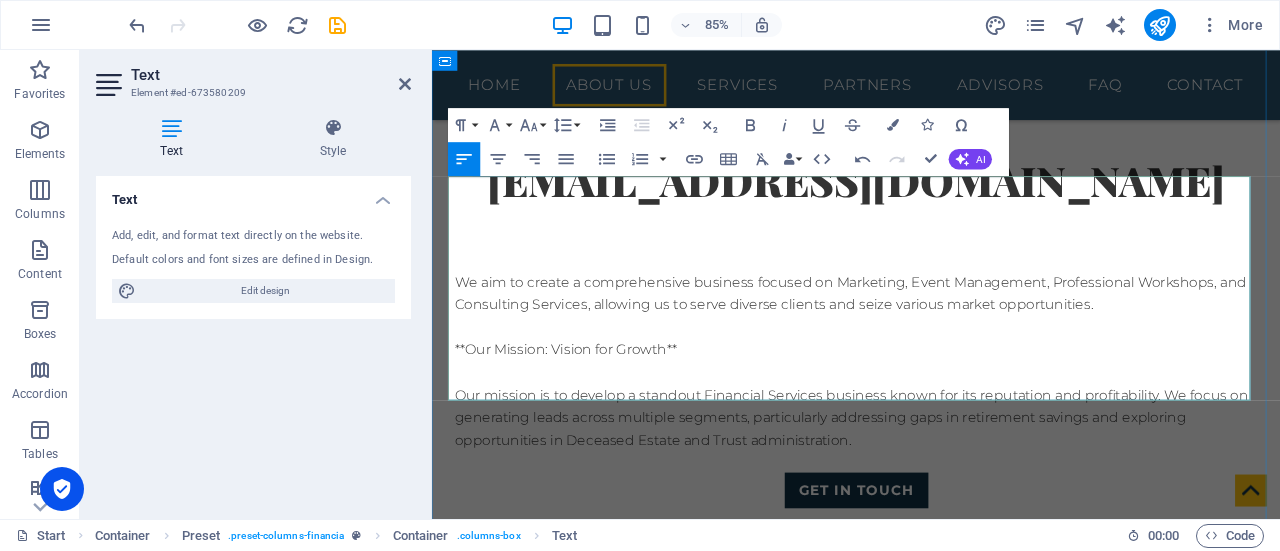 click on "We aim to create a comprehensive business focused on Marketing, Event Management, Professional Workshops, and Consulting Services, allowing us to serve diverse clients and seize various market opportunities. **Our Mission: Vision for Growth** Our mission is to develop a standout Financial Services business known for its reputation and profitability. We focus on generating leads across multiple segments, particularly addressing gaps in retirement savings and exploring opportunities in Deceased Estate and Trust administration." at bounding box center (931, 390) 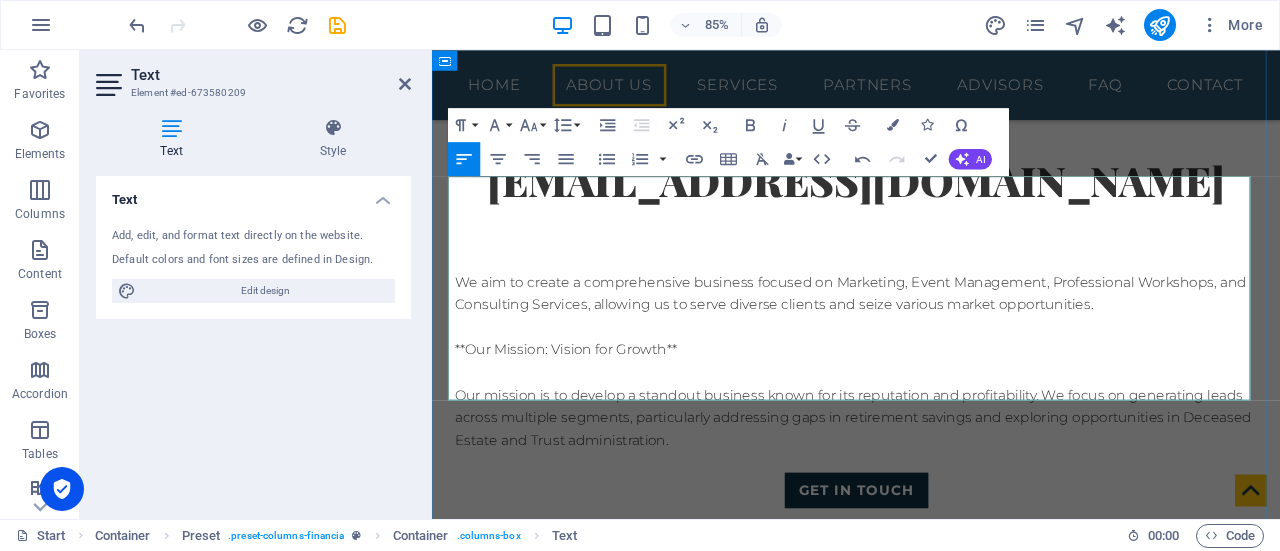 type 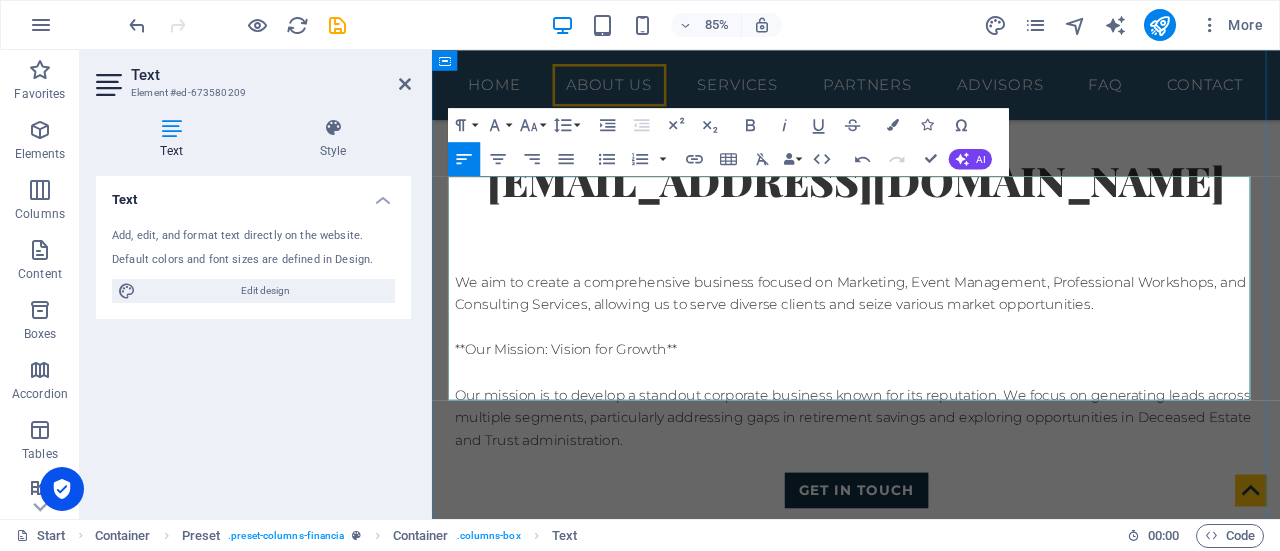 click on "We aim to create a comprehensive business focused on Marketing, Event Management, Professional Workshops, and Consulting Services, allowing us to serve diverse clients and seize various market opportunities. **Our Mission: Vision for Growth** Our mission is to develop a standout corporate business known for its reputation. We focus on generating leads across multiple segments, particularly addressing gaps in retirement savings and exploring opportunities in Deceased Estate and Trust administration." at bounding box center (931, 390) 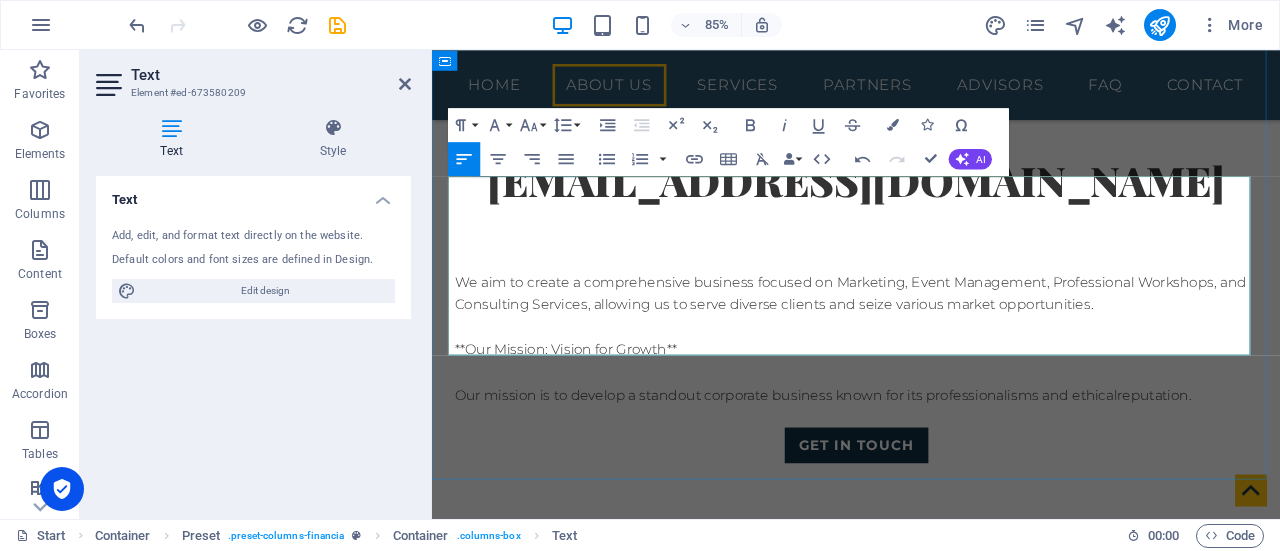 click on "We aim to create a comprehensive business focused on Marketing, Event Management, Professional Workshops, and Consulting Services, allowing us to serve diverse clients and seize various market opportunities. **Our Mission: Vision for Growth** Our mission is to develop a standout corporate business known for its professionalisms and ethical  reputation." at bounding box center [931, 363] 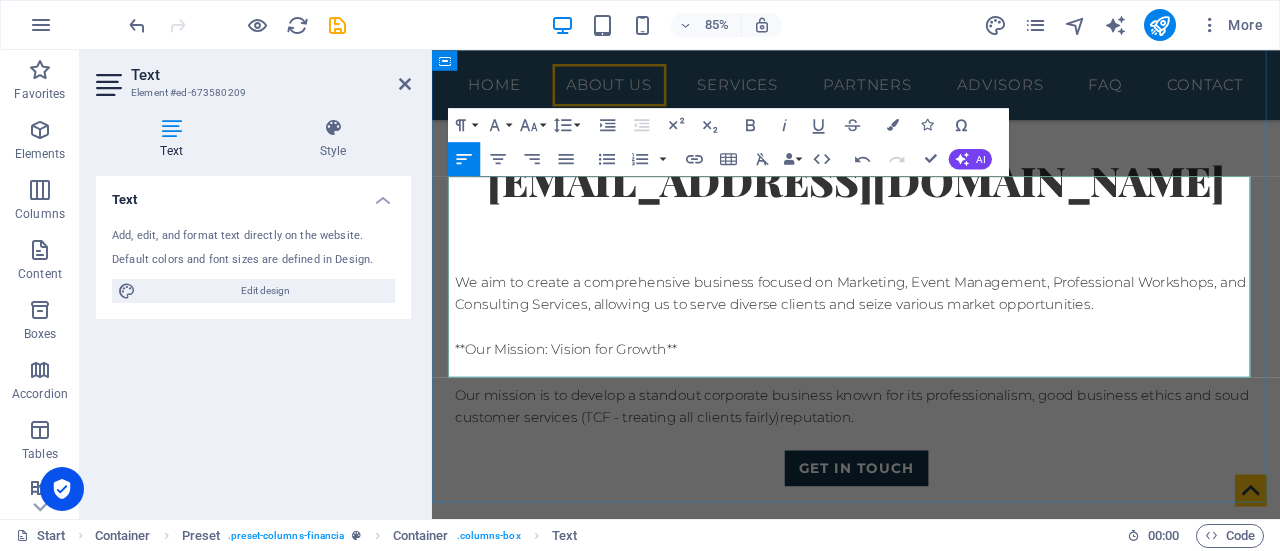 click on "We aim to create a comprehensive business focused on Marketing, Event Management, Professional Workshops, and Consulting Services, allowing us to serve diverse clients and seize various market opportunities. **Our Mission: Vision for Growth** Our mission is to develop a standout corporate business known for its professionalism, good business ethics and soud customer services (TCF - treating all clients fairly)  reputation." at bounding box center (931, 377) 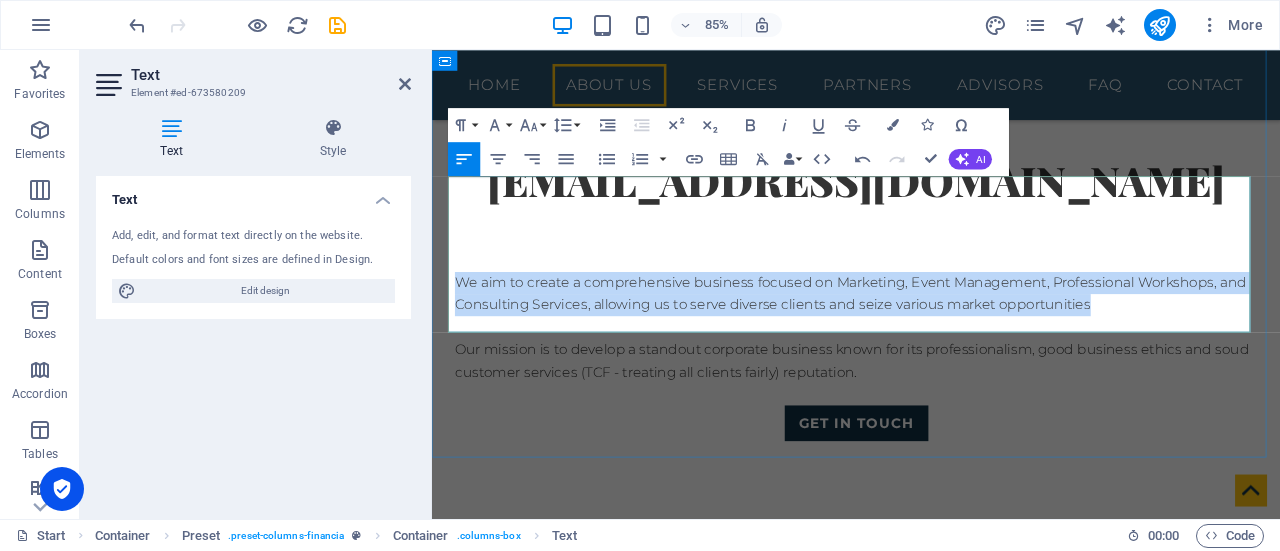drag, startPoint x: 454, startPoint y: 256, endPoint x: 1202, endPoint y: 289, distance: 748.7276 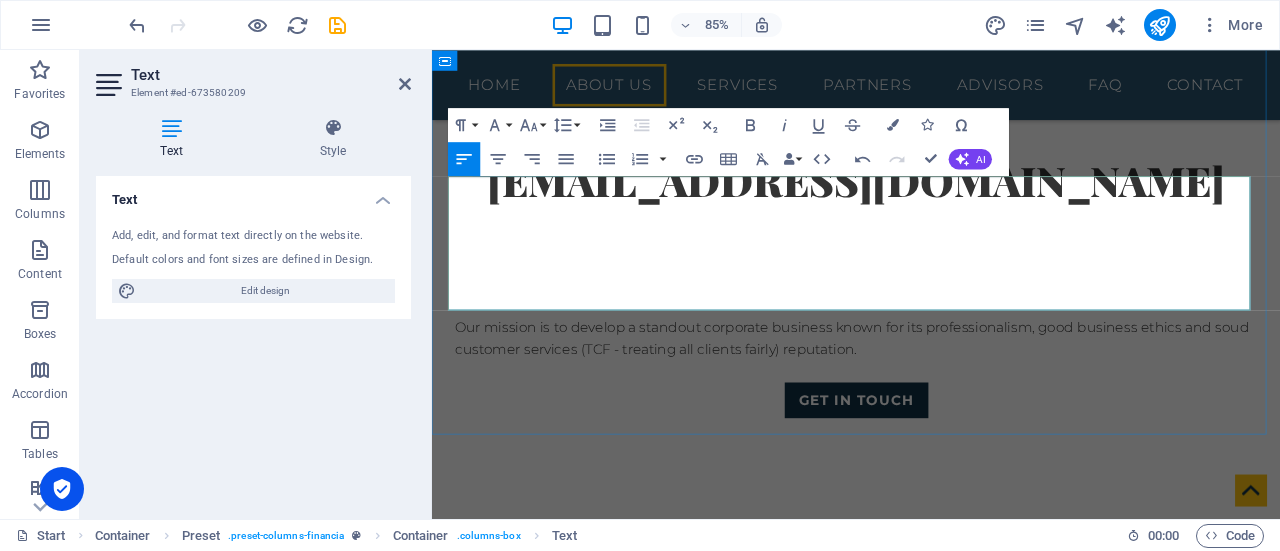 click on "Our mission is to develop a standout corporate business known for its professionalism, good business ethics and soud customer services (TCF - treating all clients fairly) reputation." at bounding box center [931, 337] 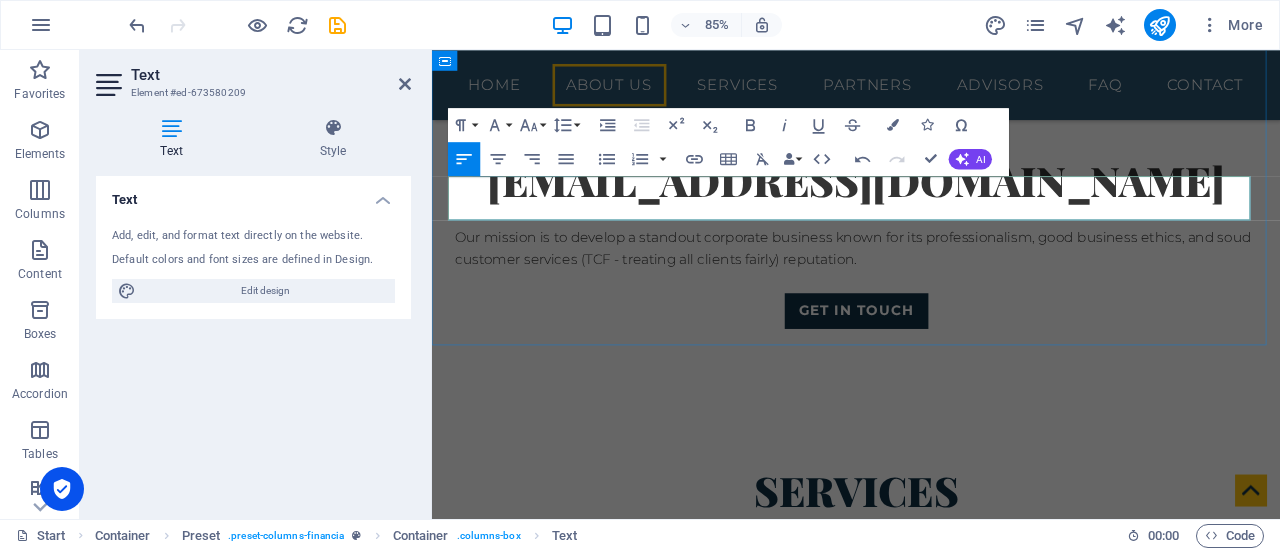 click on "Our mission is to develop a standout corporate business known for its professionalism, good business ethics, and soud customer services (TCF - treating all clients fairly) reputation." at bounding box center [931, 284] 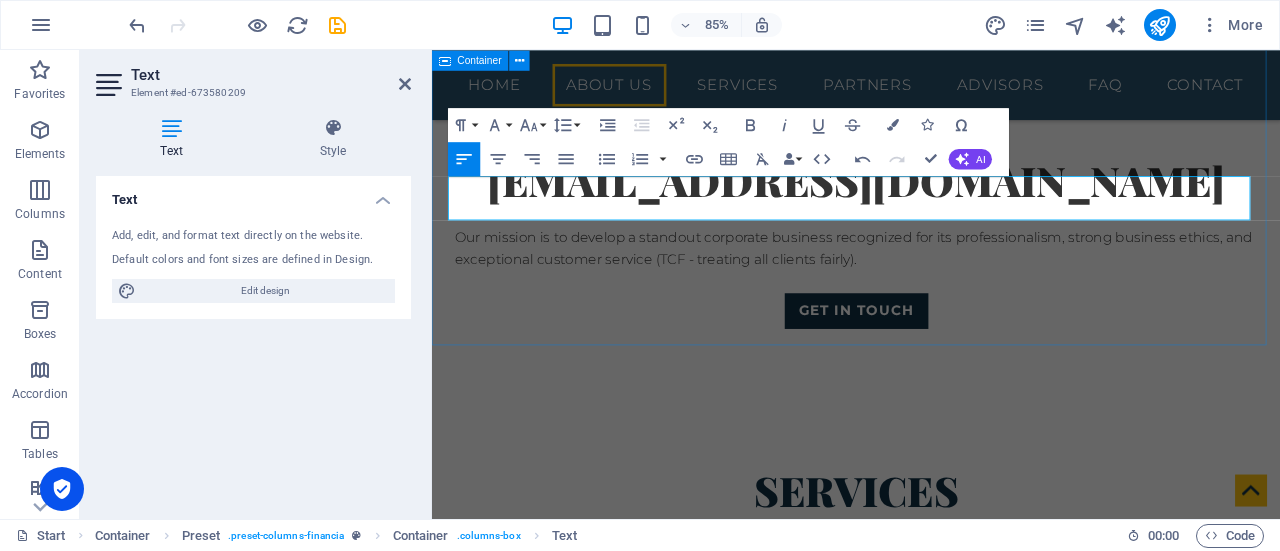 scroll, scrollTop: 1954, scrollLeft: 4, axis: both 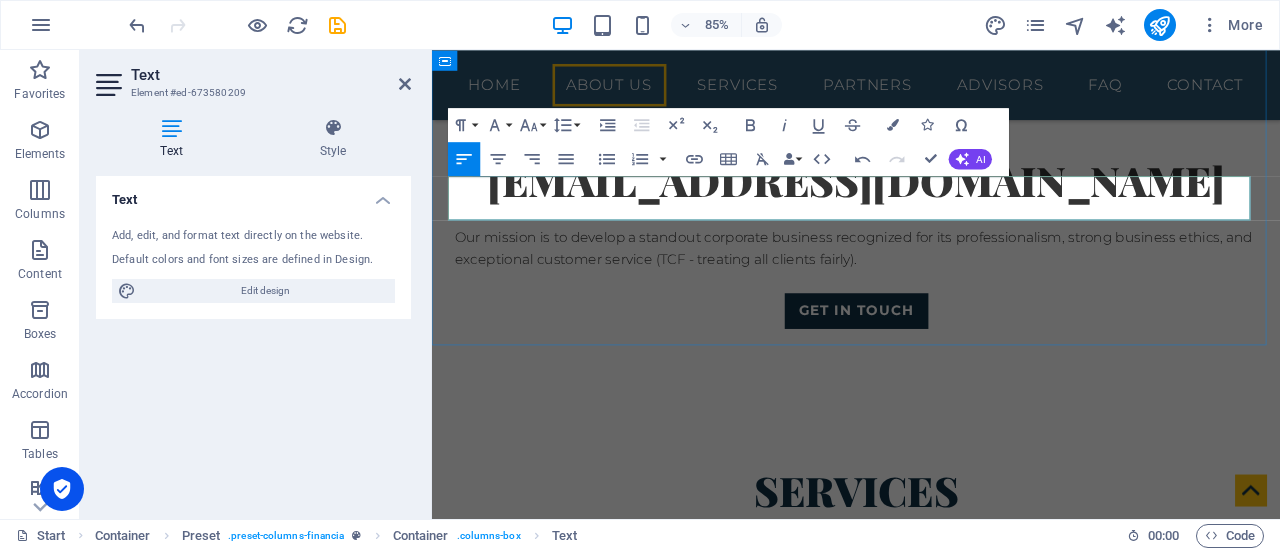 click on "Our mission is to develop a standout corporate business recognized for its professionalism, strong business ethics, and exceptional customer service (TCF - treating all clients fairly)." at bounding box center (931, 284) 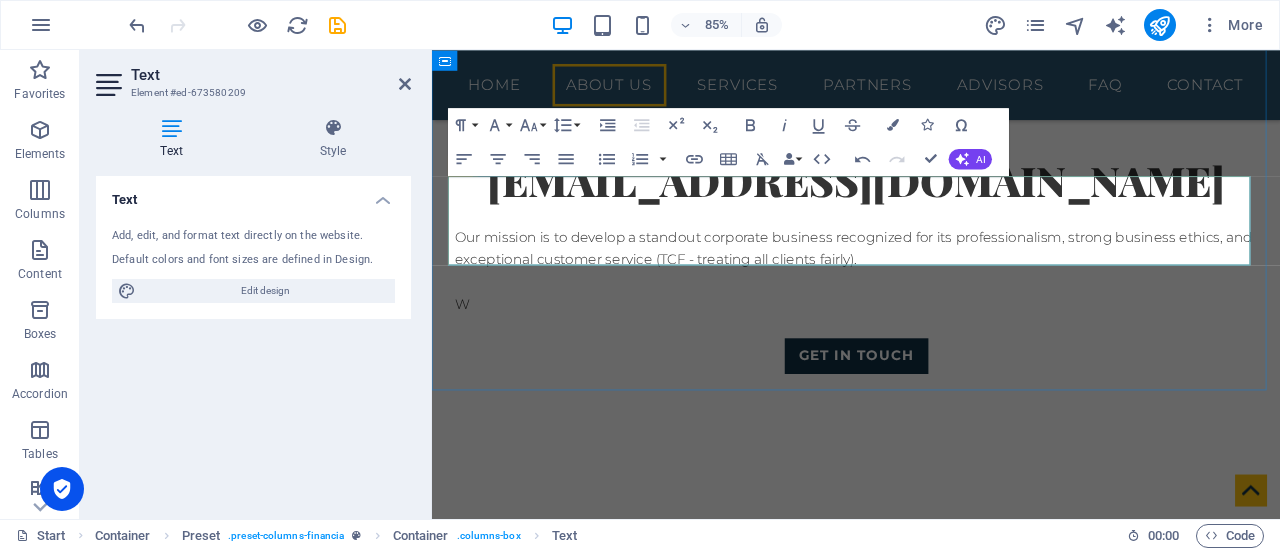 click on "​W" at bounding box center (931, 350) 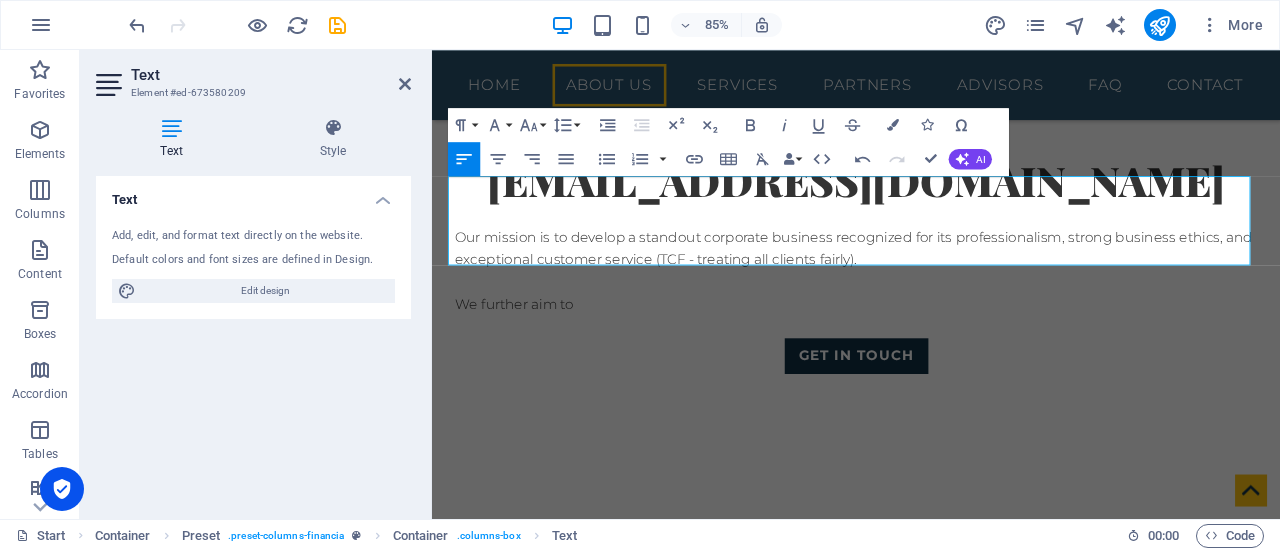 scroll, scrollTop: 0, scrollLeft: 0, axis: both 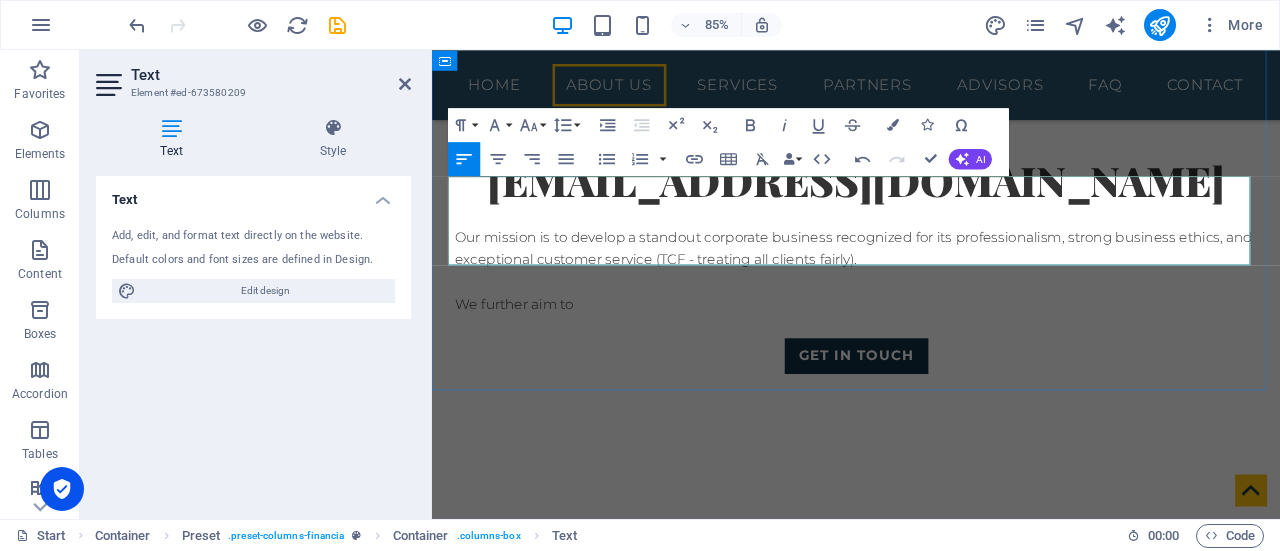 drag, startPoint x: 601, startPoint y: 284, endPoint x: 538, endPoint y: 367, distance: 104.20173 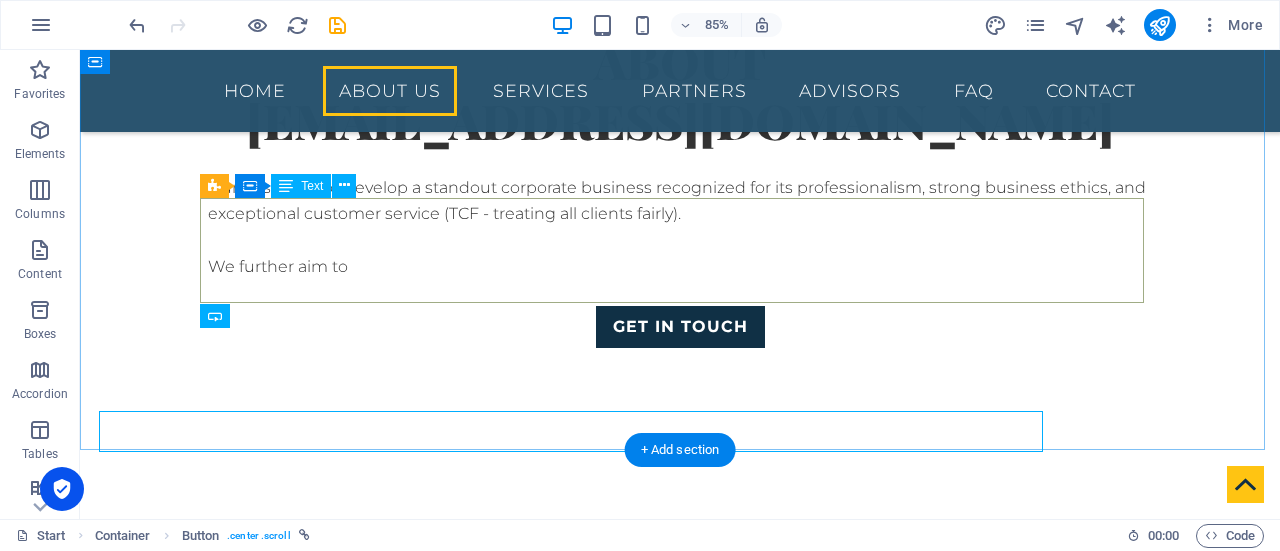scroll, scrollTop: 736, scrollLeft: 0, axis: vertical 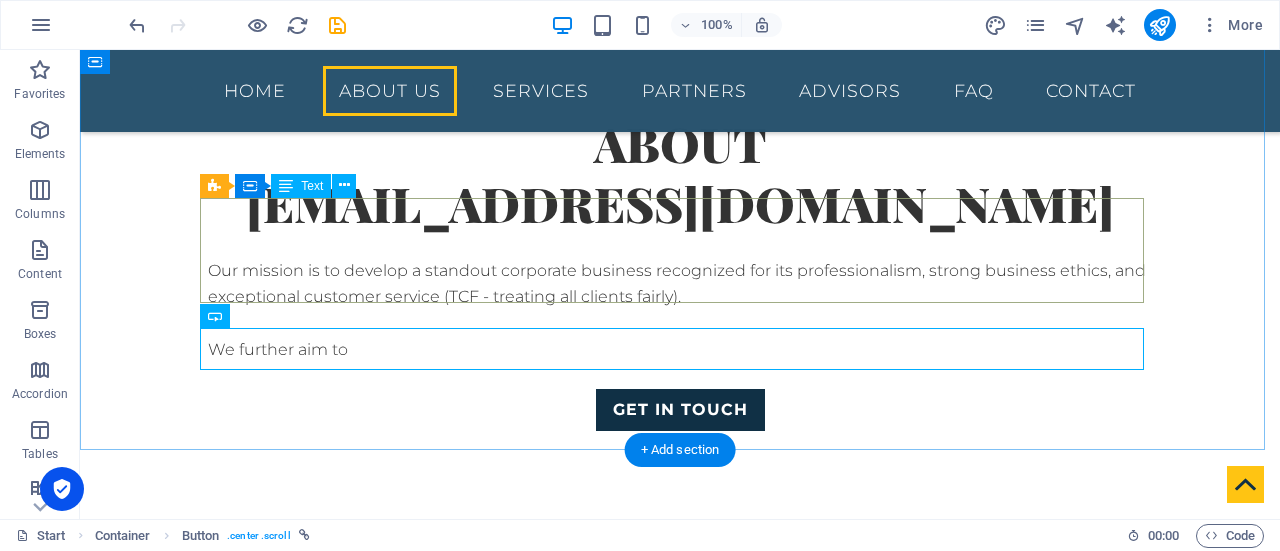 click on "Our mission is to develop a standout corporate business recognized for its professionalism, strong business ethics, and exceptional customer service (TCF - treating all clients fairly). We further aim to" at bounding box center [680, 311] 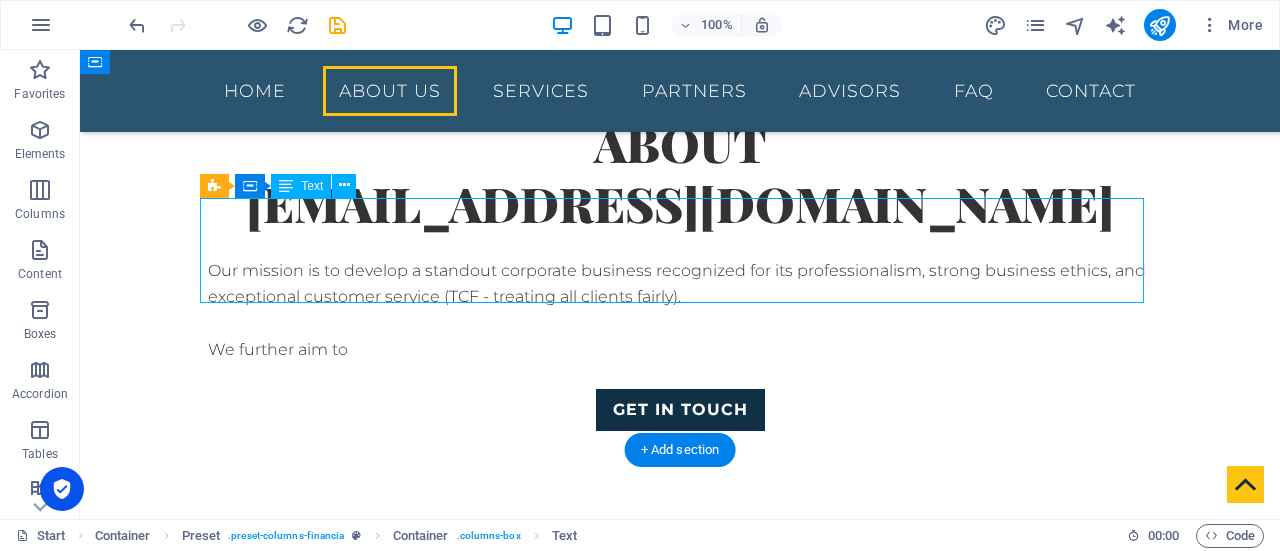click on "Our mission is to develop a standout corporate business recognized for its professionalism, strong business ethics, and exceptional customer service (TCF - treating all clients fairly). We further aim to" at bounding box center [680, 311] 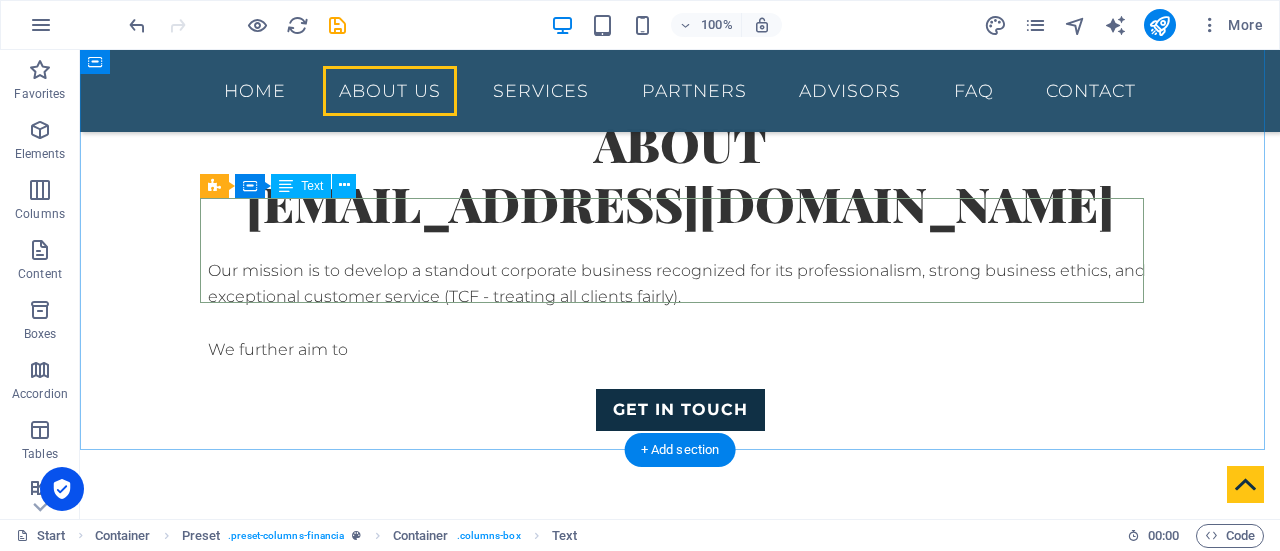 click on "Our mission is to develop a standout corporate business recognized for its professionalism, strong business ethics, and exceptional customer service (TCF - treating all clients fairly). We further aim to" at bounding box center [680, 311] 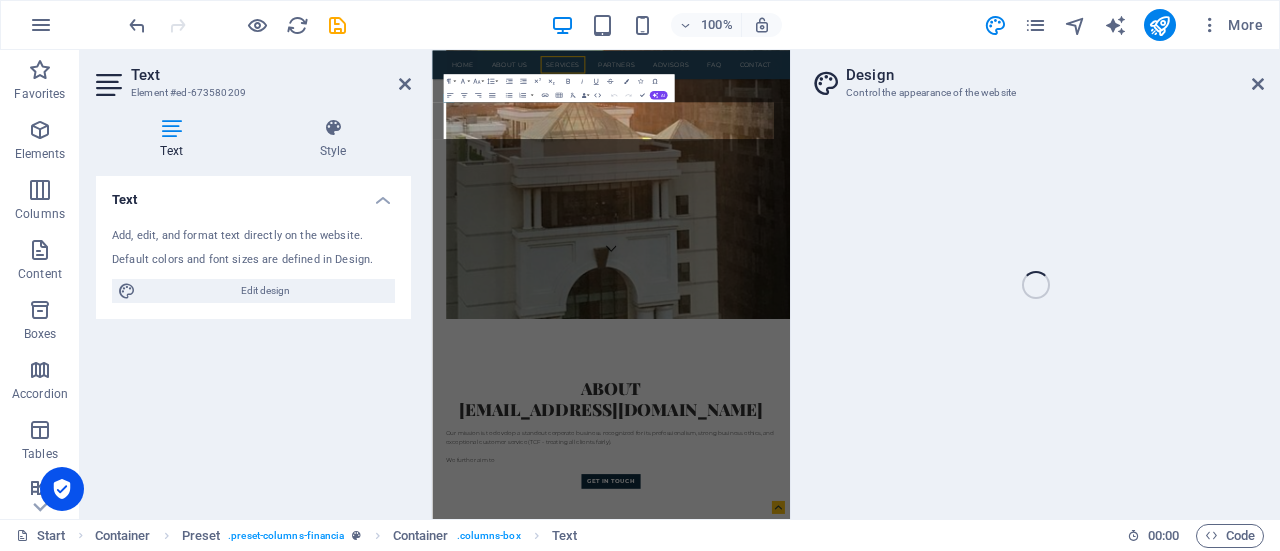 select on "rem" 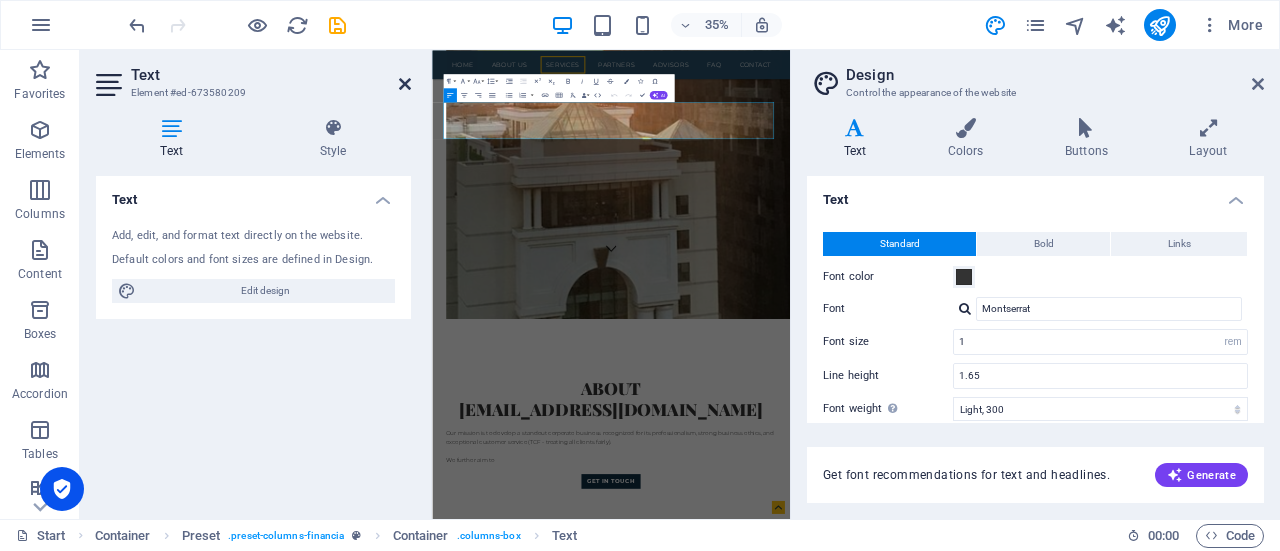 click at bounding box center [405, 84] 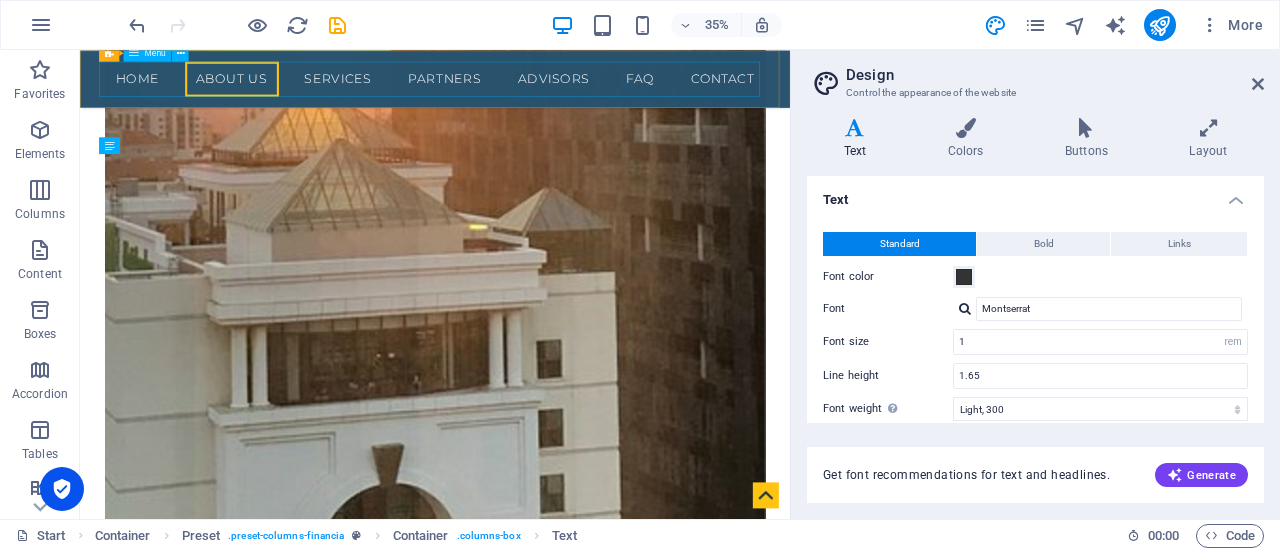 scroll, scrollTop: 938, scrollLeft: 0, axis: vertical 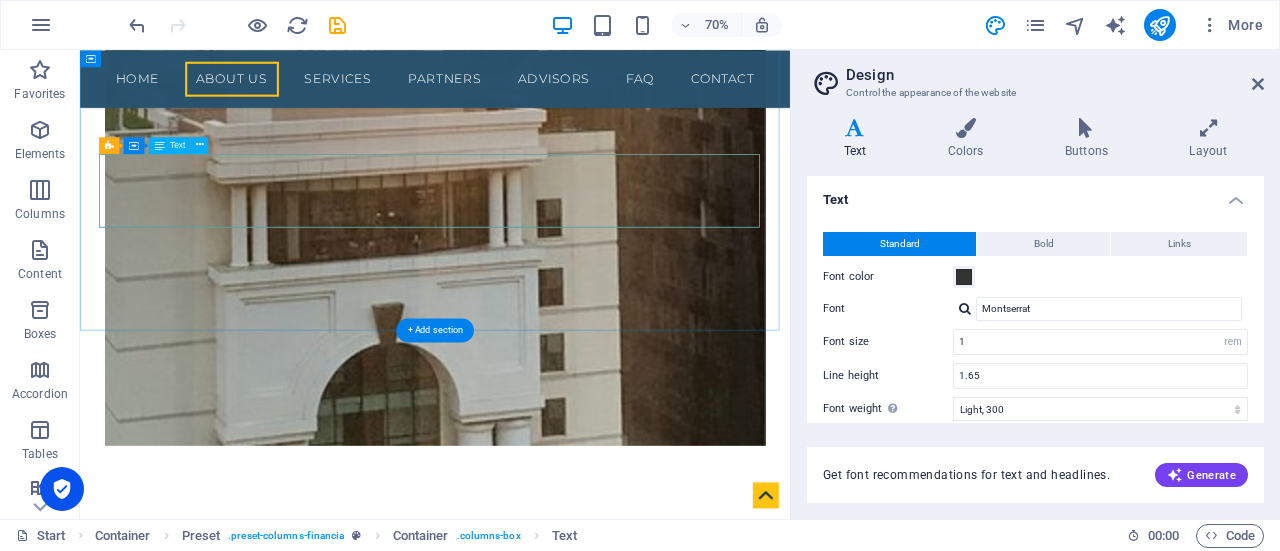 click on "Our mission is to develop a standout corporate business recognized for its professionalism, strong business ethics, and exceptional customer service (TCF - treating all clients fairly). We further aim to" at bounding box center [587, 981] 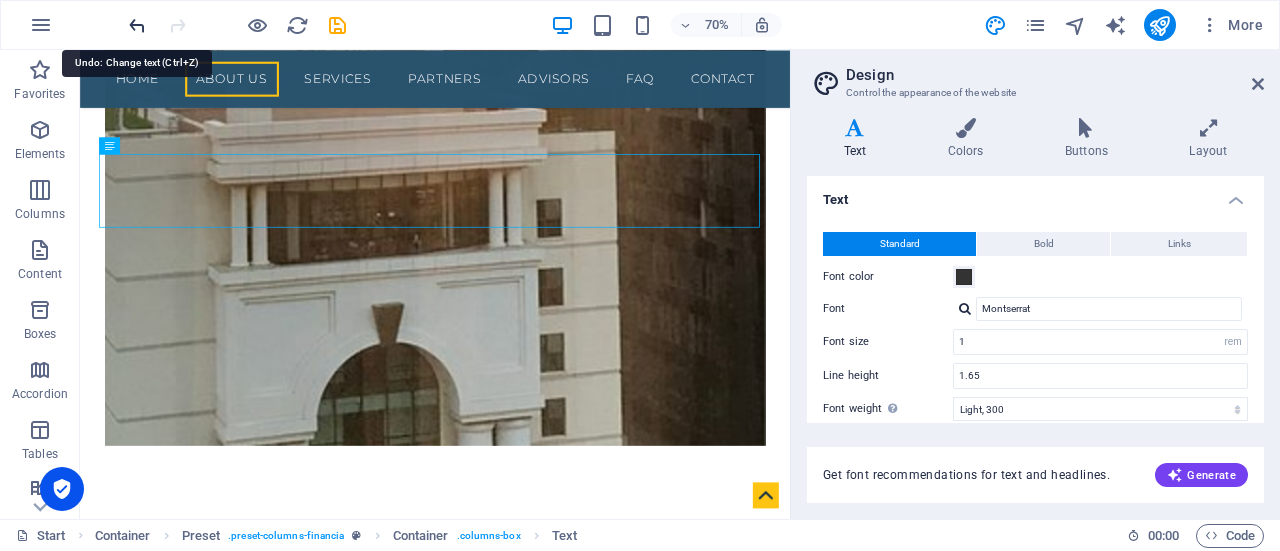 click at bounding box center (137, 25) 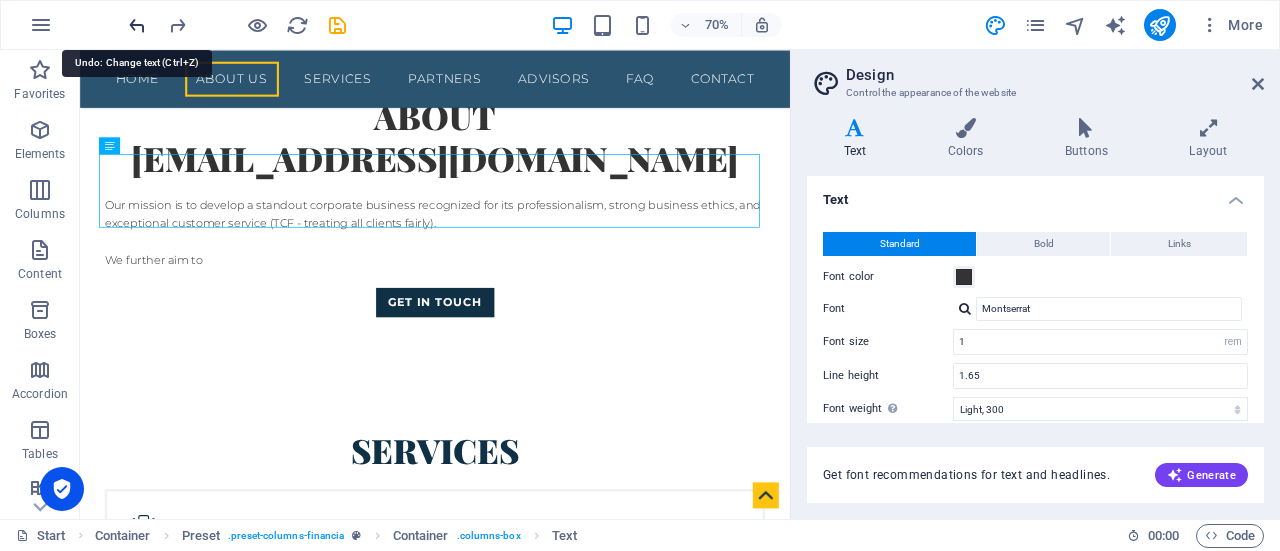 click at bounding box center [137, 25] 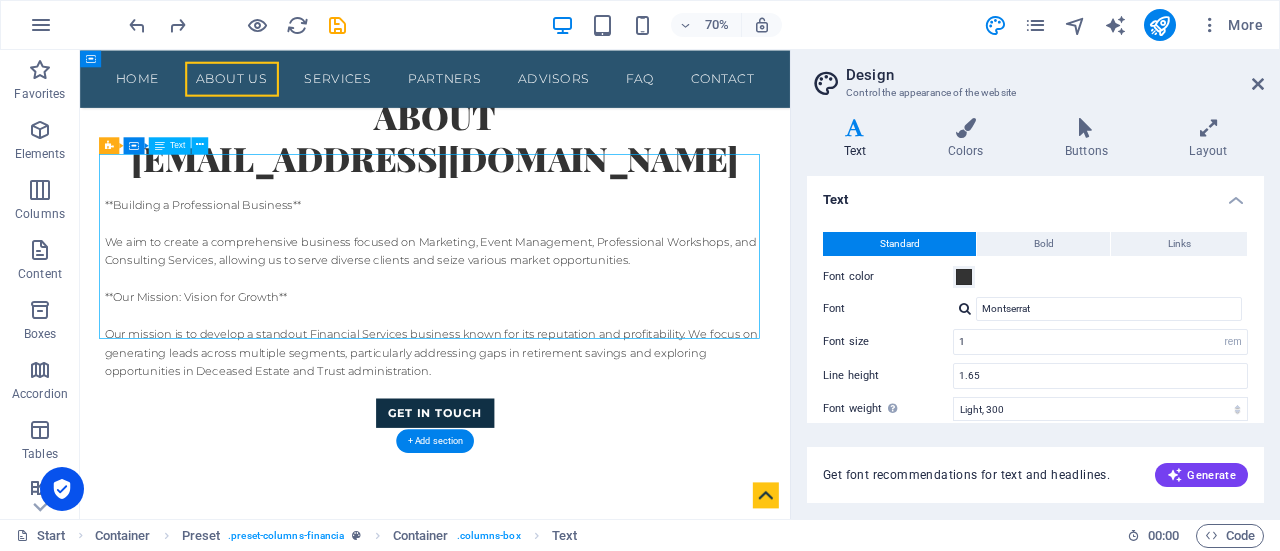 drag, startPoint x: 867, startPoint y: 288, endPoint x: 369, endPoint y: 298, distance: 498.1004 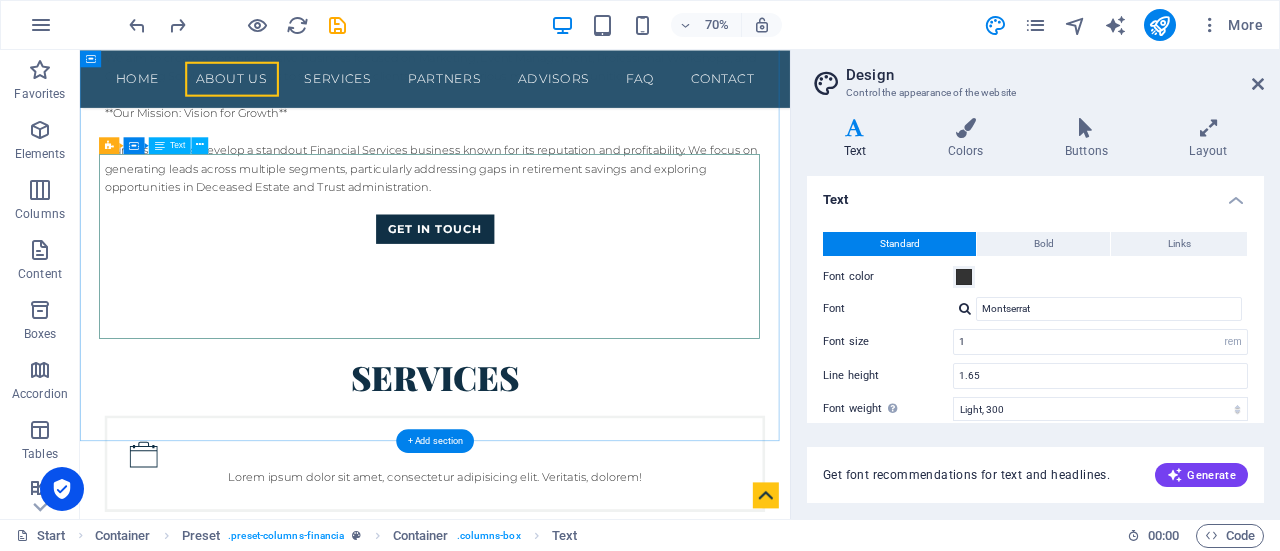scroll, scrollTop: 938, scrollLeft: 0, axis: vertical 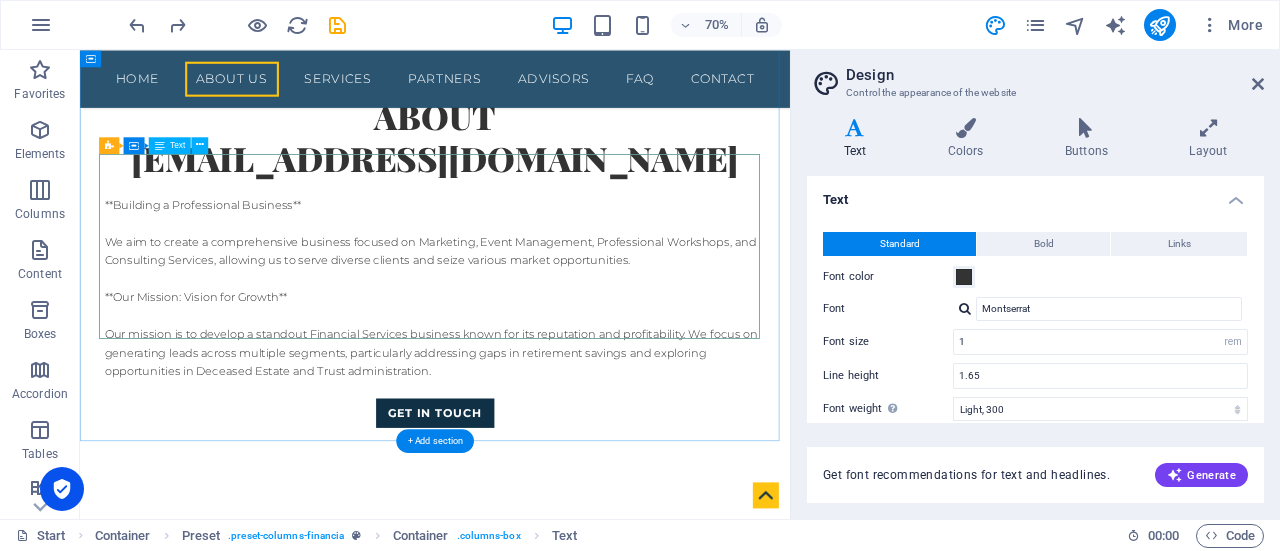 click on "**Building a Professional Business** We aim to create a comprehensive business focused on Marketing, Event Management, Professional Workshops, and Consulting Services, allowing us to serve diverse clients and seize various market opportunities. **Our Mission: Vision for Growth** Our mission is to develop a standout Financial Services business known for its reputation and profitability. We focus on generating leads across multiple segments, particularly addressing gaps in retirement savings and exploring opportunities in Deceased Estate and Trust administration." at bounding box center [587, 390] 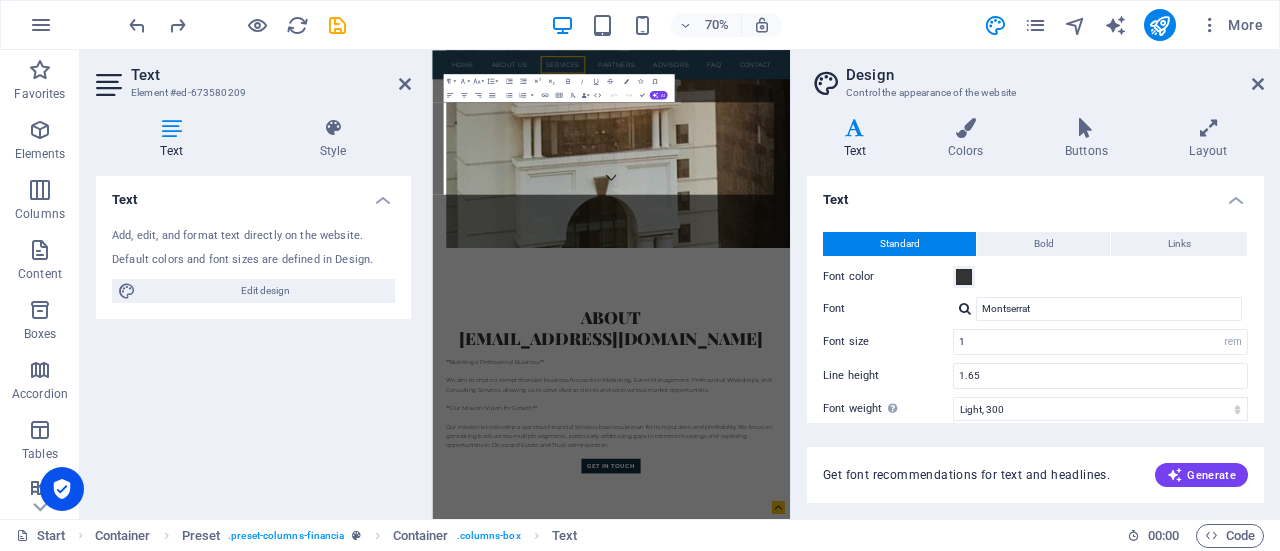 scroll, scrollTop: 1608, scrollLeft: 0, axis: vertical 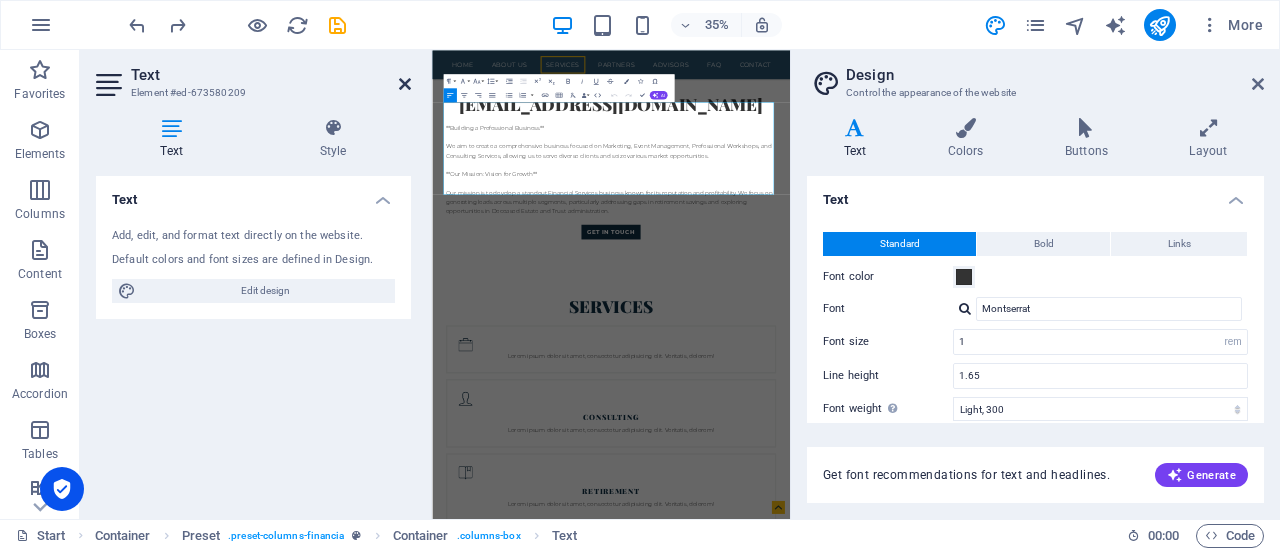 click at bounding box center (405, 84) 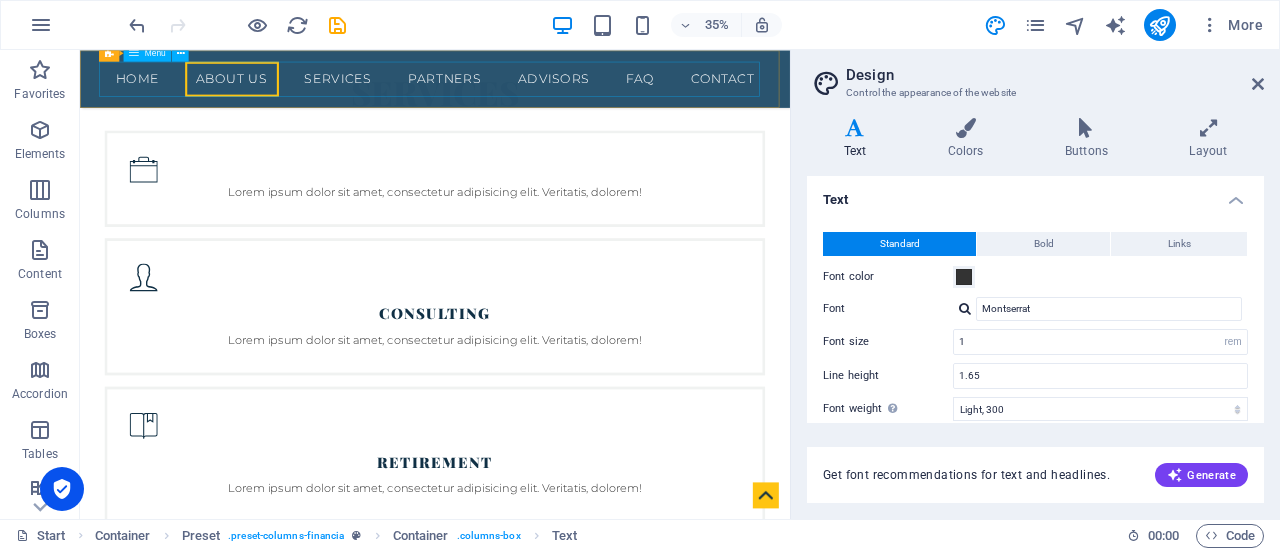 scroll, scrollTop: 938, scrollLeft: 0, axis: vertical 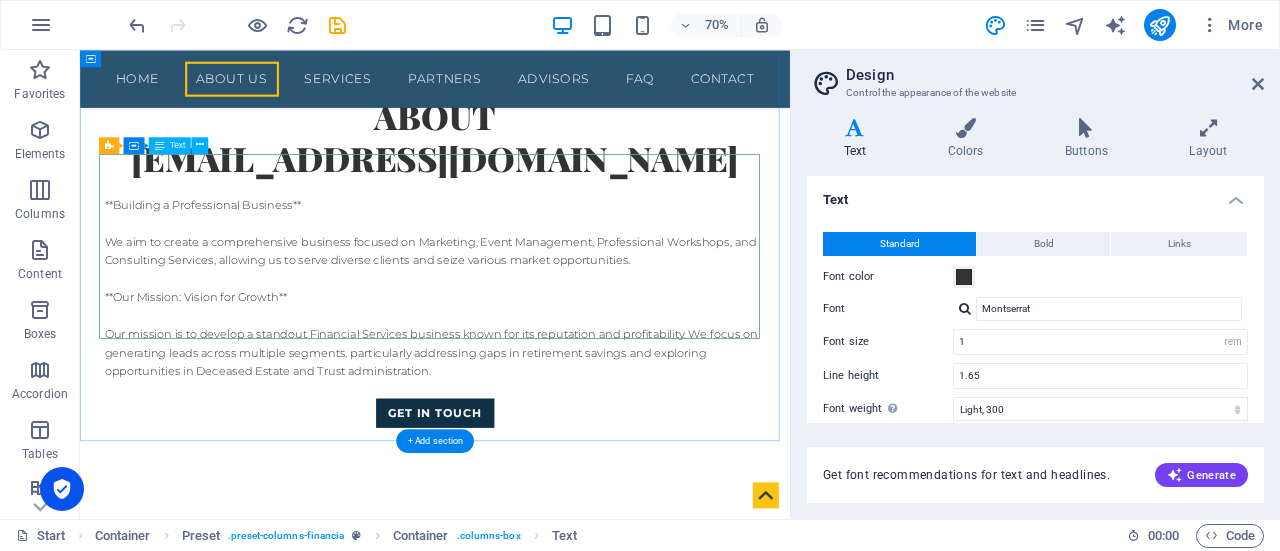 click on "**Building a Professional Business** We aim to create a comprehensive business focused on Marketing, Event Management, Professional Workshops, and Consulting Services, allowing us to serve diverse clients and seize various market opportunities. **Our Mission: Vision for Growth** Our mission is to develop a standout Financial Services business known for its reputation and profitability. We focus on generating leads across multiple segments, particularly addressing gaps in retirement savings and exploring opportunities in Deceased Estate and Trust administration." at bounding box center [587, 390] 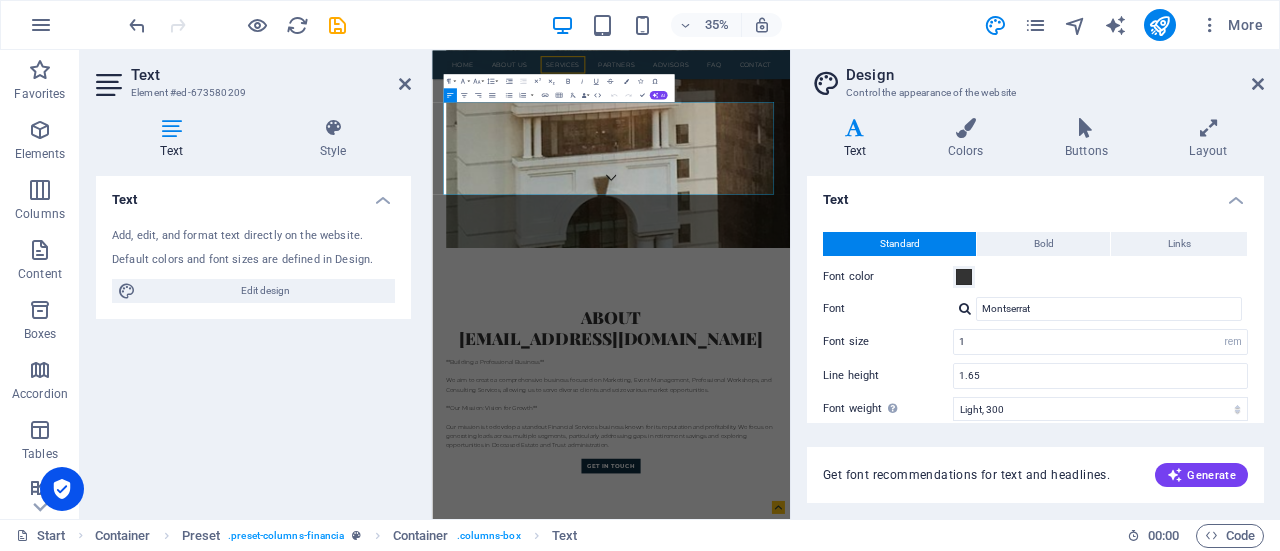 scroll, scrollTop: 1608, scrollLeft: 0, axis: vertical 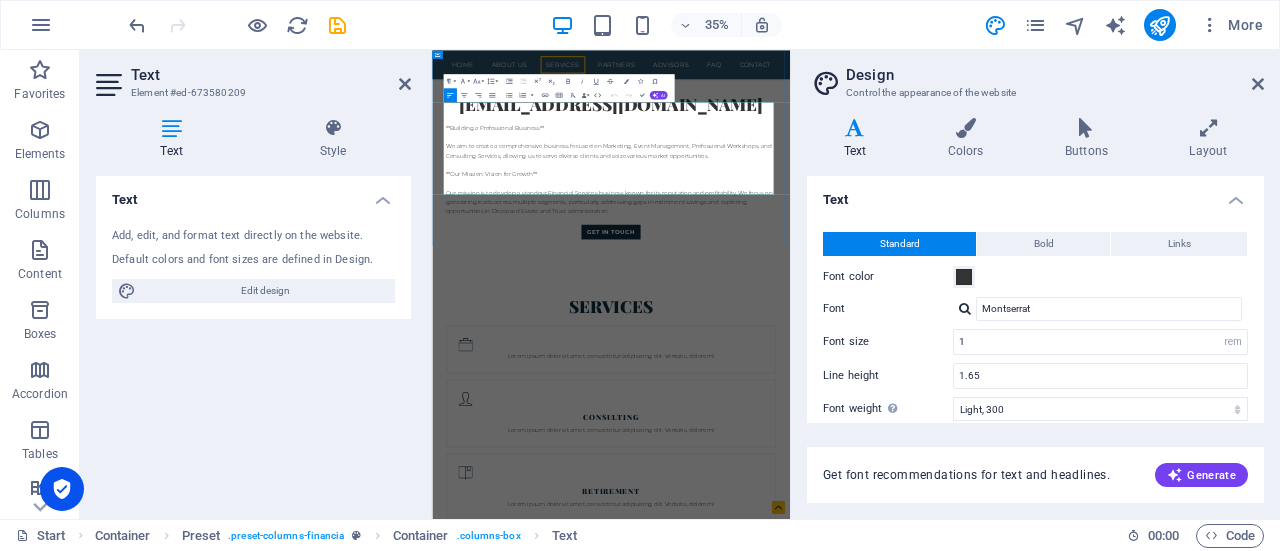 click on "**Building a Professional Business** We aim to create a comprehensive business focused on Marketing, Event Management, Professional Workshops, and Consulting Services, allowing us to serve diverse clients and seize various market opportunities. **Our Mission: Vision for Growth** Our mission is to develop a standout Financial Services business known for its reputation and profitability. We focus on generating leads across multiple segments, particularly addressing gaps in retirement savings and exploring opportunities in Deceased Estate and Trust administration." at bounding box center [944, 390] 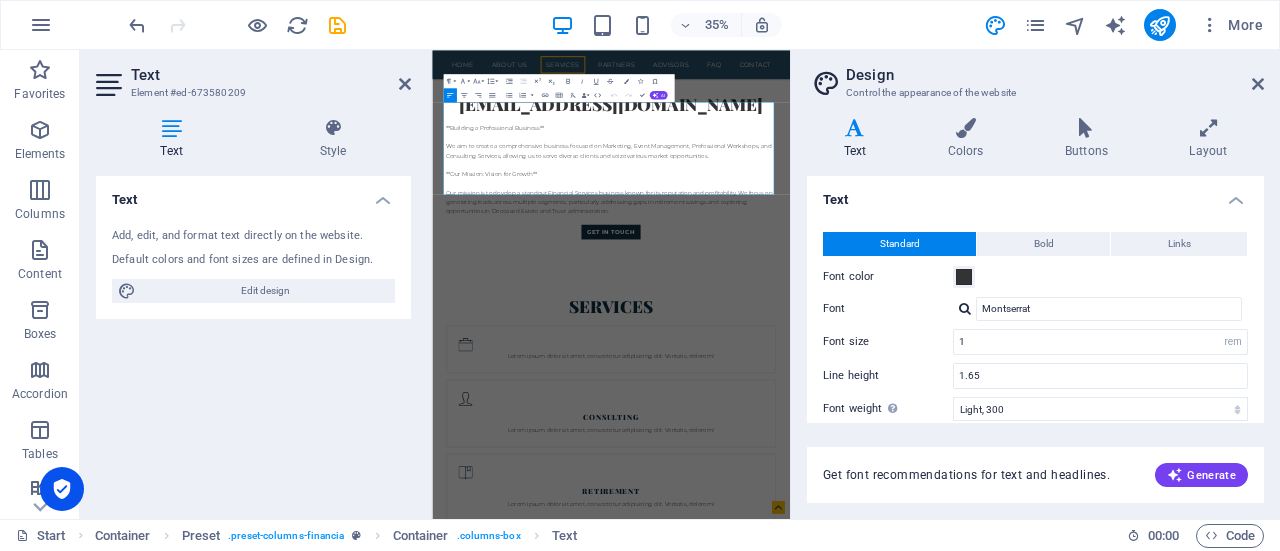 click on "Text" at bounding box center [271, 75] 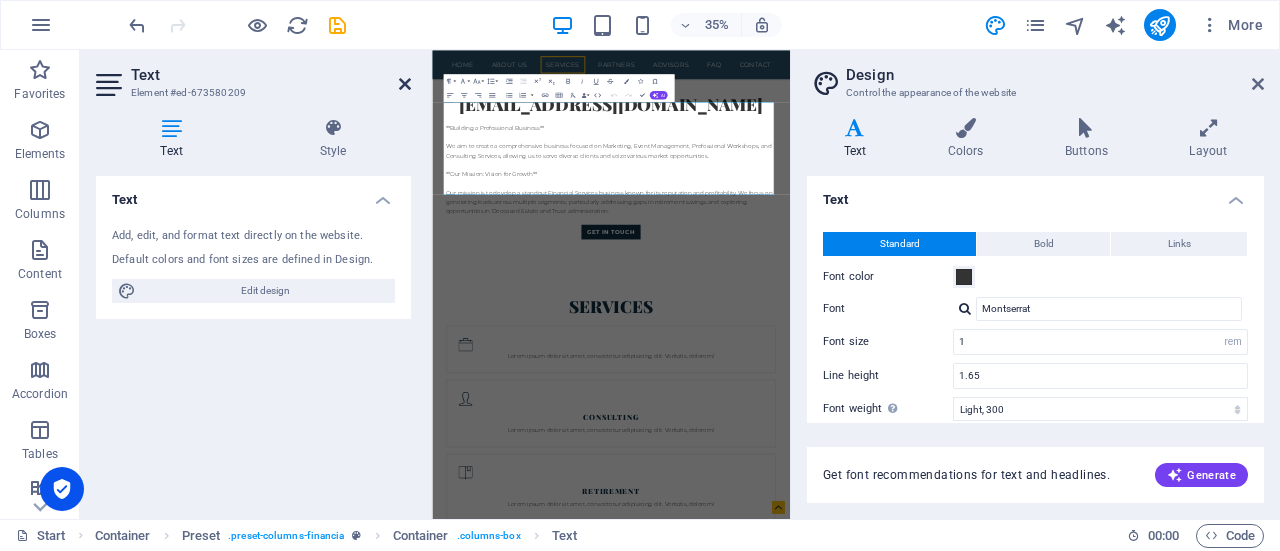 click at bounding box center (405, 84) 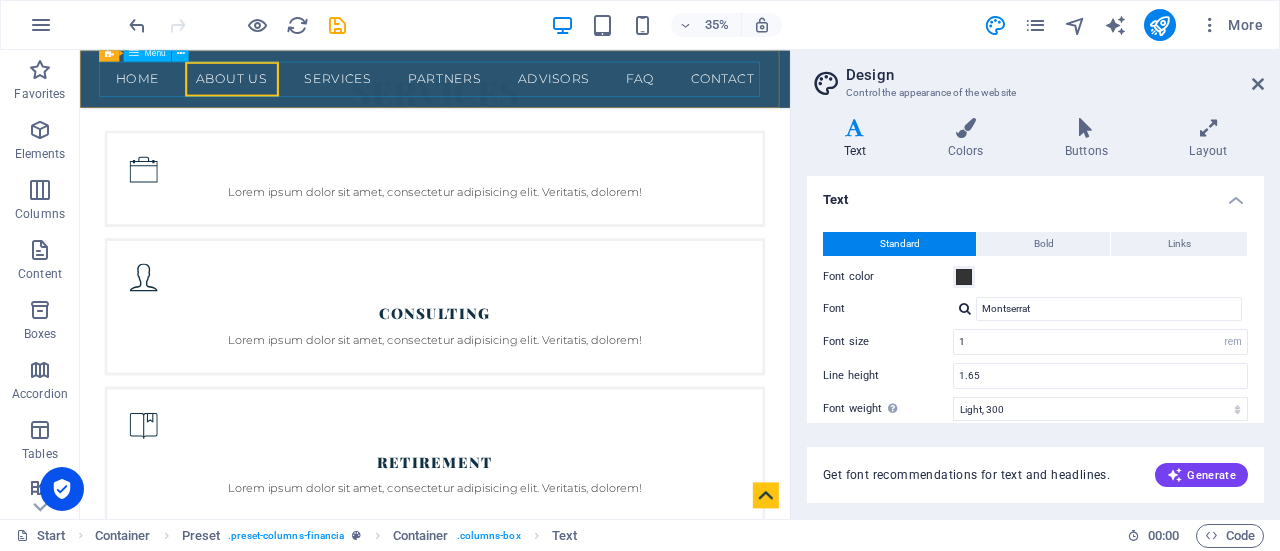 scroll, scrollTop: 938, scrollLeft: 0, axis: vertical 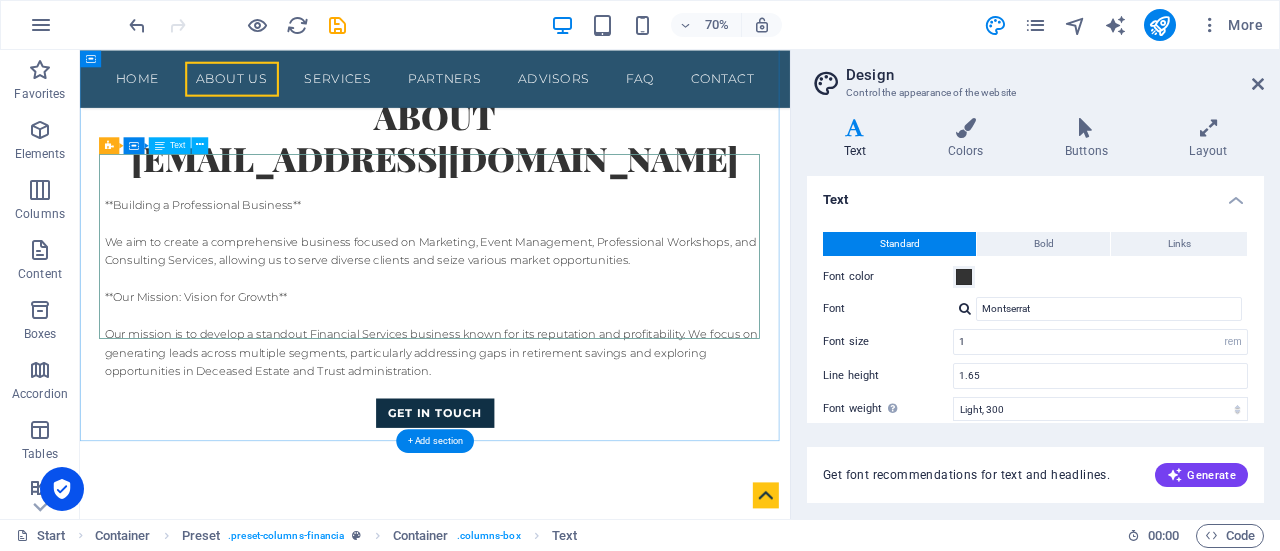 click on "**Building a Professional Business** We aim to create a comprehensive business focused on Marketing, Event Management, Professional Workshops, and Consulting Services, allowing us to serve diverse clients and seize various market opportunities. **Our Mission: Vision for Growth** Our mission is to develop a standout Financial Services business known for its reputation and profitability. We focus on generating leads across multiple segments, particularly addressing gaps in retirement savings and exploring opportunities in Deceased Estate and Trust administration." at bounding box center [587, 390] 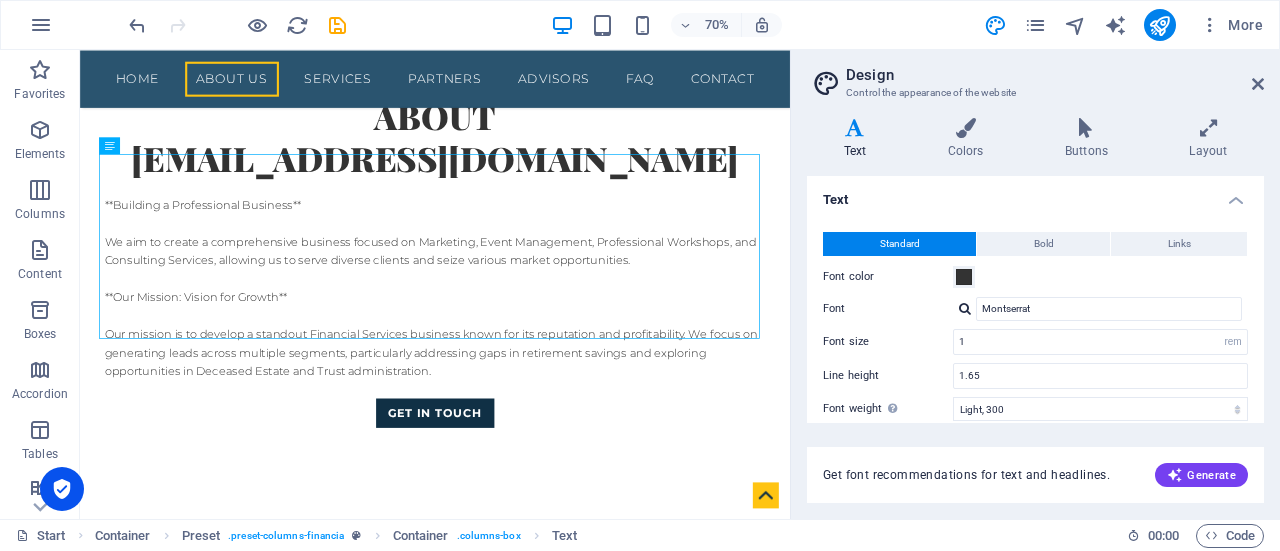 click on "Design Control the appearance of the website Variants  Text  Colors  Buttons  Layout Text Standard Bold Links Font color Font Montserrat Font size 1 rem px Line height 1.65 Font weight To display the font weight correctly, it may need to be enabled.  Manage Fonts Thin, 100 Extra-light, 200 Light, 300 Regular, 400 Medium, 500 Semi-bold, 600 Bold, 700 Extra-bold, 800 Black, 900 Letter spacing 0 rem px Font style Text transform Tt TT tt Text align Font weight To display the font weight correctly, it may need to be enabled.  Manage Fonts Thin, 100 Extra-light, 200 Light, 300 Regular, 400 Medium, 500 Semi-bold, 600 Bold, 700 Extra-bold, 800 Black, 900 Default Hover / Active Font color Font color Decoration Decoration Transition duration 0.3 s Transition function Ease Ease In Ease Out Ease In/Ease Out Linear Headlines All H1 / Textlogo H2 H3 H4 H5 H6 Font color Font Playfair Display Line height 1.25 Font weight To display the font weight correctly, it may need to be enabled.  Manage Fonts Thin, 100 Extra-light, 200" at bounding box center [1035, 284] 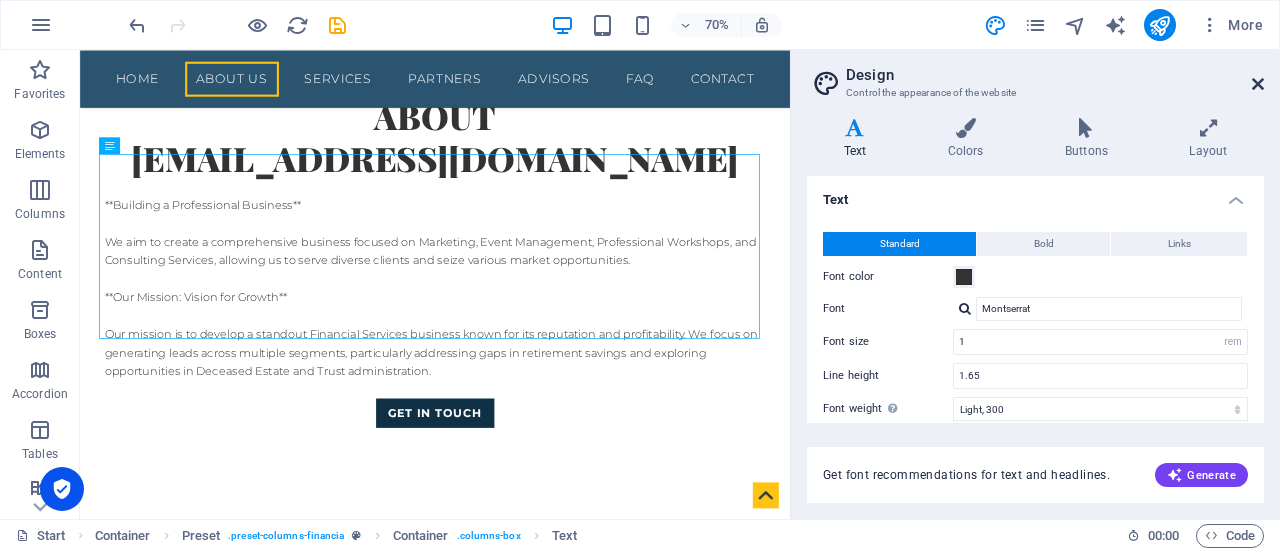 click at bounding box center [1258, 84] 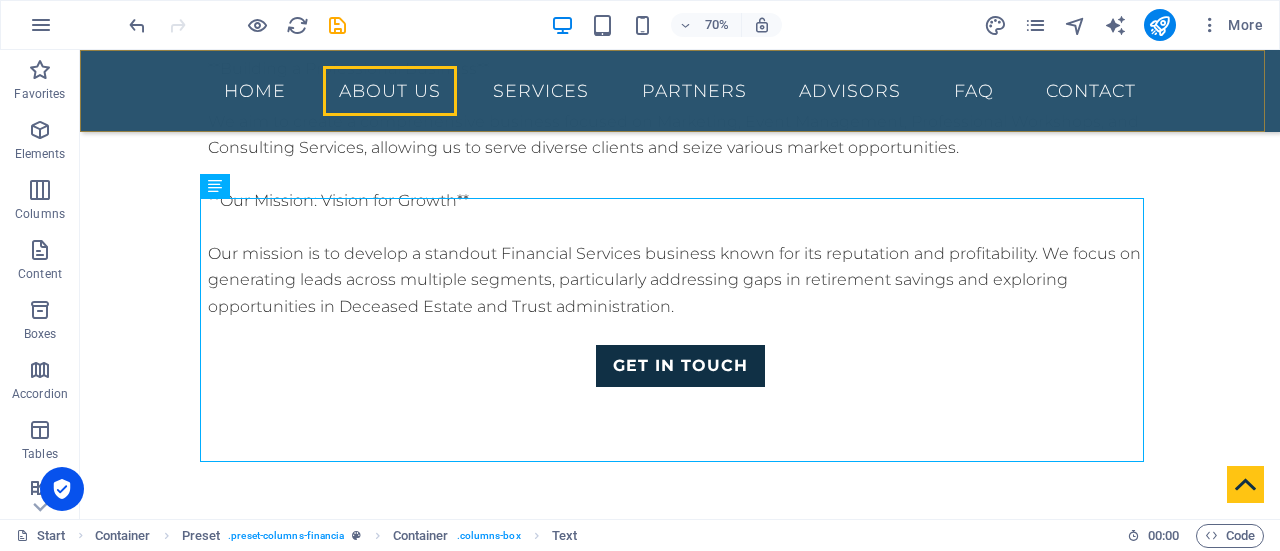 scroll, scrollTop: 736, scrollLeft: 0, axis: vertical 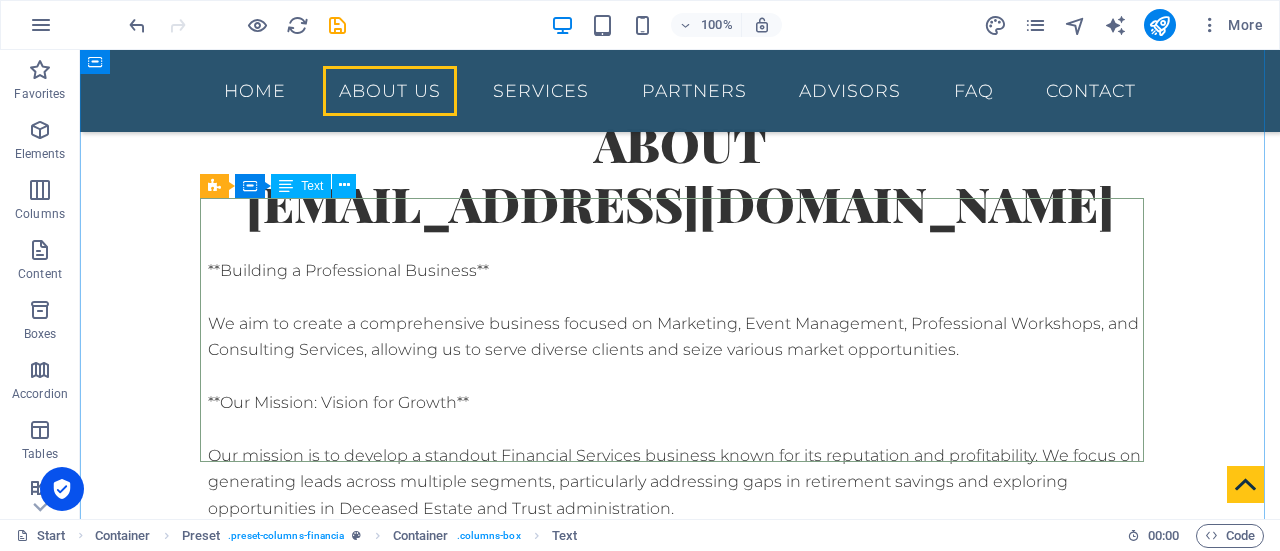 click on "**Building a Professional Business** We aim to create a comprehensive business focused on Marketing, Event Management, Professional Workshops, and Consulting Services, allowing us to serve diverse clients and seize various market opportunities. **Our Mission: Vision for Growth** Our mission is to develop a standout Financial Services business known for its reputation and profitability. We focus on generating leads across multiple segments, particularly addressing gaps in retirement savings and exploring opportunities in Deceased Estate and Trust administration." at bounding box center (680, 390) 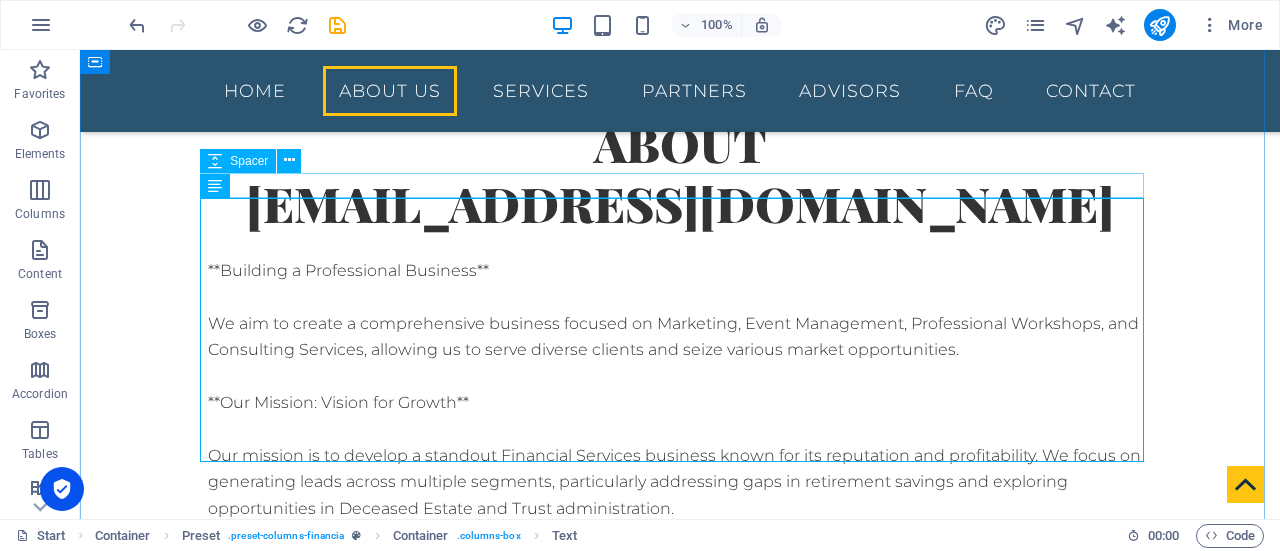 click at bounding box center (680, 245) 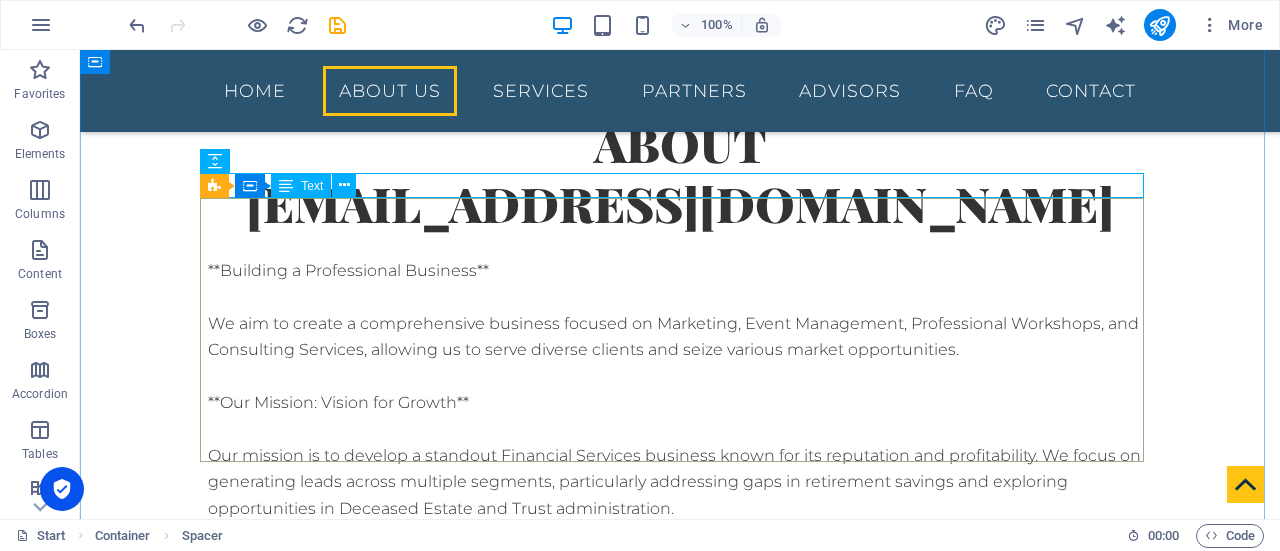 click on "Text" at bounding box center (312, 186) 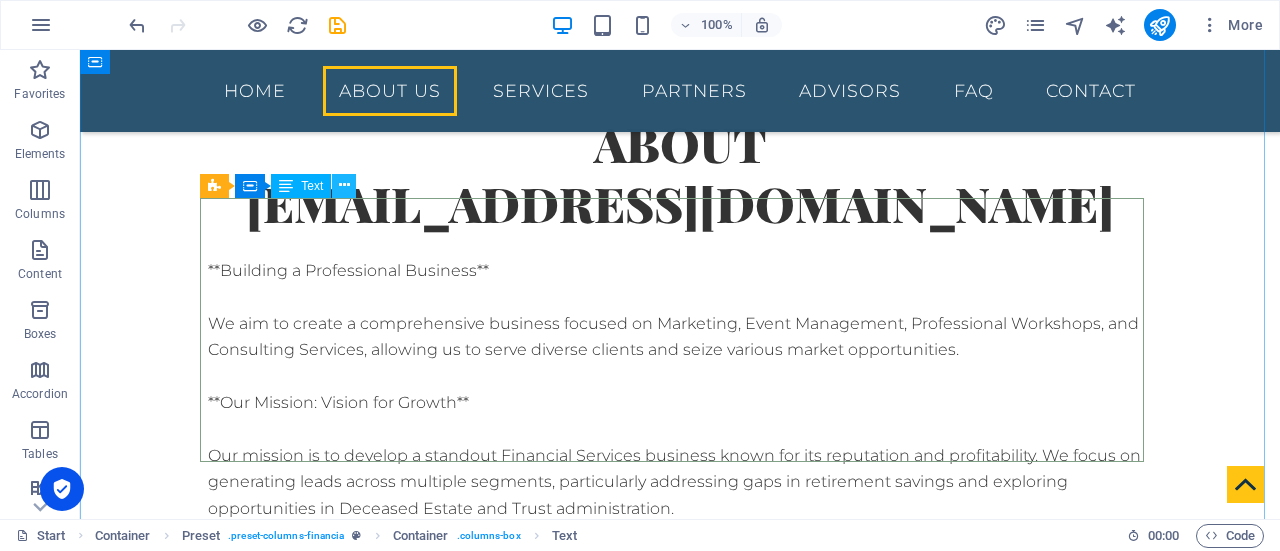 click at bounding box center (344, 185) 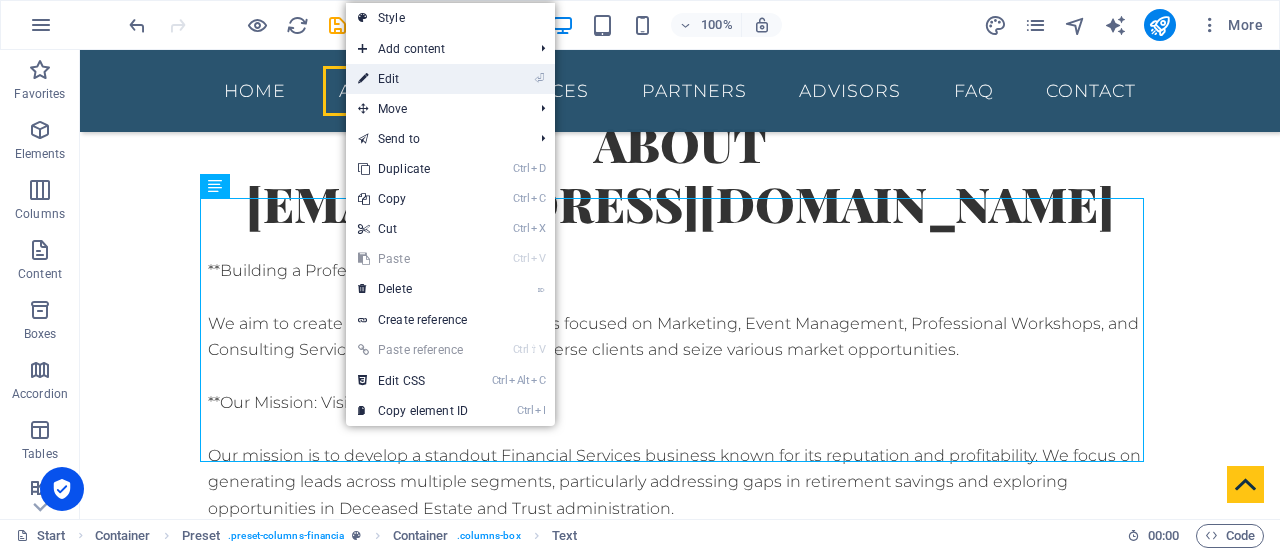 click on "⏎  Edit" at bounding box center [413, 79] 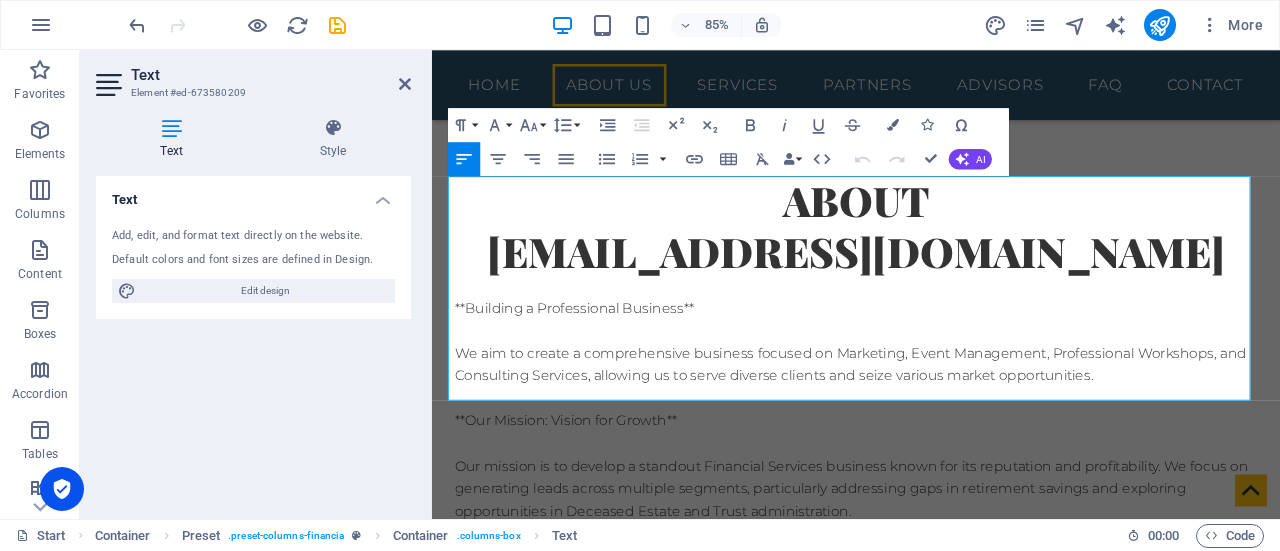 scroll, scrollTop: 819, scrollLeft: 0, axis: vertical 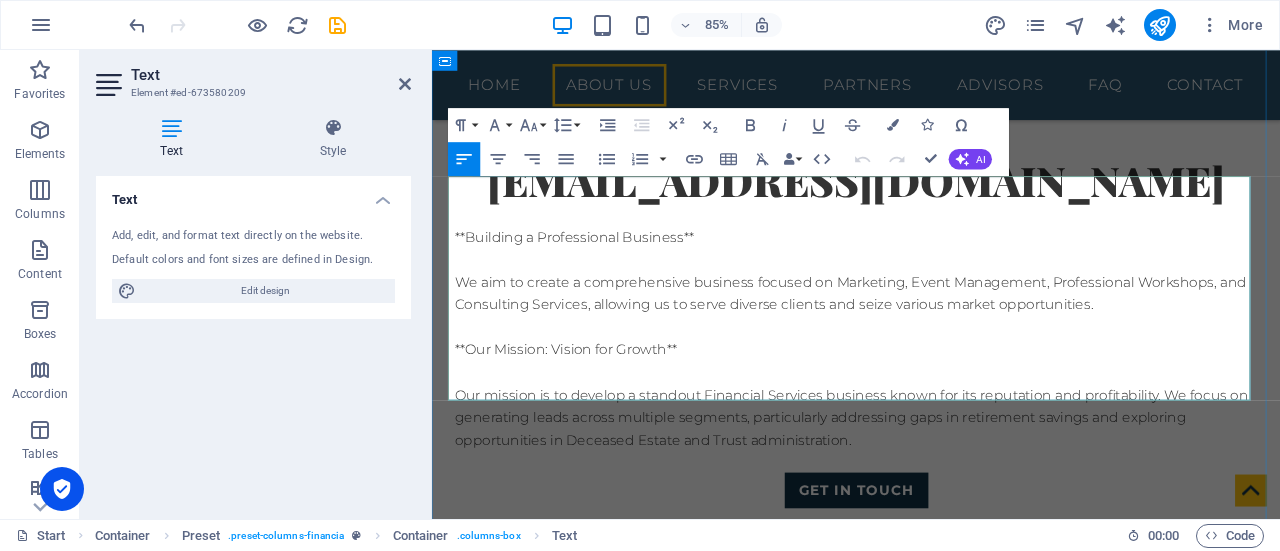click on "**Building a Professional Business** We aim to create a comprehensive business focused on Marketing, Event Management, Professional Workshops, and Consulting Services, allowing us to serve diverse clients and seize various market opportunities. **Our Mission: Vision for Growth** Our mission is to develop a standout Financial Services business known for its reputation and profitability. We focus on generating leads across multiple segments, particularly addressing gaps in retirement savings and exploring opportunities in Deceased Estate and Trust administration." at bounding box center [931, 390] 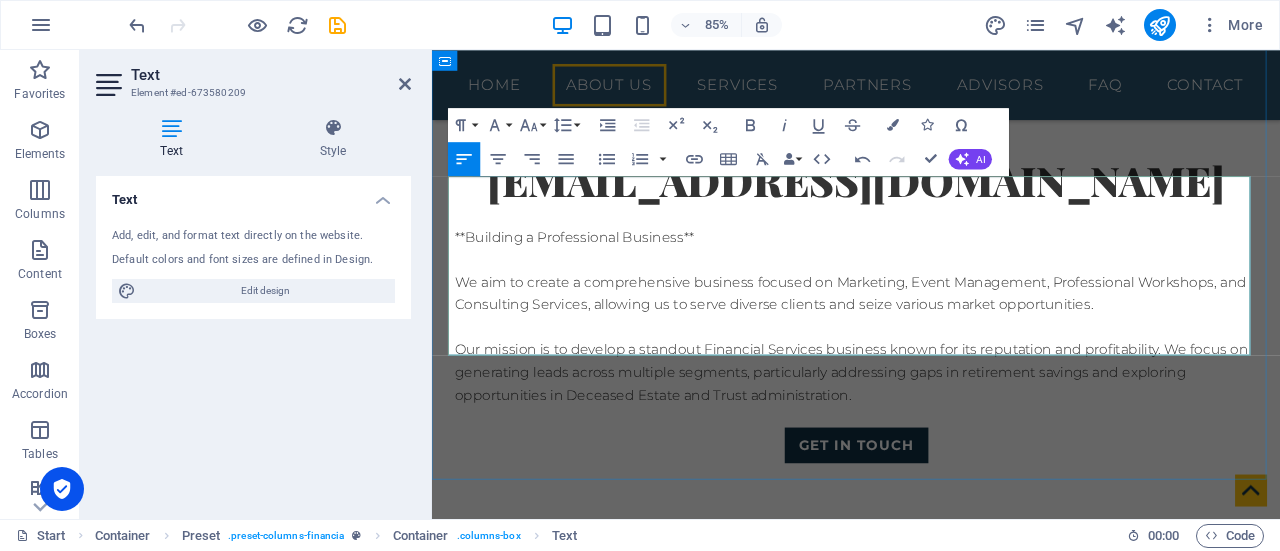 type 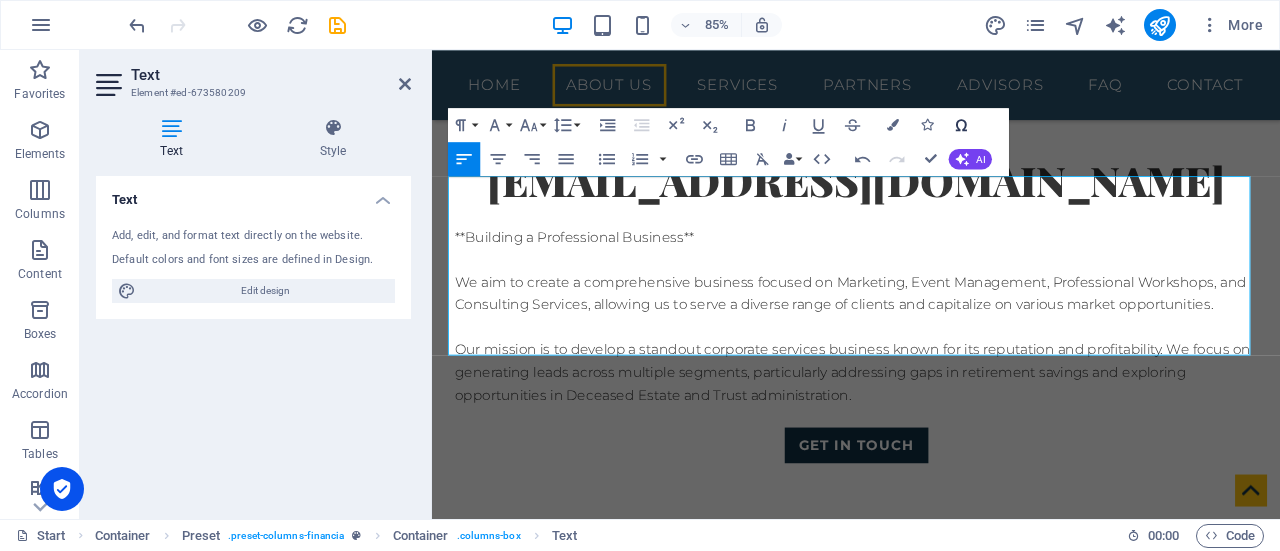 scroll, scrollTop: 275, scrollLeft: 9, axis: both 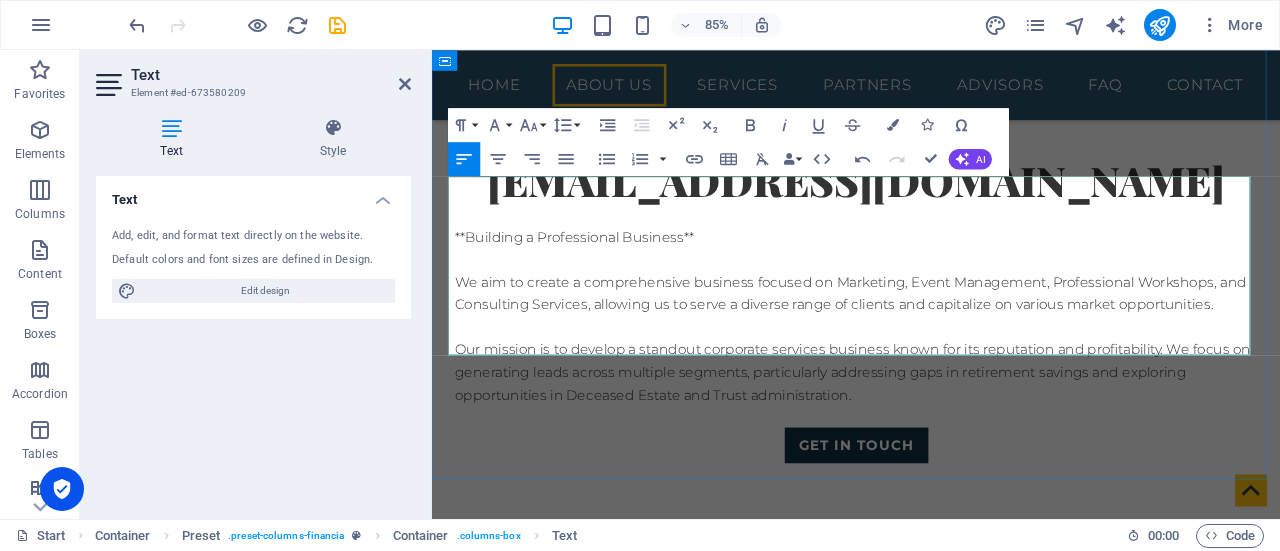 click on "**Building a Professional Business** We aim to create a comprehensive business focused on Marketing, Event Management, Professional Workshops, and Consulting Services, allowing us to serve a diverse range of clients and capitalize on various market opportunities. Our mission is to develop a standout corporate services business known for its reputation and profitability. We focus on generating leads across multiple segments, particularly addressing gaps in retirement savings and exploring opportunities in Deceased Estate and Trust administration." at bounding box center [931, 363] 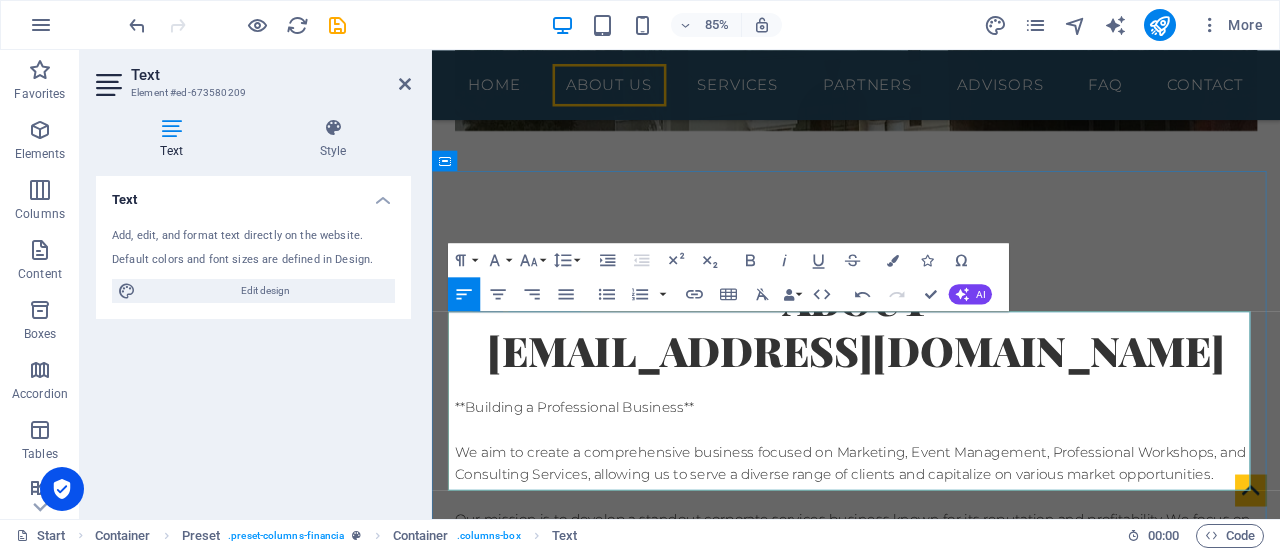scroll, scrollTop: 719, scrollLeft: 0, axis: vertical 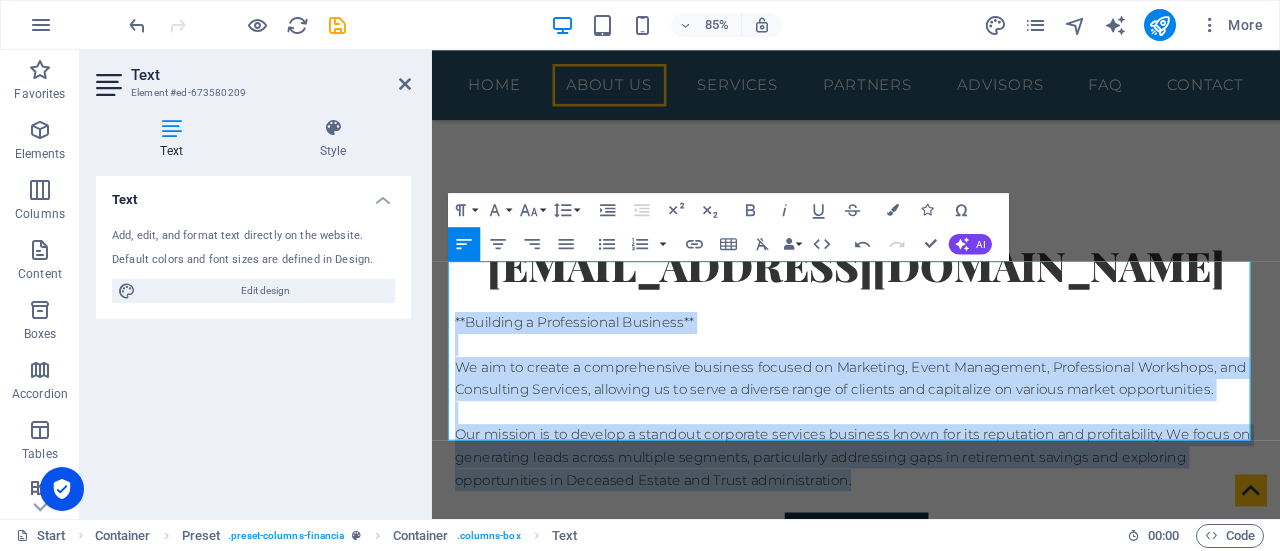 drag, startPoint x: 921, startPoint y: 484, endPoint x: 860, endPoint y: 305, distance: 189.10843 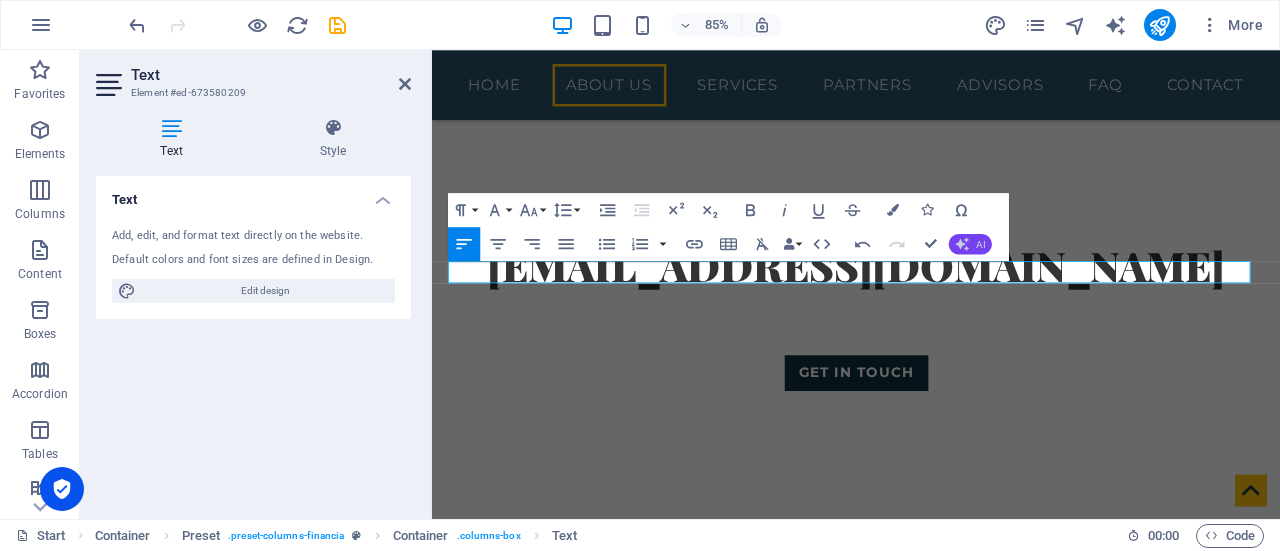 click 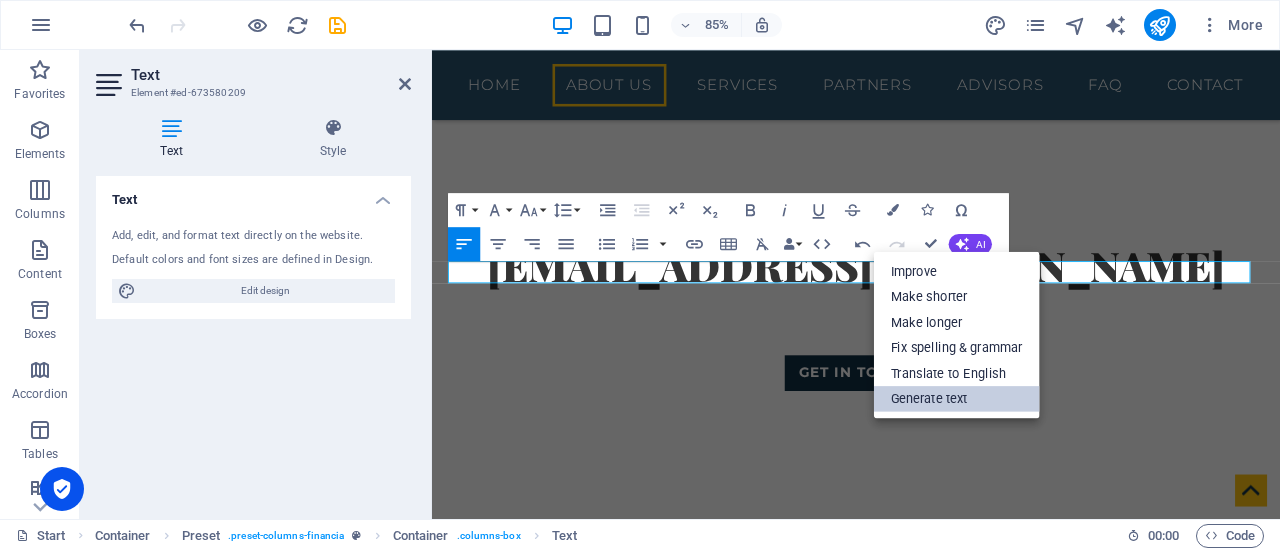click on "Generate text" at bounding box center [957, 399] 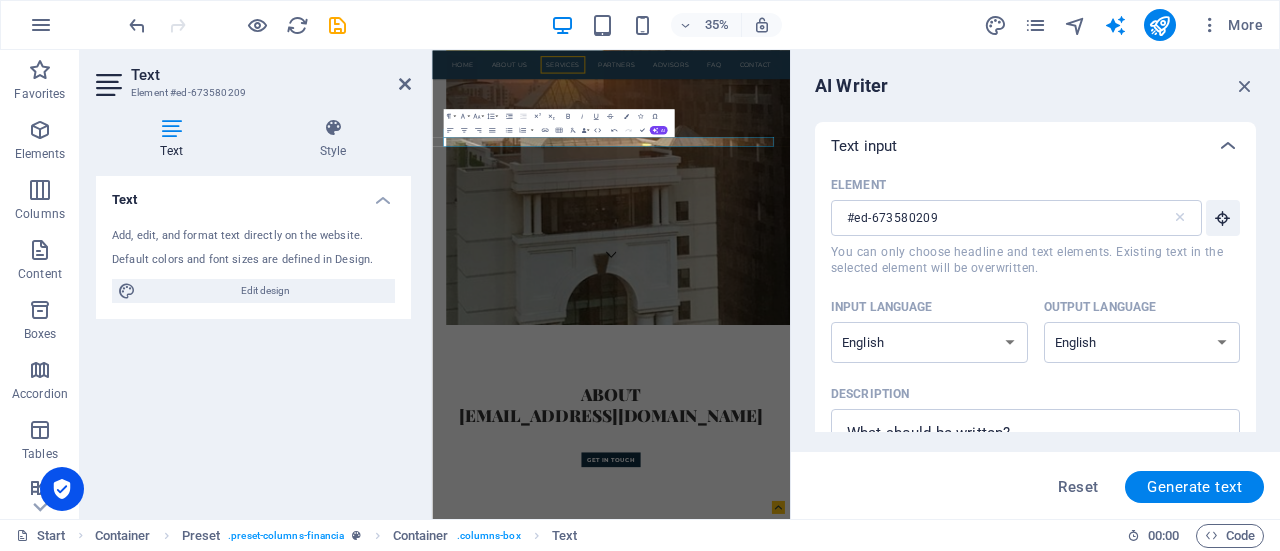 scroll, scrollTop: 1508, scrollLeft: 0, axis: vertical 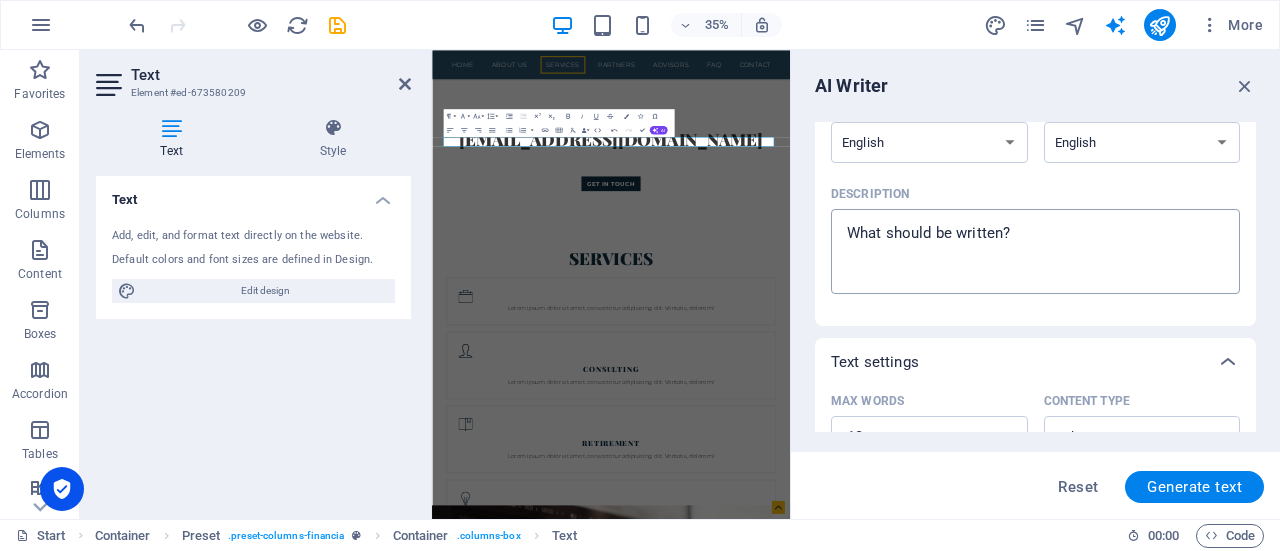 type on "x" 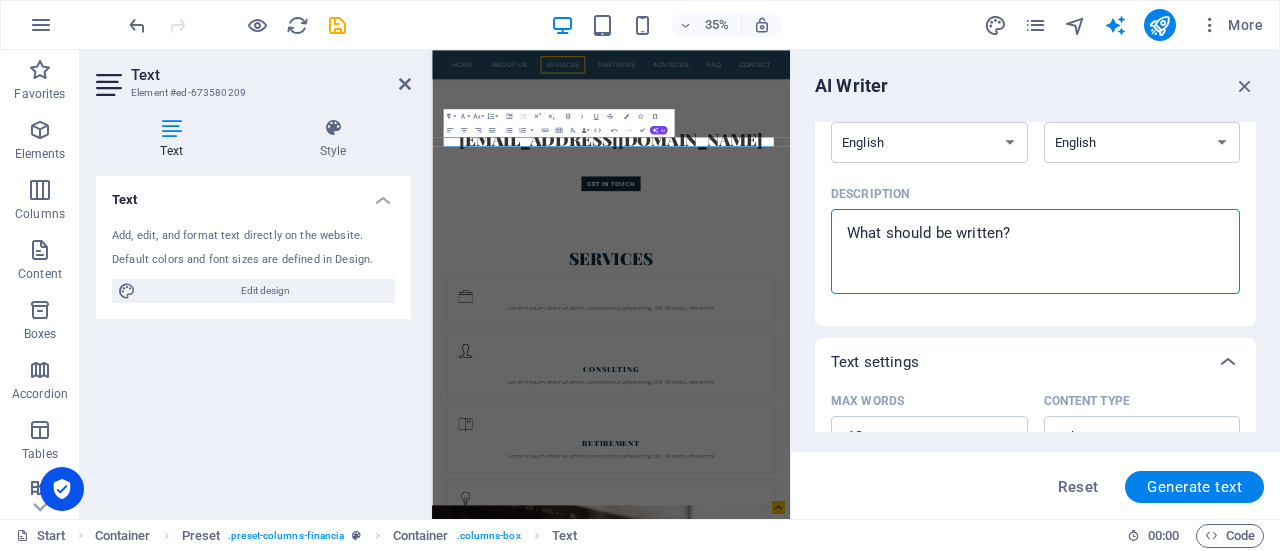 type on "A" 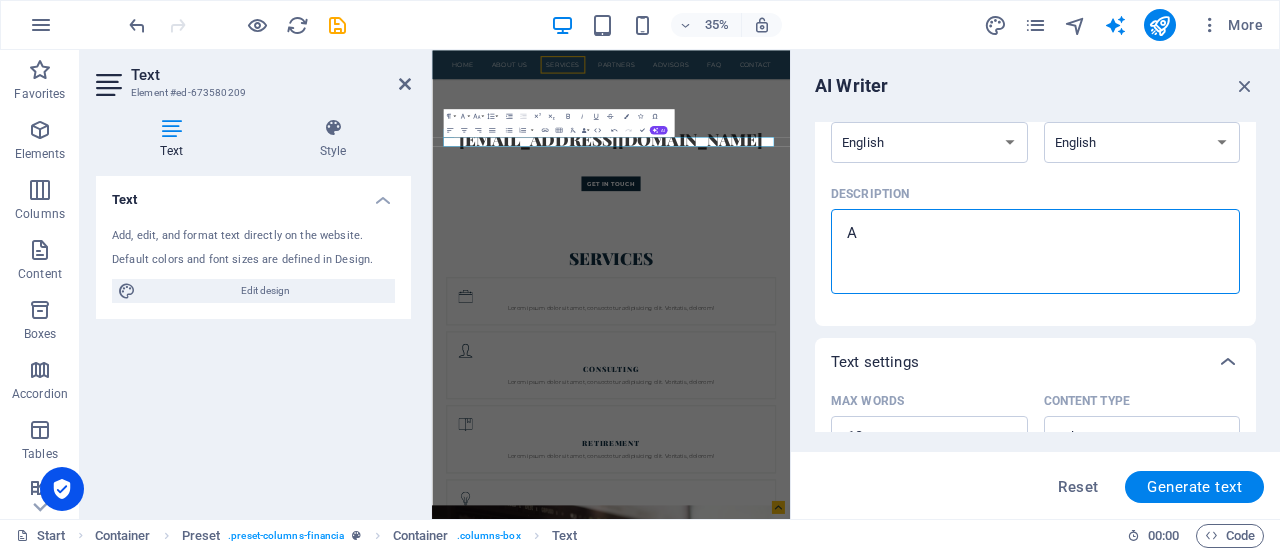 type on "x" 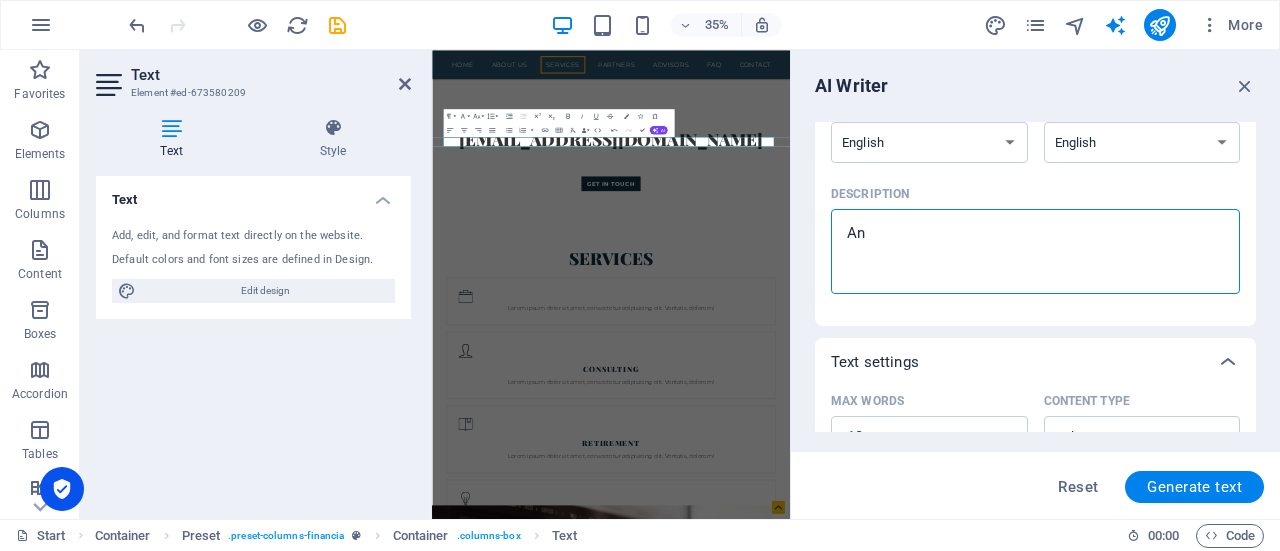type on "x" 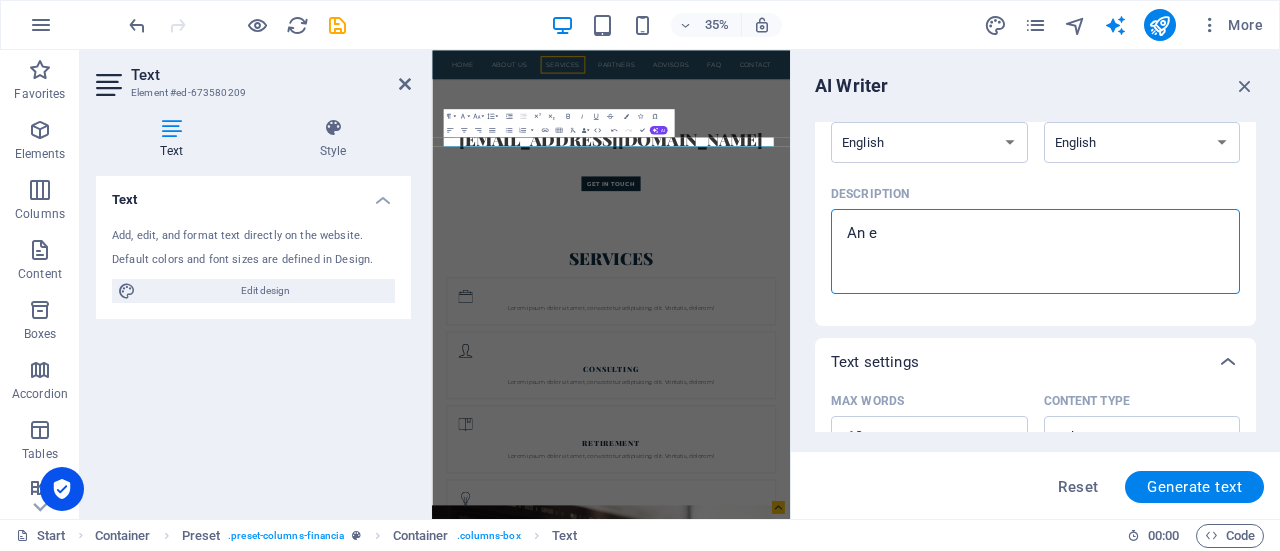 type on "An" 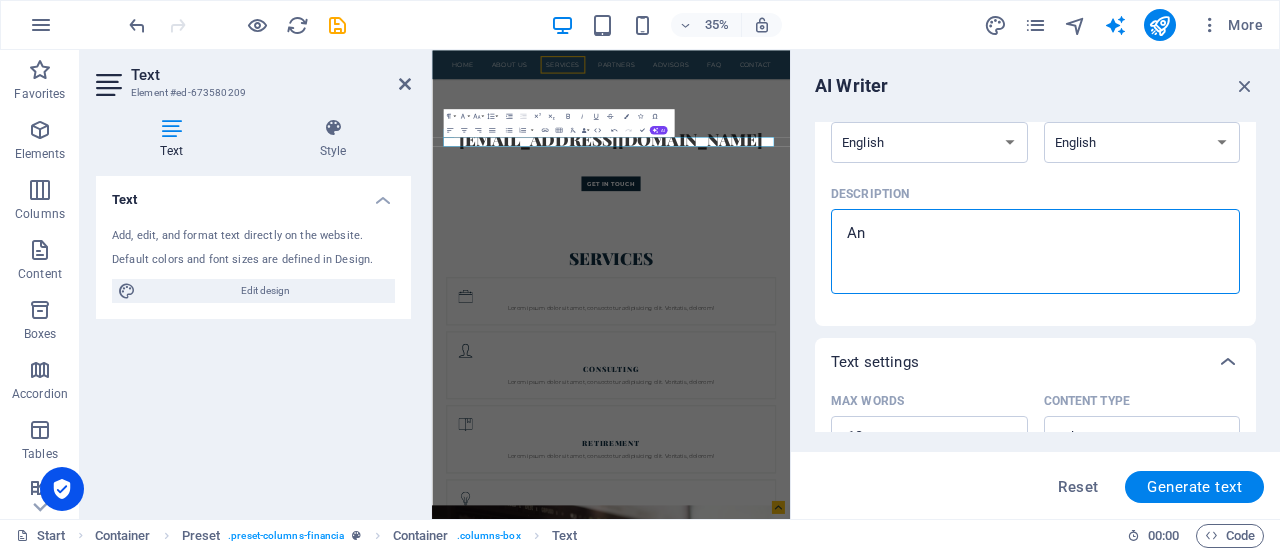 type on "x" 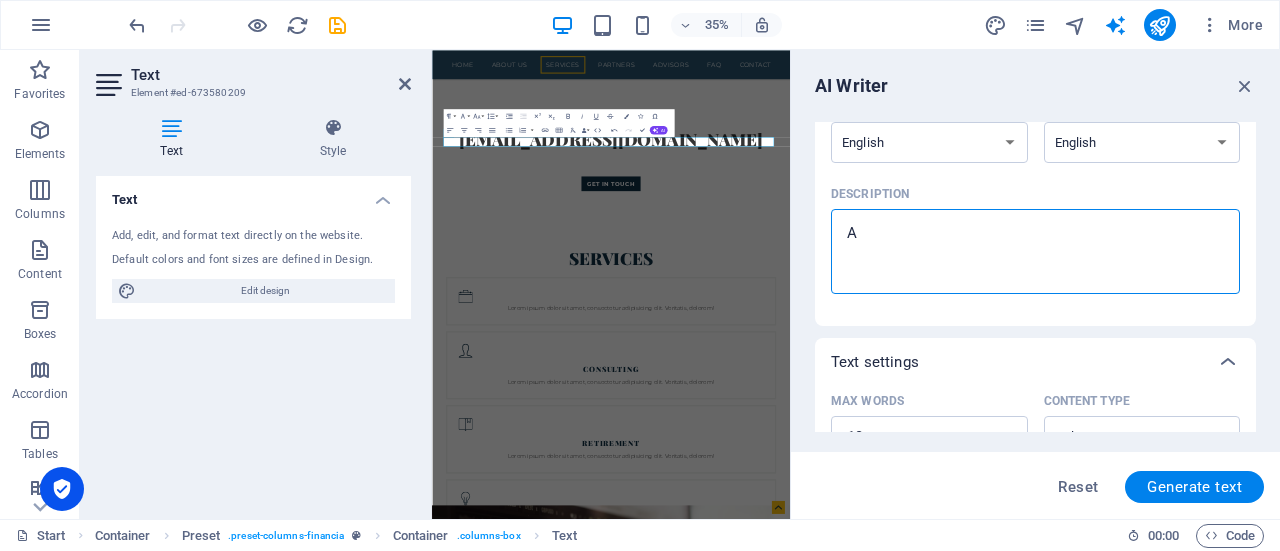 type 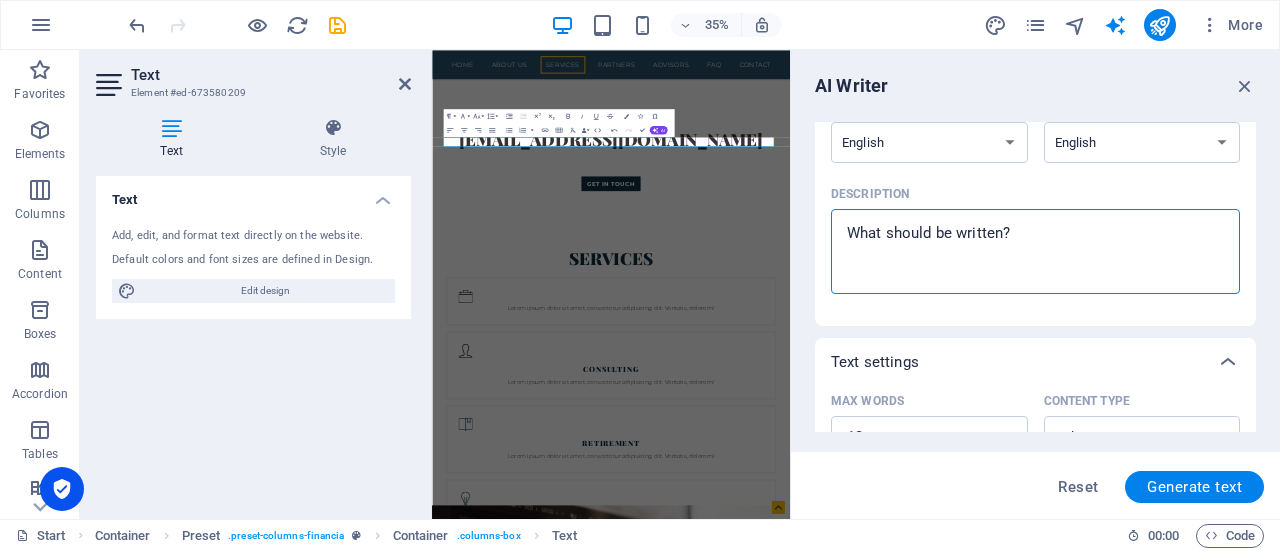 type on "W" 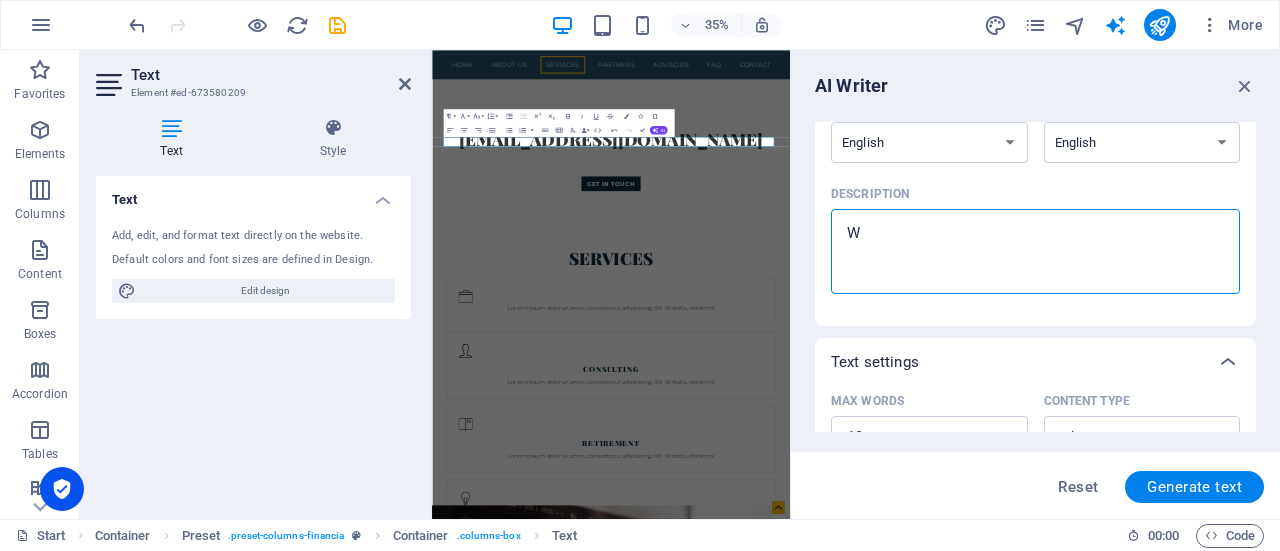 type on "WE" 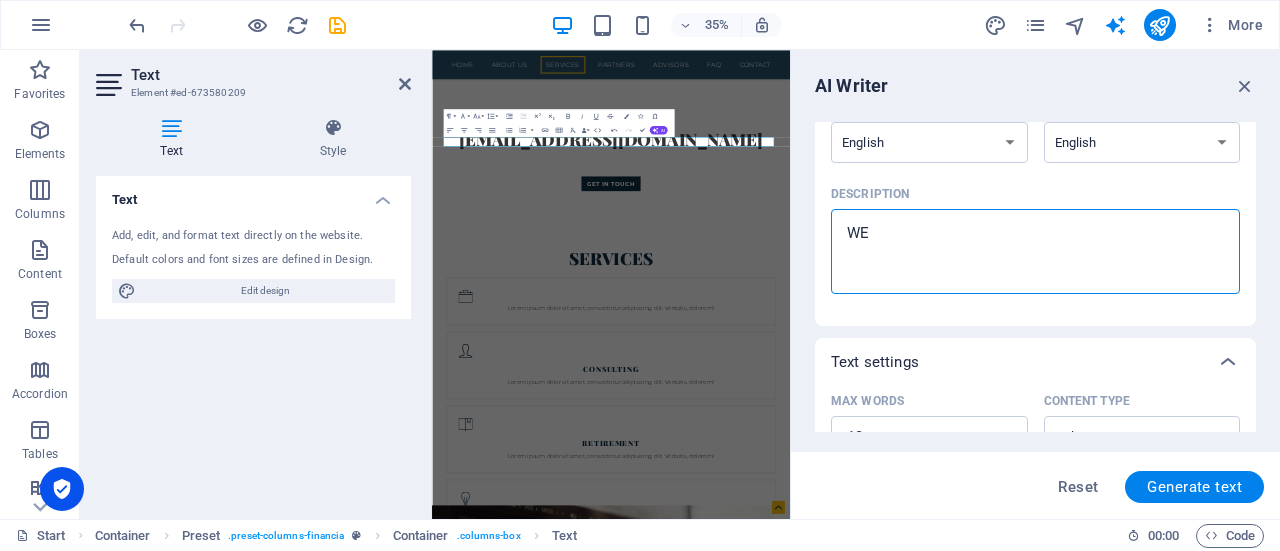 type on "W" 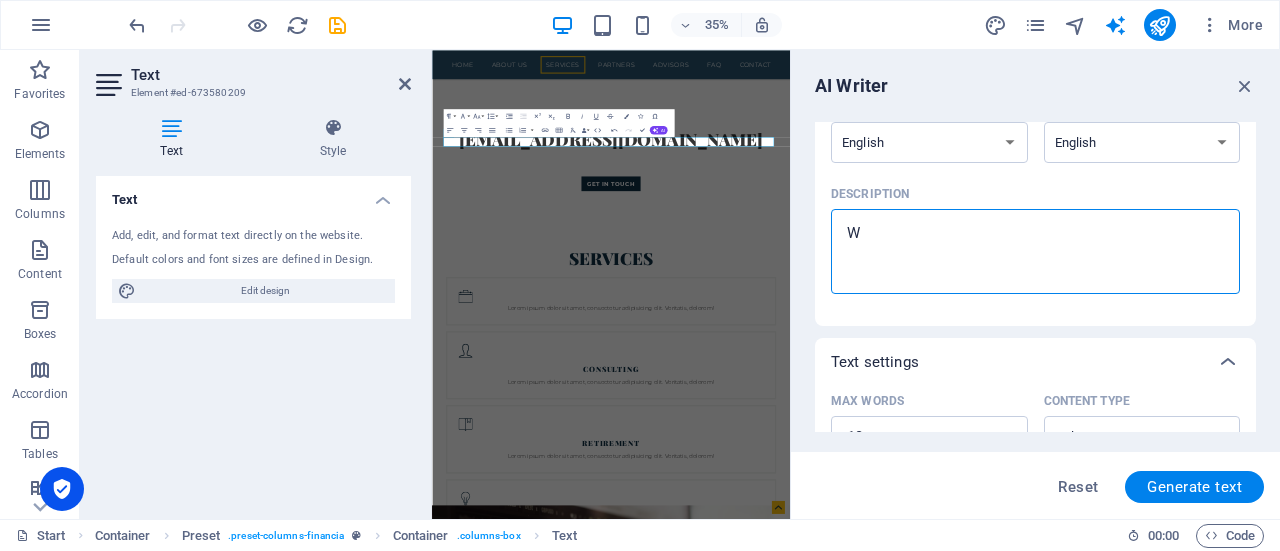 type on "We" 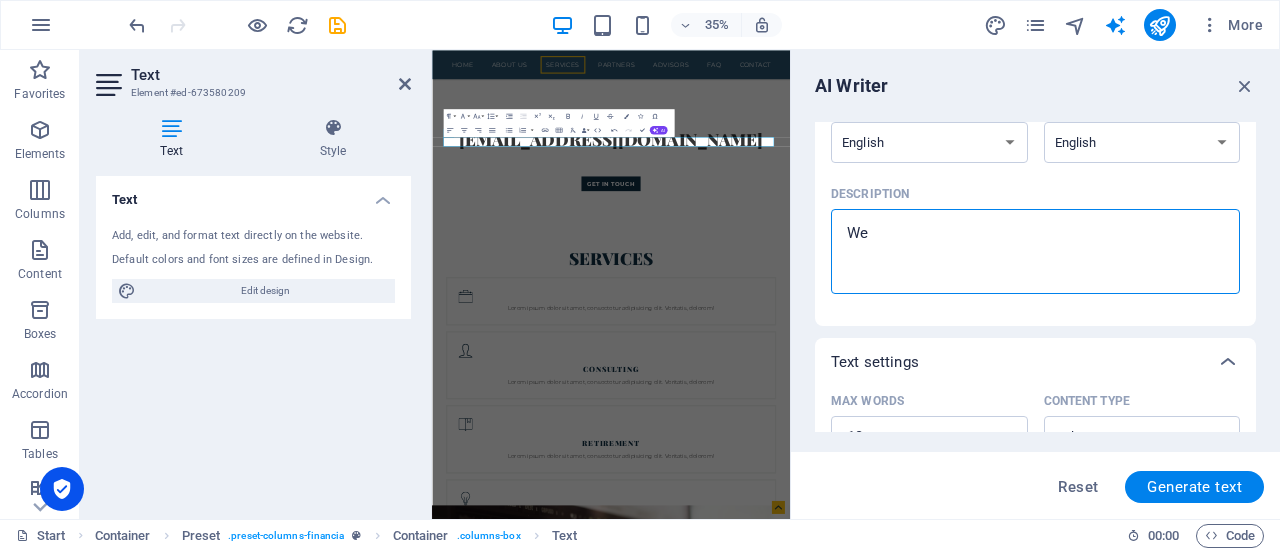 type on "x" 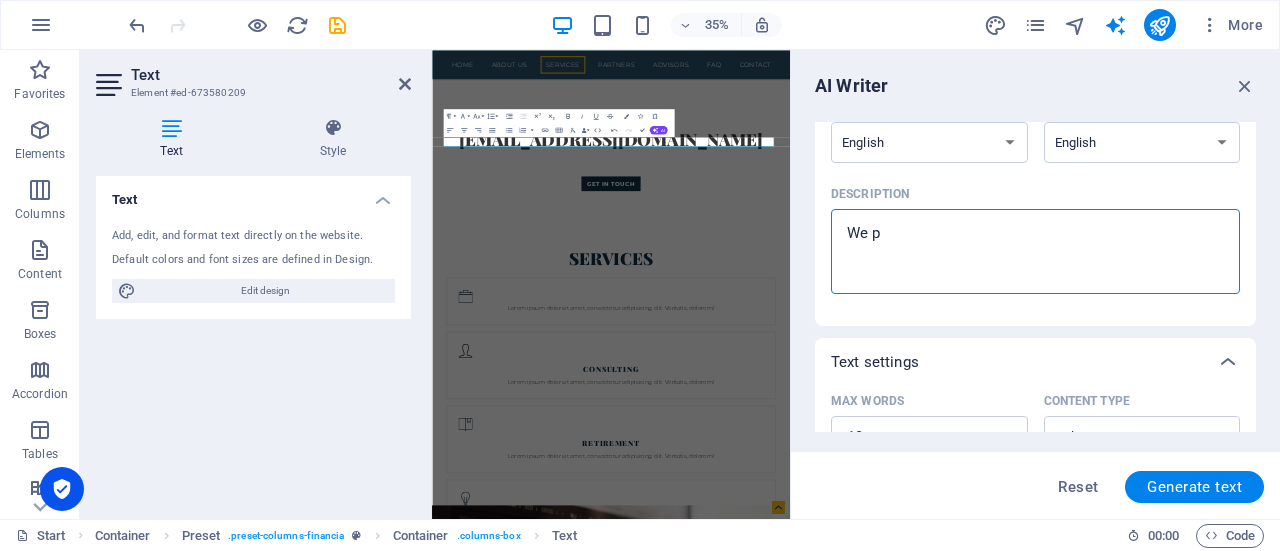 type on "We po" 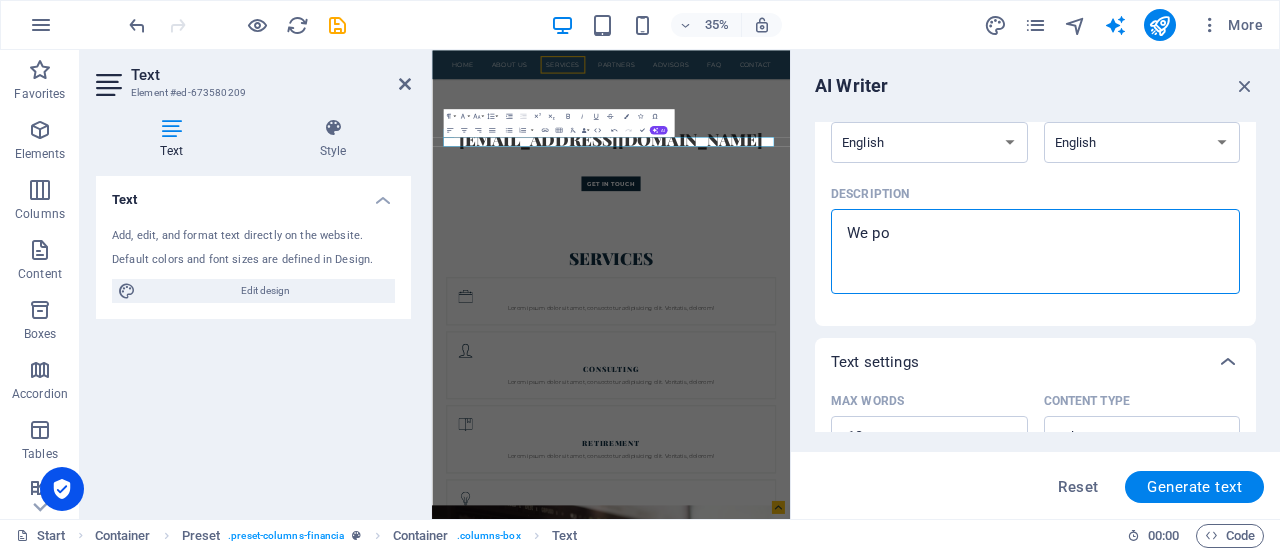type on "We p" 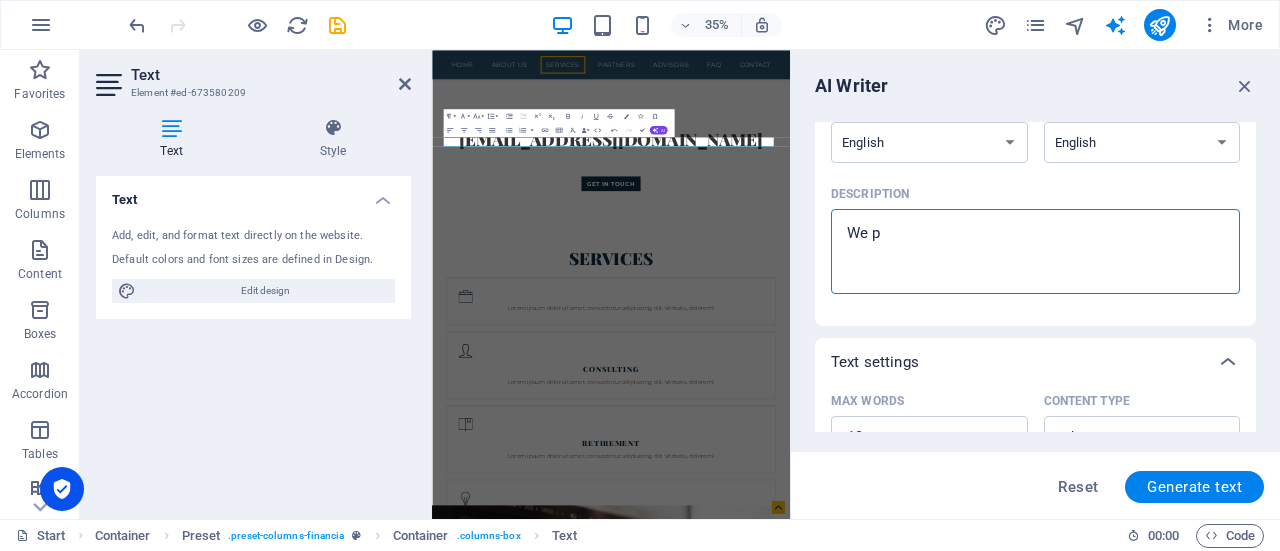 type on "x" 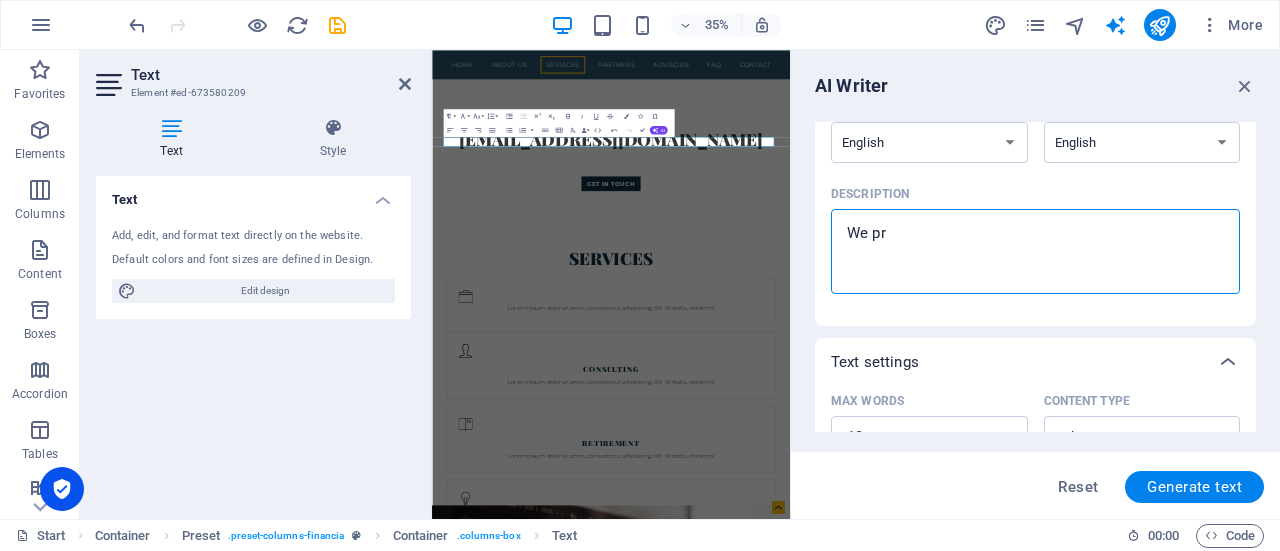 type on "We pri" 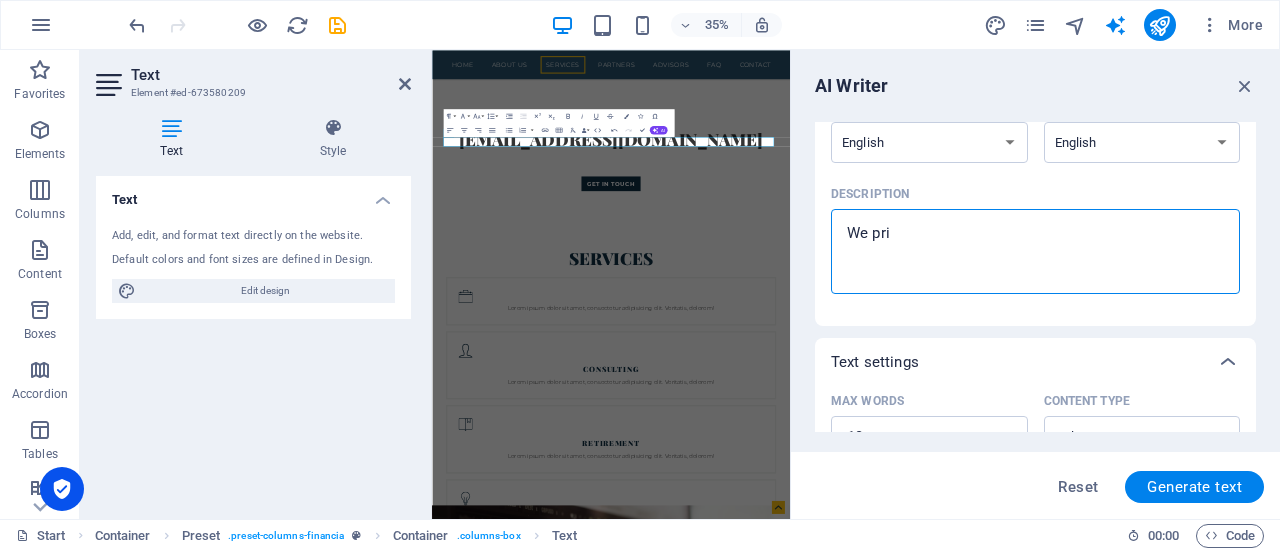 type on "We prid" 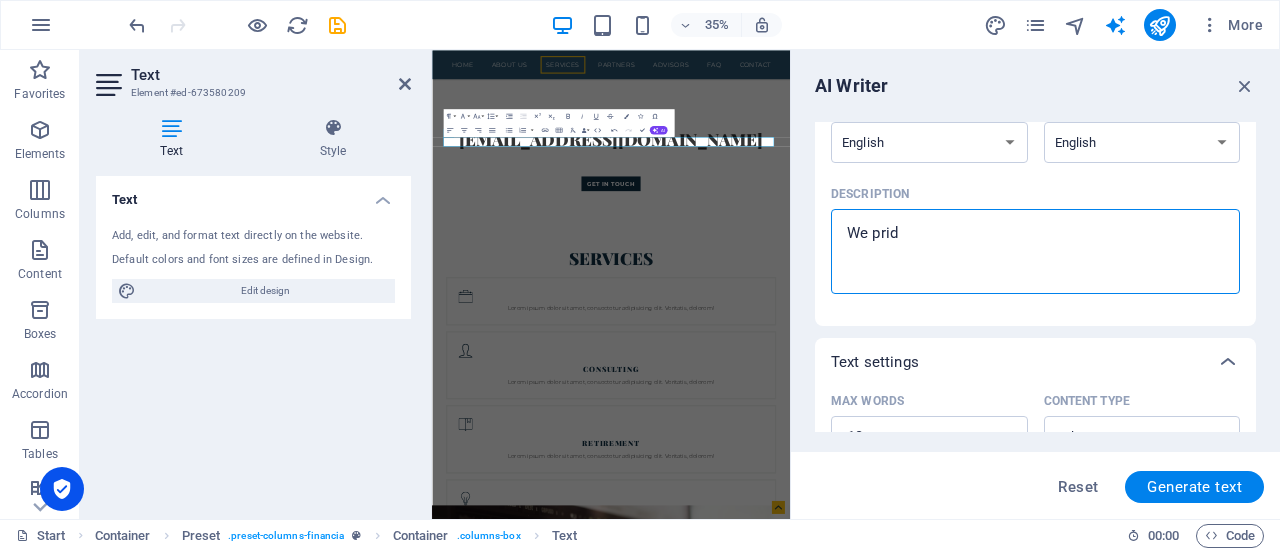 type on "x" 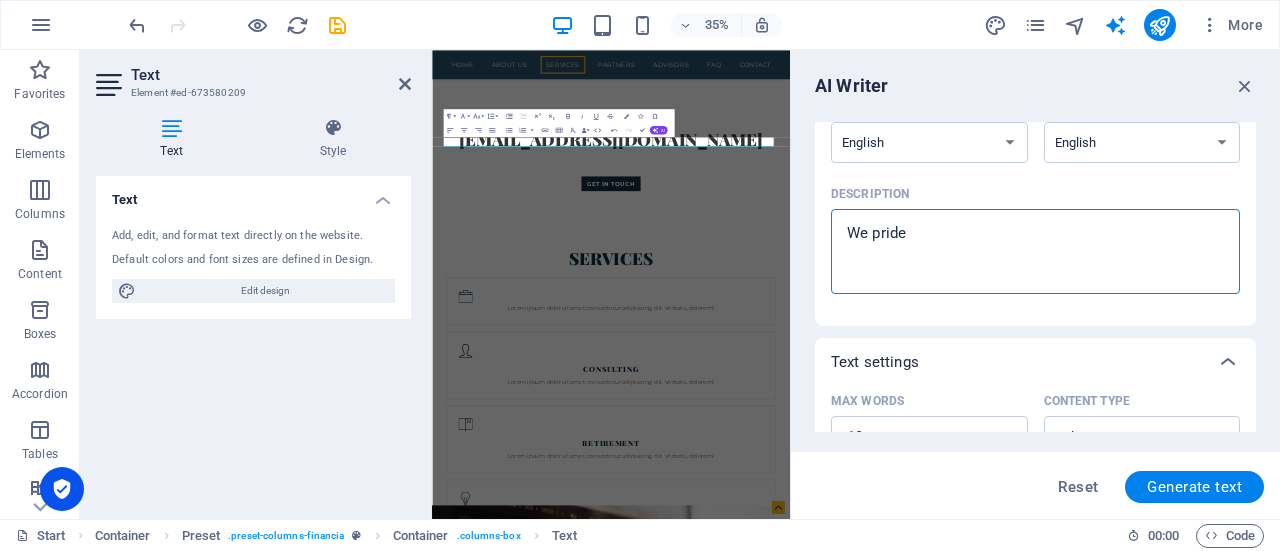type on "We pride" 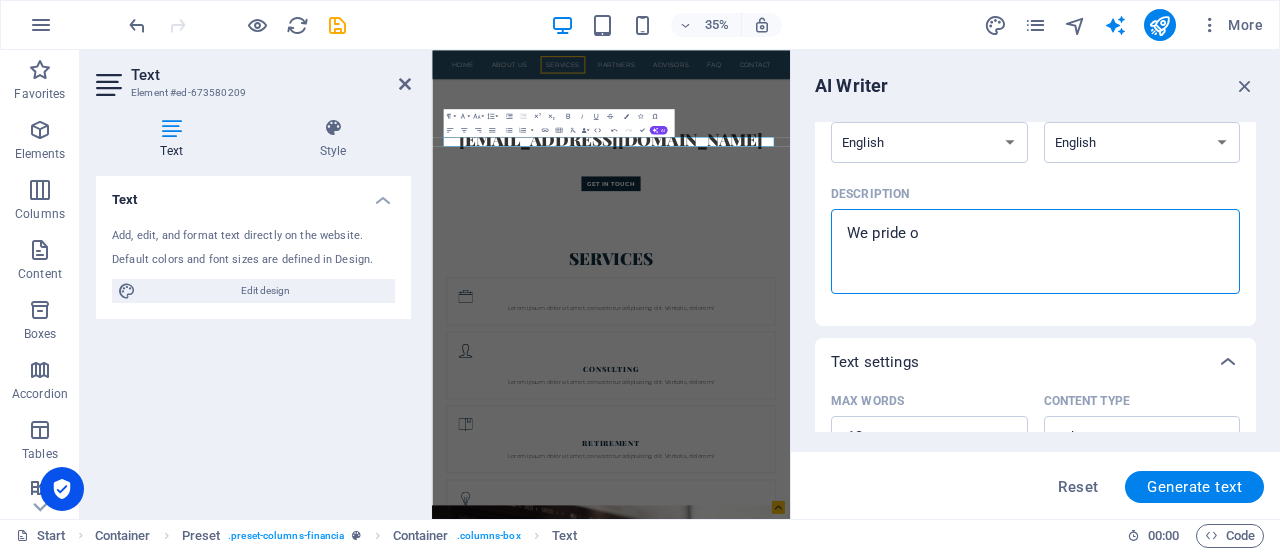 type on "We pride ou" 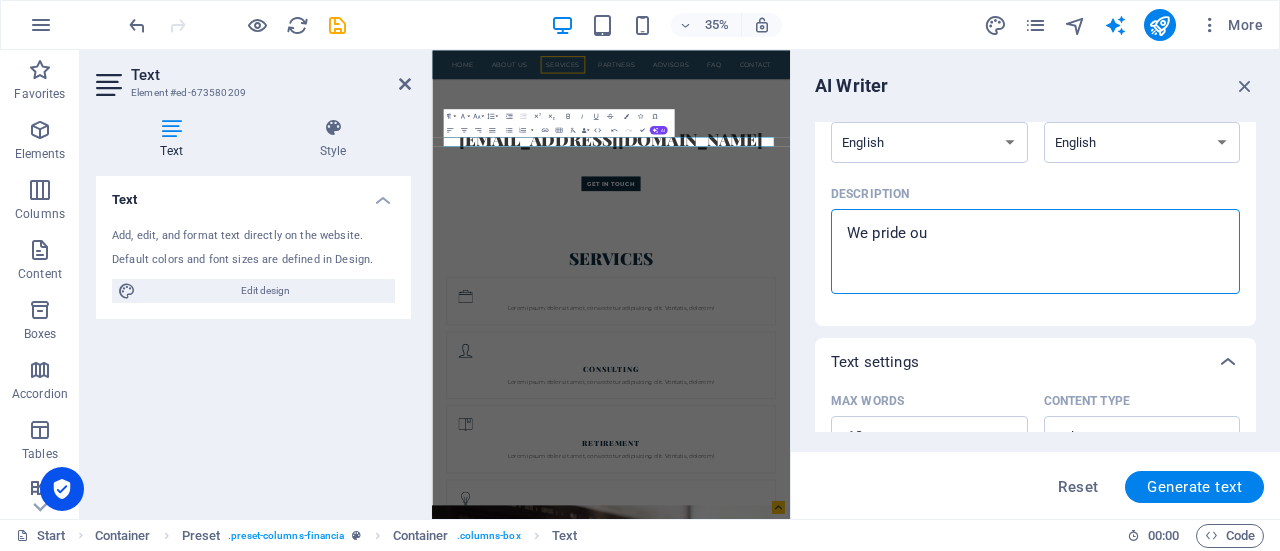 type on "x" 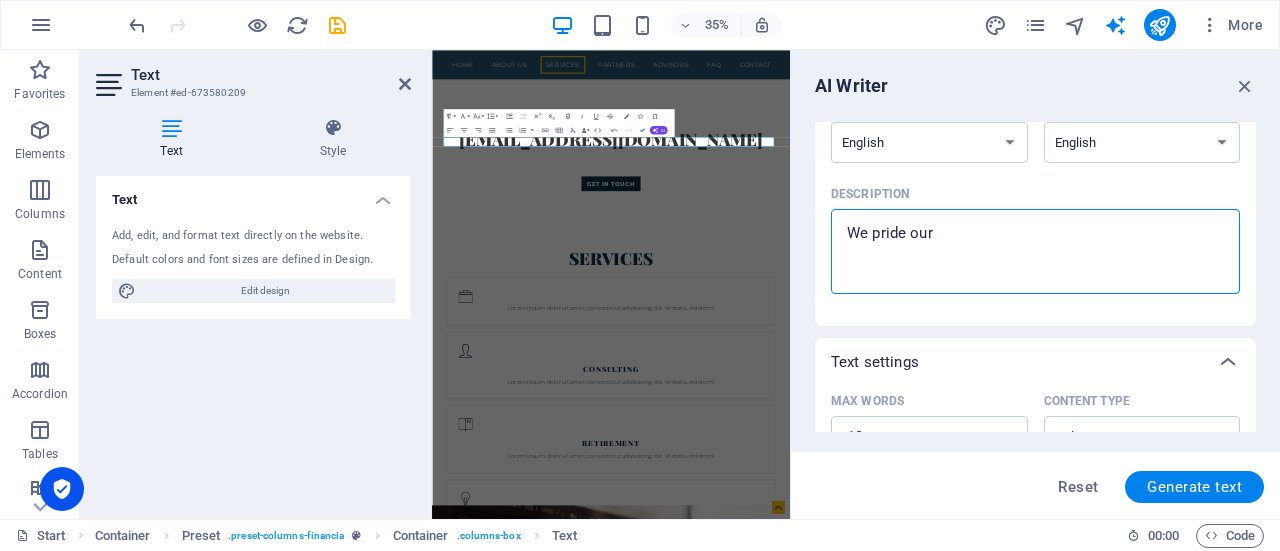 type on "We pride ours" 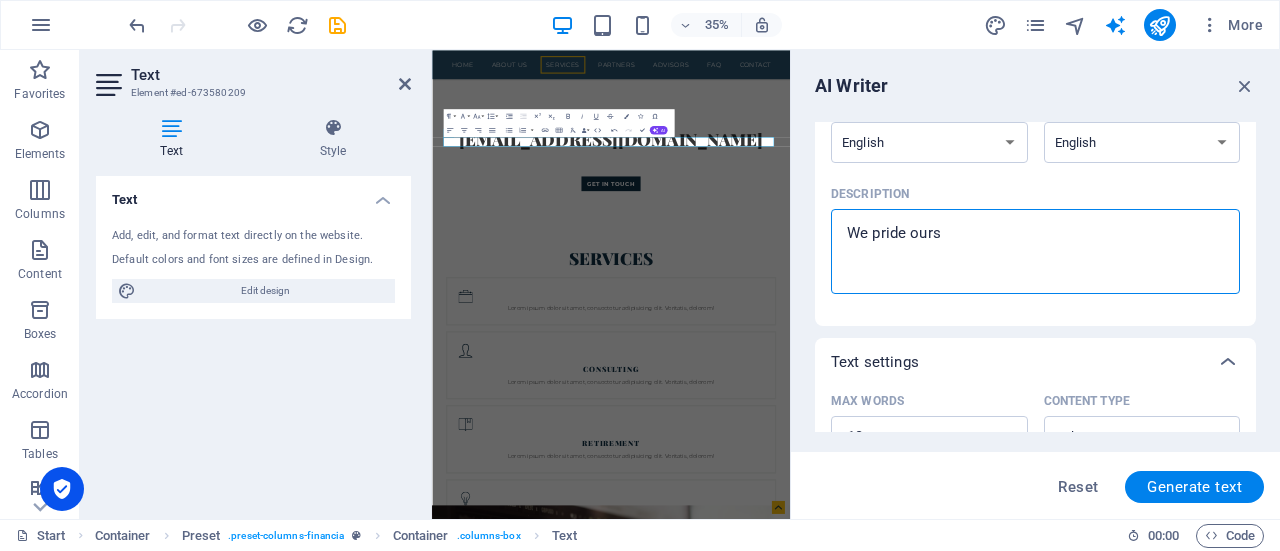 type on "We pride ourse" 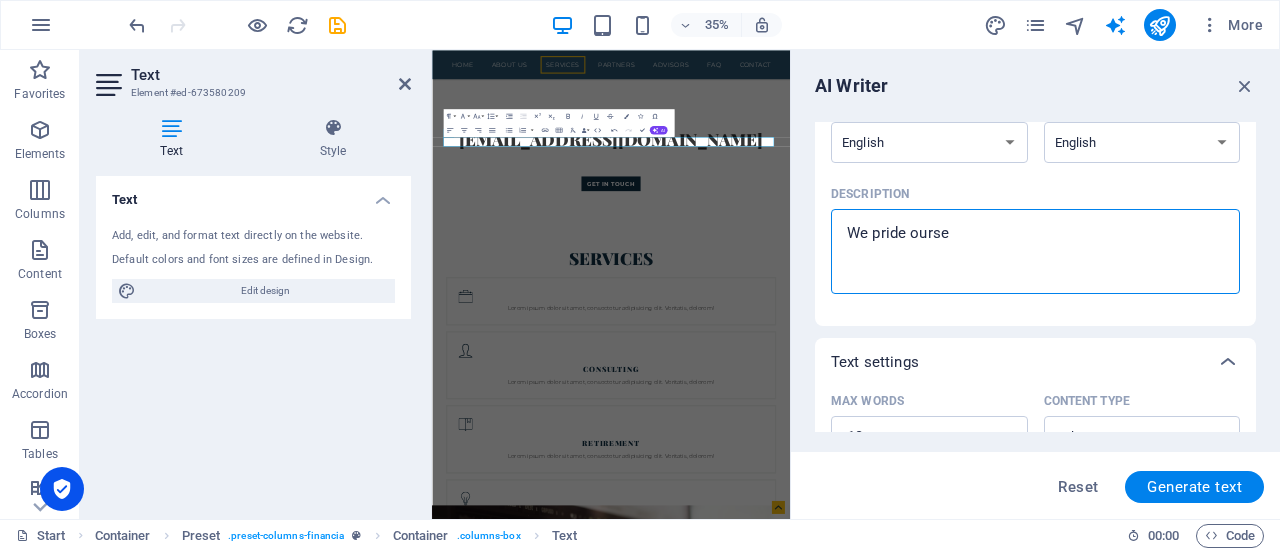 type on "We pride oursel" 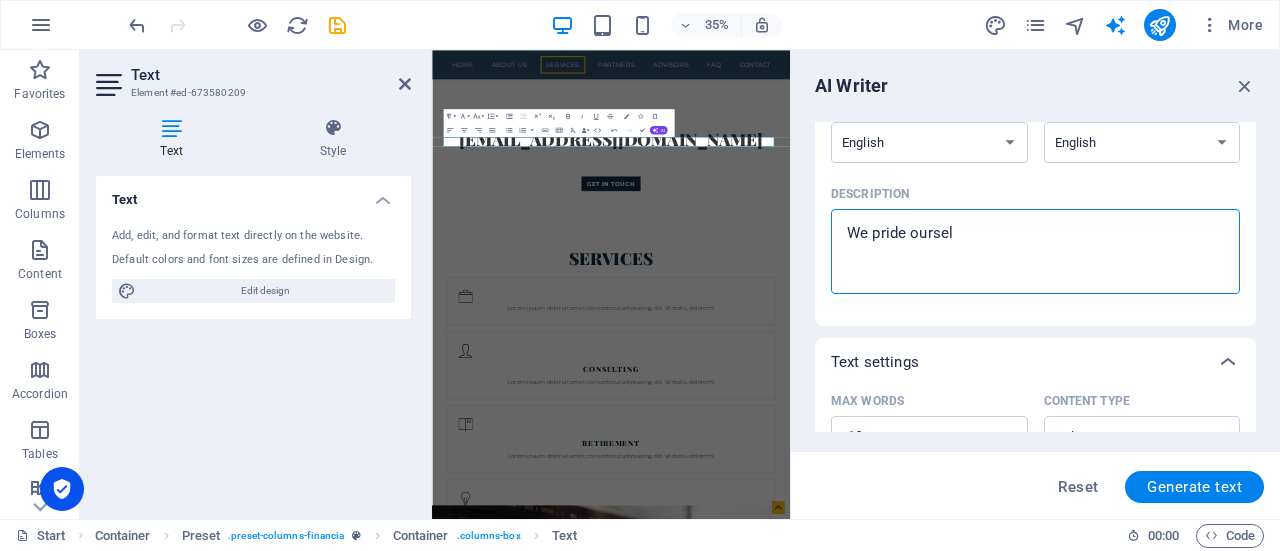 type on "x" 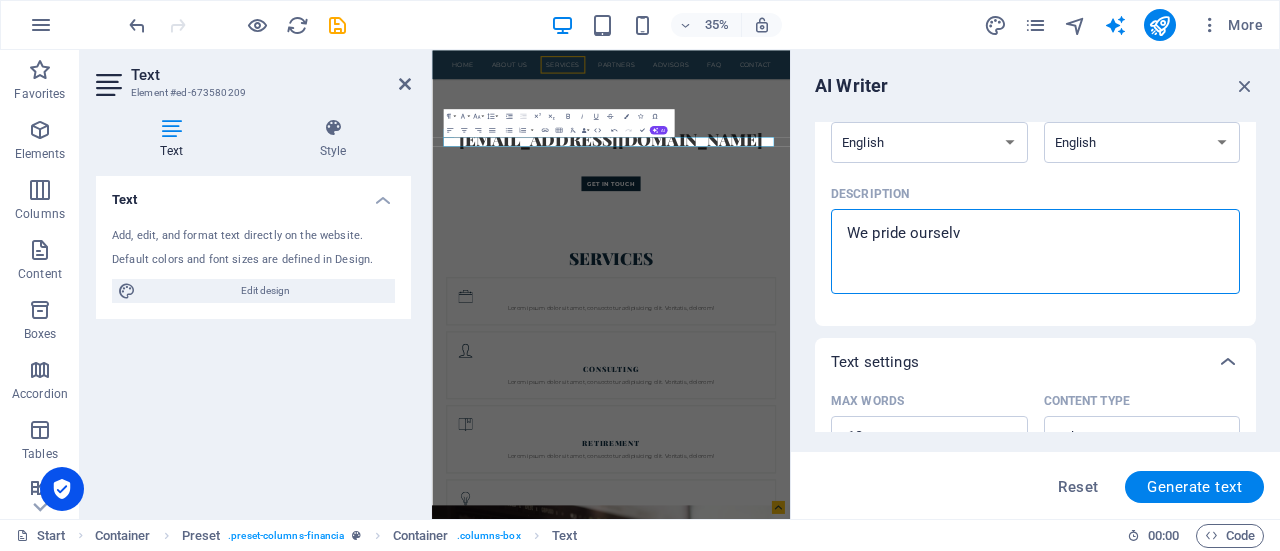 type on "We pride ourselve" 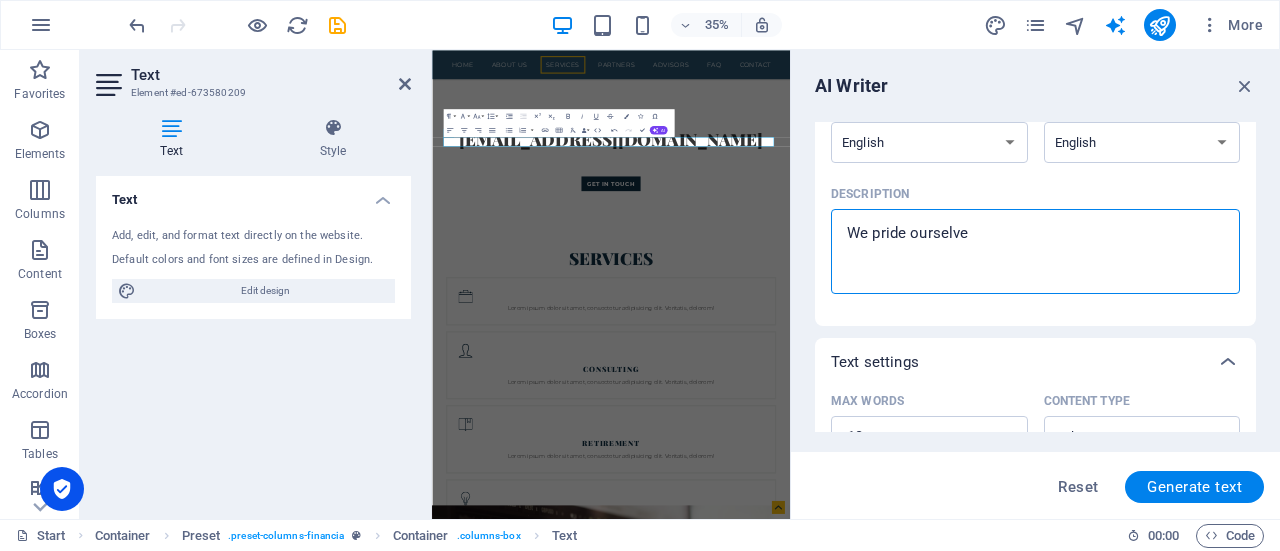 type on "We pride ourselves" 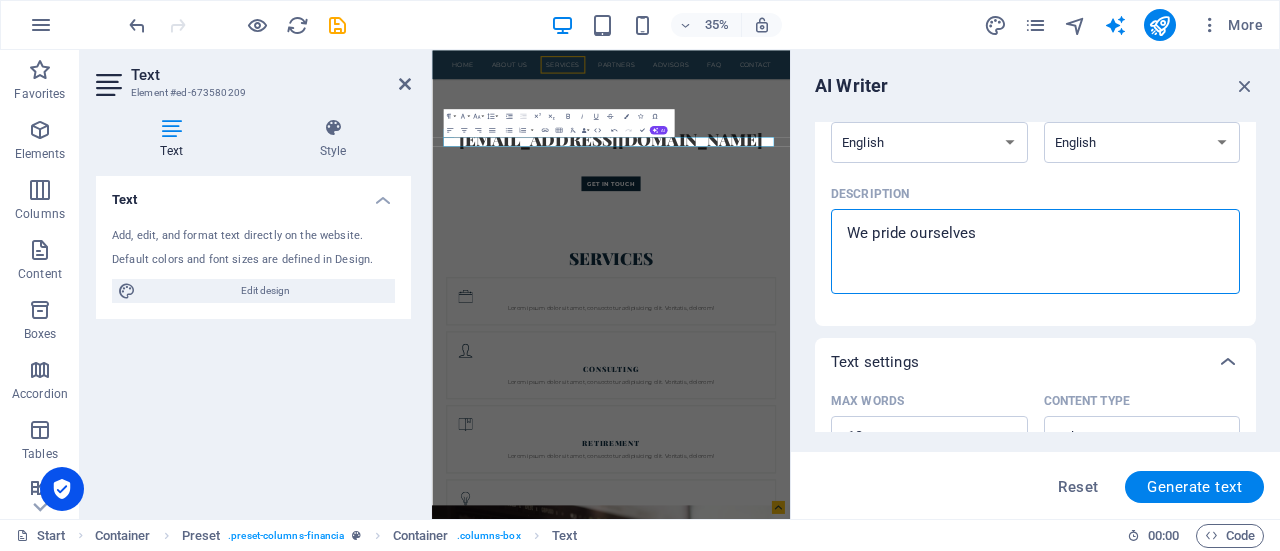 type on "We pride ourselves" 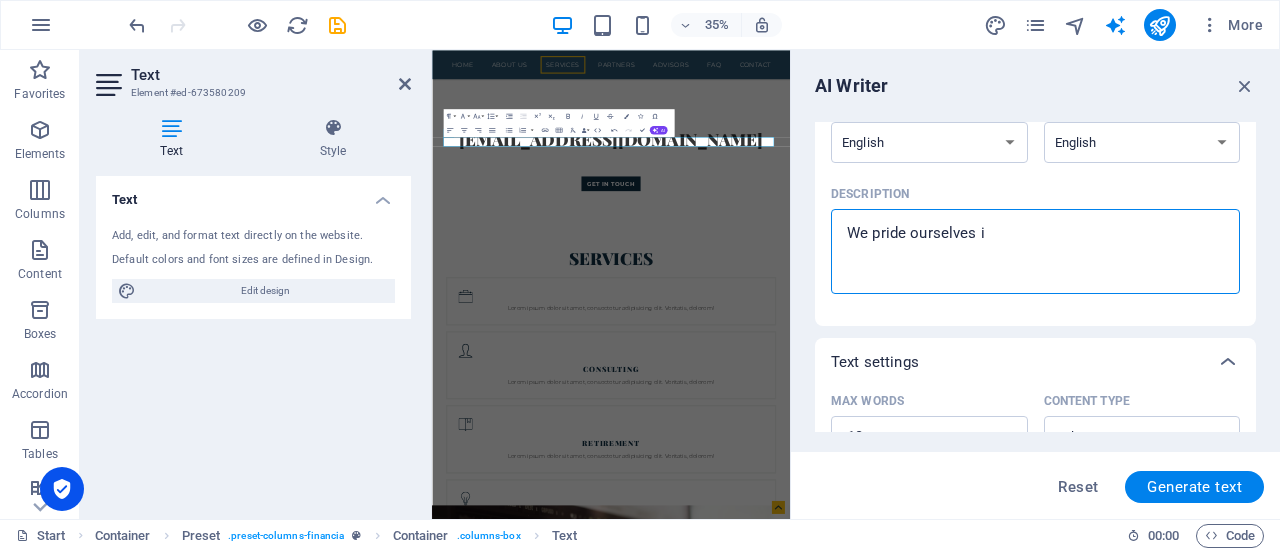 type on "We pride ourselves in" 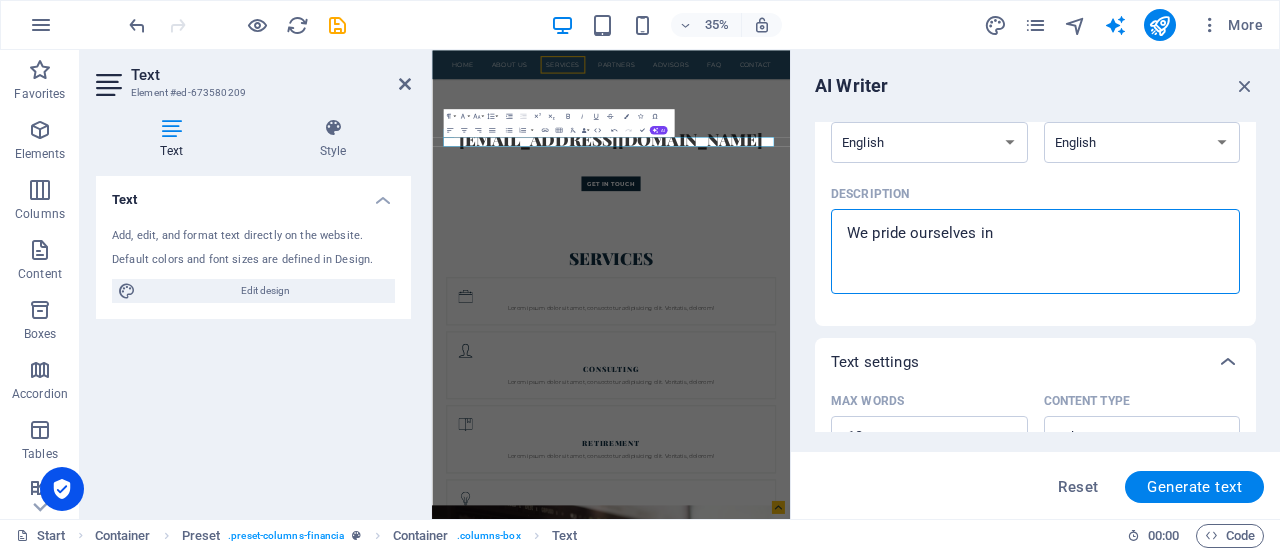 type on "We pride ourselves in" 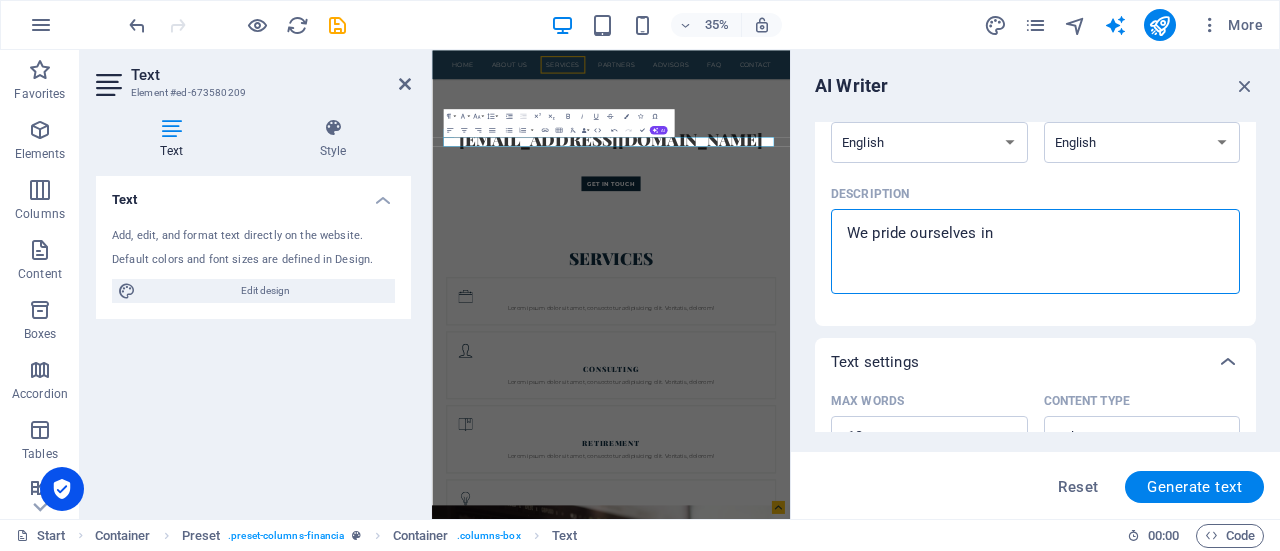type on "We pride ourselves in f" 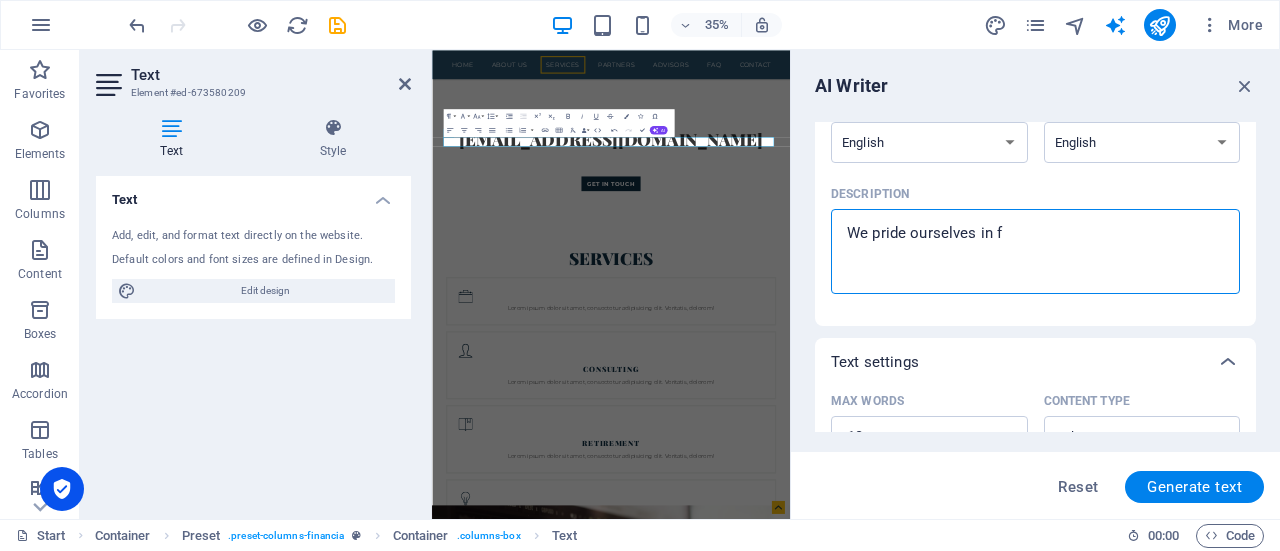 type on "x" 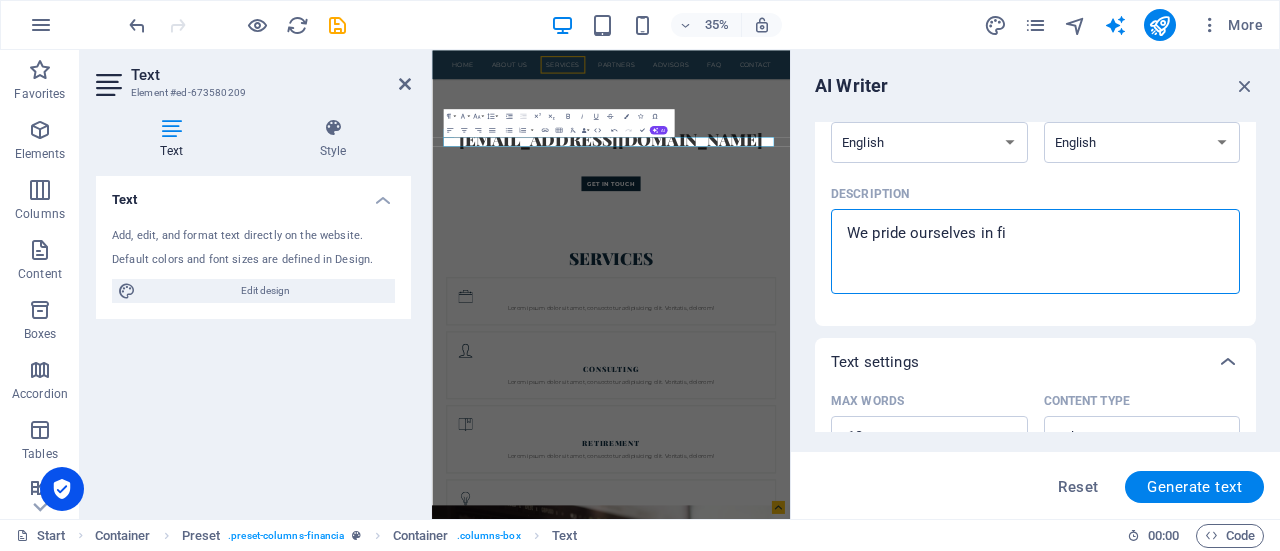 type on "We pride ourselves in fin" 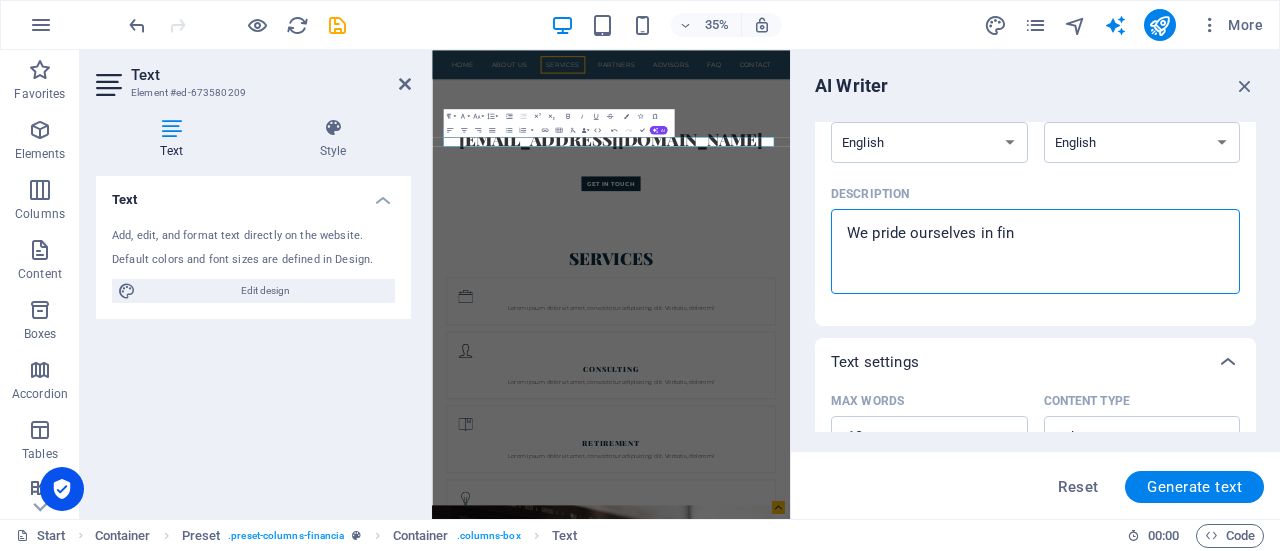 type on "x" 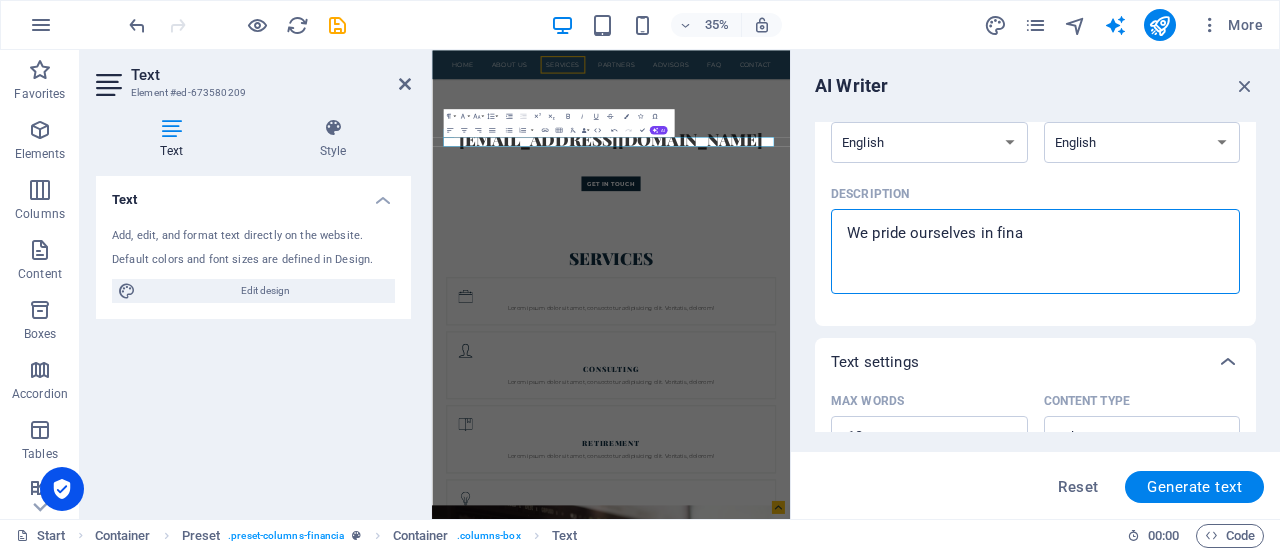type on "We pride ourselves in [PERSON_NAME]" 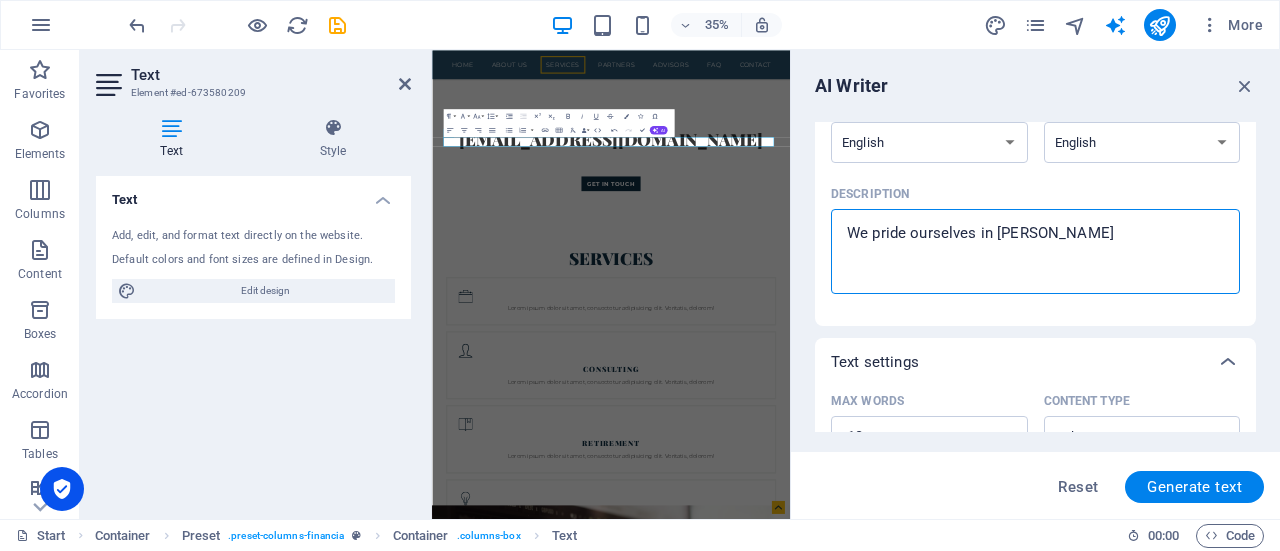 type on "We pride ourselves in financ" 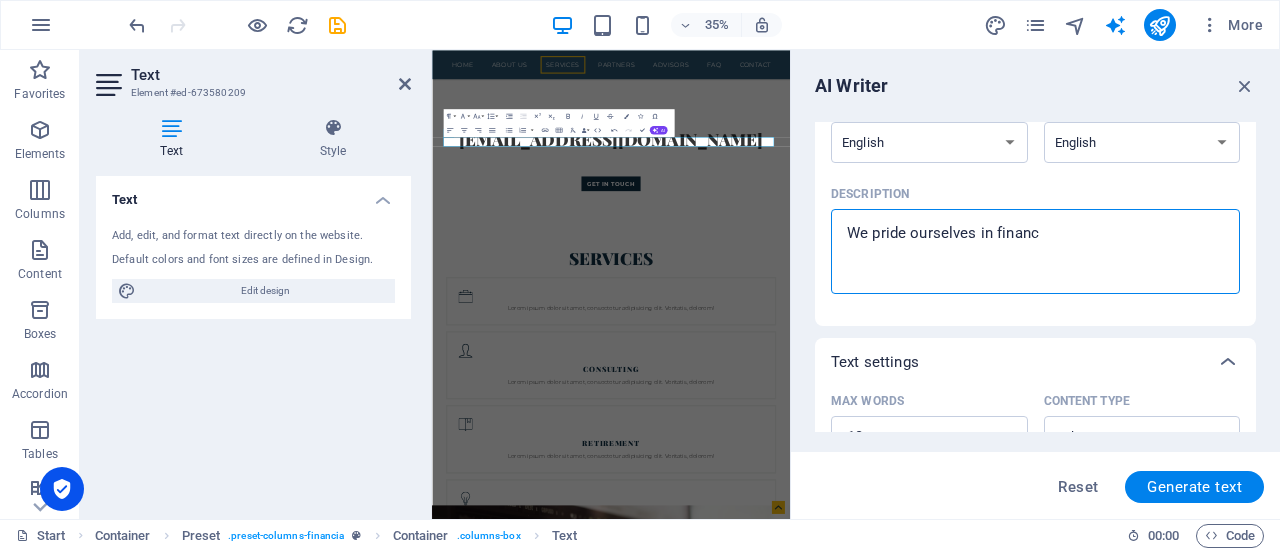 type on "x" 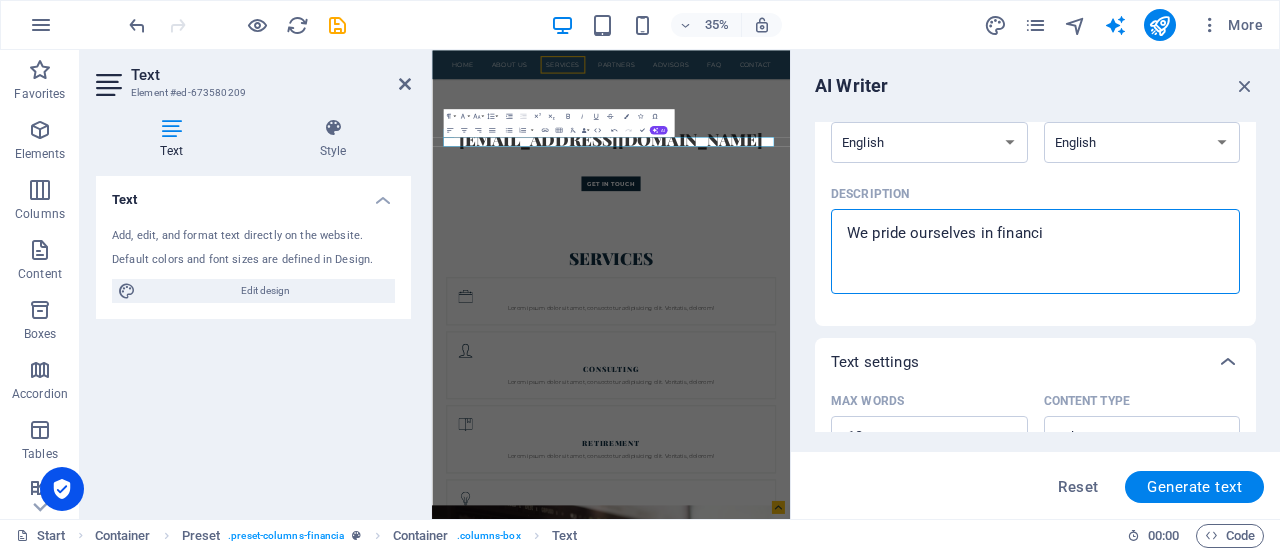 type on "x" 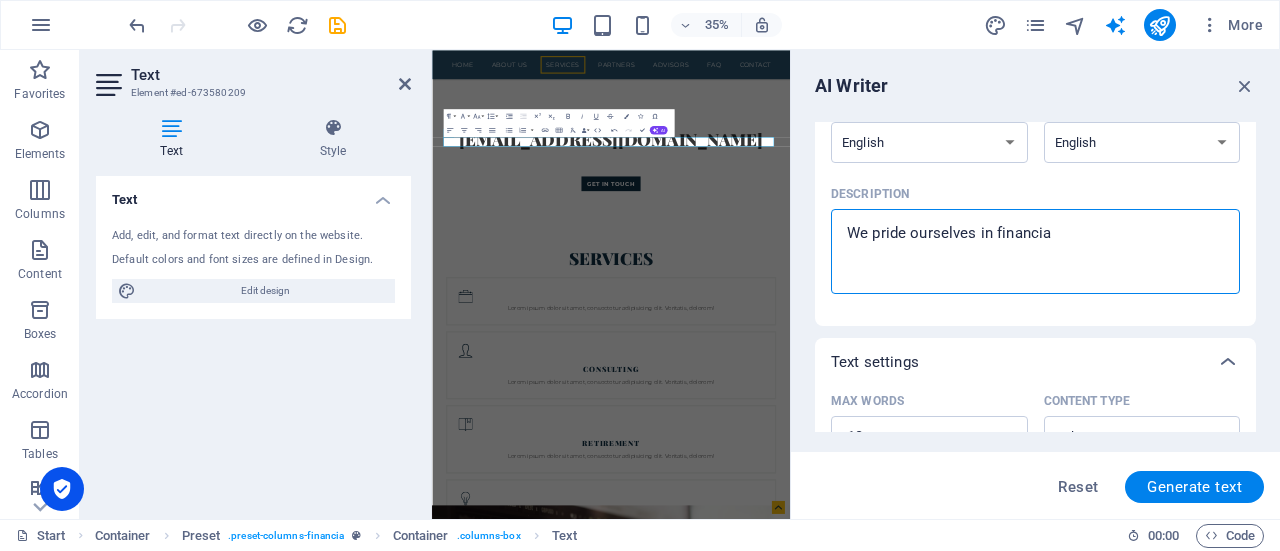 type on "We pride ourselves in financial" 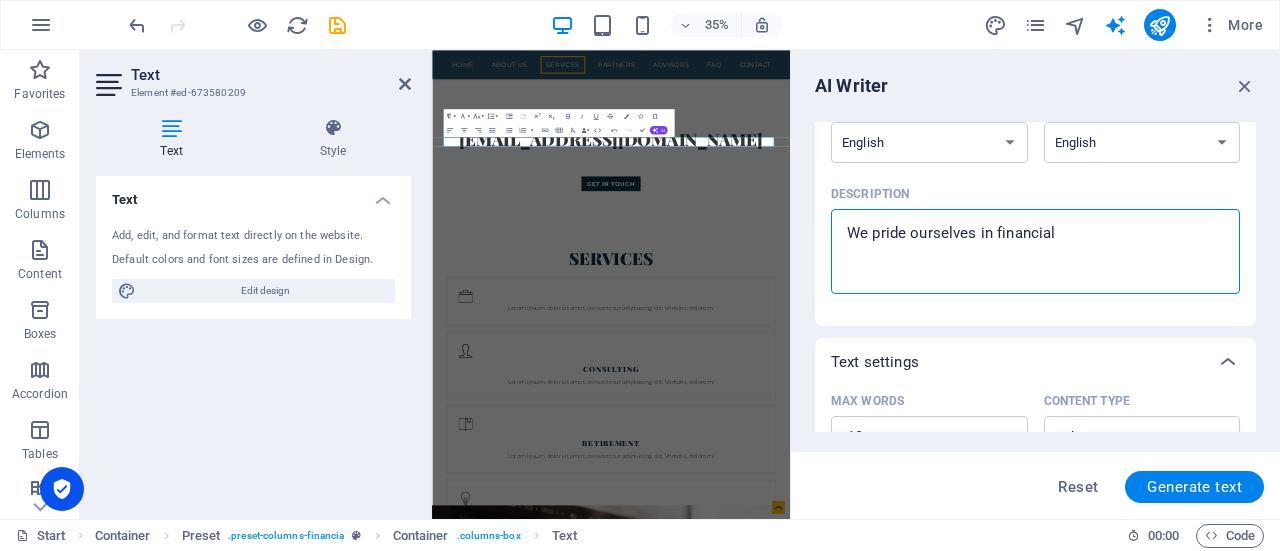 type on "We pride ourselves in financial" 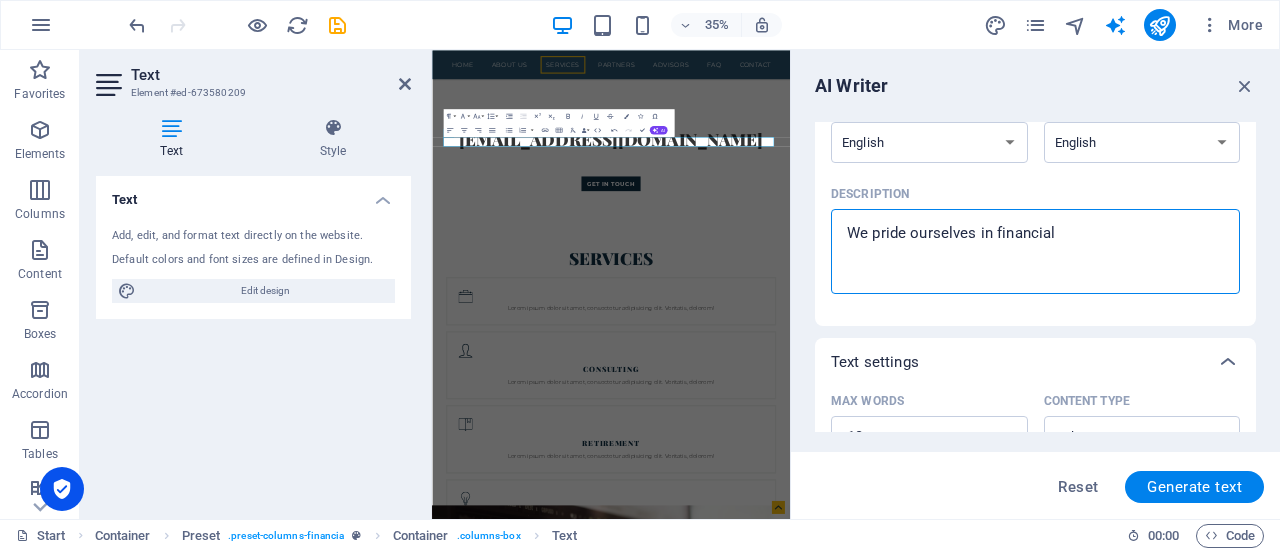 type on "We pride ourselves in financial p" 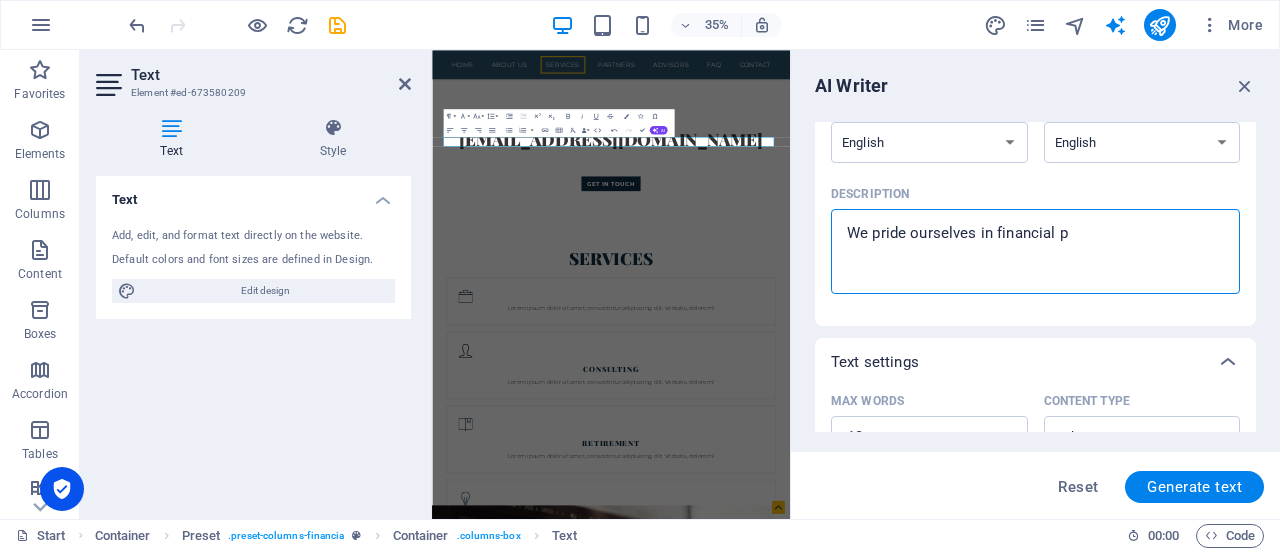 type on "We pride ourselves in financial pl" 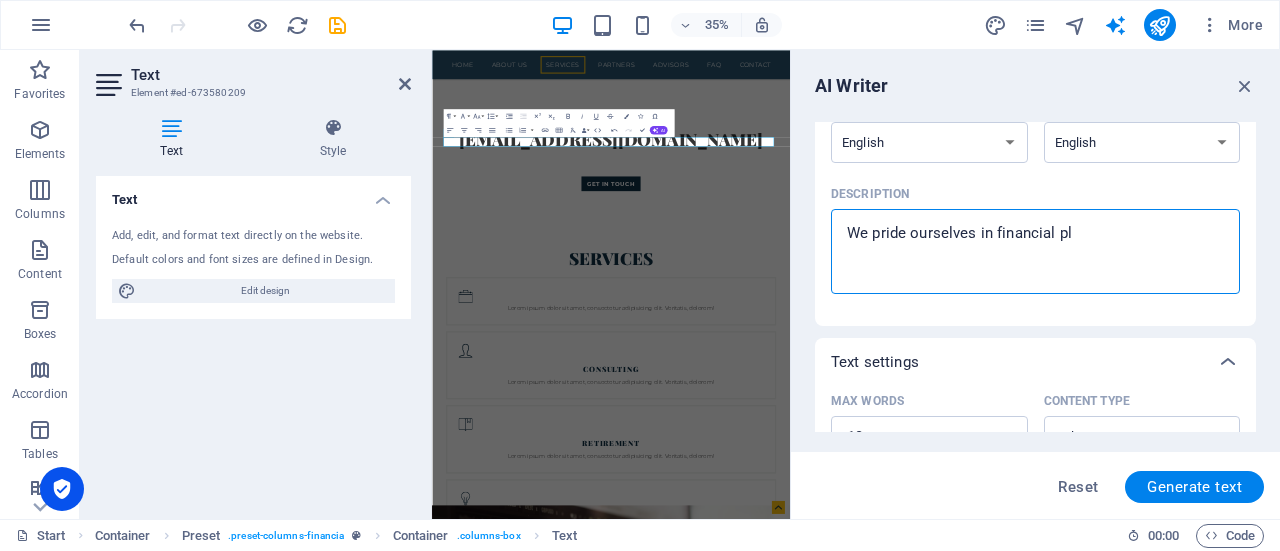 type on "x" 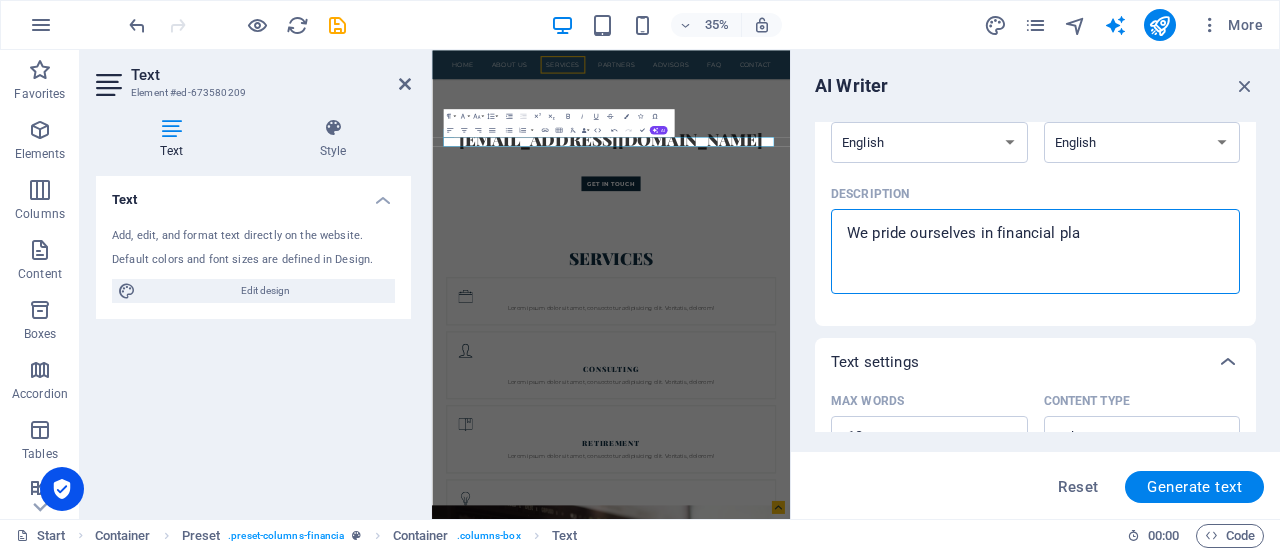 type on "x" 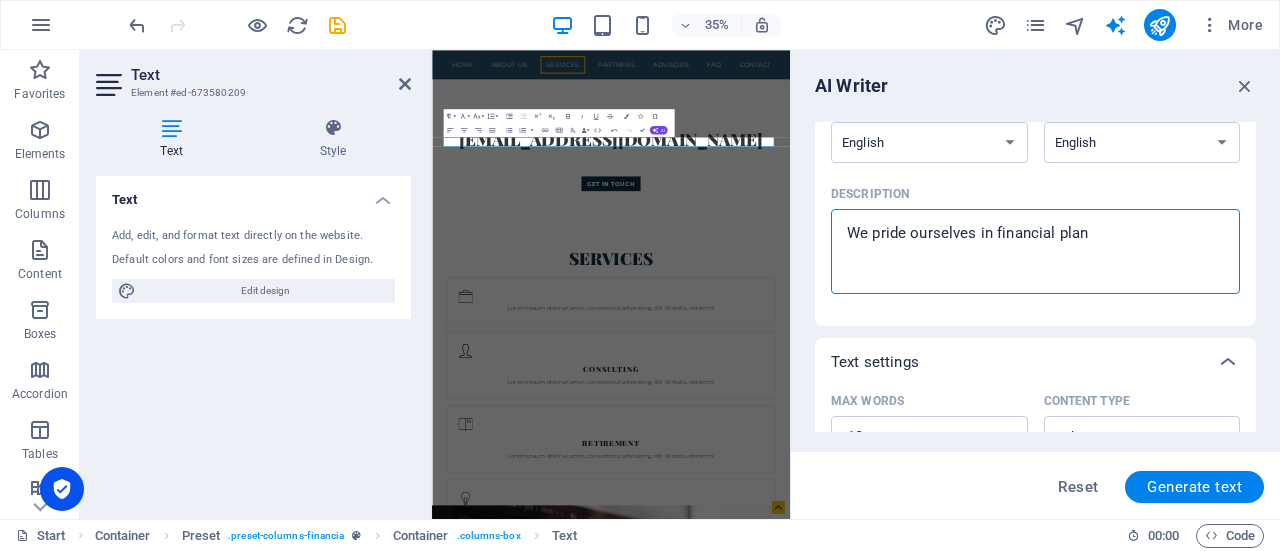 type on "We pride ourselves in financial plann" 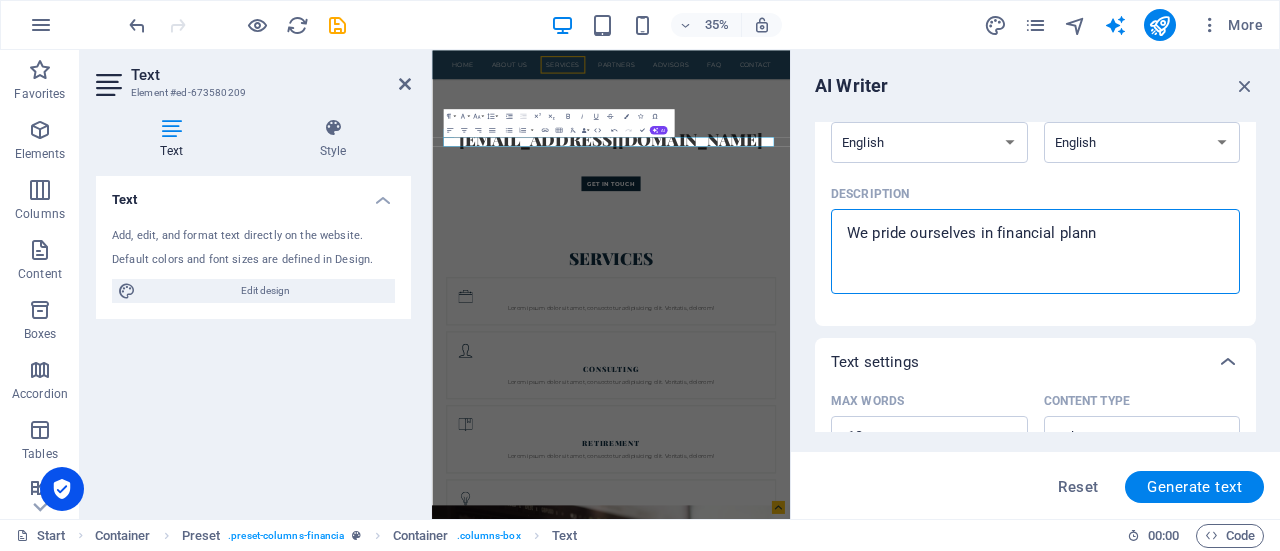 type on "x" 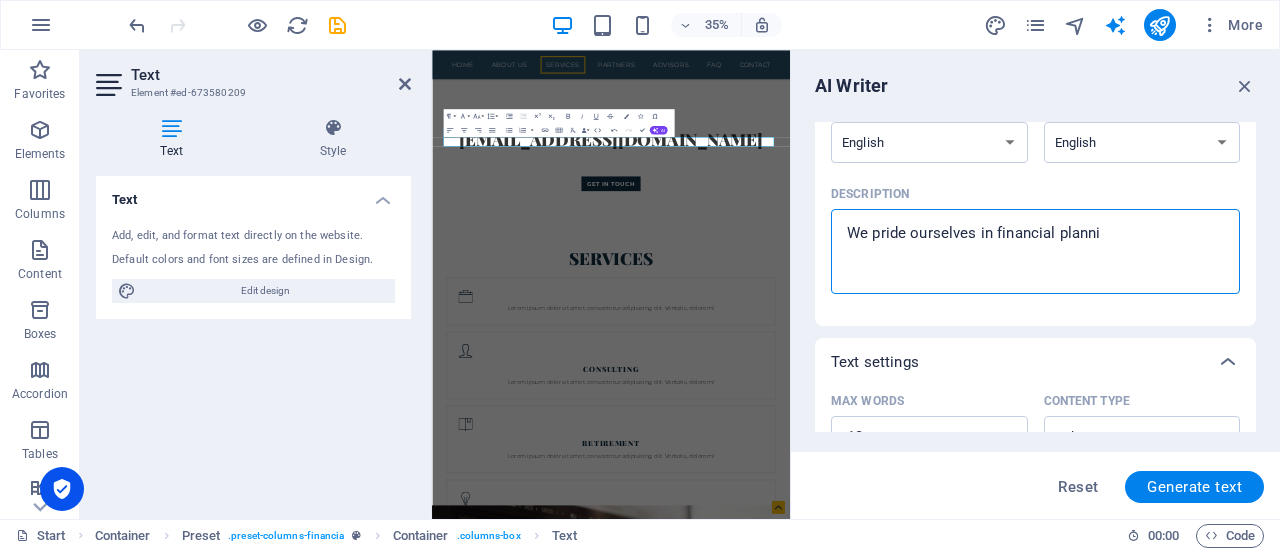 type on "We pride ourselves in financial plannin" 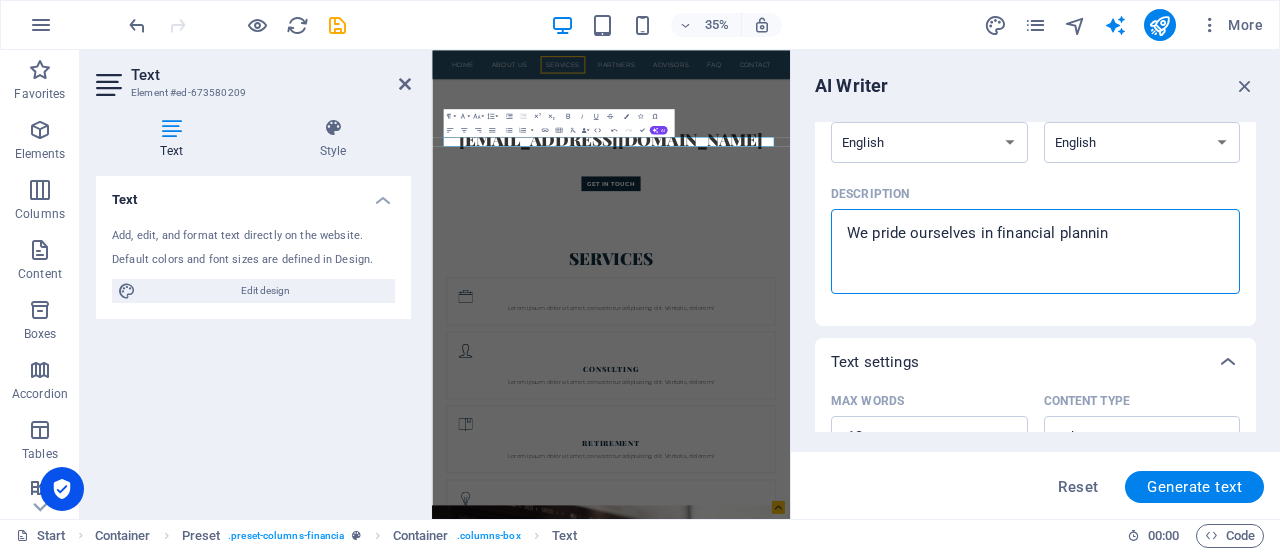 type on "We pride ourselves in financial planning" 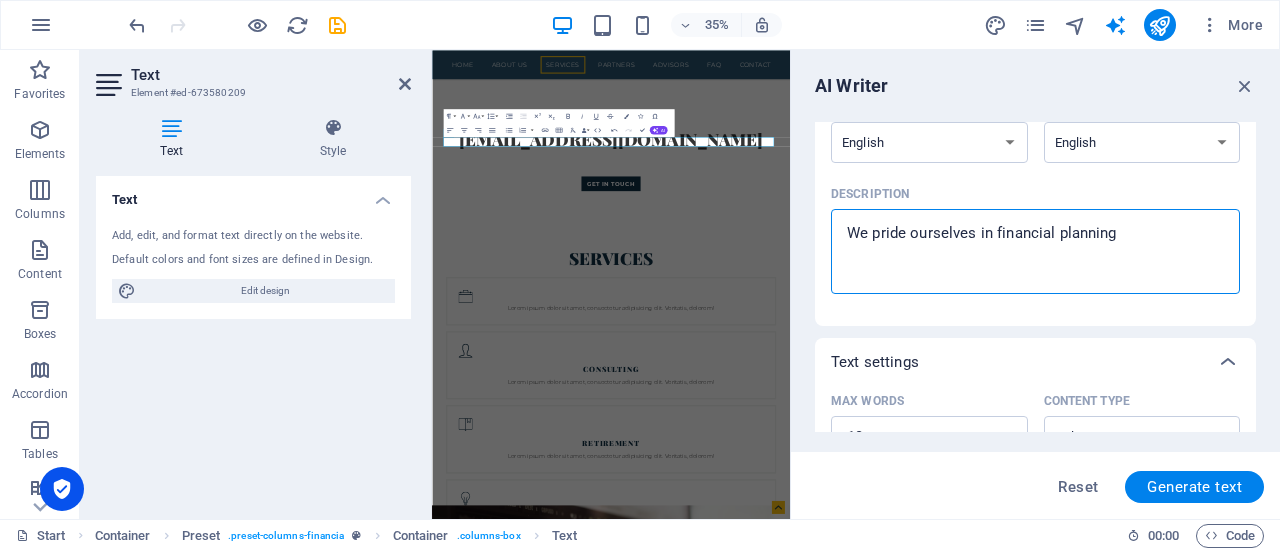 type on "We pride ourselves in financial planning" 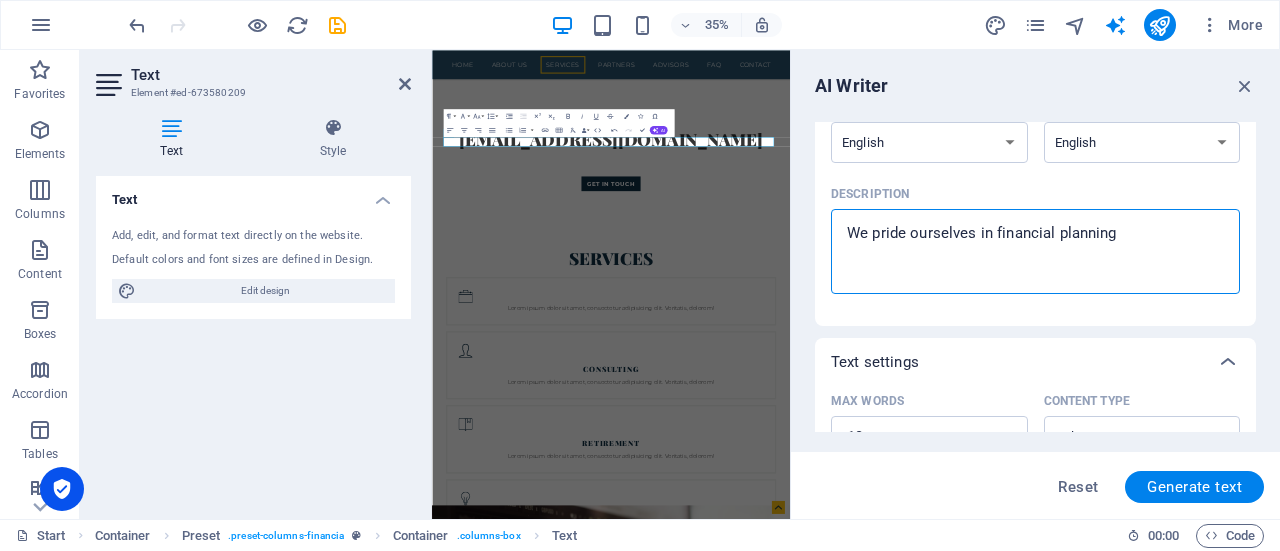 type on "We pride ourselves in sfinancial planning" 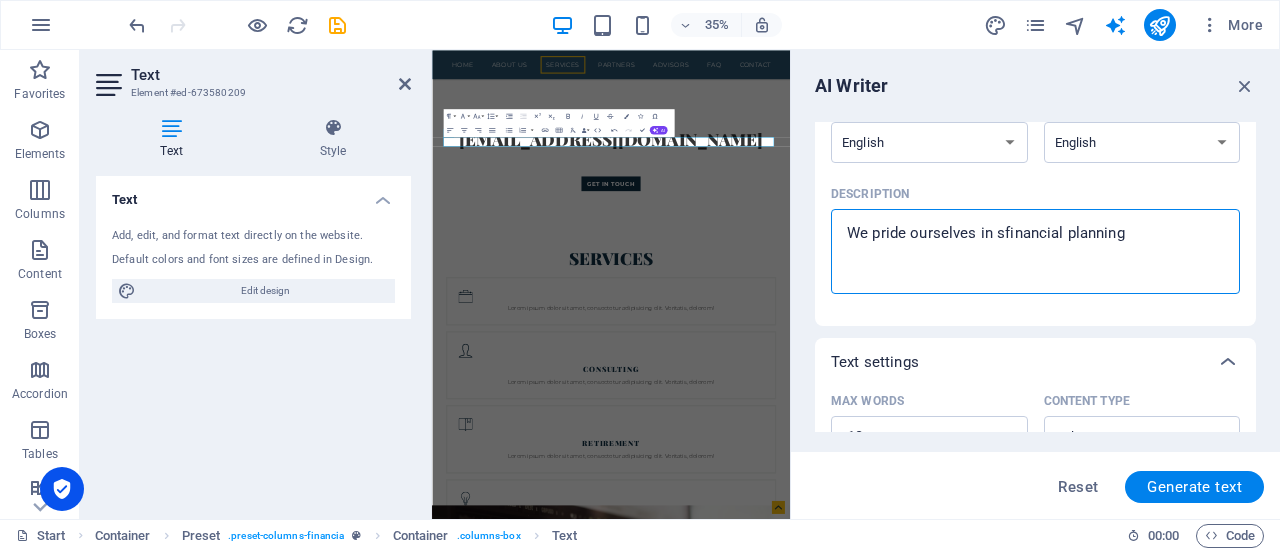 type on "We pride ourselves in sufinancial planning" 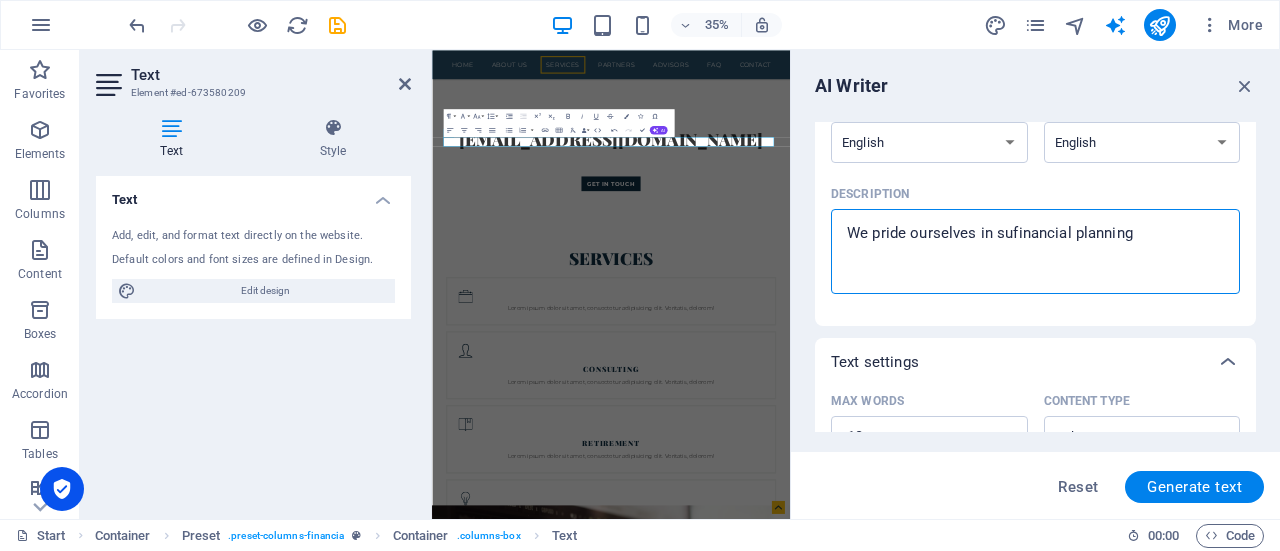 type on "We pride ourselves in sucfinancial planning" 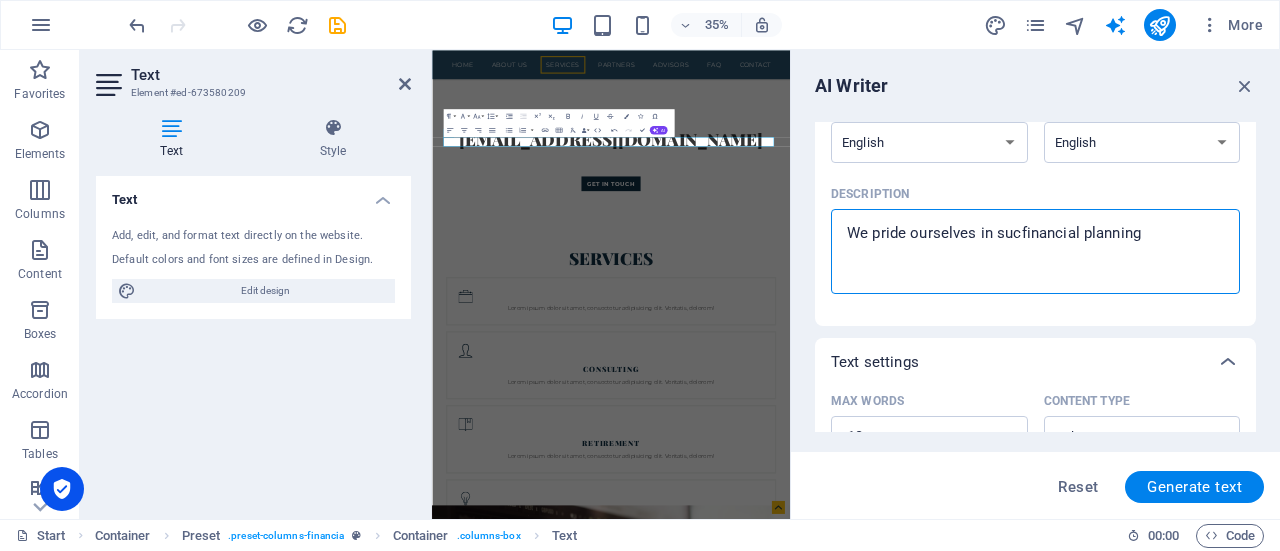 type on "We pride ourselves in succfinancial planning" 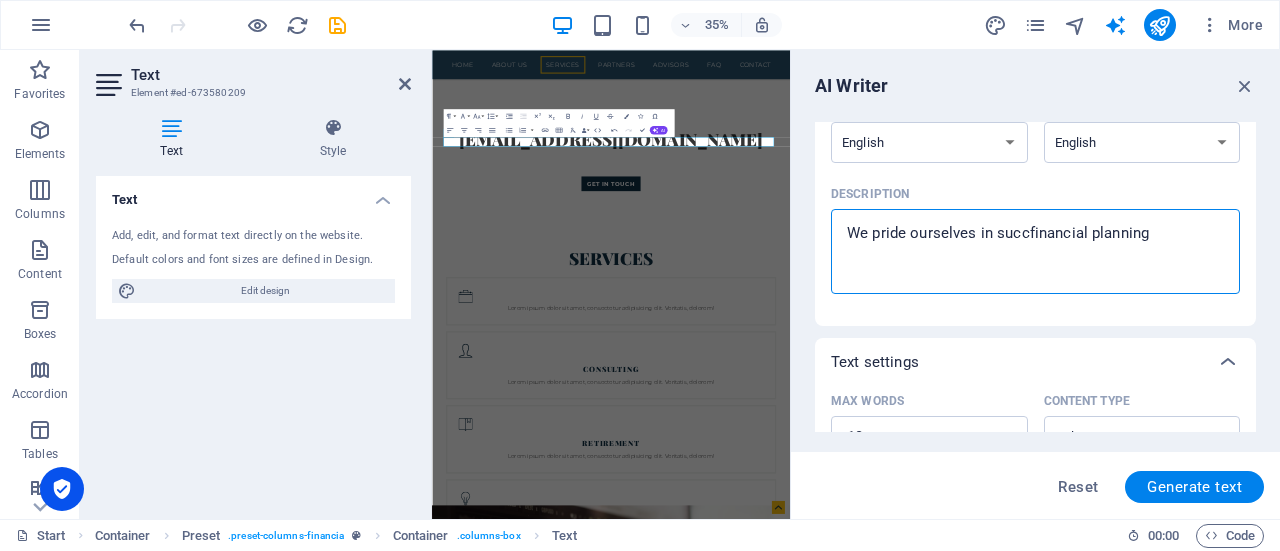 type on "We pride ourselves in succefinancial planning" 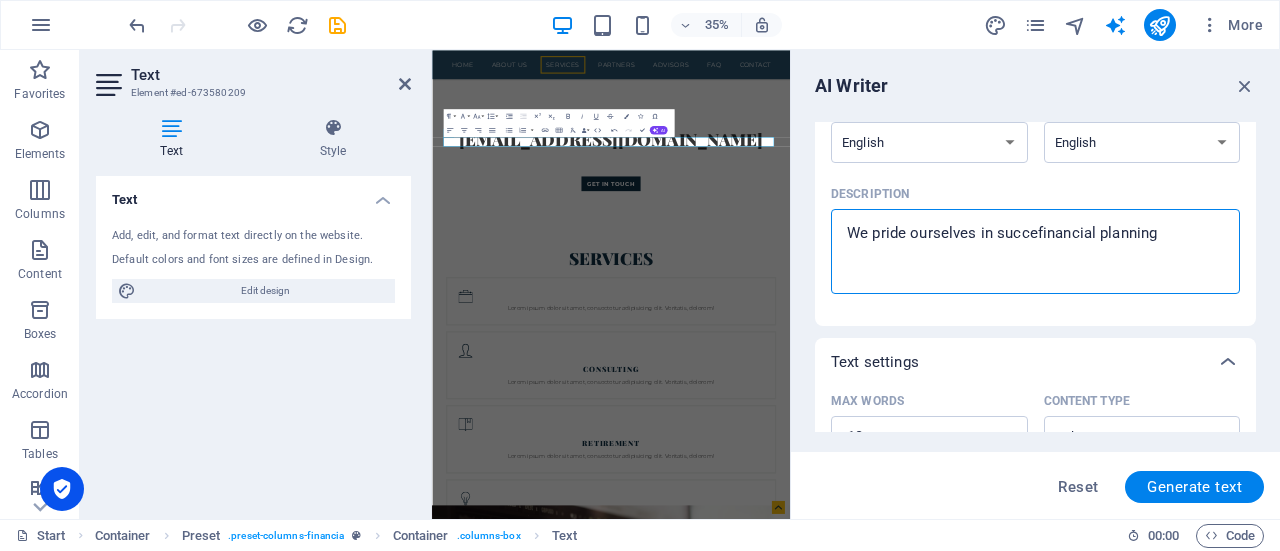 type on "We pride ourselves in succesfinancial planning" 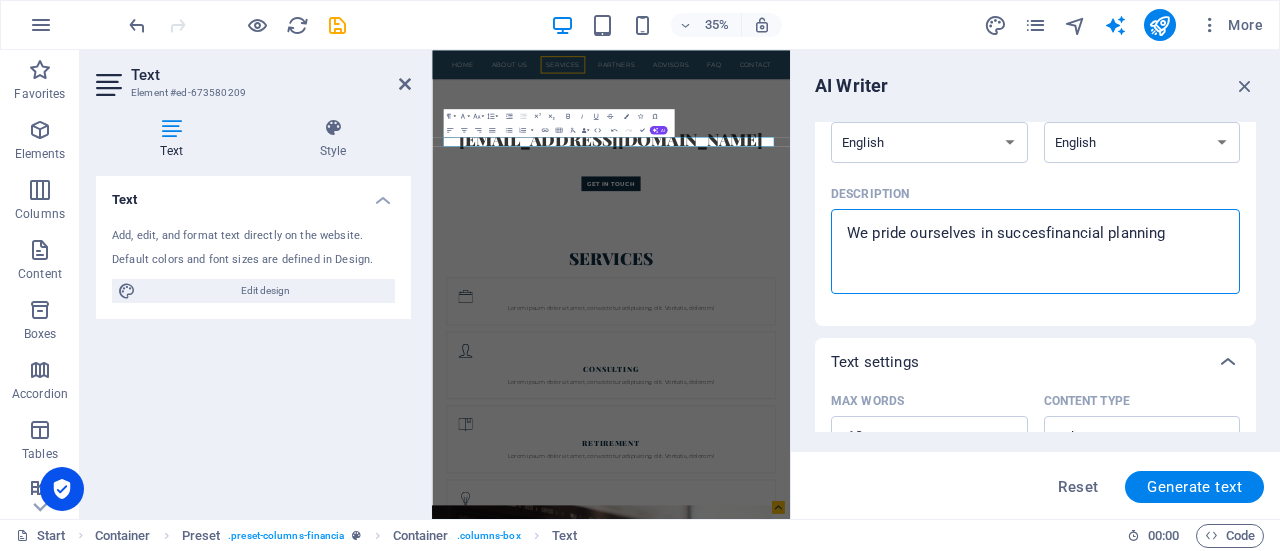 type on "x" 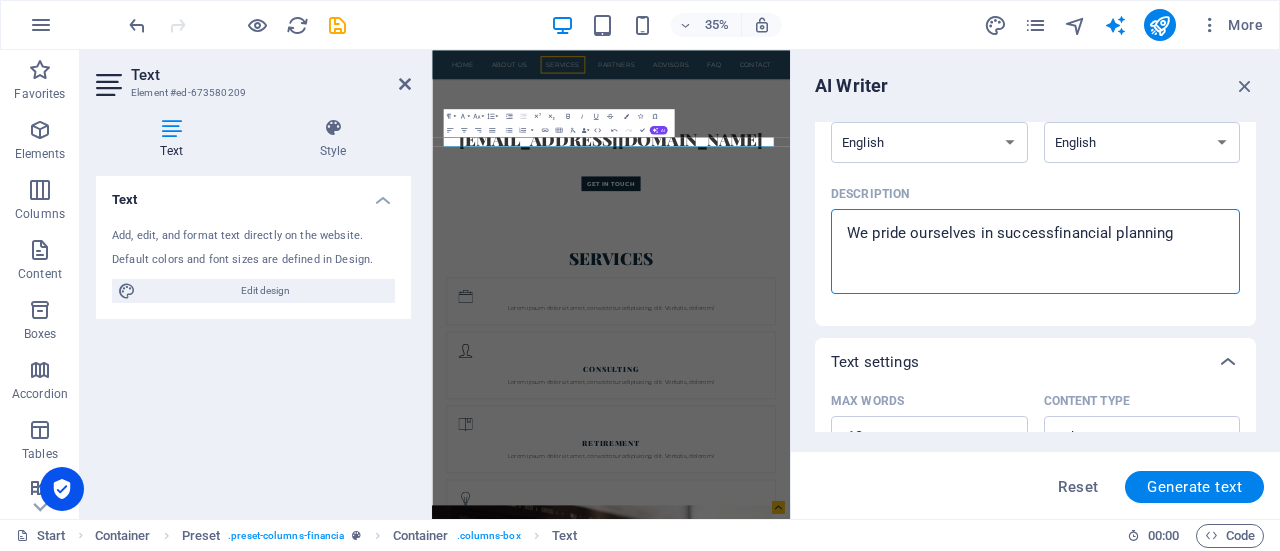 type on "x" 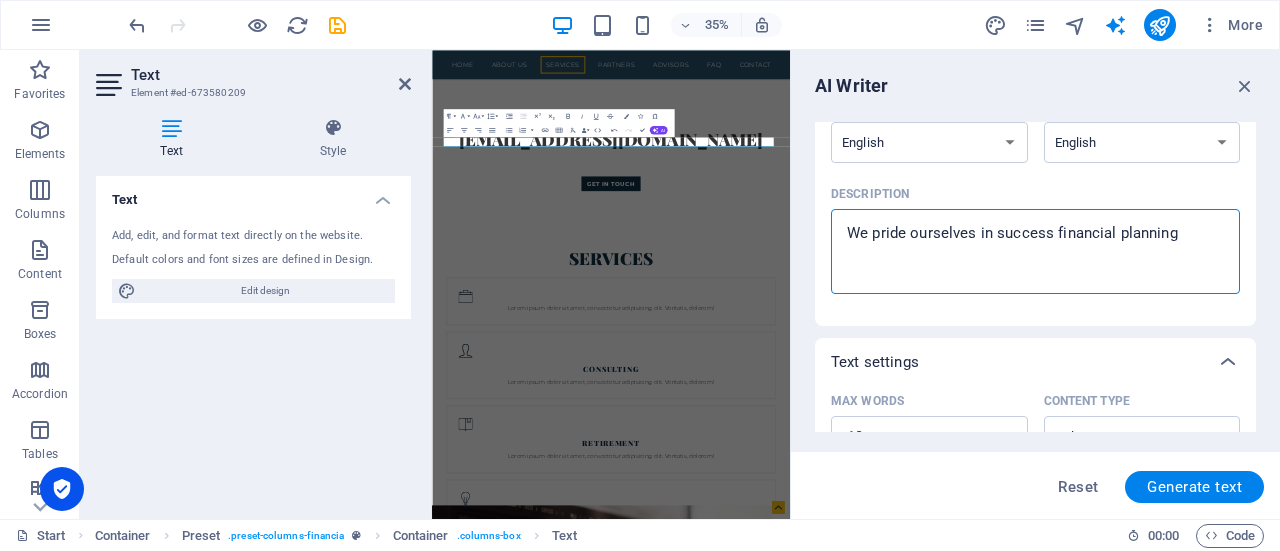 type on "We pride ourselves in success afinancial planning" 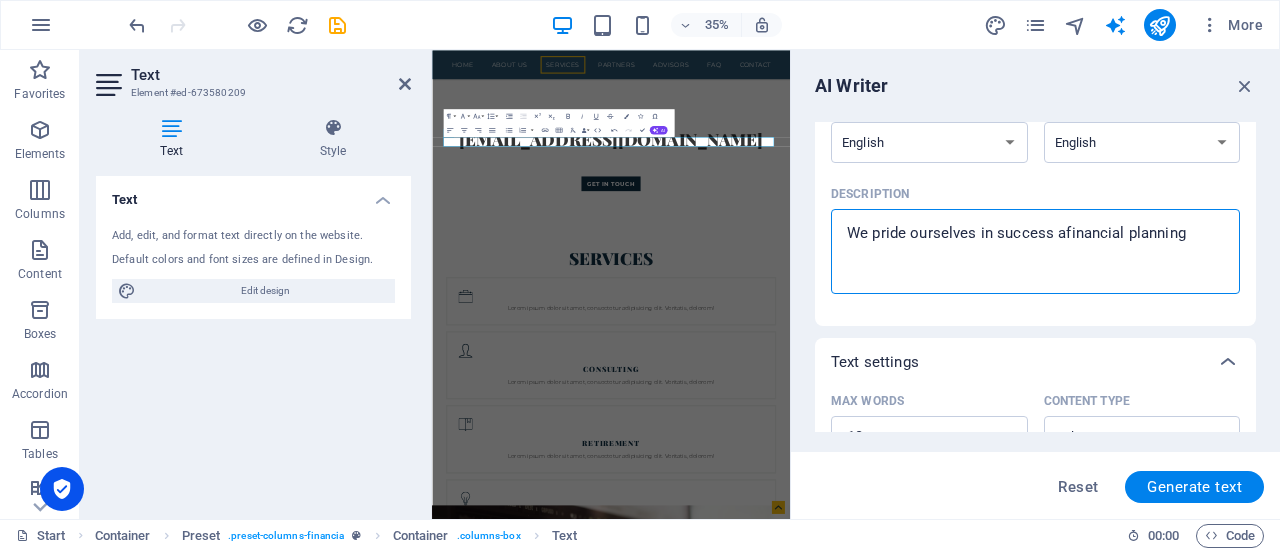 type on "x" 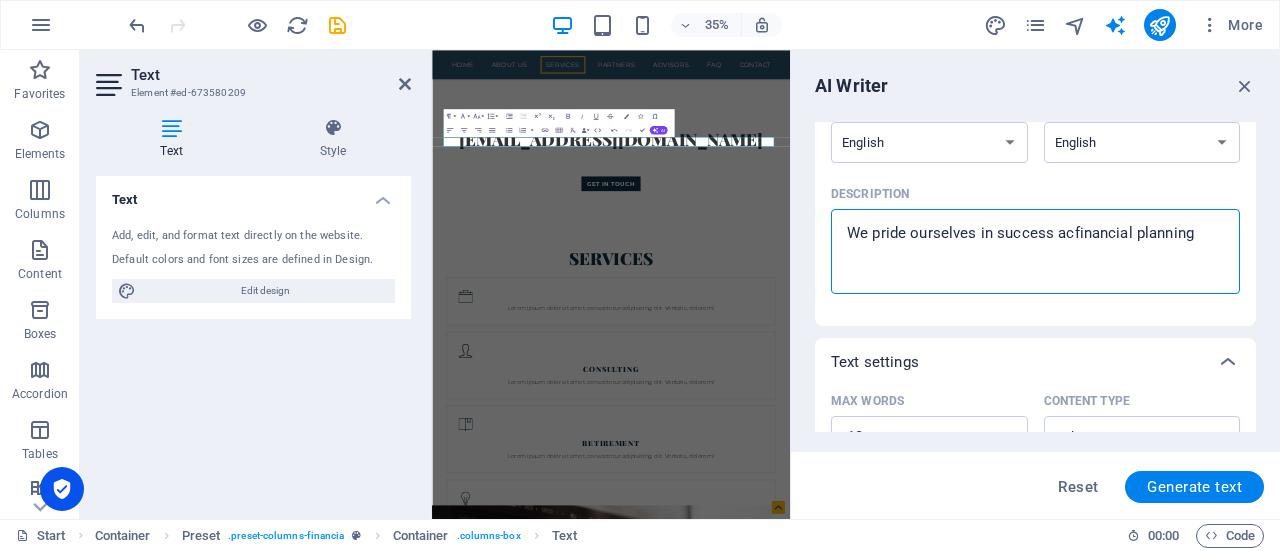 type on "We pride ourselves in success achfinancial planning" 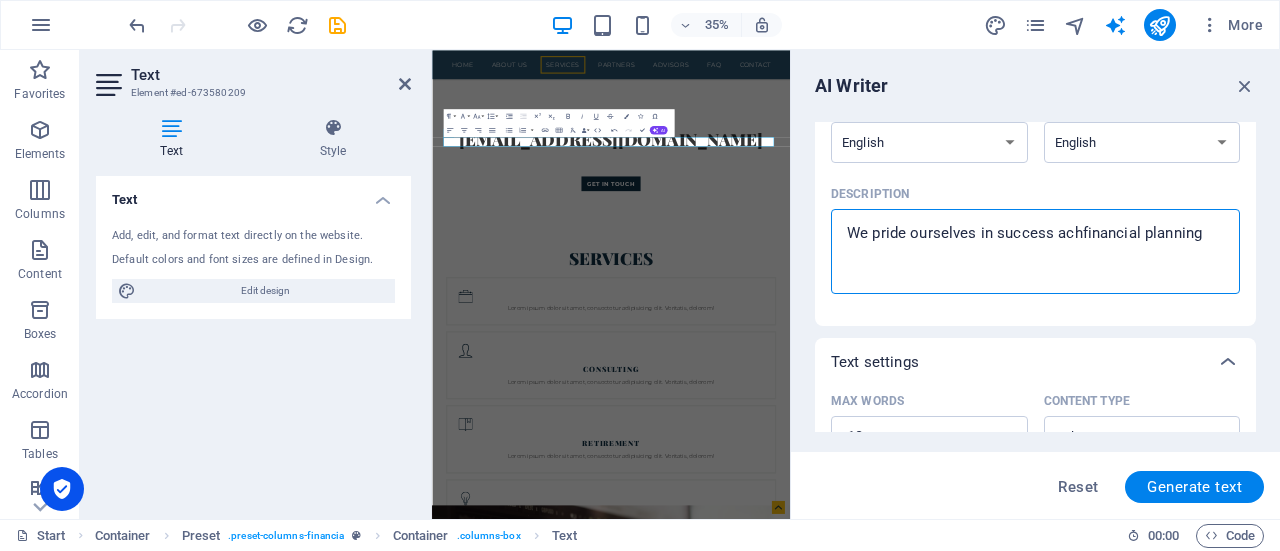 type on "We pride ourselves in success achifinancial planning" 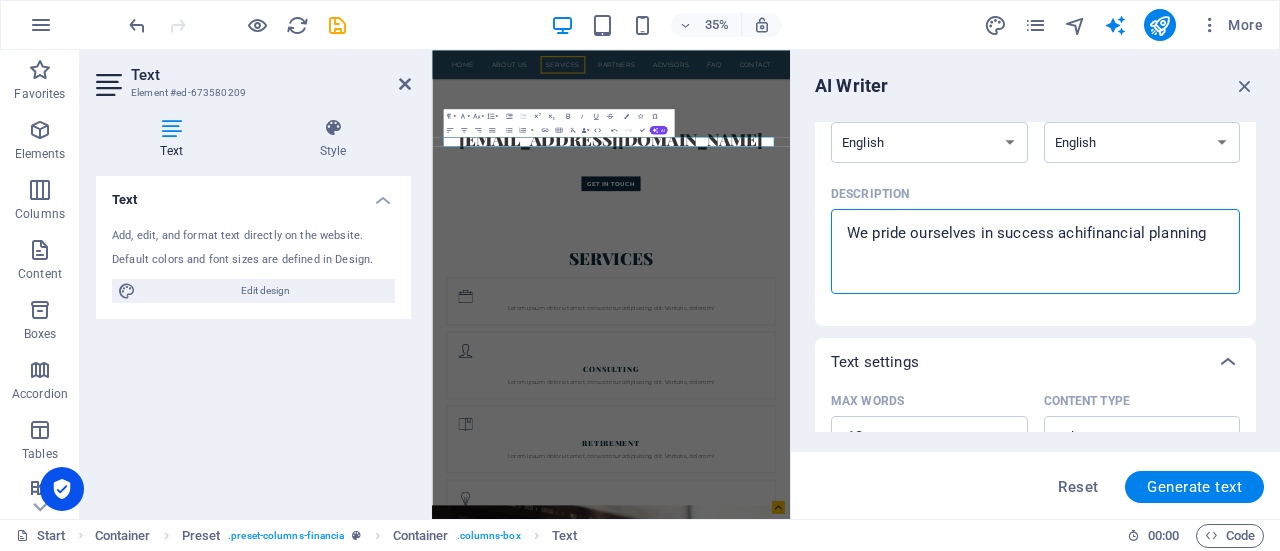 type on "We pride ourselves in success achiefinancial planning" 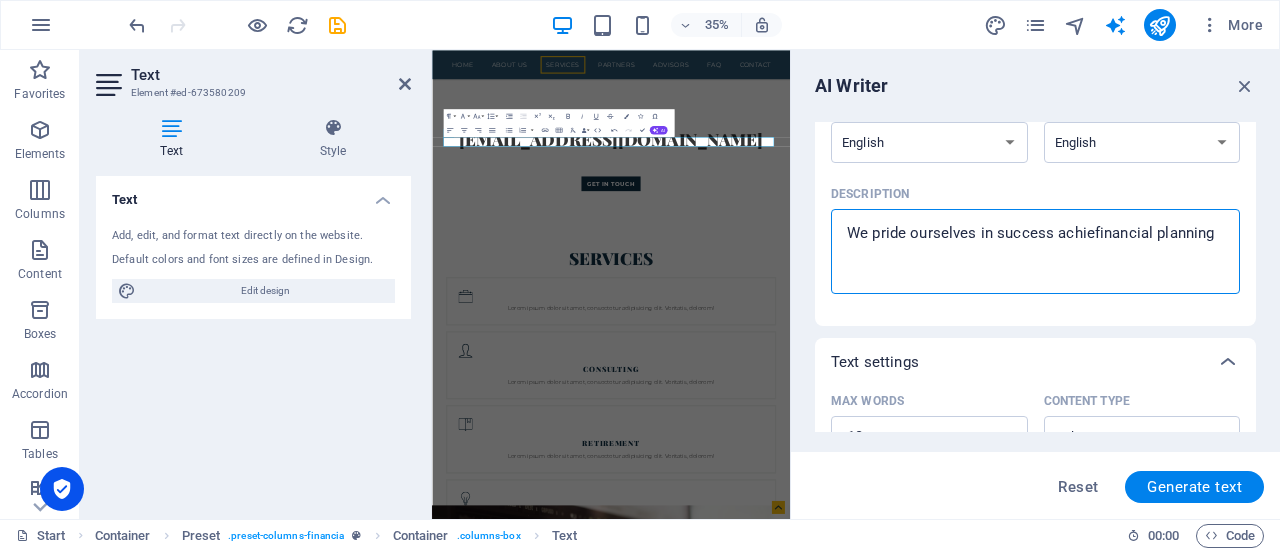 type on "x" 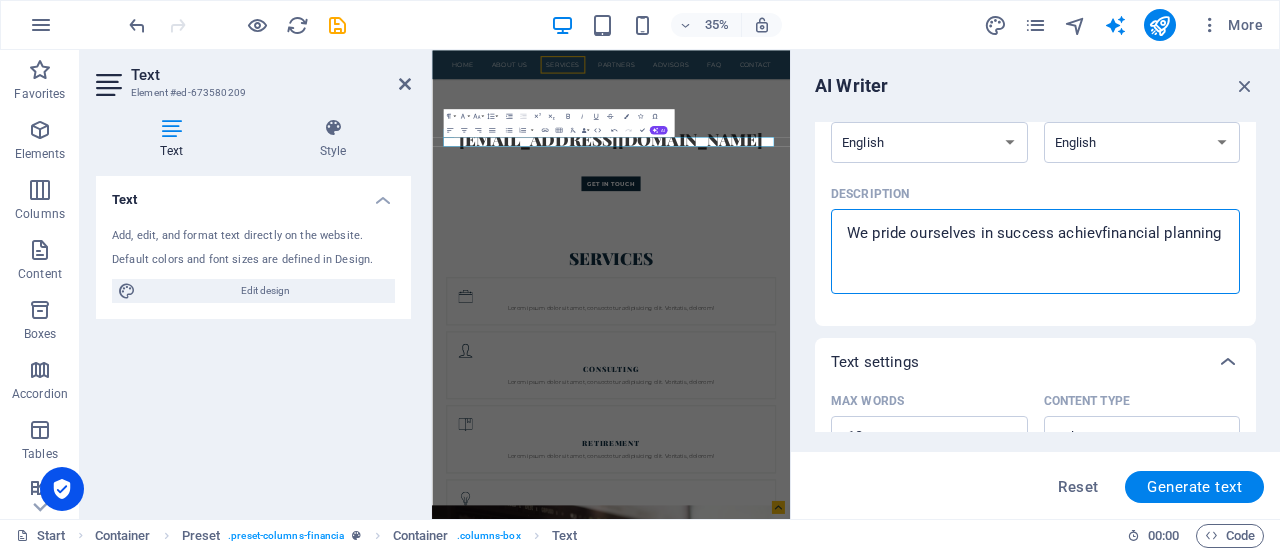 type on "We pride ourselves in success achievefinancial planning" 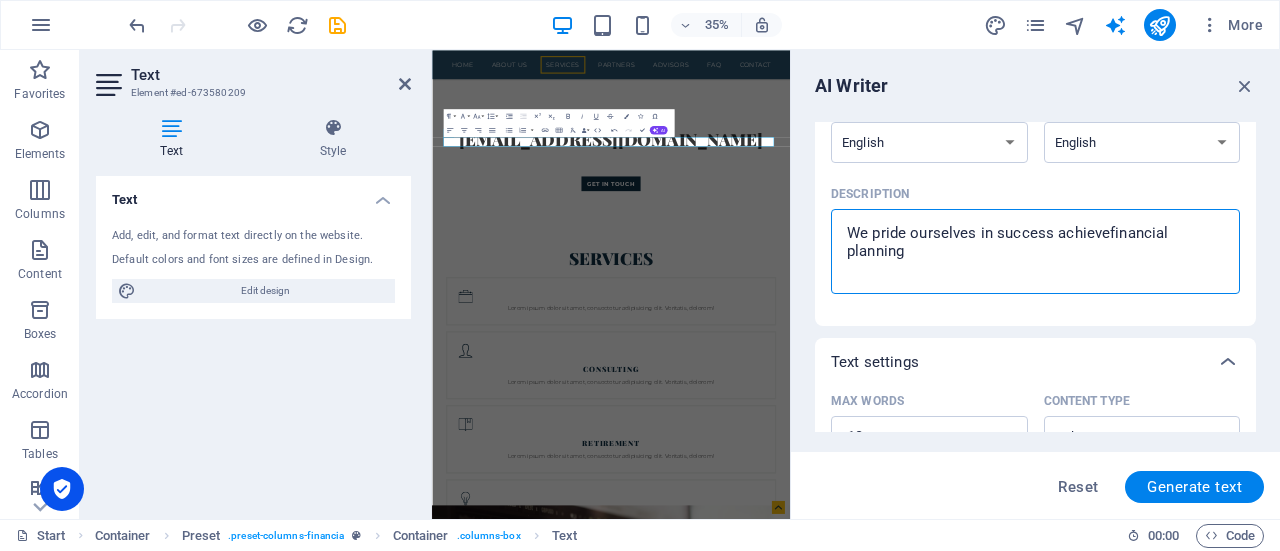 type on "We pride ourselves in success achievedfinancial planning" 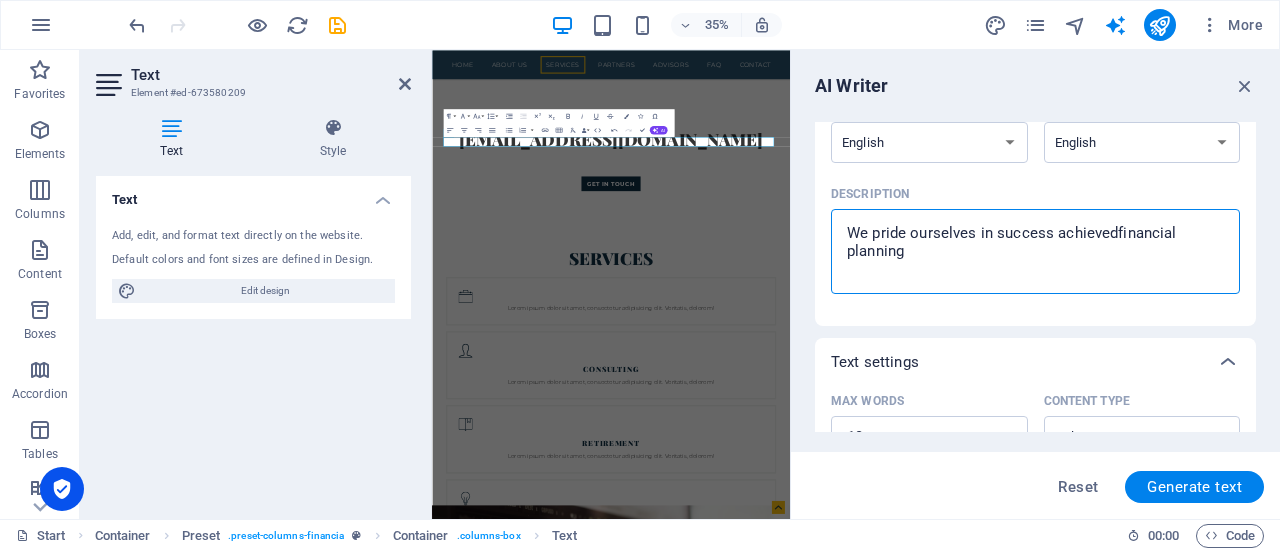 type on "x" 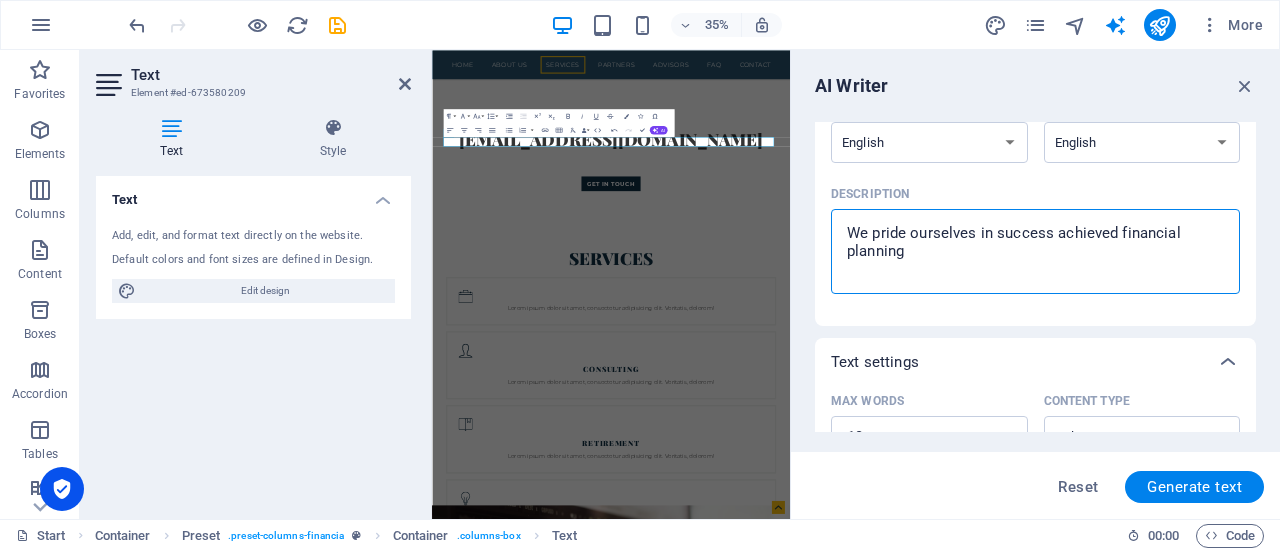 type on "We pride ourselves in success achieved ifinancial planning" 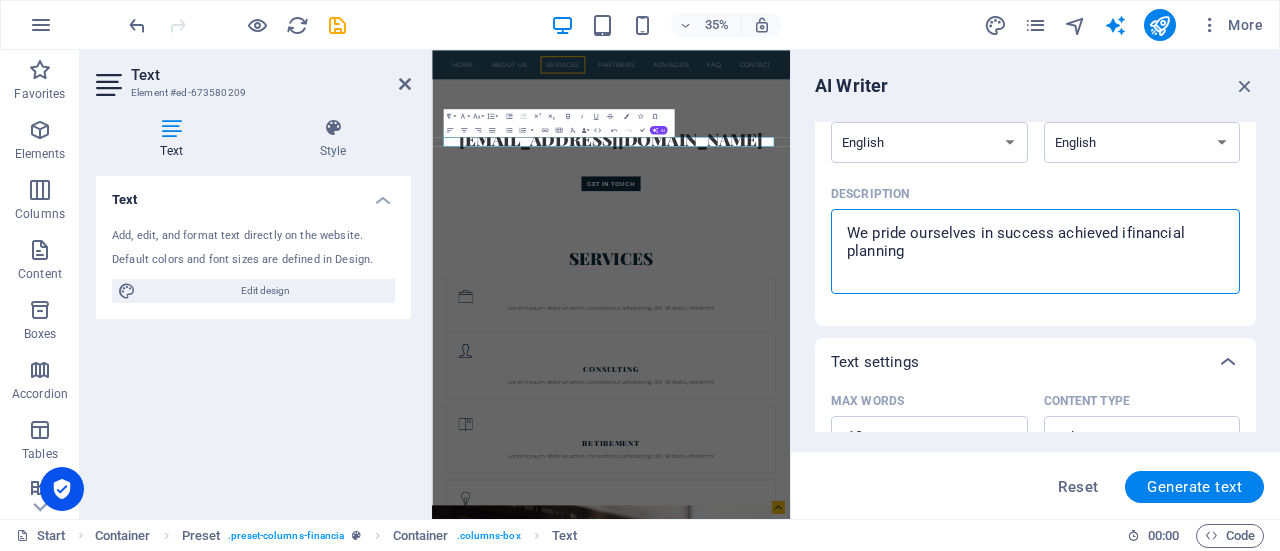 type on "We pride ourselves in success achieved infinancial planning" 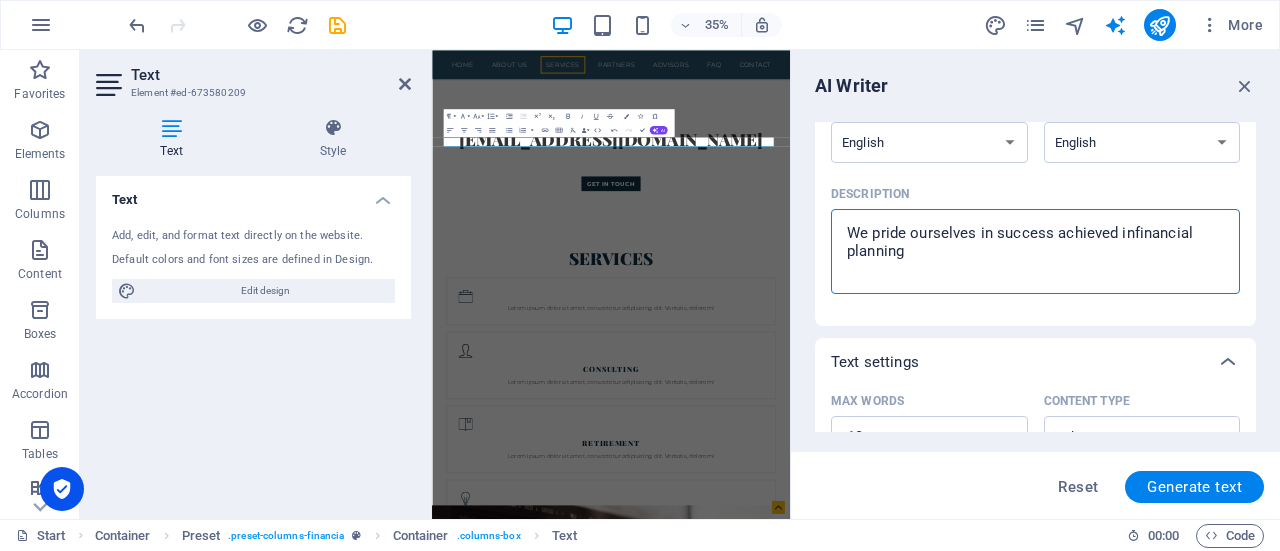 type on "We pride ourselves in success achieved in financial planning" 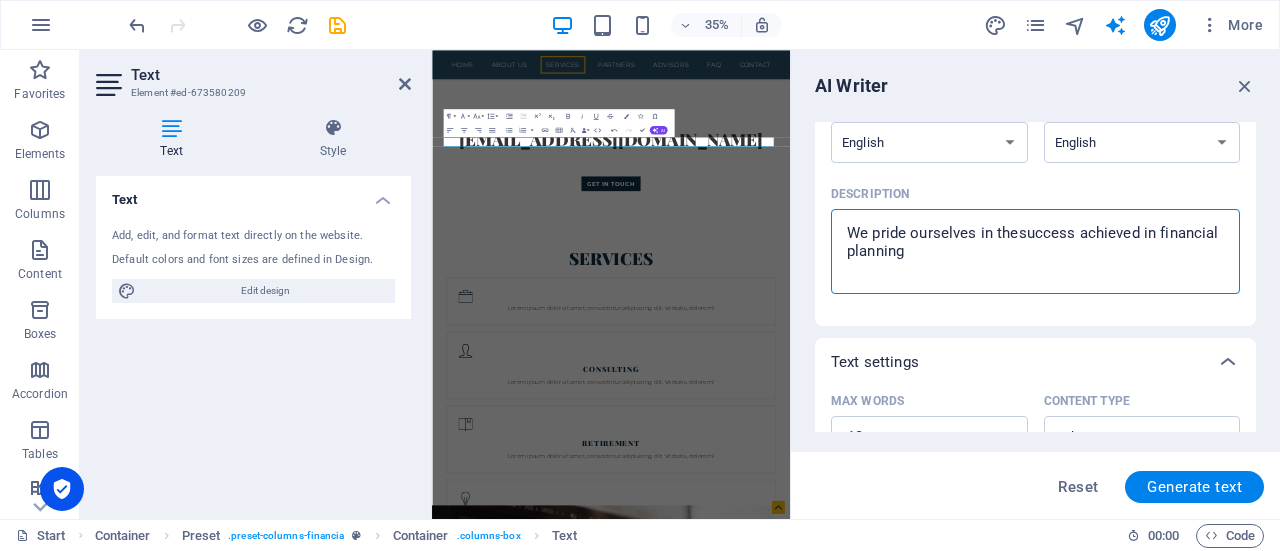 type on "We pride ourselves in the success achieved in financial planning" 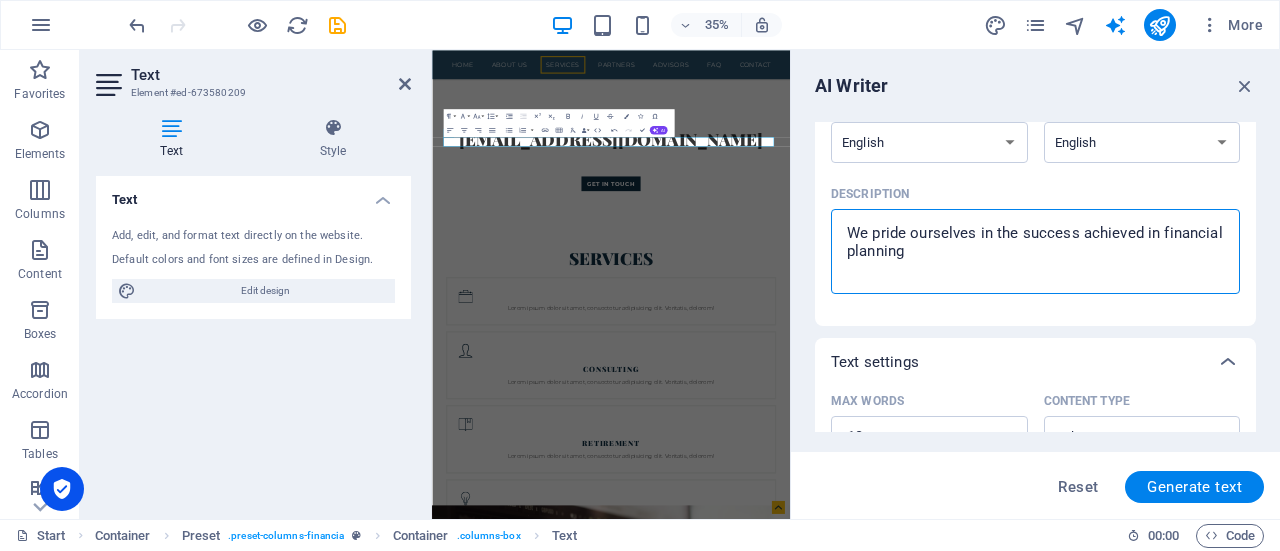 type on "x" 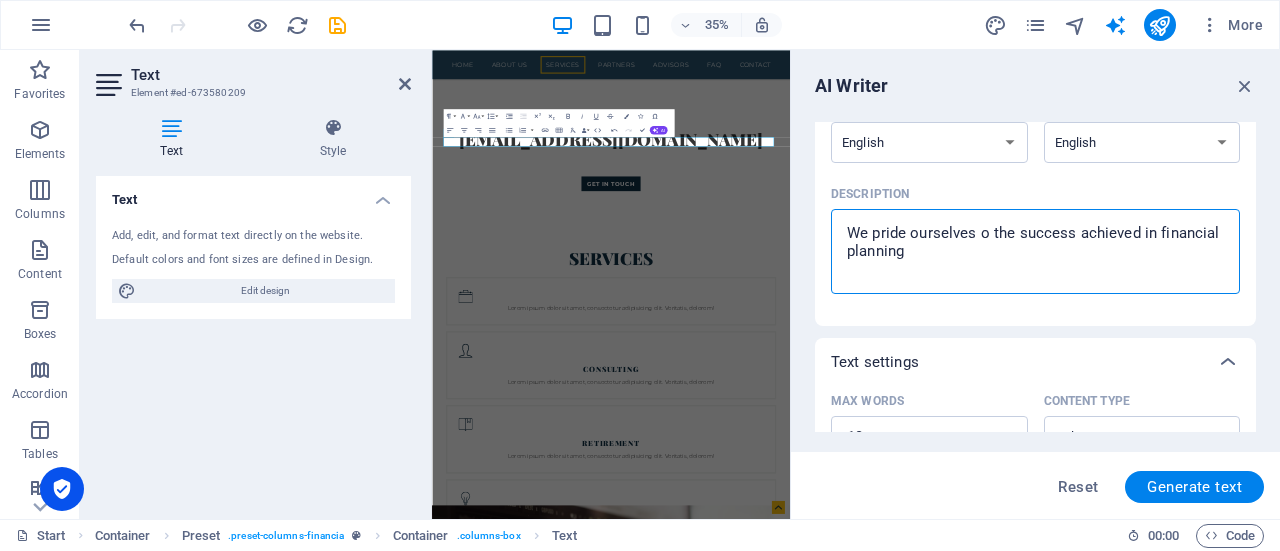 type on "We pride ourselves on the success achieved in financial planning" 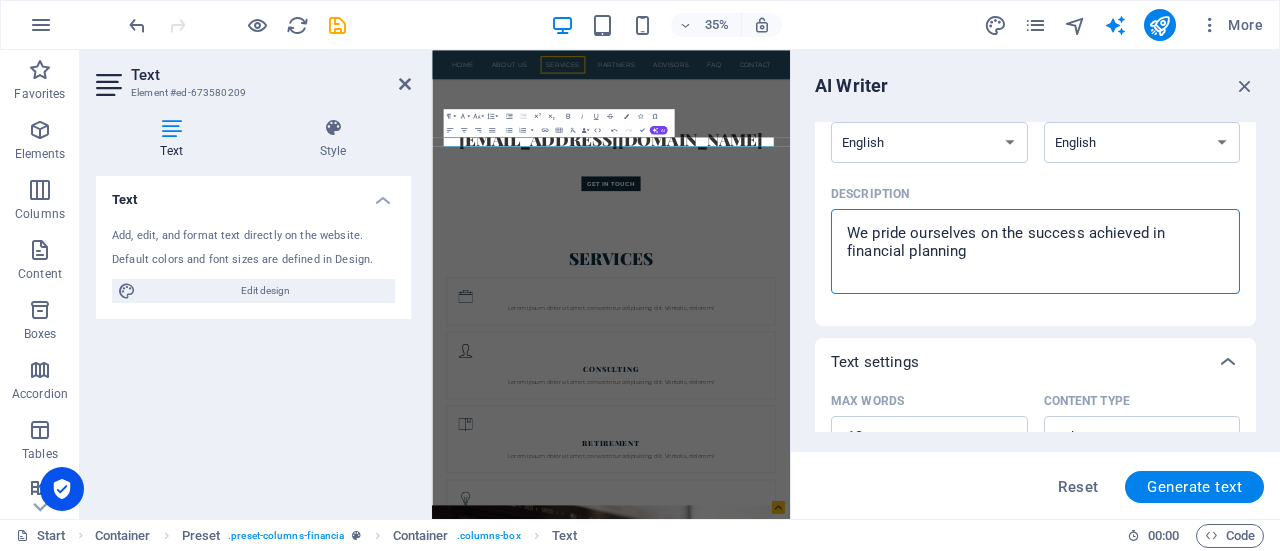 type on "x" 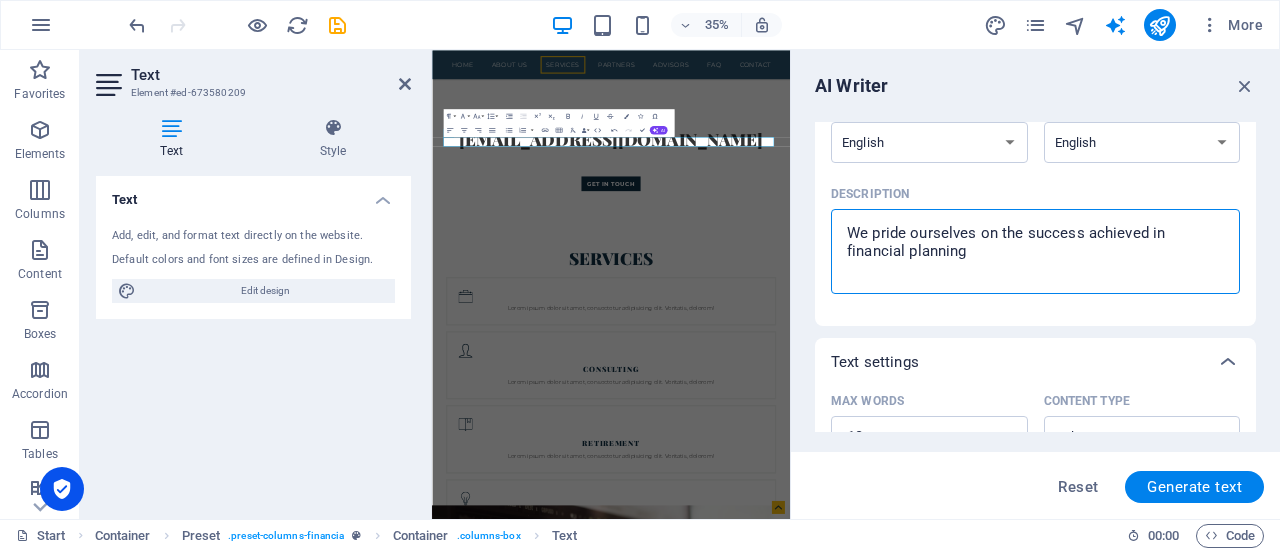 click on "We pride ourselves on the success achieved in financial planning" at bounding box center (1035, 251) 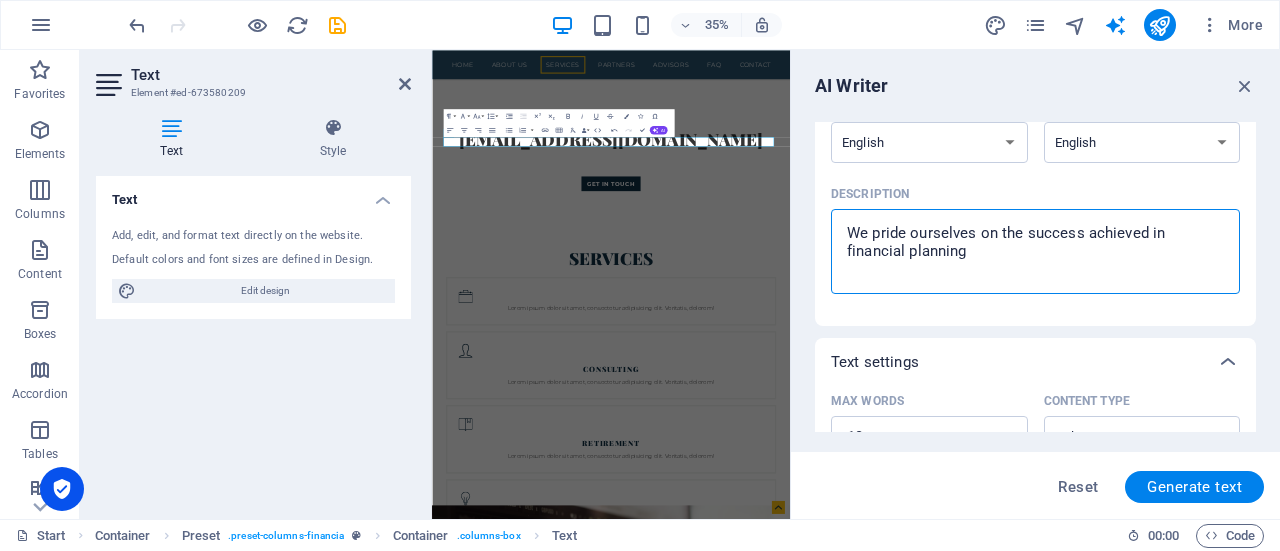 type on "We pride ourselves on the success achieved in financial planning" 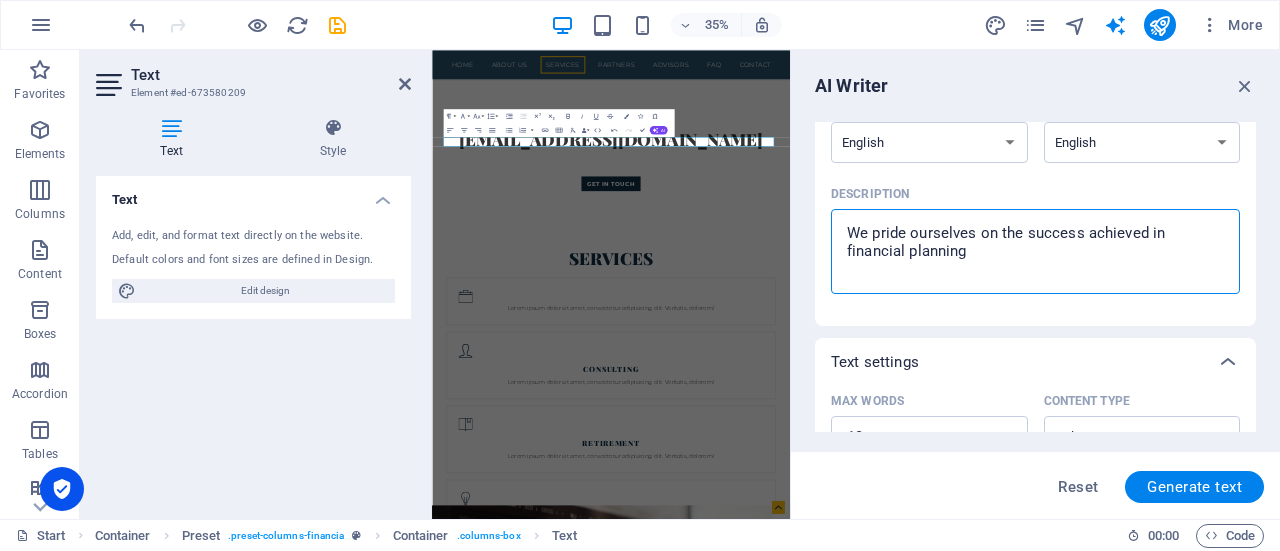 type on "We pride ourselves on the success achieved in financial planning," 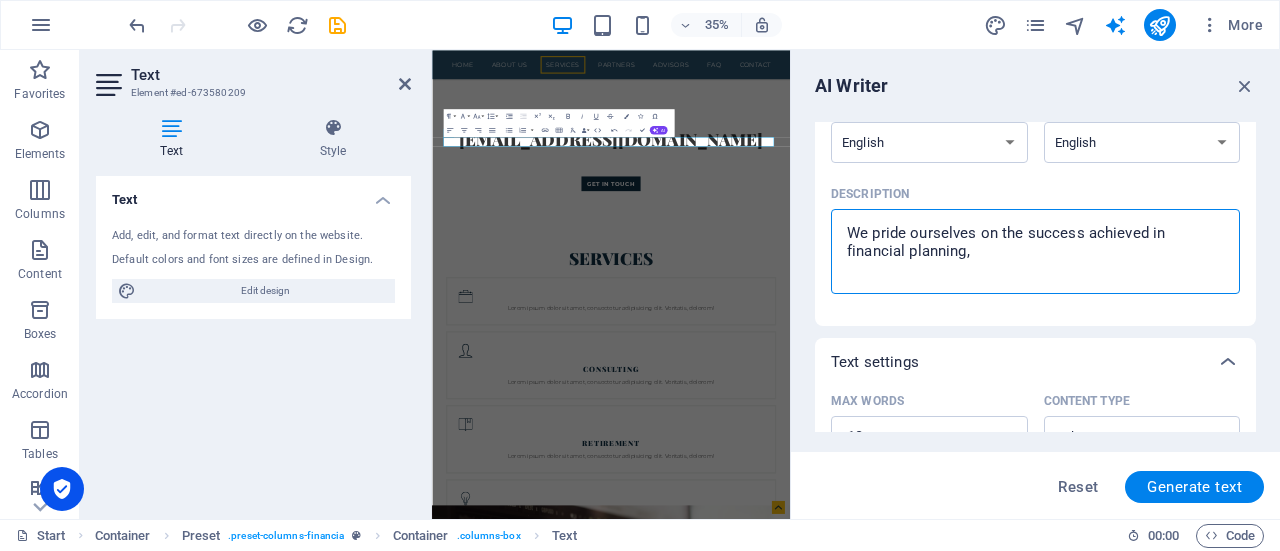 type on "We pride ourselves on the success achieved in financial planning," 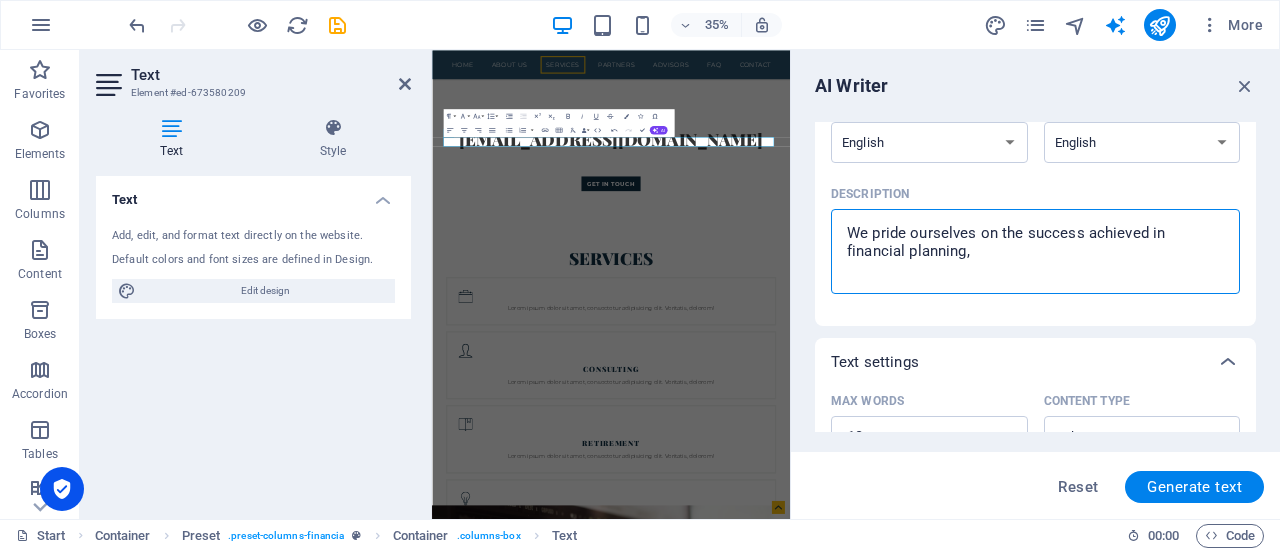 type on "We pride ourselves on the success achieved in financial planning, e" 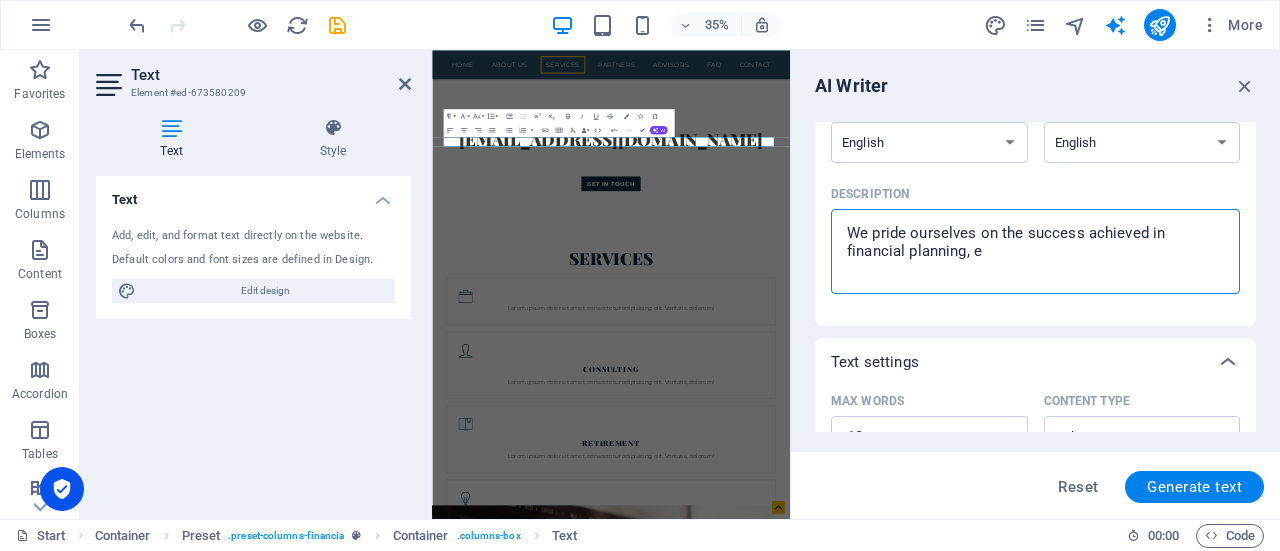 type on "We pride ourselves on the success achieved in financial planning, ev" 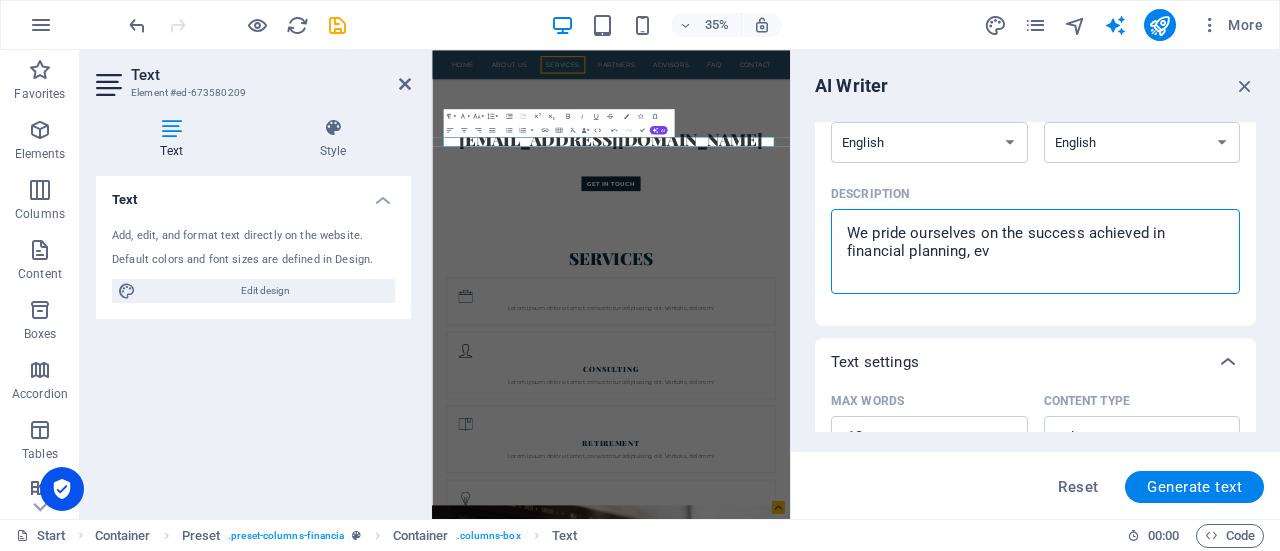 type on "We pride ourselves on the success achieved in financial planning, eve" 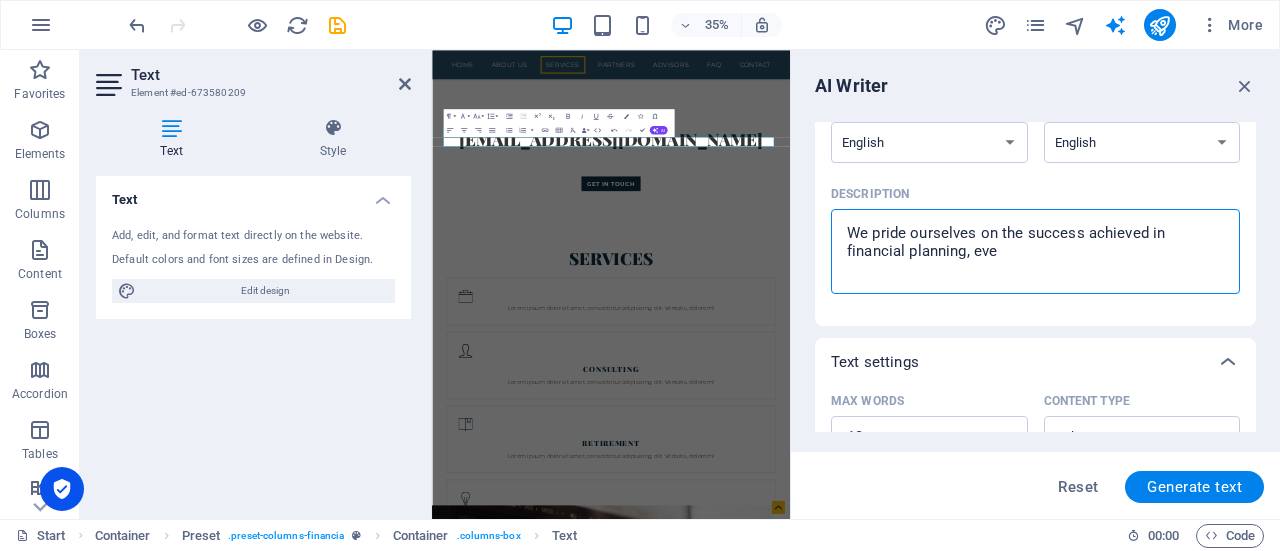type on "x" 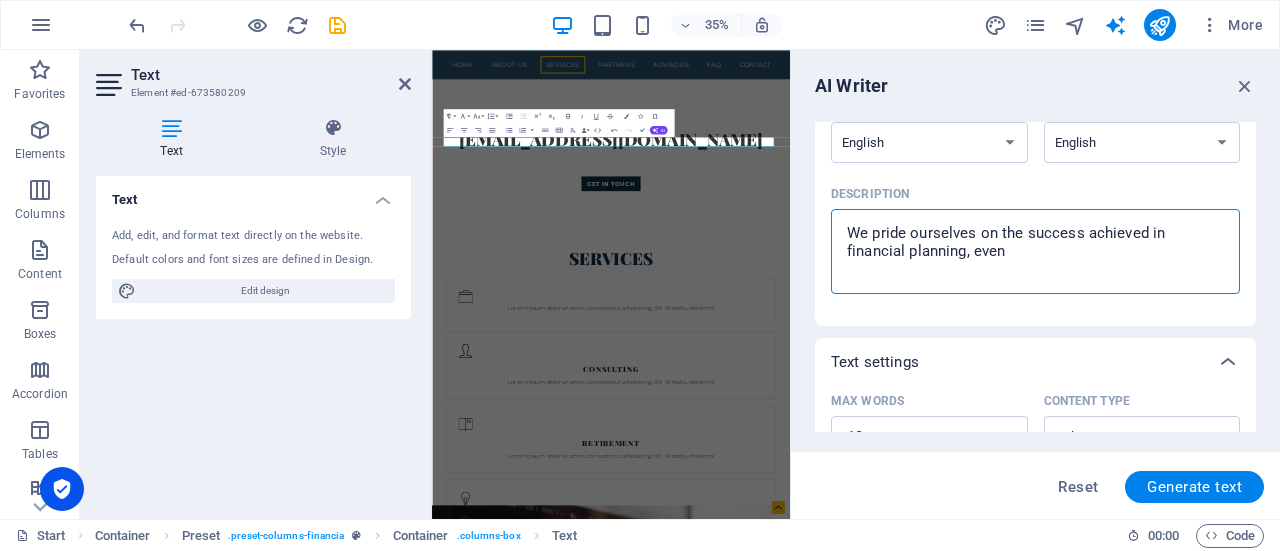 type on "We pride ourselves on the success achieved in financial planning, event" 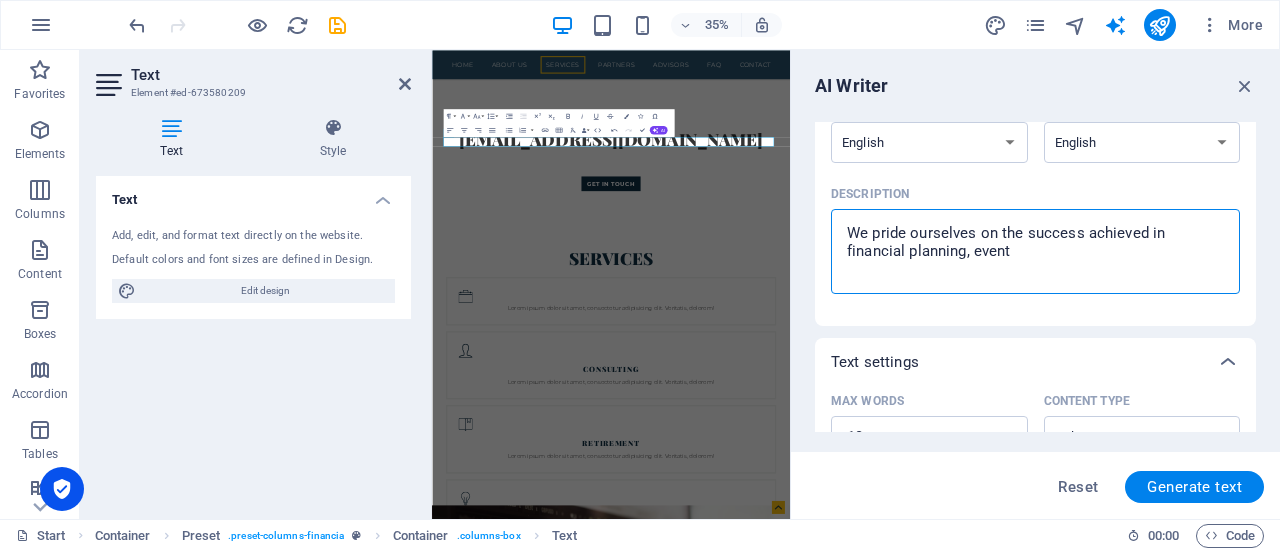 type on "We pride ourselves on the success achieved in financial planning, even" 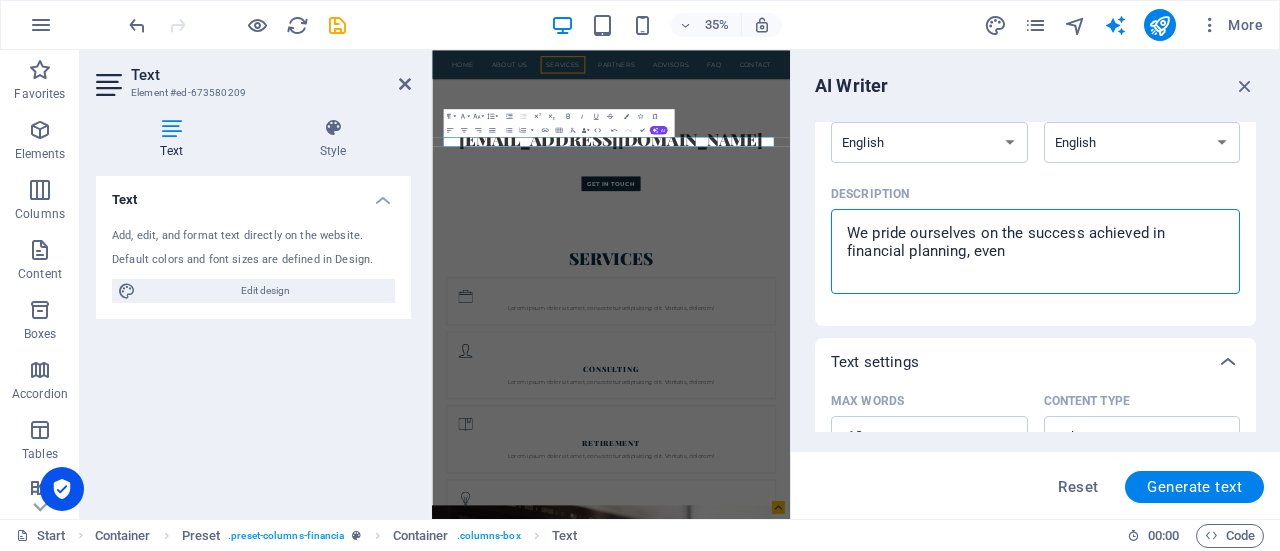 type on "x" 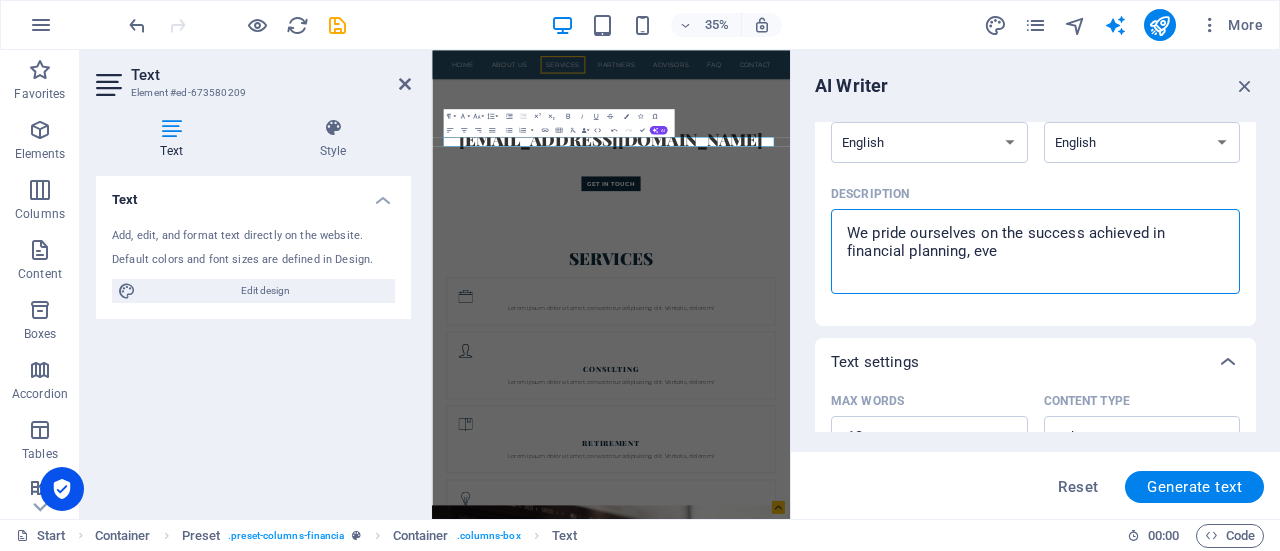 type on "We pride ourselves on the success achieved in financial planning, ev" 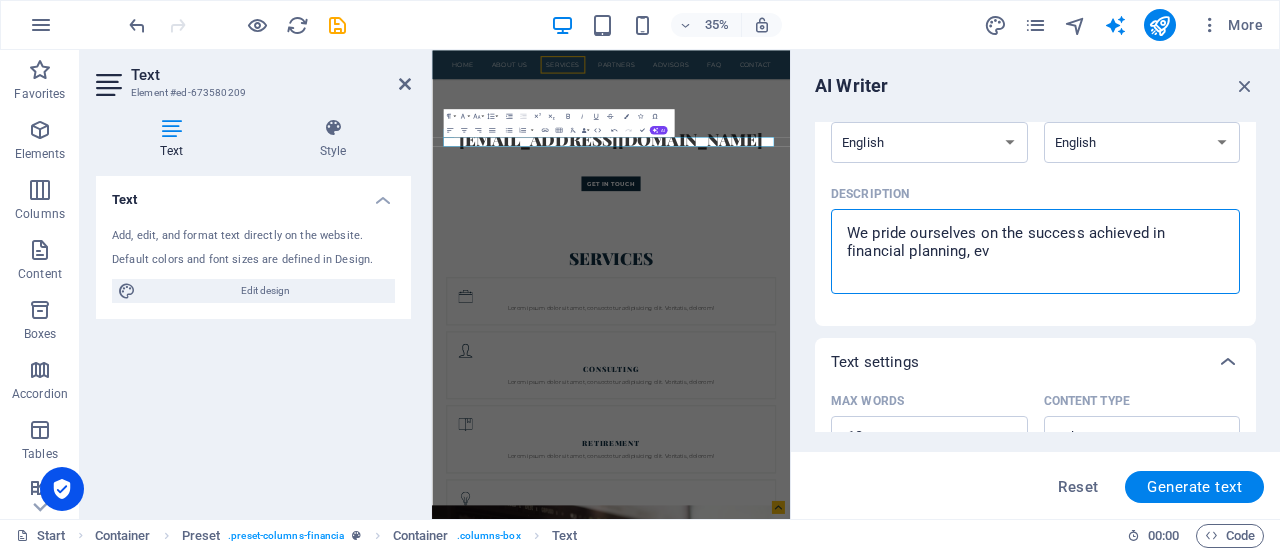 type on "We pride ourselves on the success achieved in financial planning, e" 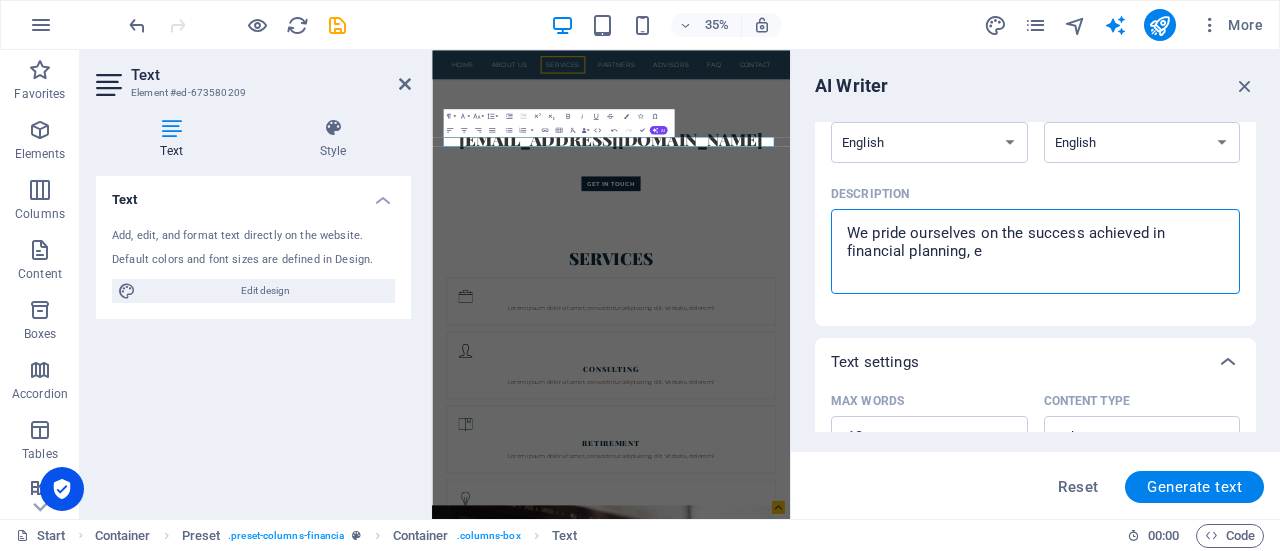 type on "We pride ourselves on the success achieved in financial planning," 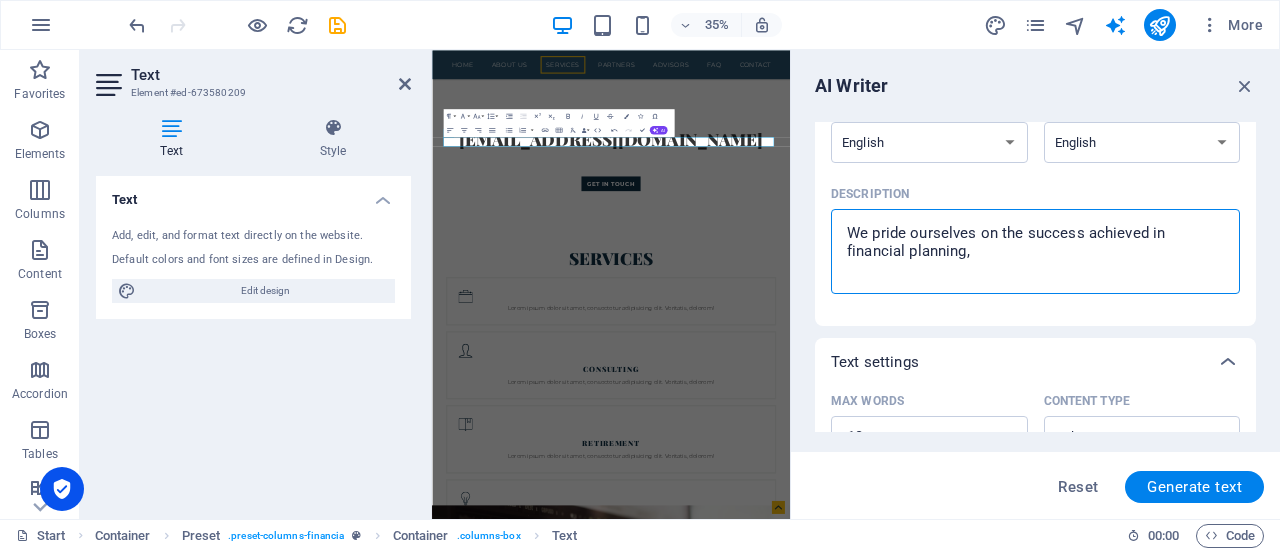 type on "x" 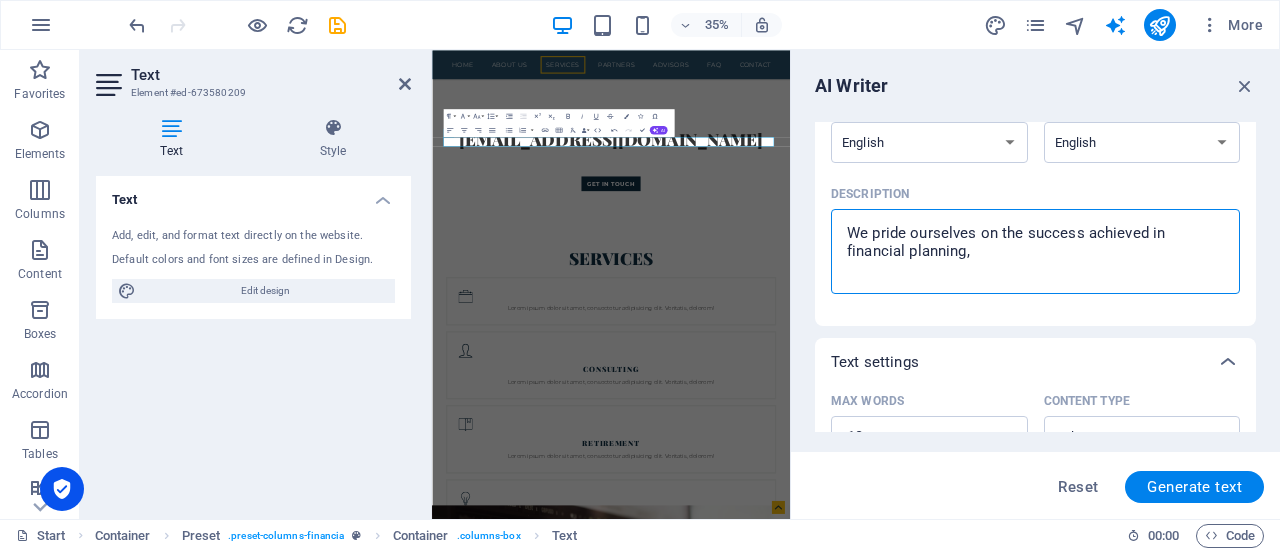 type on "We pride ourselves on the success achieved in financial planning, e" 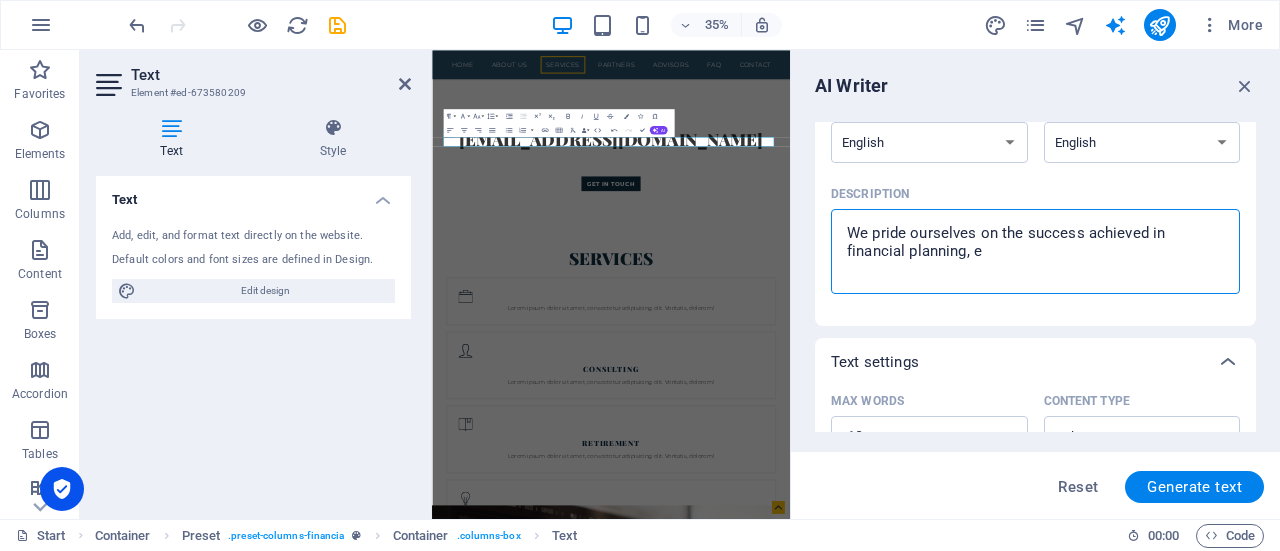 type on "We pride ourselves on the success achieved in financial planning, ev" 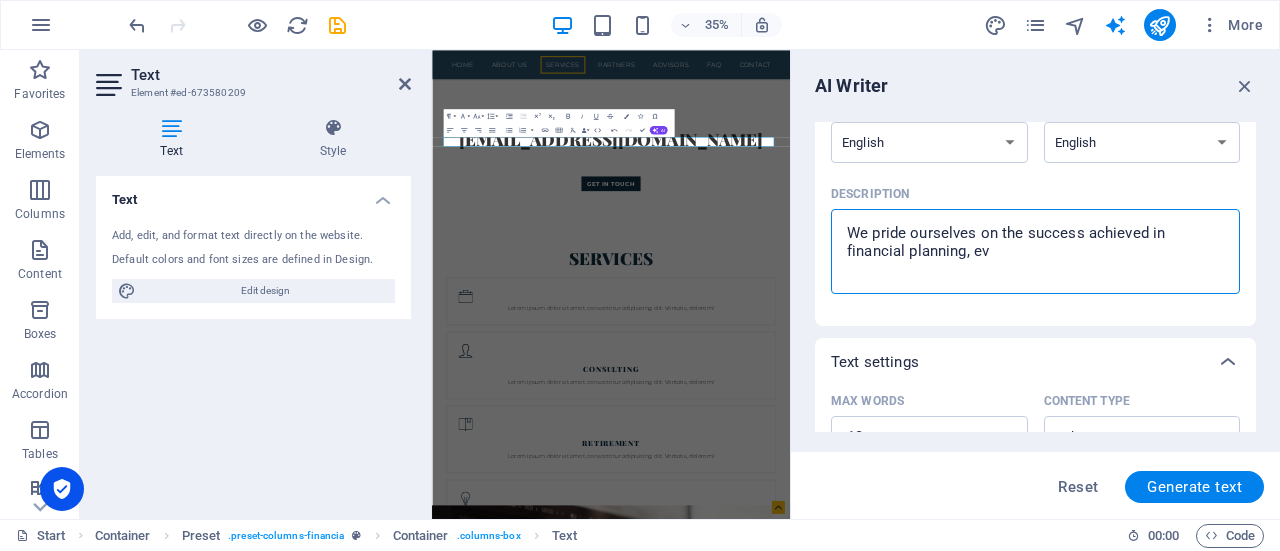 type on "We pride ourselves on the success achieved in financial planning, eve" 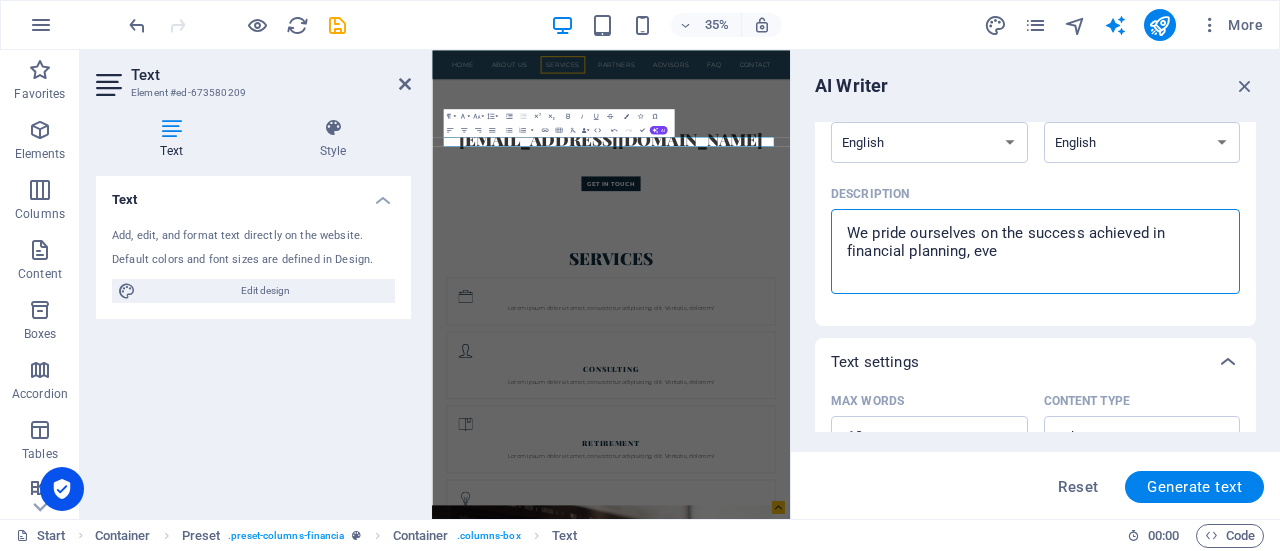 type on "x" 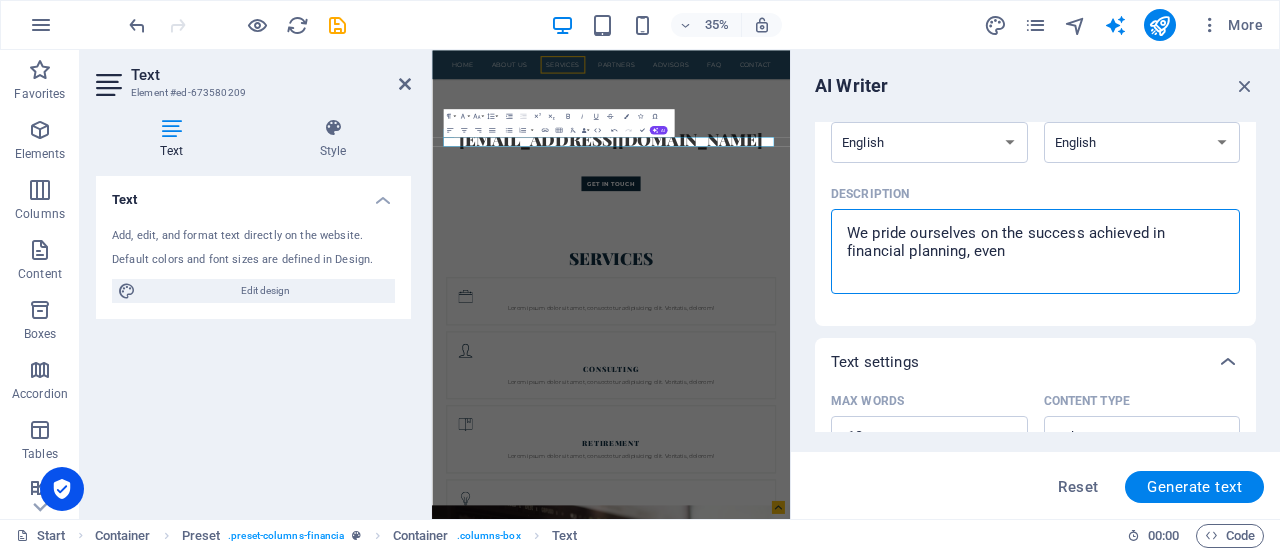 type on "We pride ourselves on the success achieved in financial planning, event" 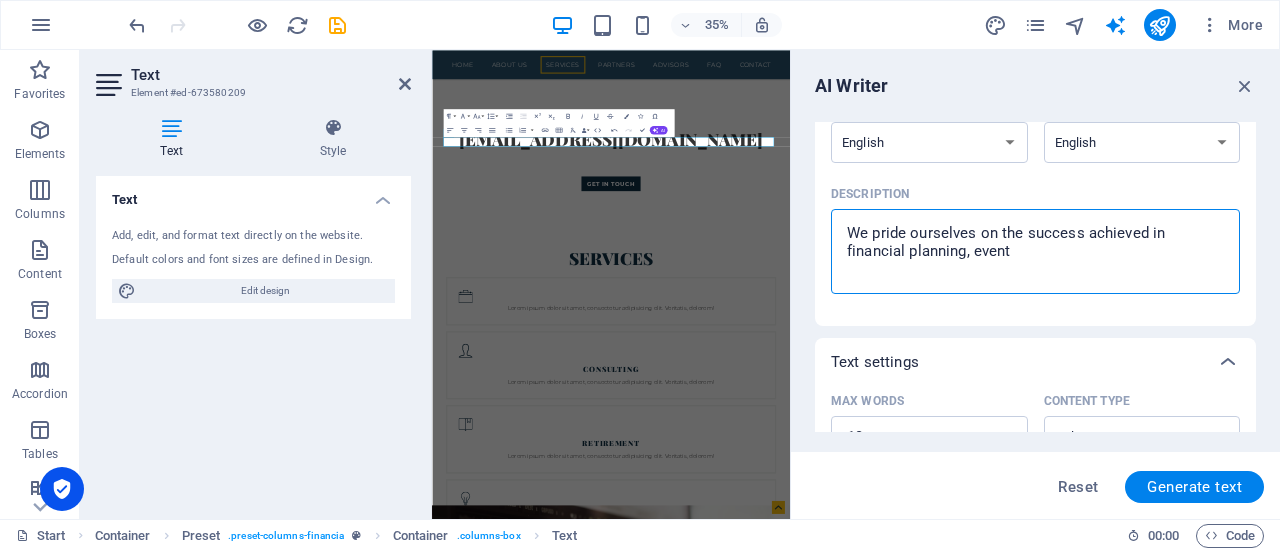 type on "x" 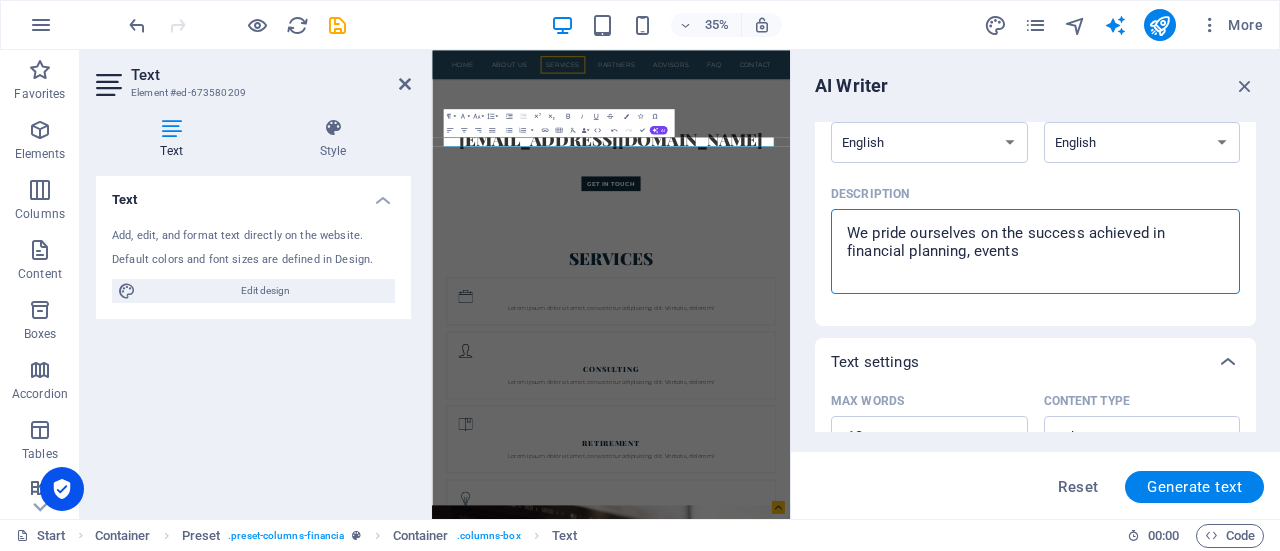 type on "We pride ourselves on the success achieved in financial planning, events" 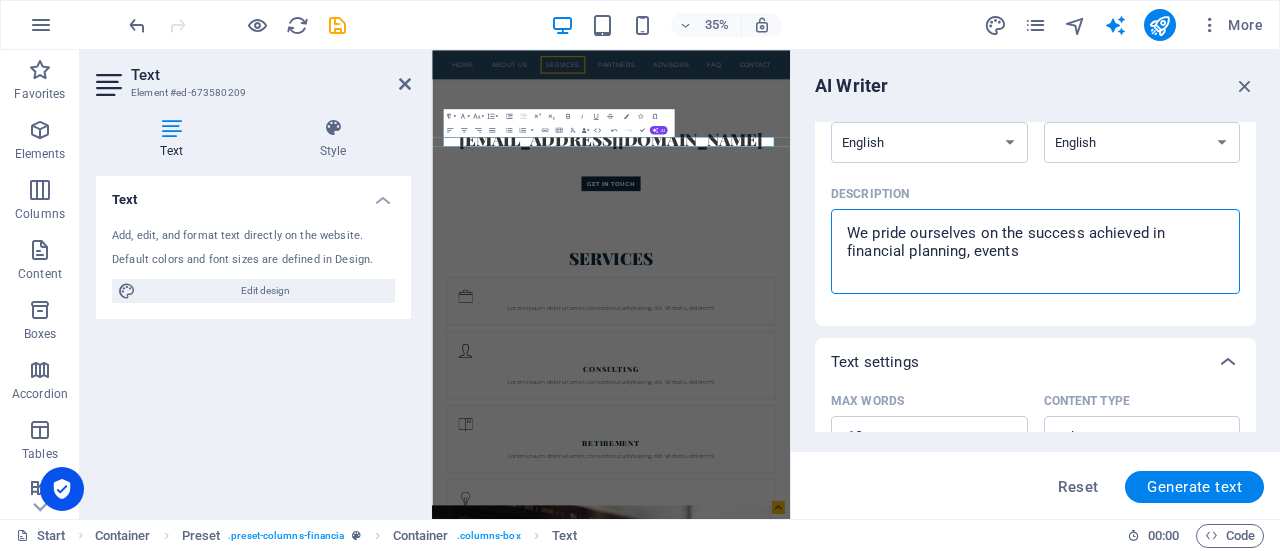 type on "We pride ourselves on the success achieved in financial planning, events" 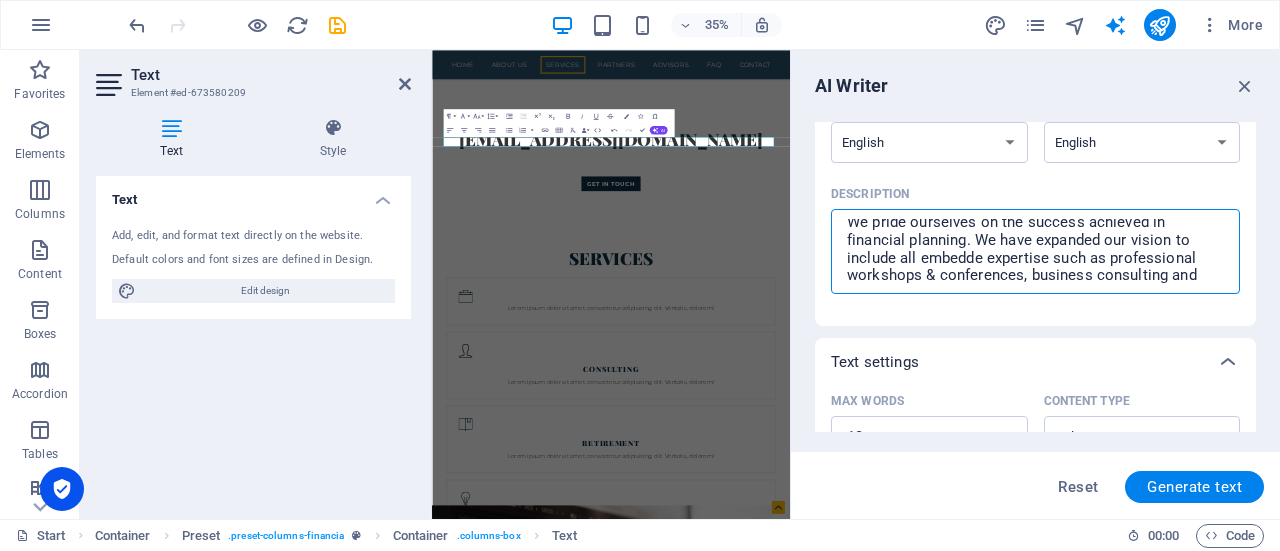 scroll, scrollTop: 29, scrollLeft: 0, axis: vertical 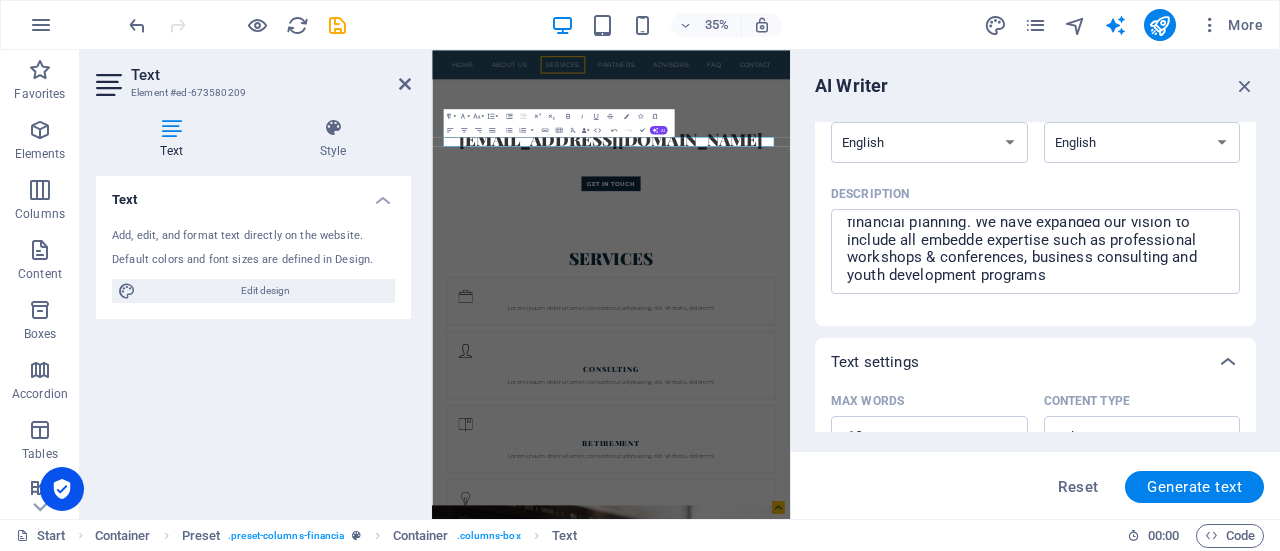 click on "Element #ed-673580209 ​ You can only choose headline and text elements. Existing text in the selected element will be overwritten. Input language Albanian Arabic Armenian Awadhi Azerbaijani Bashkir Basque Belarusian Bengali Bhojpuri Bosnian Brazilian Portuguese Bulgarian Cantonese (Yue) Catalan Chhattisgarhi Chinese Croatian Czech Danish Dogri Dutch English Estonian Faroese Finnish French Galician Georgian German Greek Gujarati Haryanvi Hindi Hungarian Indonesian Irish Italian Japanese Javanese Kannada Kashmiri Kazakh Konkani Korean Kyrgyz Latvian Lithuanian Macedonian Maithili Malay Maltese Mandarin Mandarin Chinese Marathi Marwari Min [PERSON_NAME] Mongolian Montenegrin Nepali Norwegian Oriya Pashto Persian (Farsi) Polish Portuguese Punjabi Rajasthani Romanian Russian Sanskrit Santali Serbian Sindhi Sinhala Slovak Slovene Slovenian Spanish Ukrainian Urdu Uzbek Vietnamese Welsh Wu Output language Albanian Arabic Armenian Awadhi Azerbaijani Bashkir Basque Belarusian Bengali Bhojpuri Bosnian Bulgarian Catalan" at bounding box center (1035, 140) 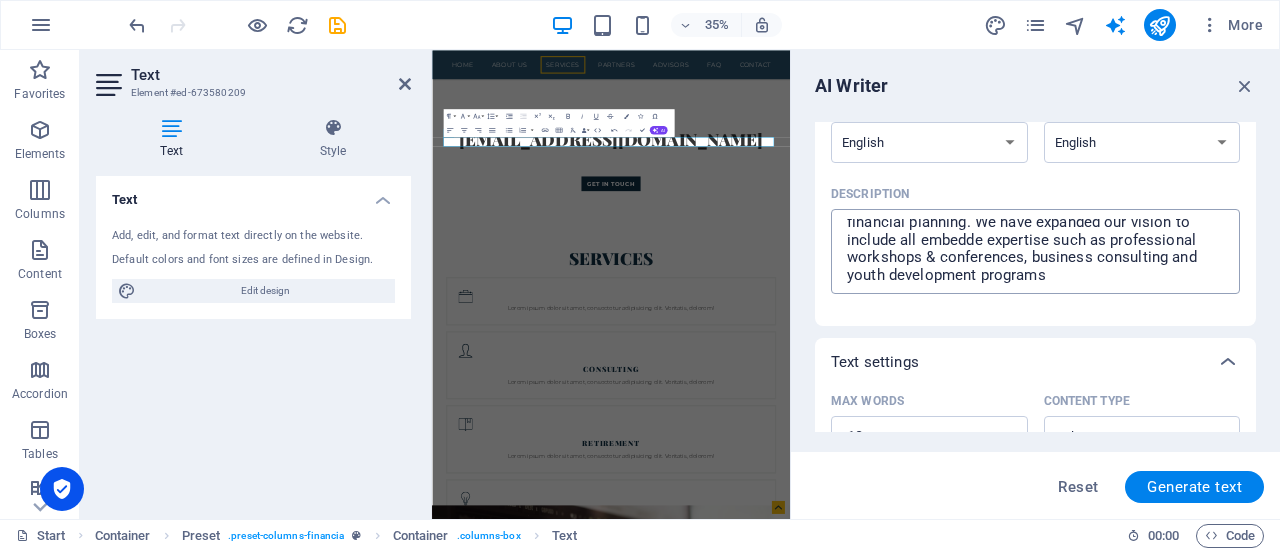 click on "We pride ourselves on the success achieved in financial planning. We have expanded our vision to include all embedde expertise such as professional workshops & conferences, business consulting and youth development programs" at bounding box center (1035, 251) 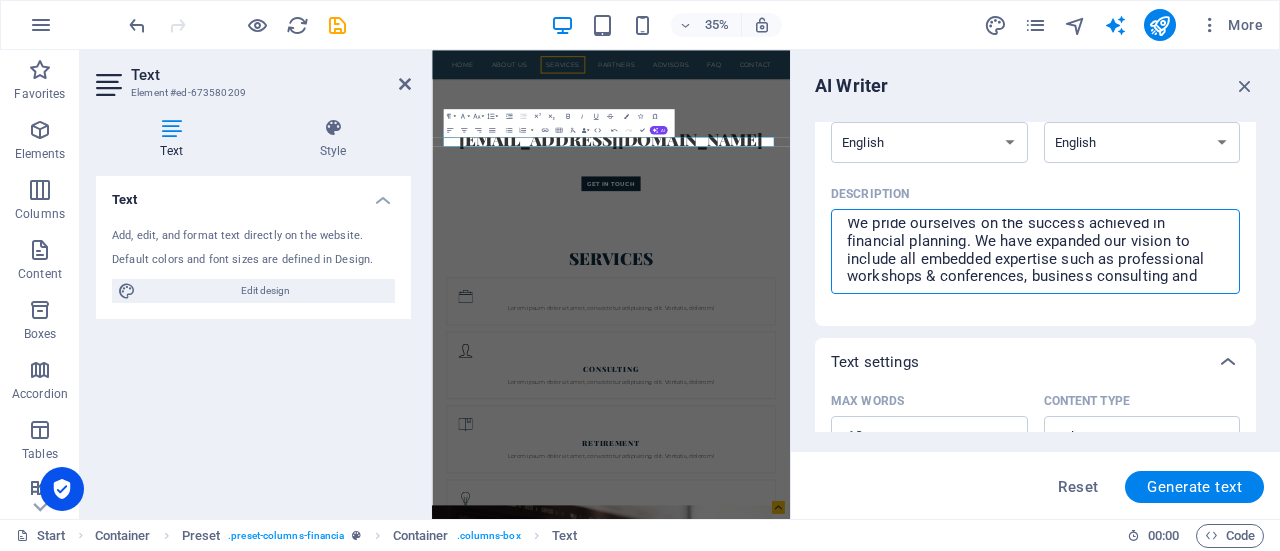 scroll, scrollTop: 0, scrollLeft: 0, axis: both 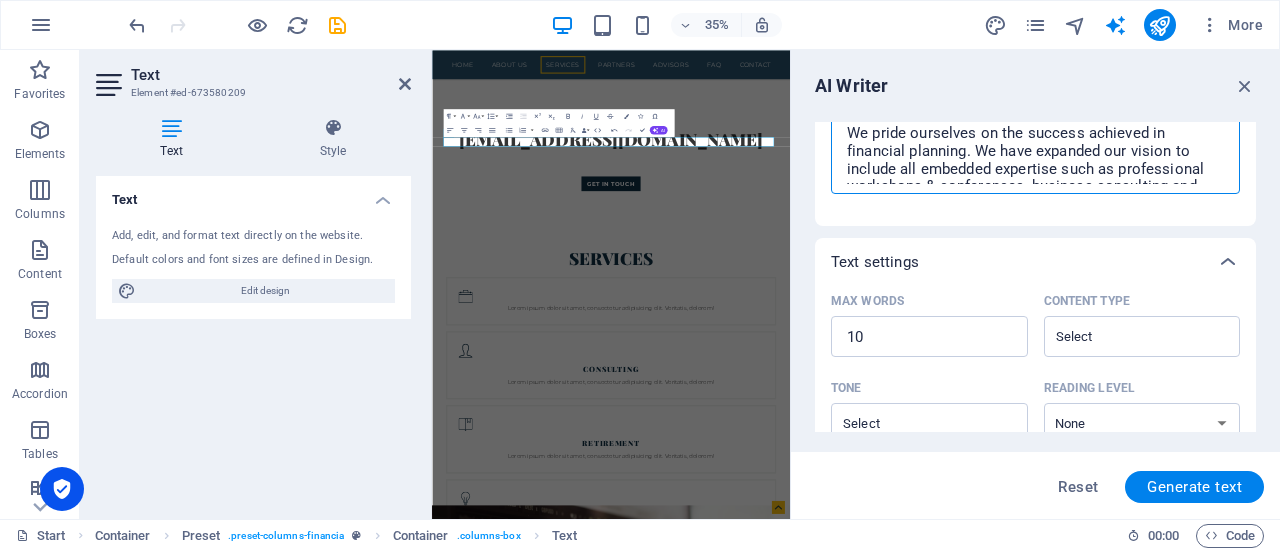click on "Generate text" at bounding box center (1194, 487) 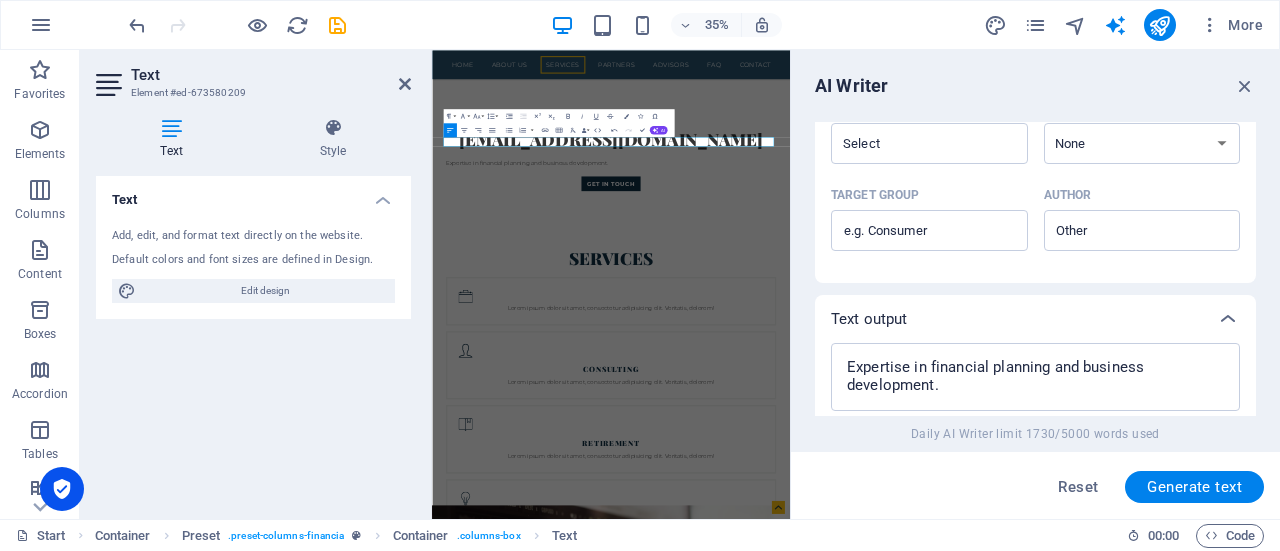 scroll, scrollTop: 726, scrollLeft: 0, axis: vertical 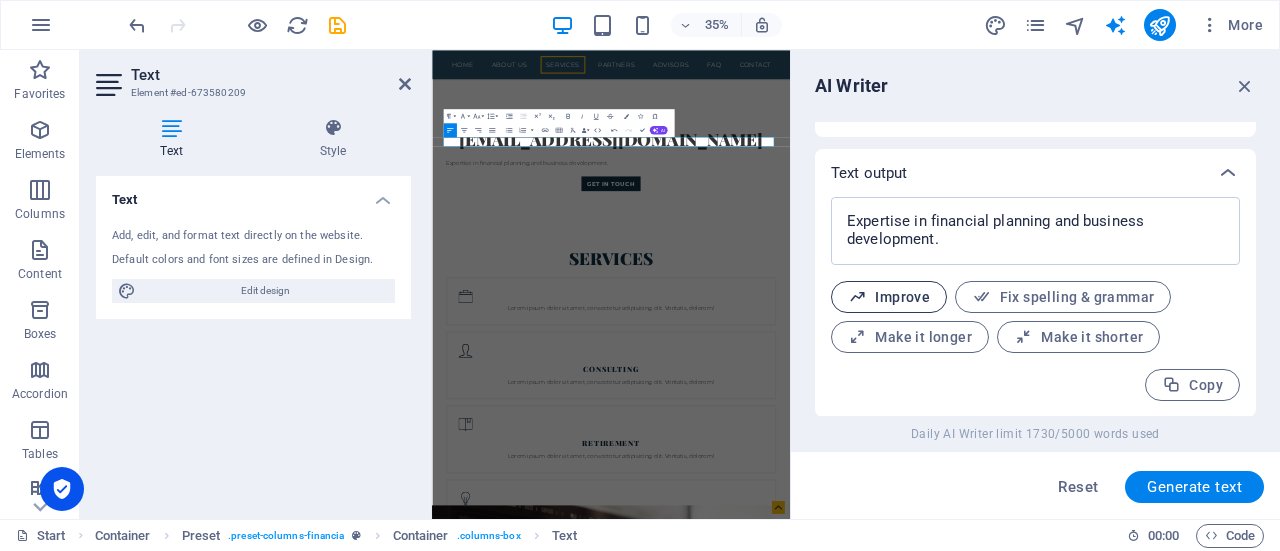click on "Improve" at bounding box center [889, 297] 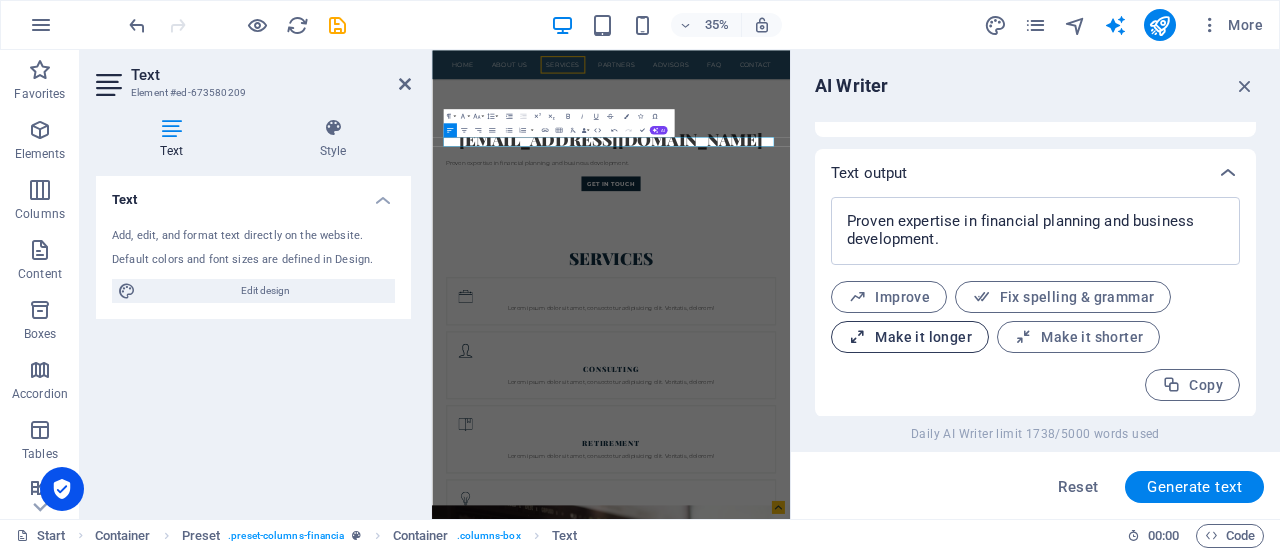 click on "Make it longer" at bounding box center (910, 337) 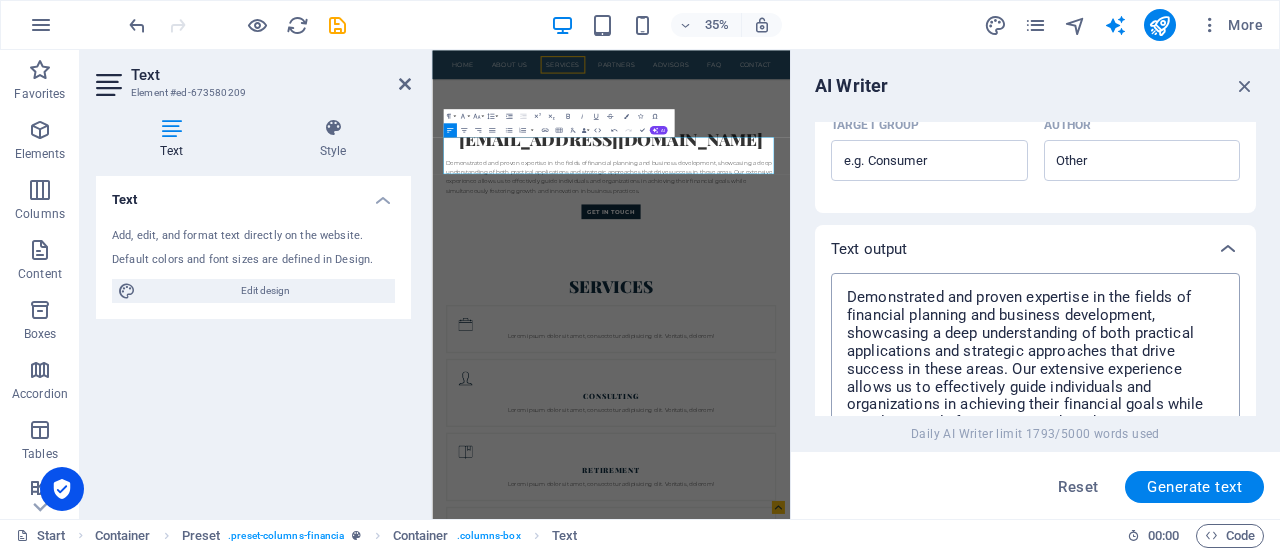 scroll, scrollTop: 750, scrollLeft: 0, axis: vertical 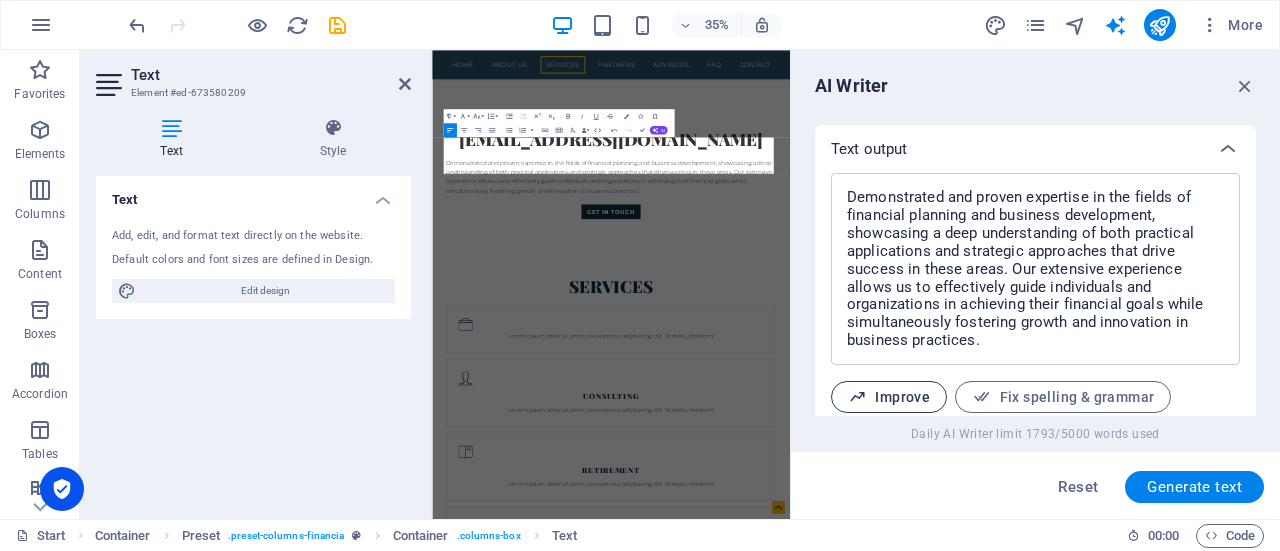 click on "Improve" at bounding box center (889, 397) 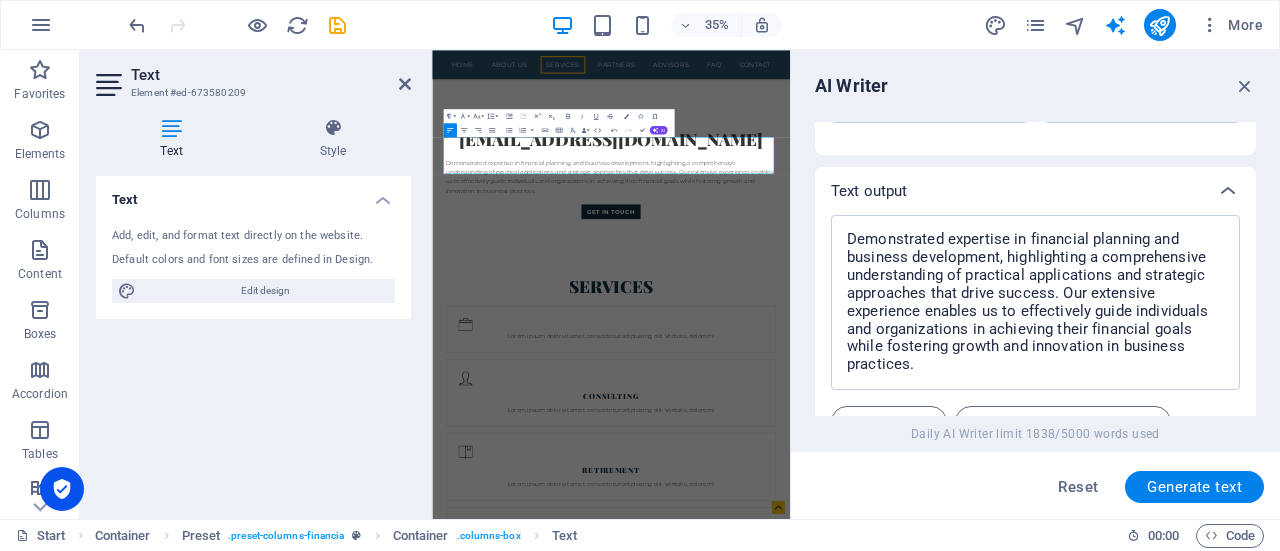 scroll, scrollTop: 734, scrollLeft: 0, axis: vertical 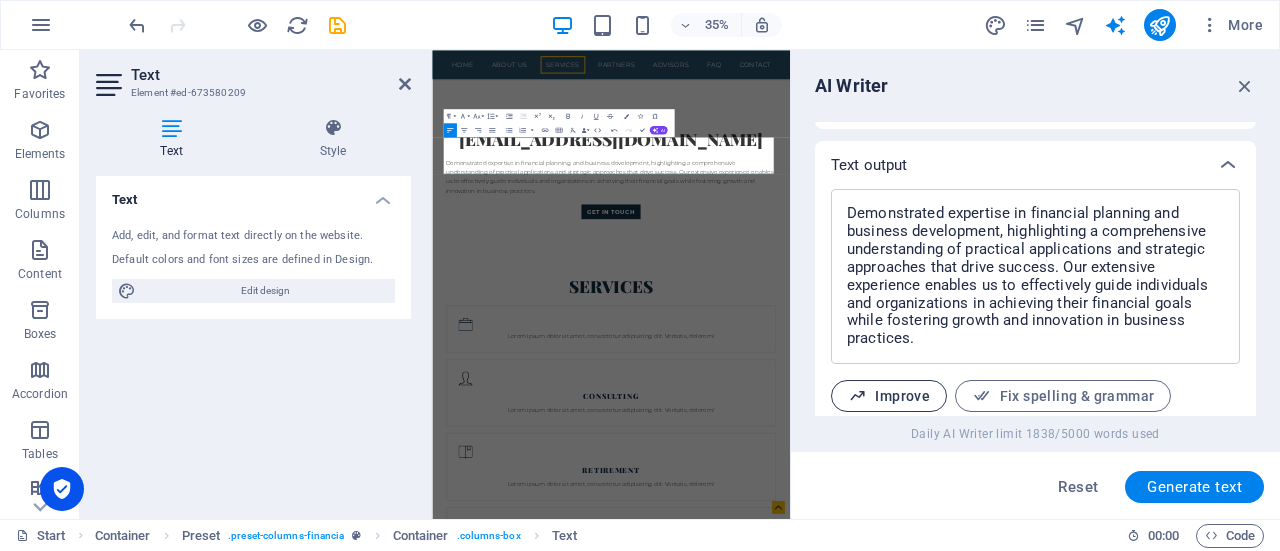 click on "Improve" at bounding box center (889, 396) 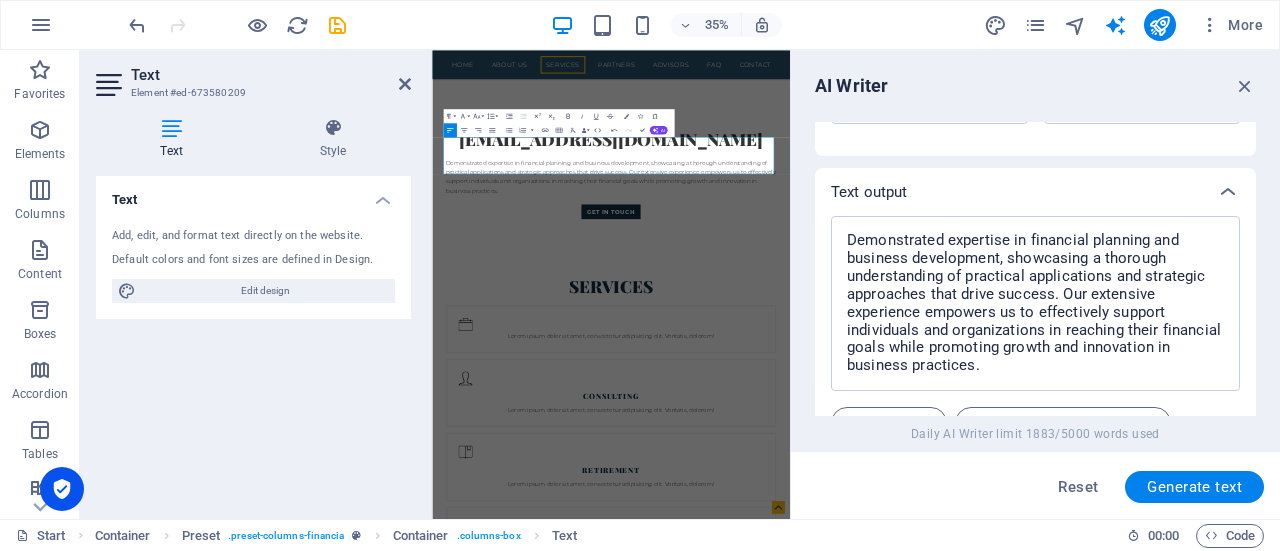 scroll, scrollTop: 734, scrollLeft: 0, axis: vertical 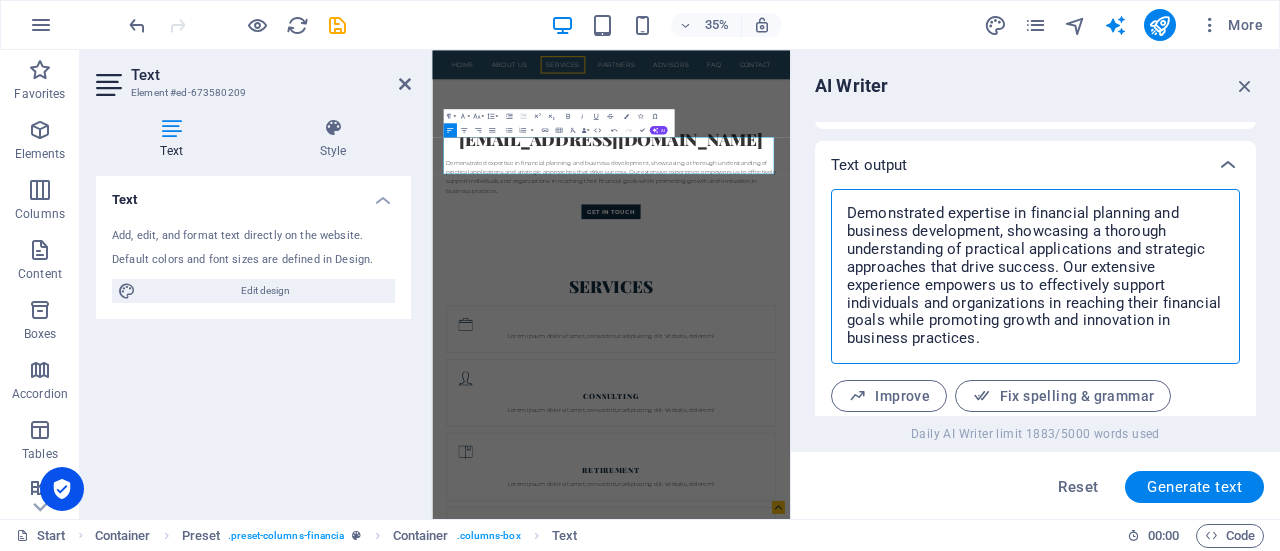 click on "Demonstrated expertise in financial planning and business development, showcasing a thorough understanding of practical applications and strategic approaches that drive success. Our extensive experience empowers us to effectively support individuals and organizations in reaching their financial goals while promoting growth and innovation in business practices." at bounding box center [1035, 276] 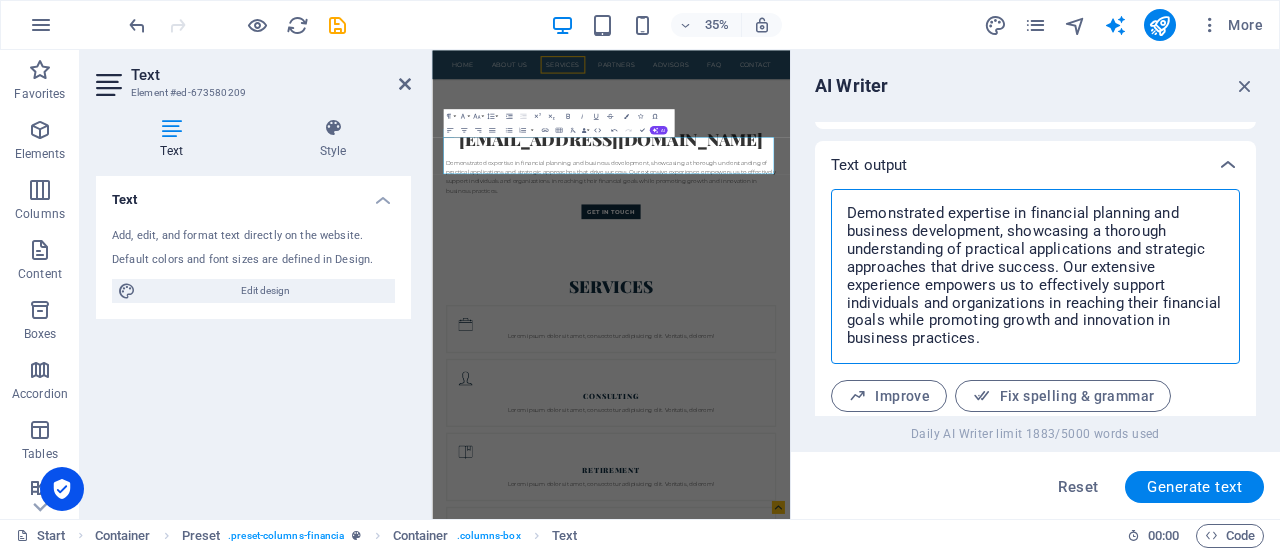 click on "Demonstrated expertise in financial planning and business development, showcasing a thorough understanding of practical applications and strategic approaches that drive success. Our extensive experience empowers us to effectively support individuals and organizations in reaching their financial goals while promoting growth and innovation in business practices." at bounding box center [1035, 276] 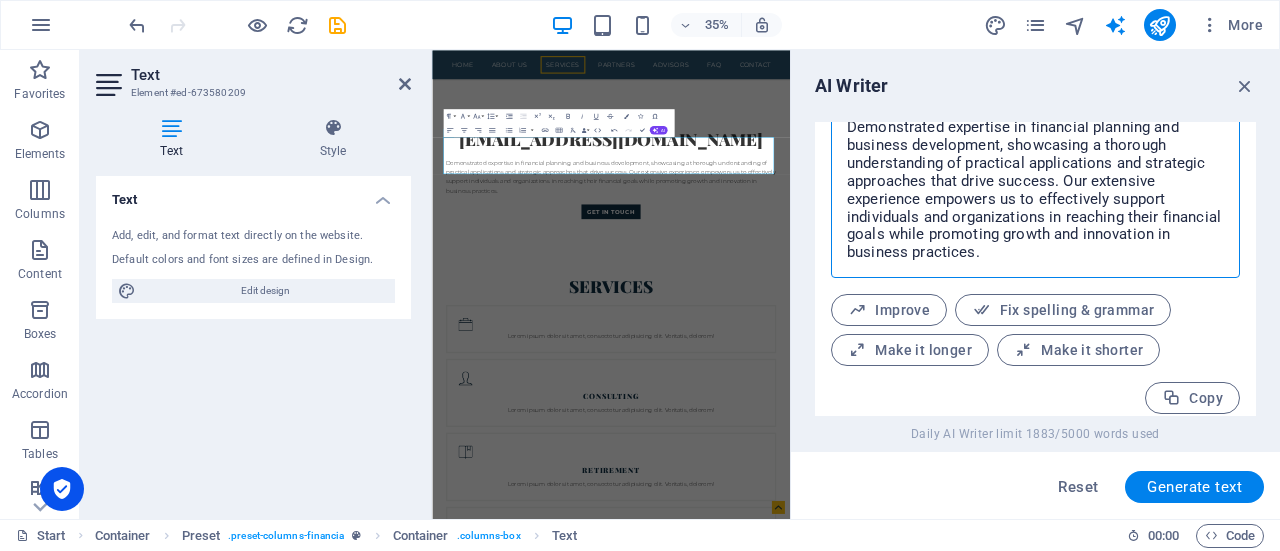 scroll, scrollTop: 834, scrollLeft: 0, axis: vertical 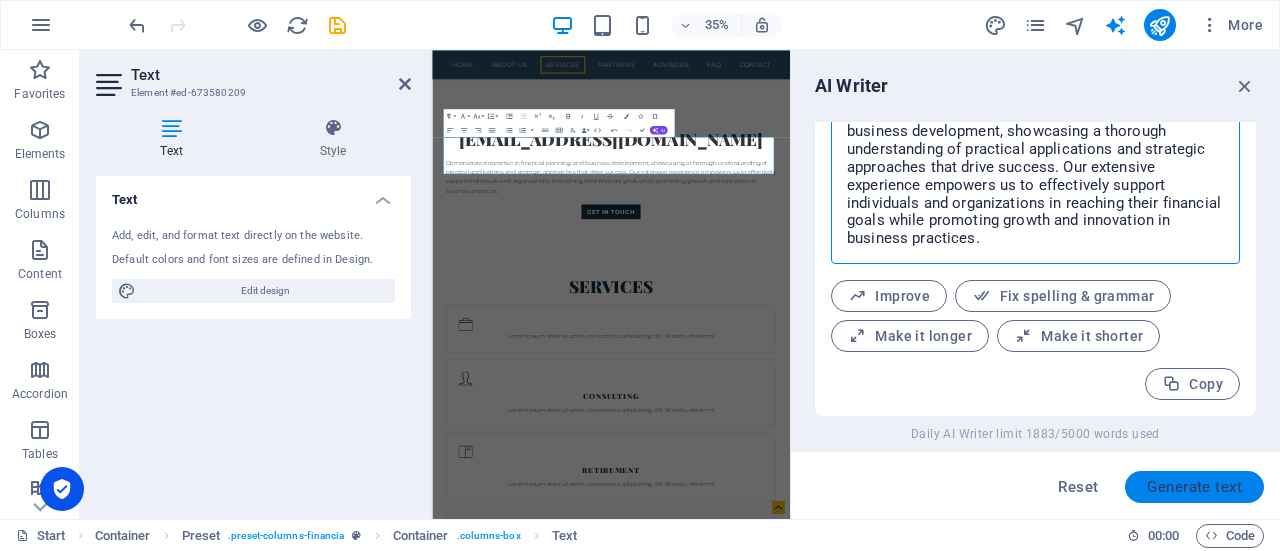 click on "Generate text" at bounding box center [1194, 487] 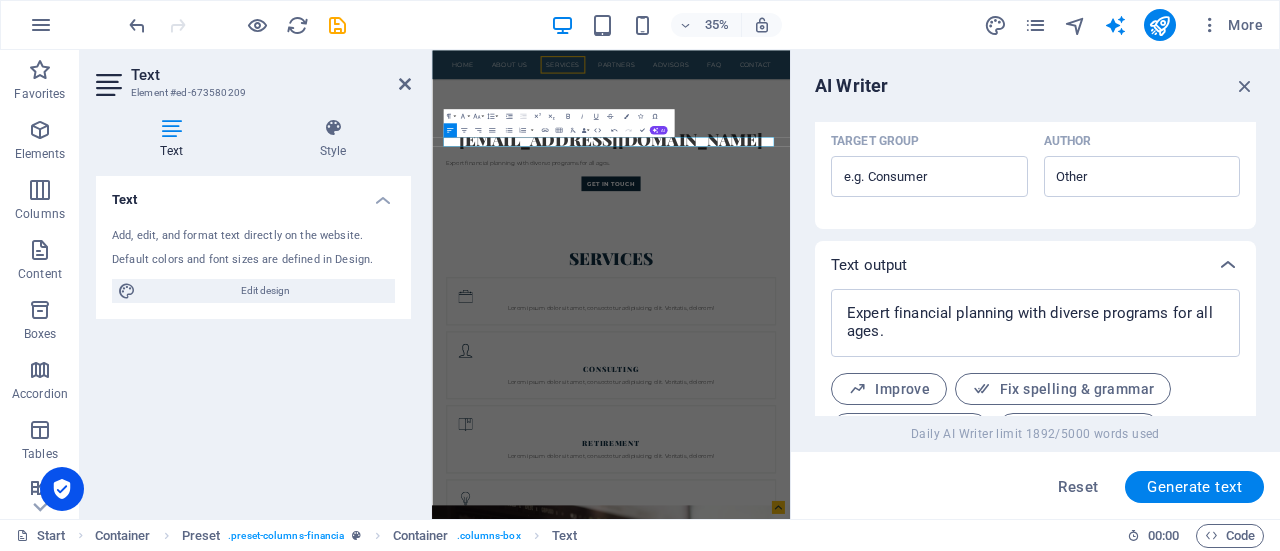 scroll, scrollTop: 834, scrollLeft: 0, axis: vertical 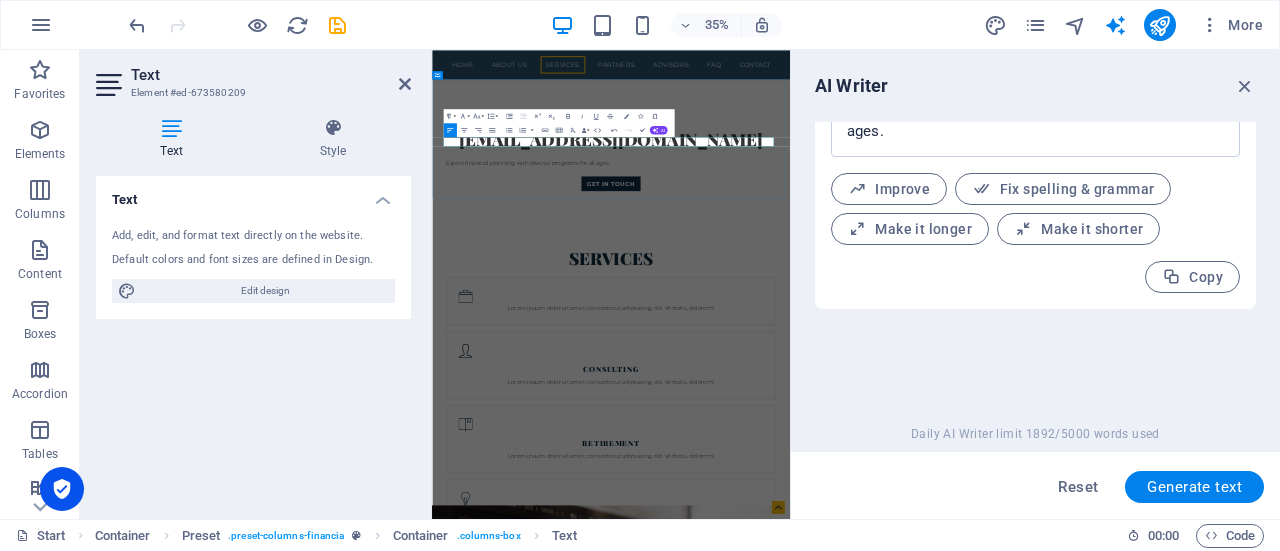 click on "Expert financial planning with diverse programs for all ages." at bounding box center [944, 371] 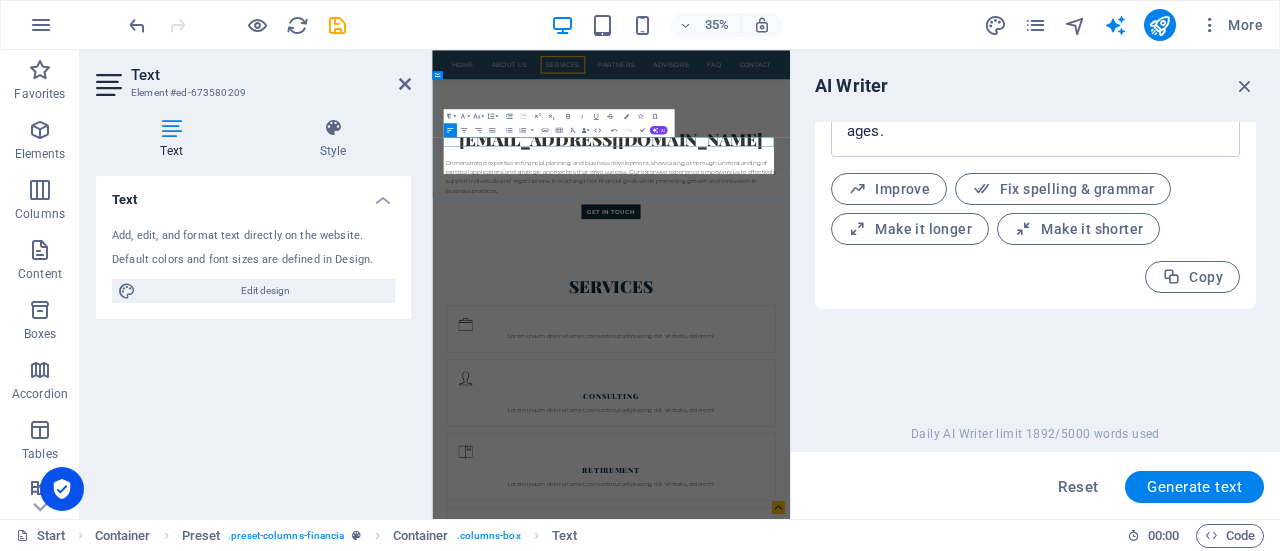 scroll, scrollTop: 5780, scrollLeft: 2, axis: both 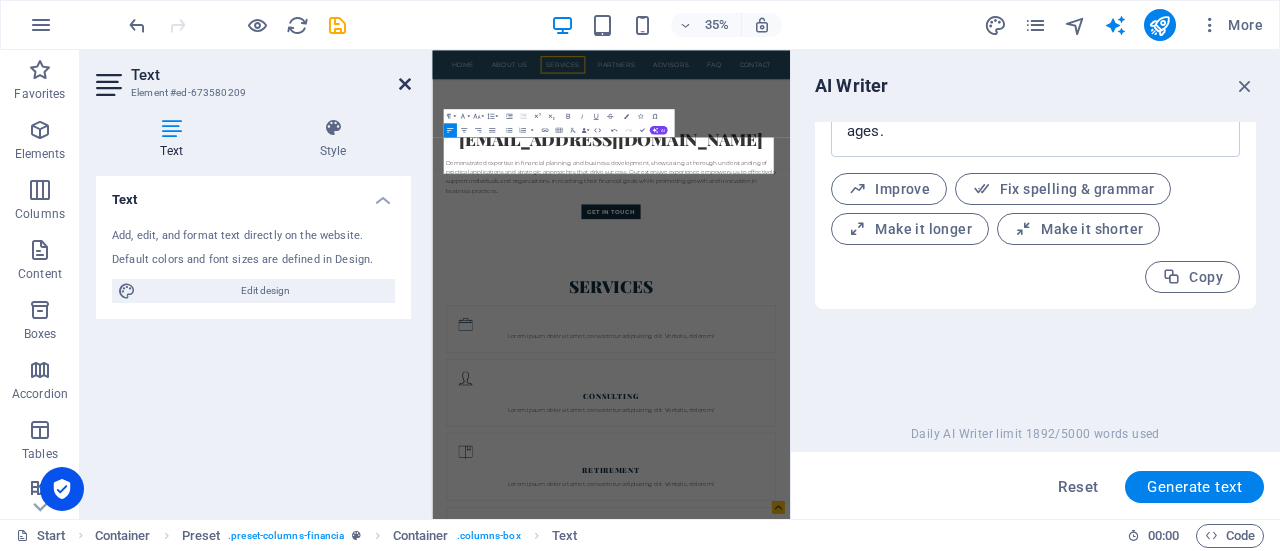 click at bounding box center [405, 84] 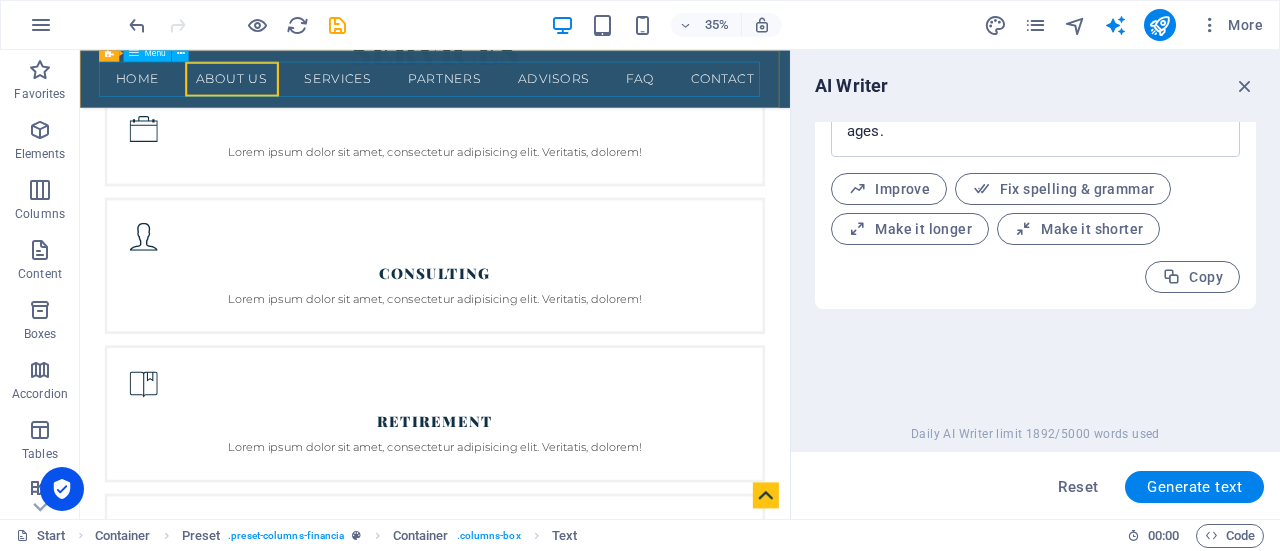 scroll, scrollTop: 838, scrollLeft: 0, axis: vertical 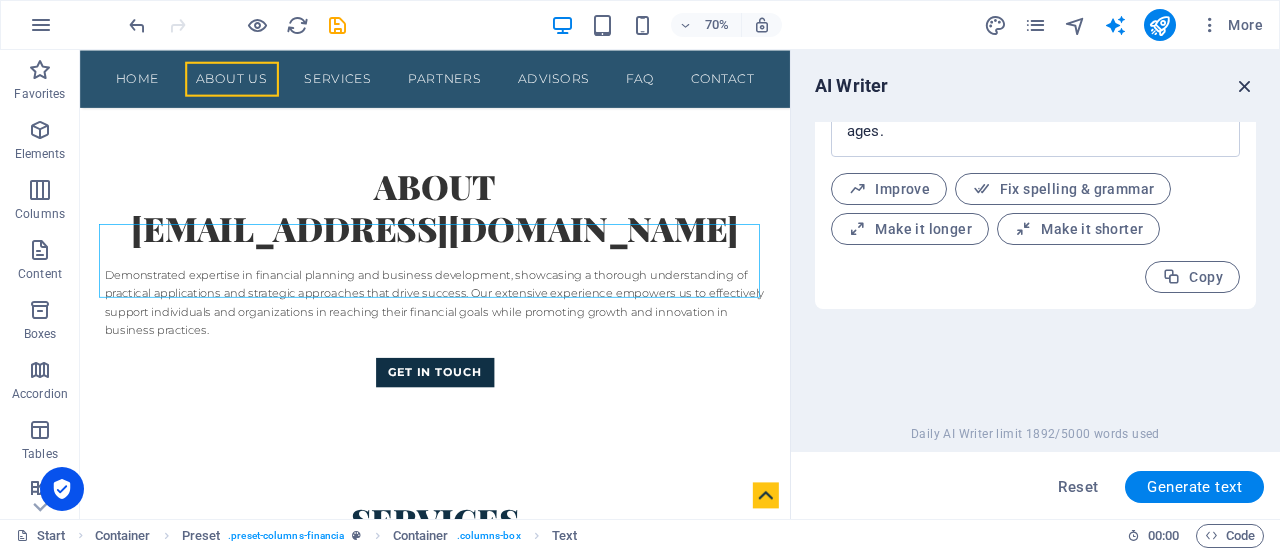 click at bounding box center [1245, 86] 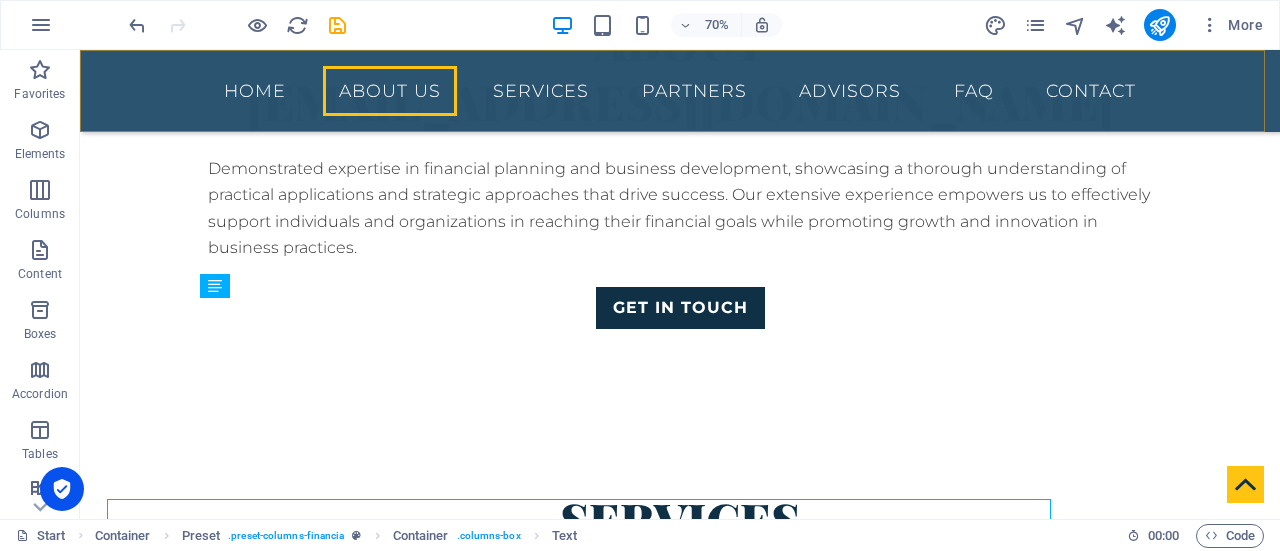 scroll, scrollTop: 636, scrollLeft: 0, axis: vertical 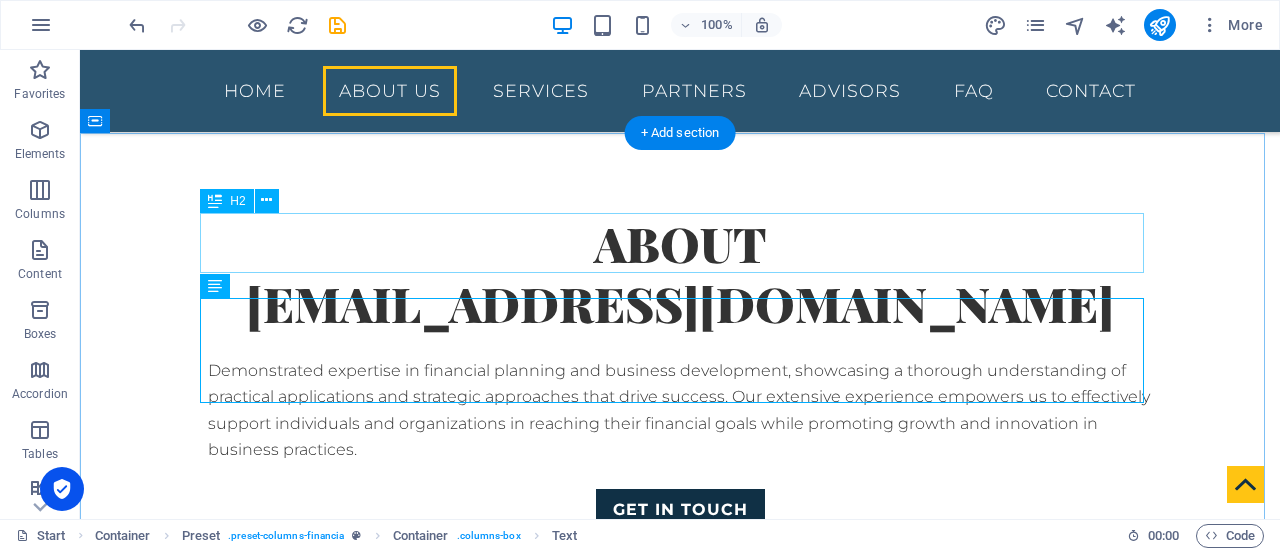 click on "About  [EMAIL_ADDRESS][DOMAIN_NAME]" at bounding box center (680, 273) 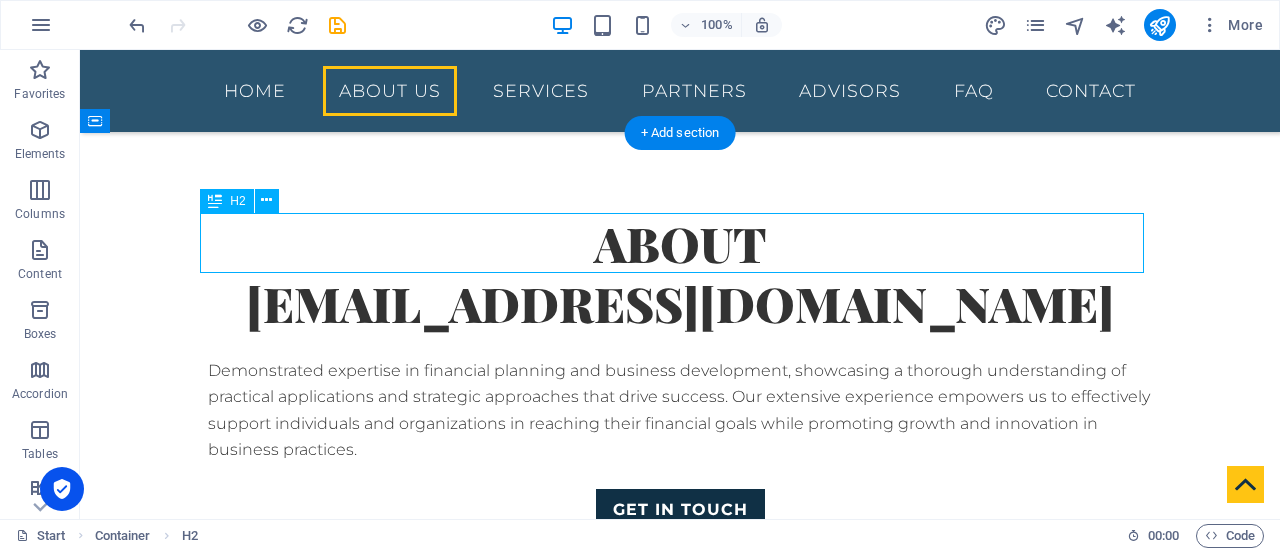 click on "About  [EMAIL_ADDRESS][DOMAIN_NAME]" at bounding box center (680, 273) 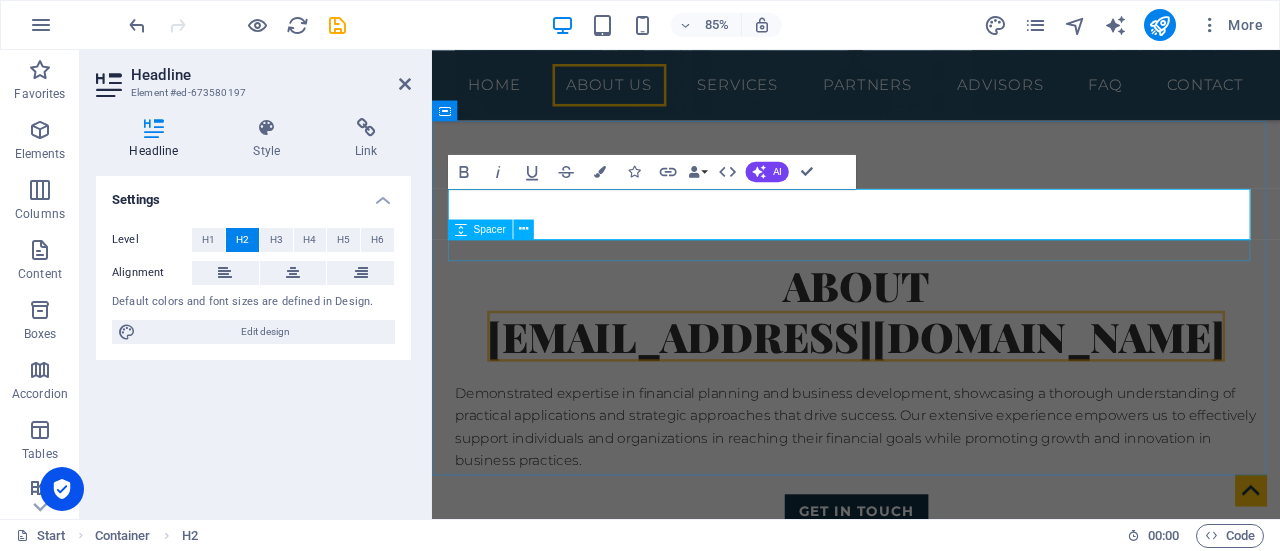 scroll, scrollTop: 719, scrollLeft: 0, axis: vertical 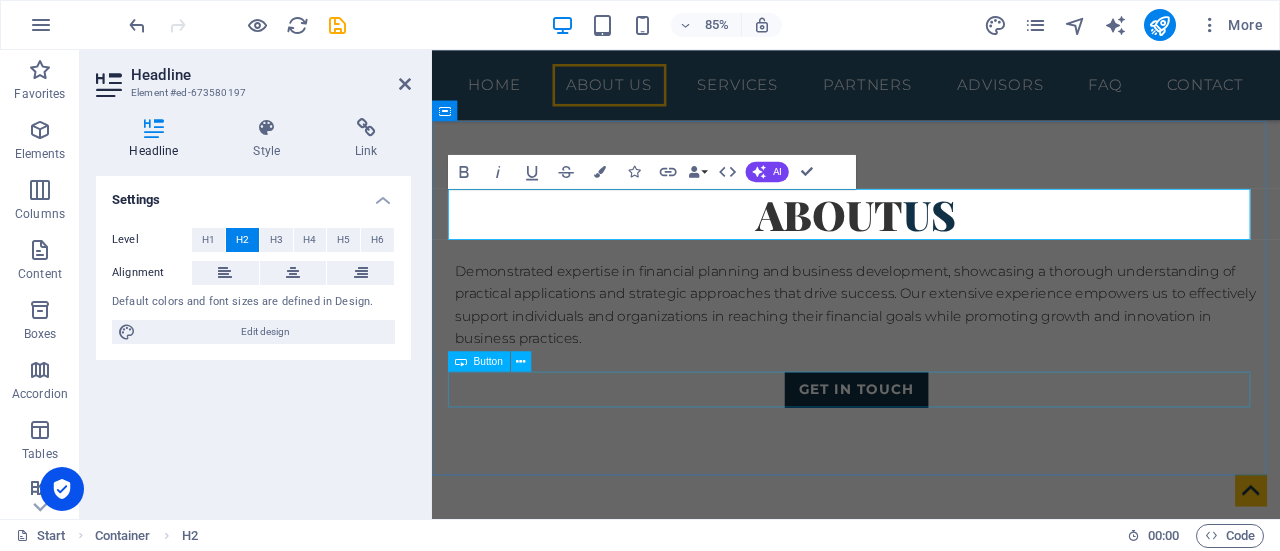 click on "Get in touch" at bounding box center (931, 450) 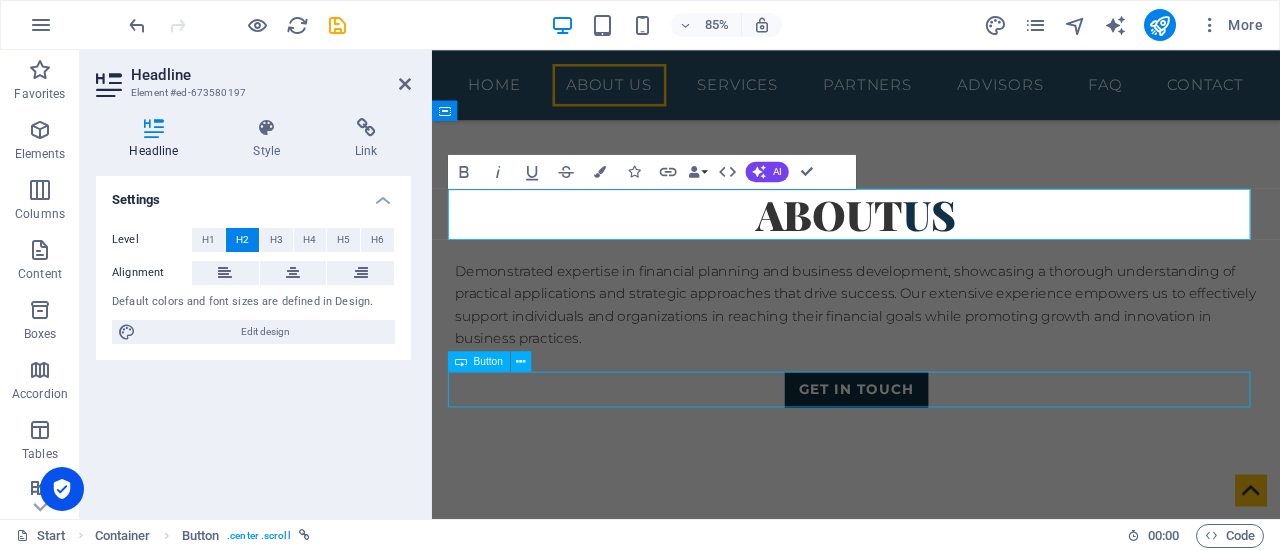 click at bounding box center [931, 285] 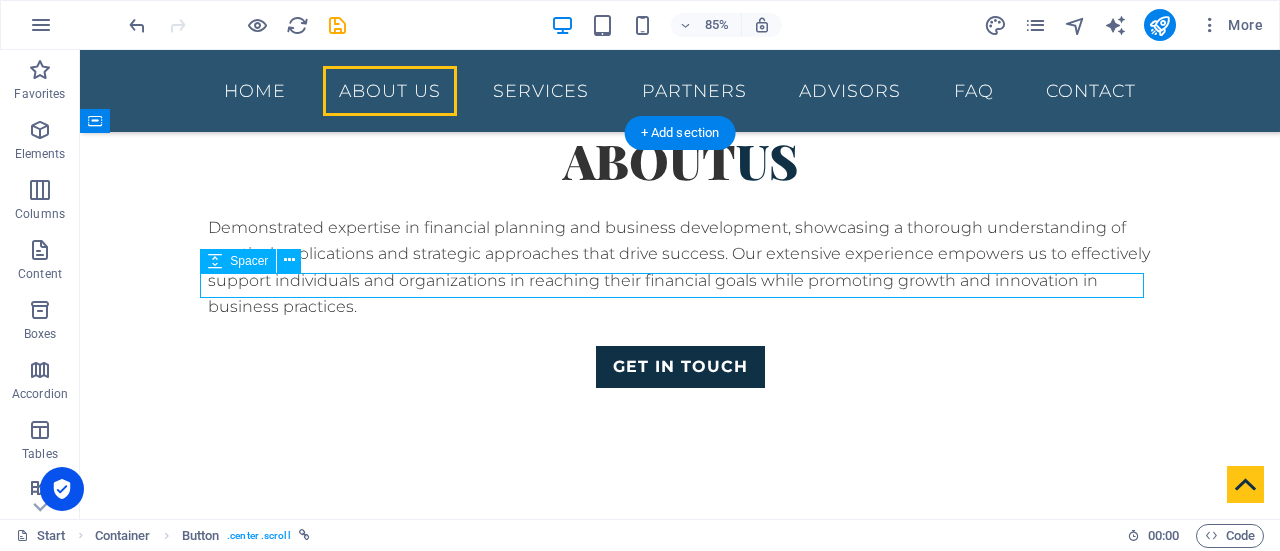 scroll, scrollTop: 636, scrollLeft: 0, axis: vertical 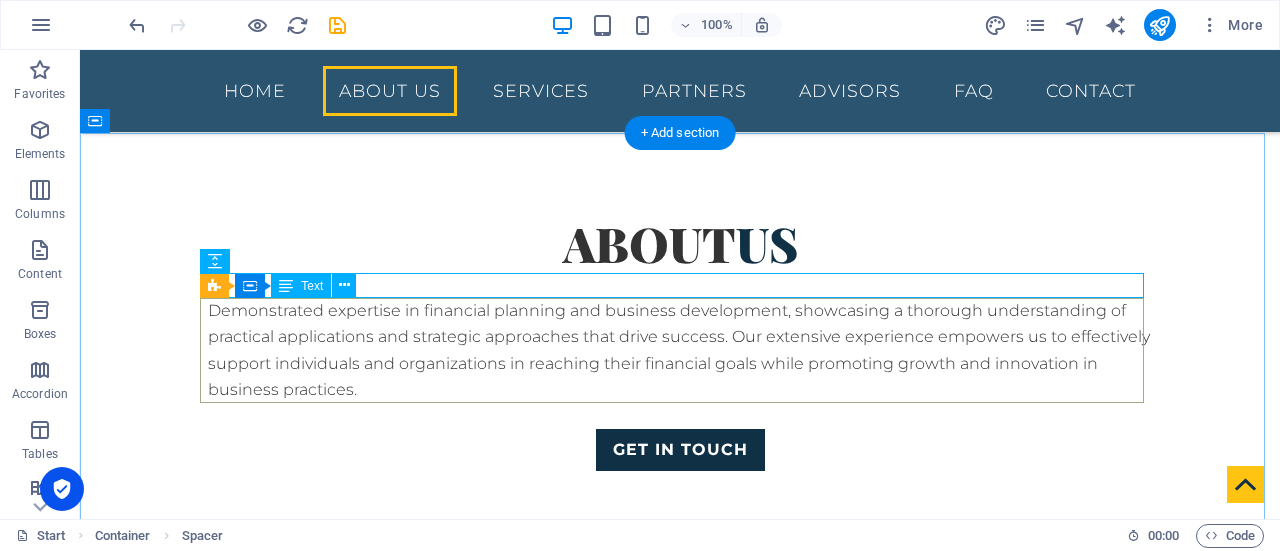 click on "Demonstrated expertise in financial planning and business development, showcasing a thorough understanding of practical applications and strategic approaches that drive success. Our extensive experience empowers us to effectively support individuals and organizations in reaching their financial goals while promoting growth and innovation in business practices." at bounding box center (680, 351) 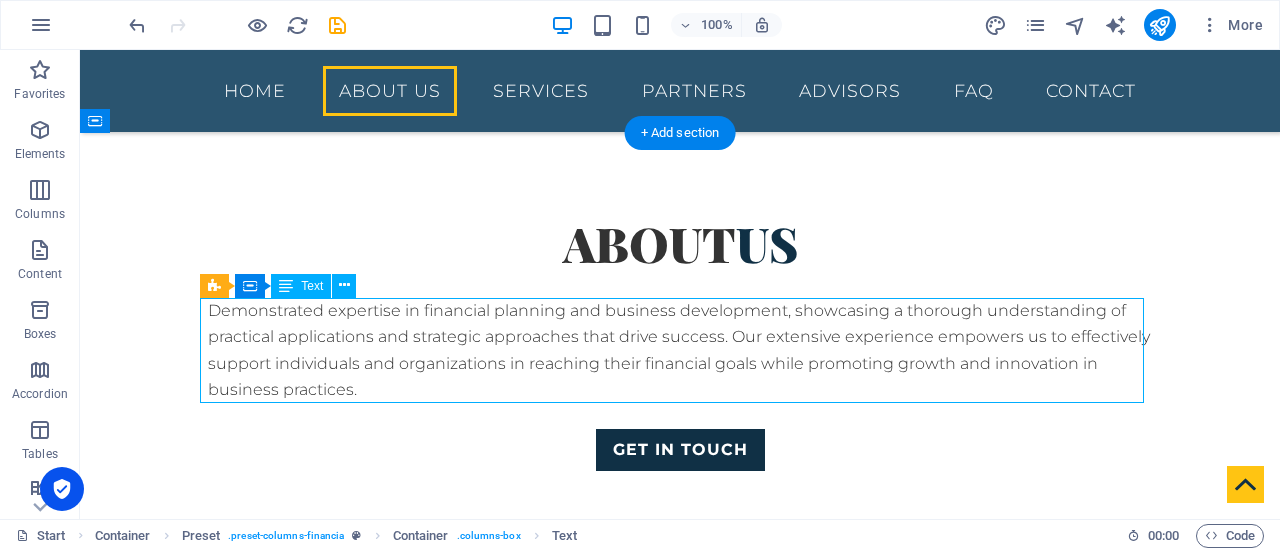 click on "Demonstrated expertise in financial planning and business development, showcasing a thorough understanding of practical applications and strategic approaches that drive success. Our extensive experience empowers us to effectively support individuals and organizations in reaching their financial goals while promoting growth and innovation in business practices." at bounding box center (680, 351) 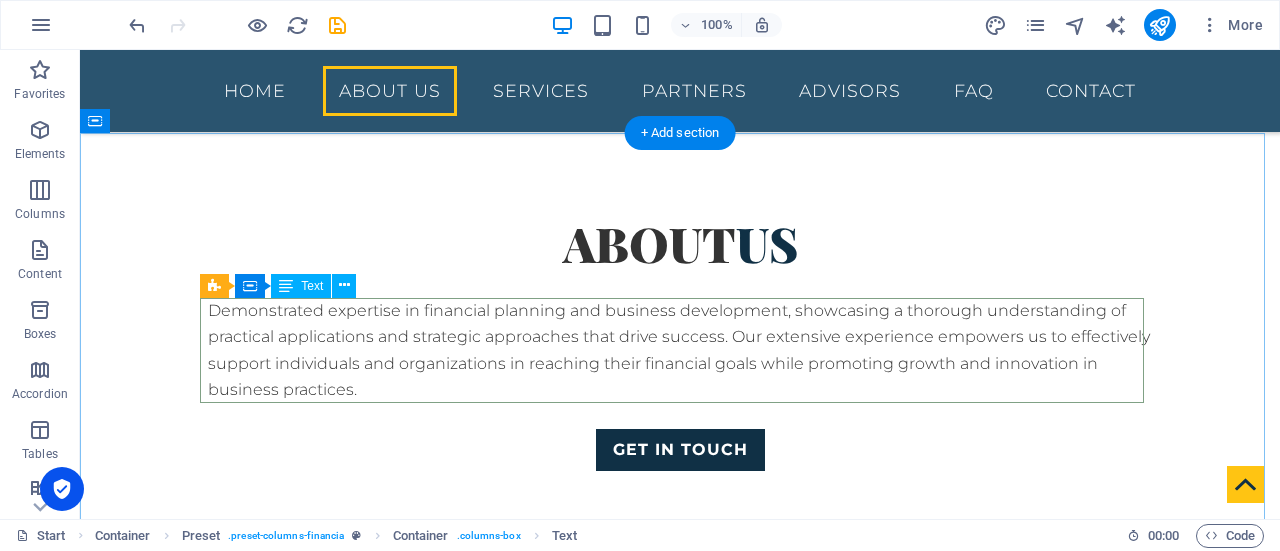 click on "Demonstrated expertise in financial planning and business development, showcasing a thorough understanding of practical applications and strategic approaches that drive success. Our extensive experience empowers us to effectively support individuals and organizations in reaching their financial goals while promoting growth and innovation in business practices." at bounding box center [680, 351] 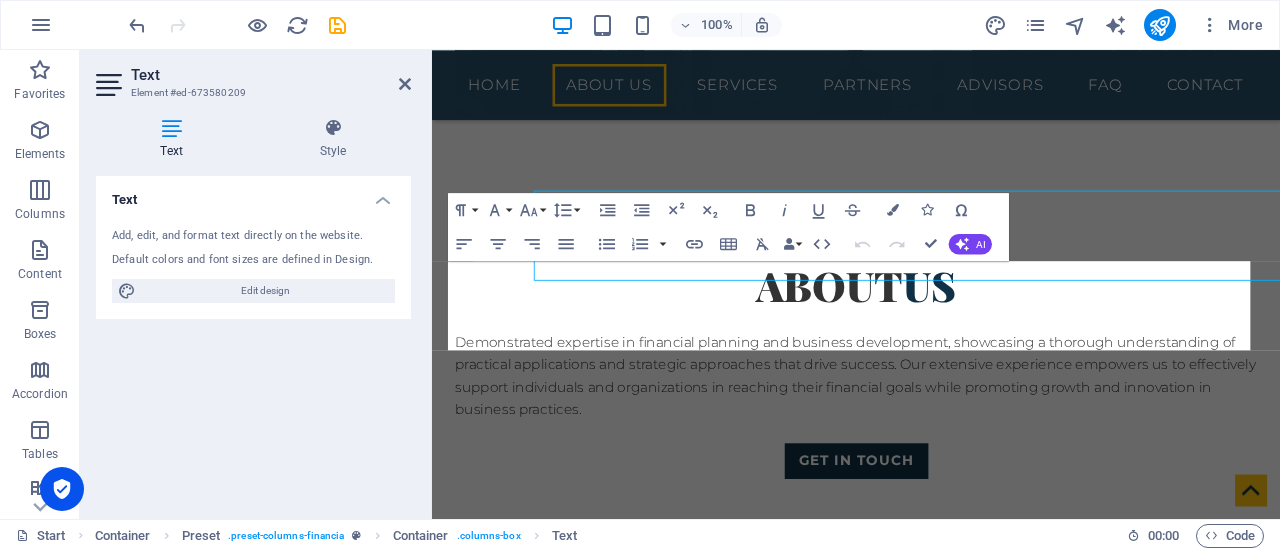 scroll, scrollTop: 719, scrollLeft: 0, axis: vertical 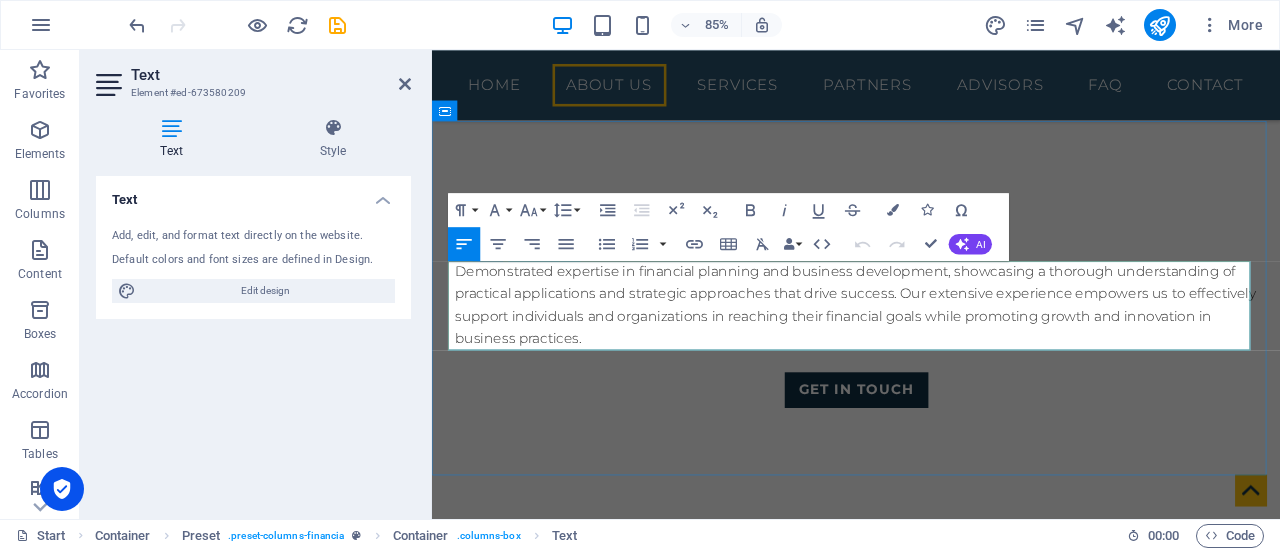 click on "Demonstrated expertise in financial planning and business development, showcasing a thorough understanding of practical applications and strategic approaches that drive success. Our extensive experience empowers us to effectively support individuals and organizations in reaching their financial goals while promoting growth and innovation in business practices." at bounding box center [931, 351] 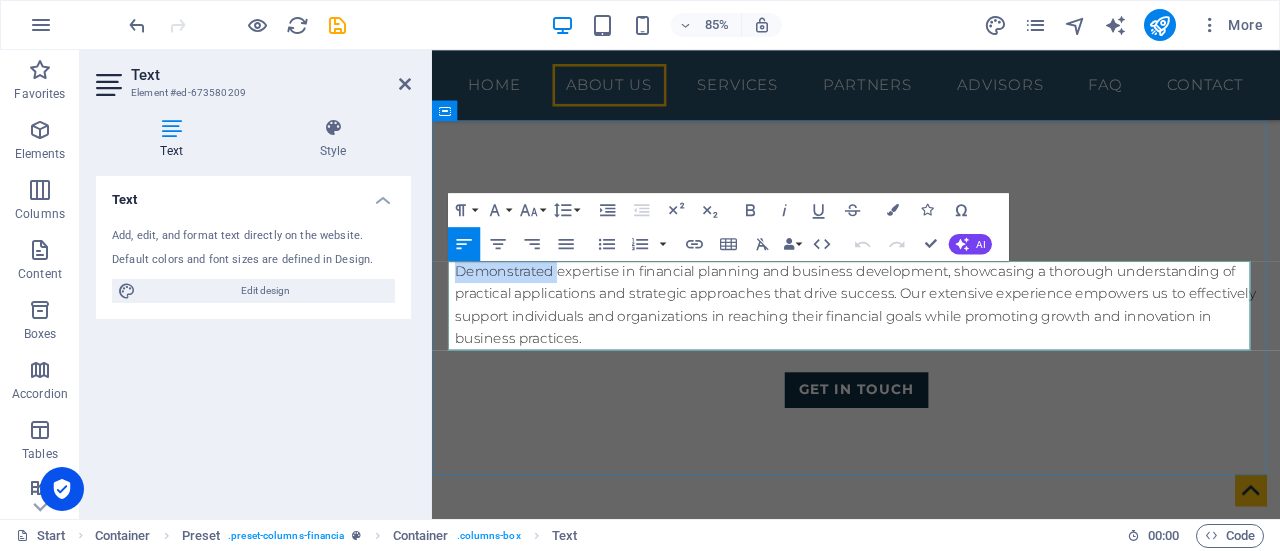 click on "Demonstrated expertise in financial planning and business development, showcasing a thorough understanding of practical applications and strategic approaches that drive success. Our extensive experience empowers us to effectively support individuals and organizations in reaching their financial goals while promoting growth and innovation in business practices." at bounding box center (931, 351) 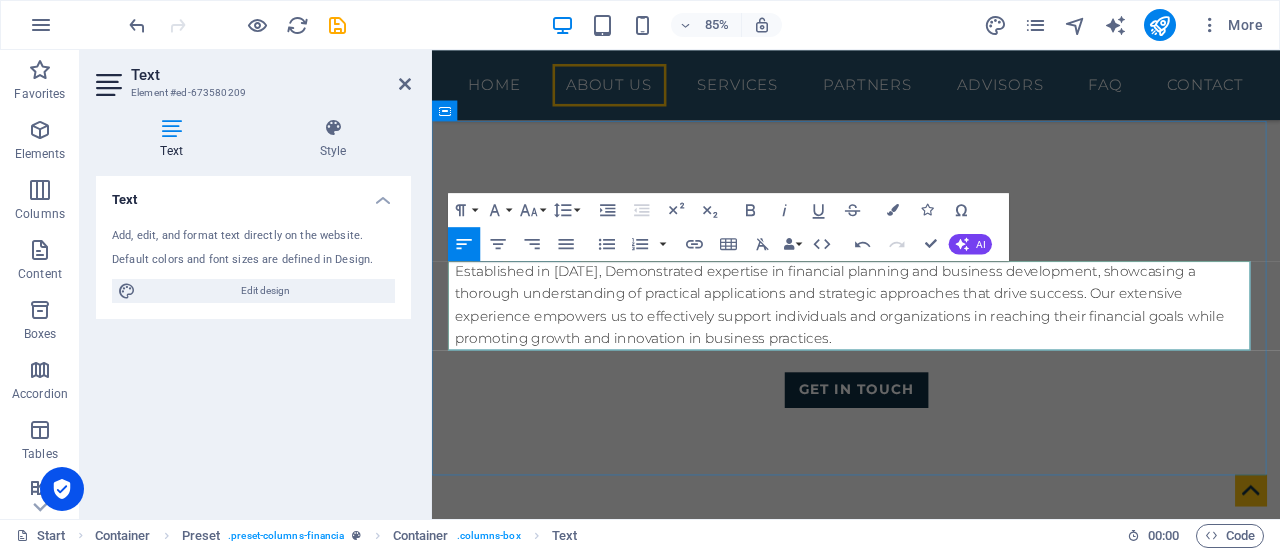 click on "Established in [DATE], Demonstrated expertise in financial planning and business development, showcasing a thorough understanding of practical applications and strategic approaches that drive success. Our extensive experience empowers us to effectively support individuals and organizations in reaching their financial goals while promoting growth and innovation in business practices." at bounding box center [931, 351] 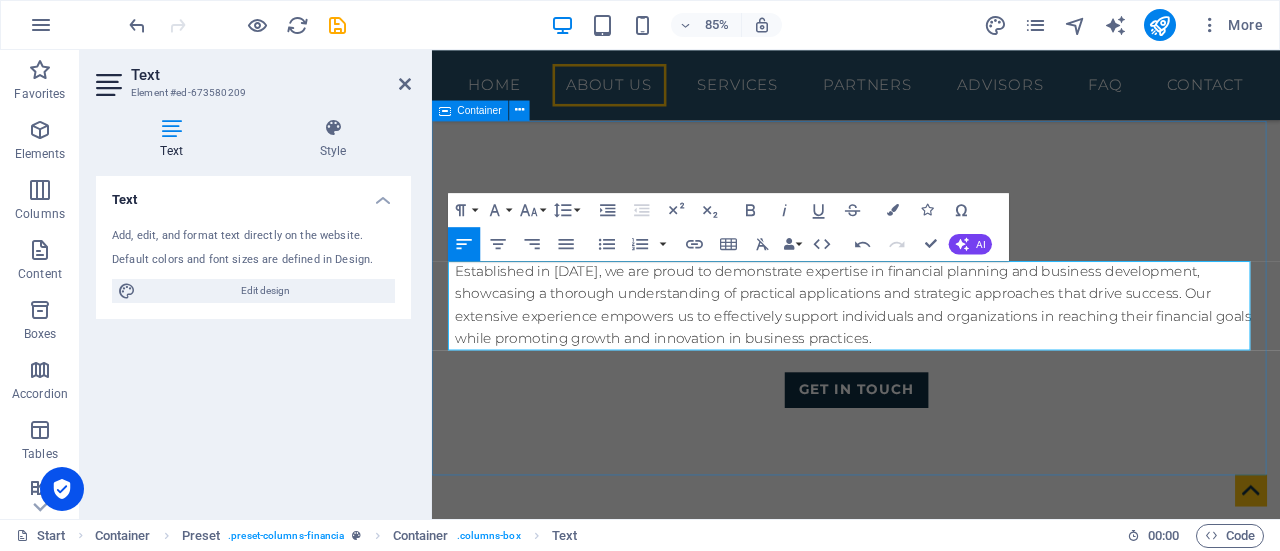click on "About  us Established in [DATE], we are proud to demonstrate expertise in financial planning and business development, showcasing a thorough understanding of practical applications and strategic approaches that drive success. Our extensive experience empowers us to effectively support individuals and organizations in reaching their financial goals while promoting growth and innovation in business practices. Get in touch" at bounding box center (931, 342) 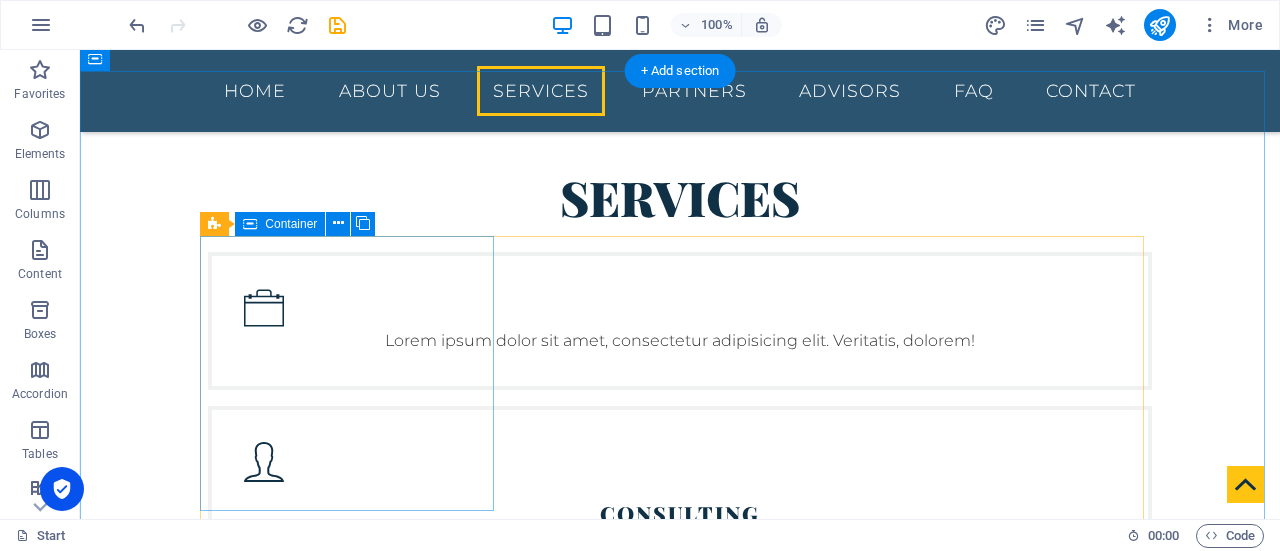 scroll, scrollTop: 1200, scrollLeft: 0, axis: vertical 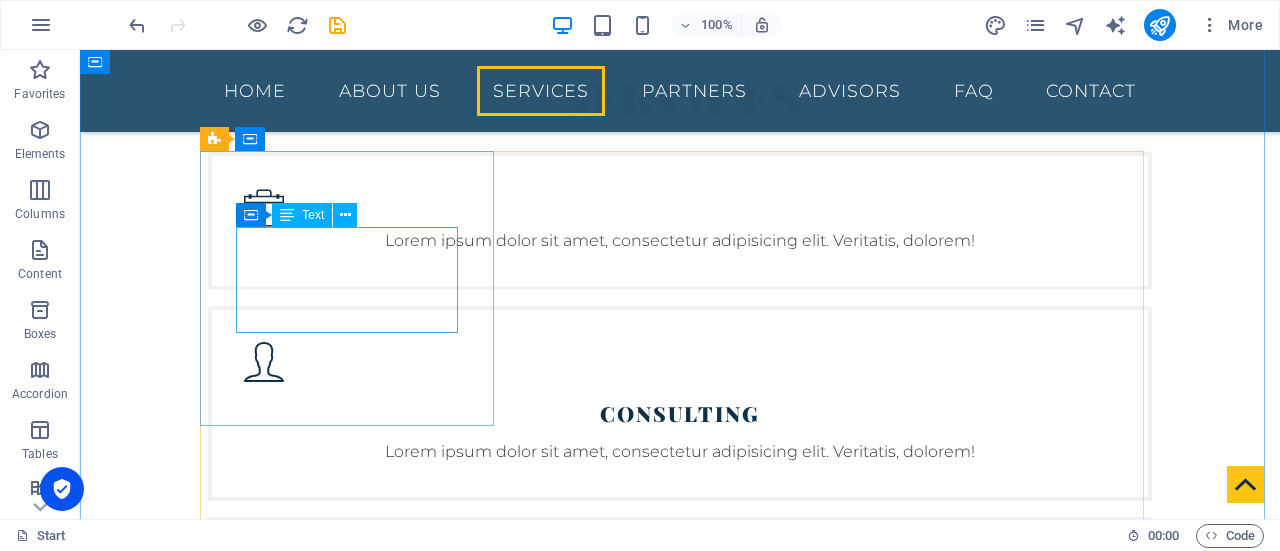 click on "Lorem ipsum dolor sit amet, consectetur adipisicing elit. Veritatis, dolorem!" at bounding box center [680, 241] 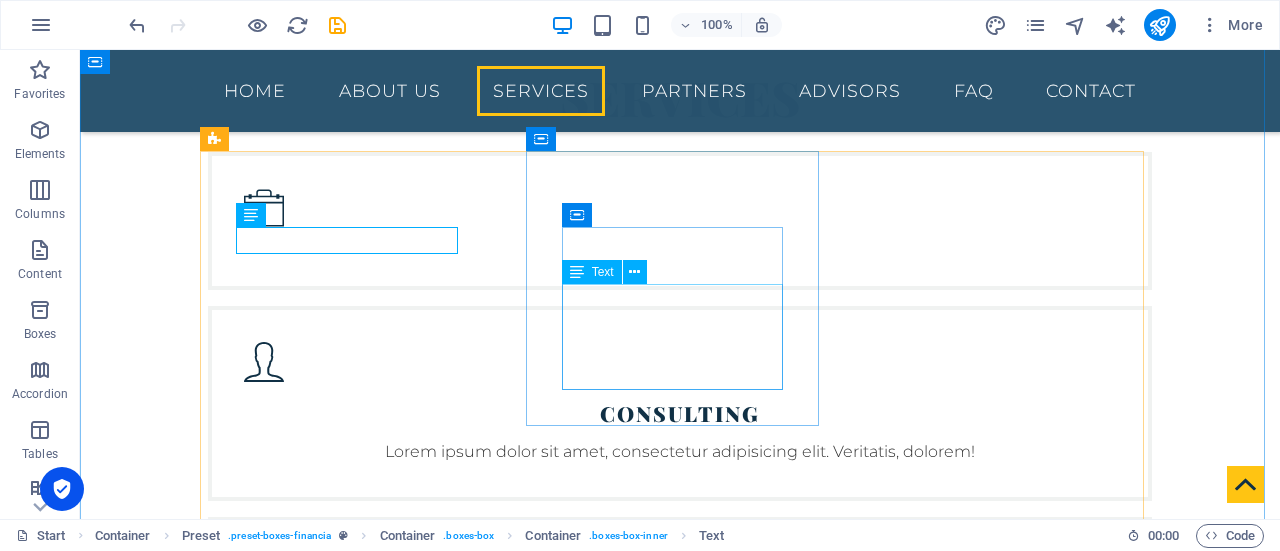 click on "Lorem ipsum dolor sit amet, consectetur adipisicing elit. Veritatis, dolorem!" at bounding box center (680, 452) 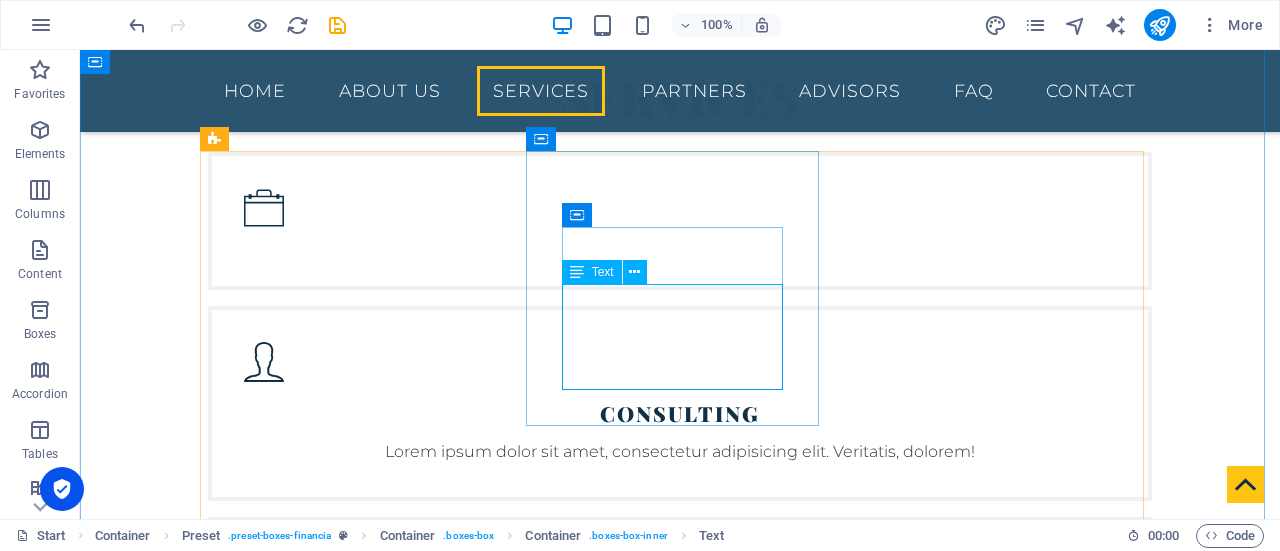 click on "Lorem ipsum dolor sit amet, consectetur adipisicing elit. Veritatis, dolorem!" at bounding box center (680, 452) 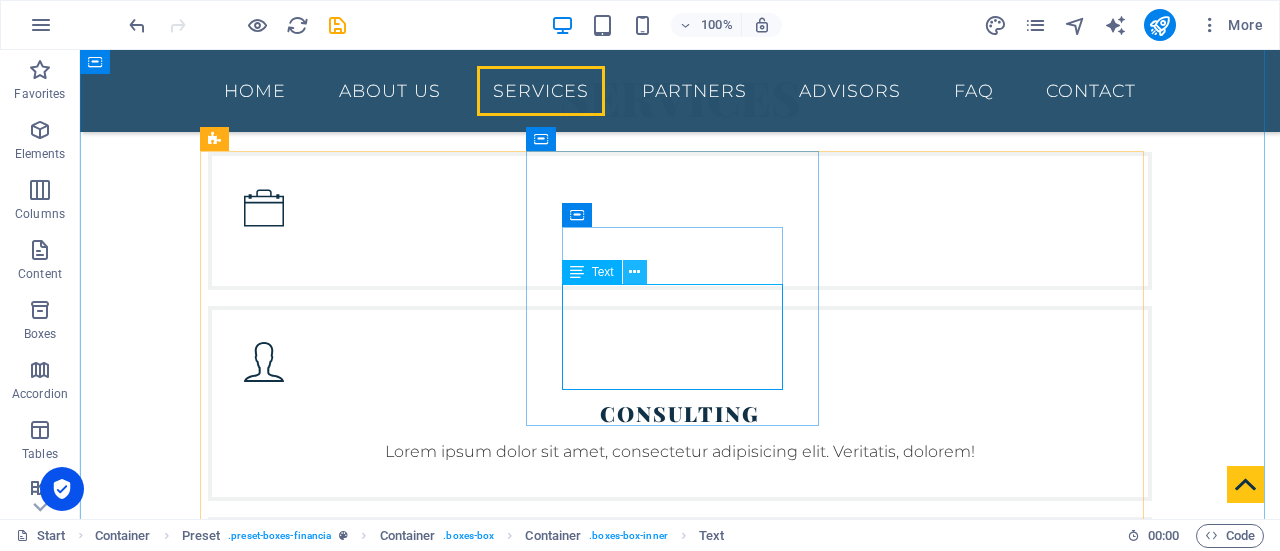 click at bounding box center [635, 272] 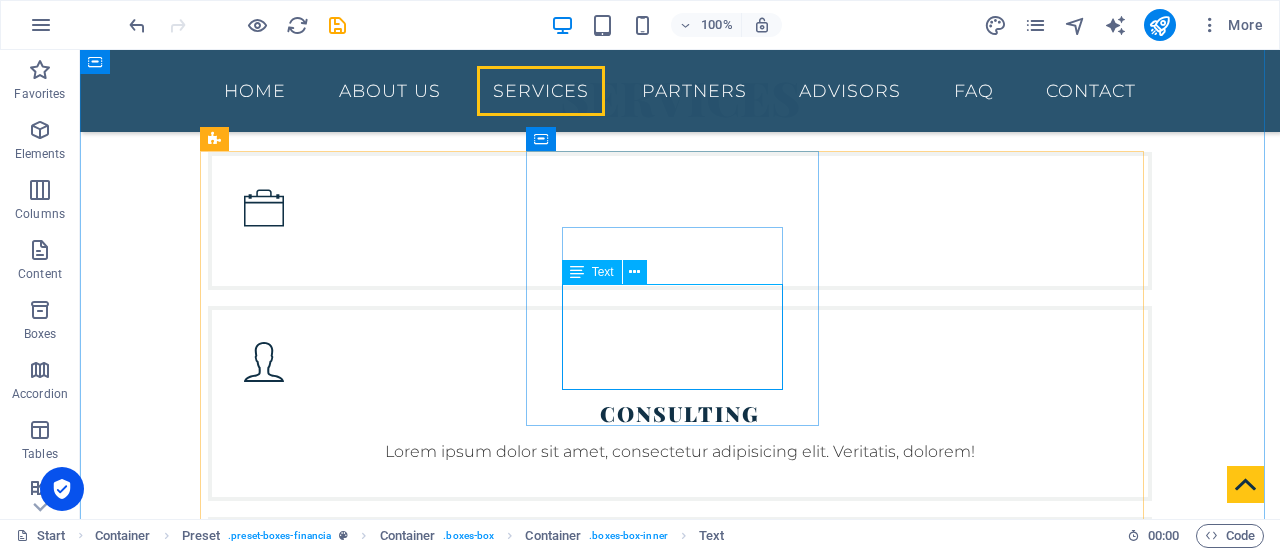 click on "Lorem ipsum dolor sit amet, consectetur adipisicing elit. Veritatis, dolorem!" at bounding box center [680, 452] 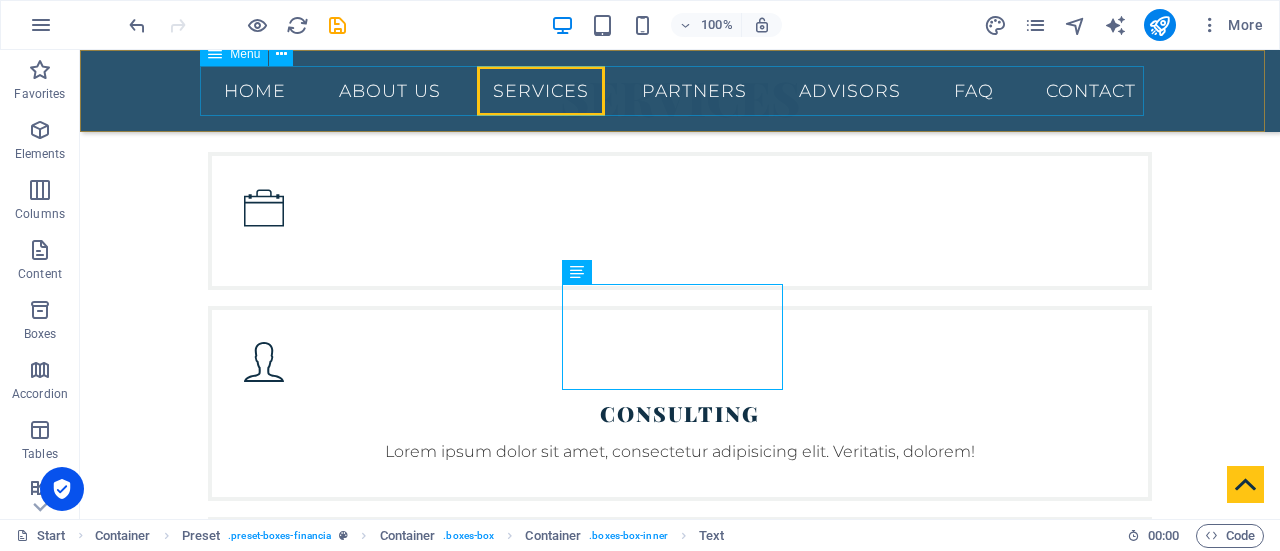 click on "Home About us Services Partners Advisors FAQ Contact" at bounding box center [680, 91] 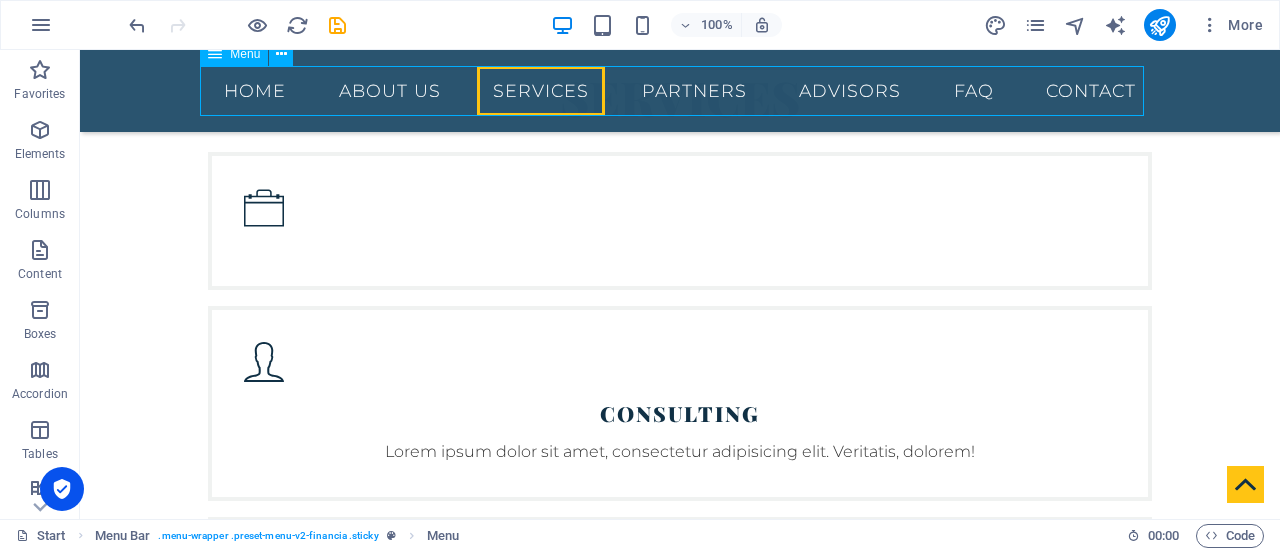 click on "Home About us Services Partners Advisors FAQ Contact" at bounding box center [680, 91] 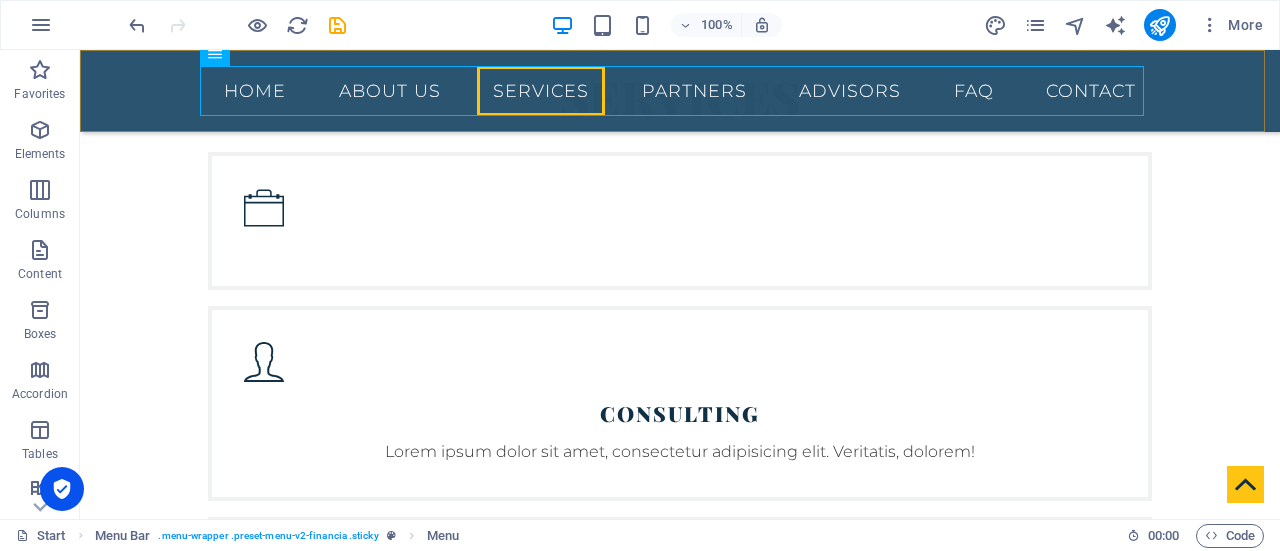 click on "Home About us Services Partners Advisors FAQ Contact" at bounding box center (680, 91) 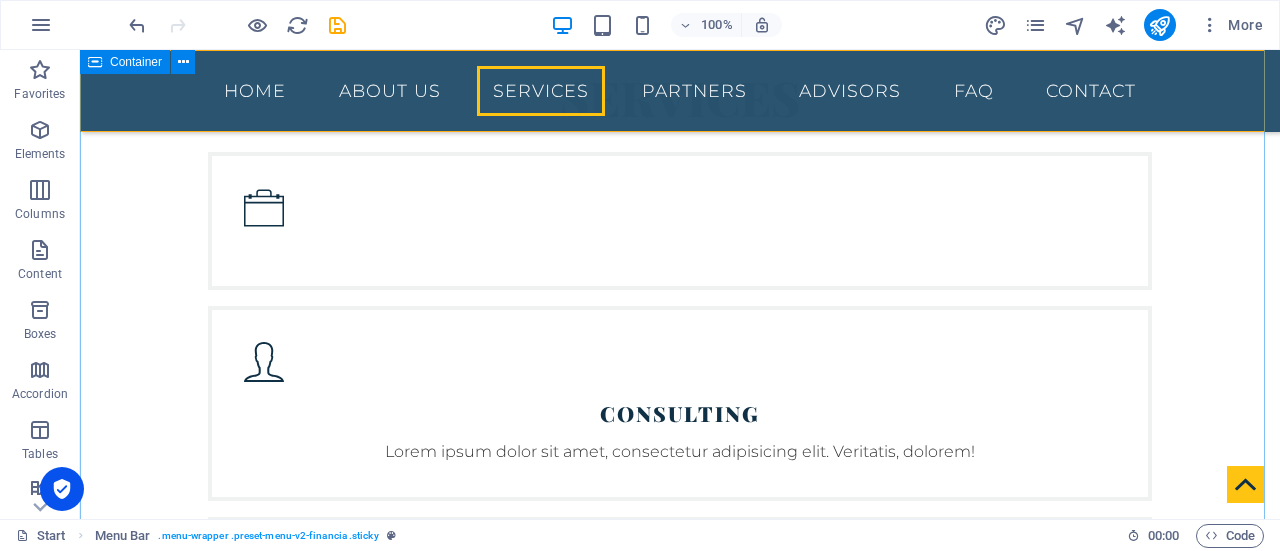 click on "Services Consulting Lorem ipsum dolor sit amet, consectetur adipisicing elit. Veritatis, dolorem! Retirement Lorem ipsum dolor sit amet, consectetur adipisicing elit. Veritatis, dolorem! Strategy Lorem ipsum dolor sit amet, consectetur adipisicing elit. Veritatis, dolorem! Loans Lorem ipsum dolor sit amet, consectetur adipisicing elit. Veritatis, dolorem! Research Lorem ipsum dolor sit amet, consectetur adipisicing elit. Veritatis, dolorem!" at bounding box center [680, 707] 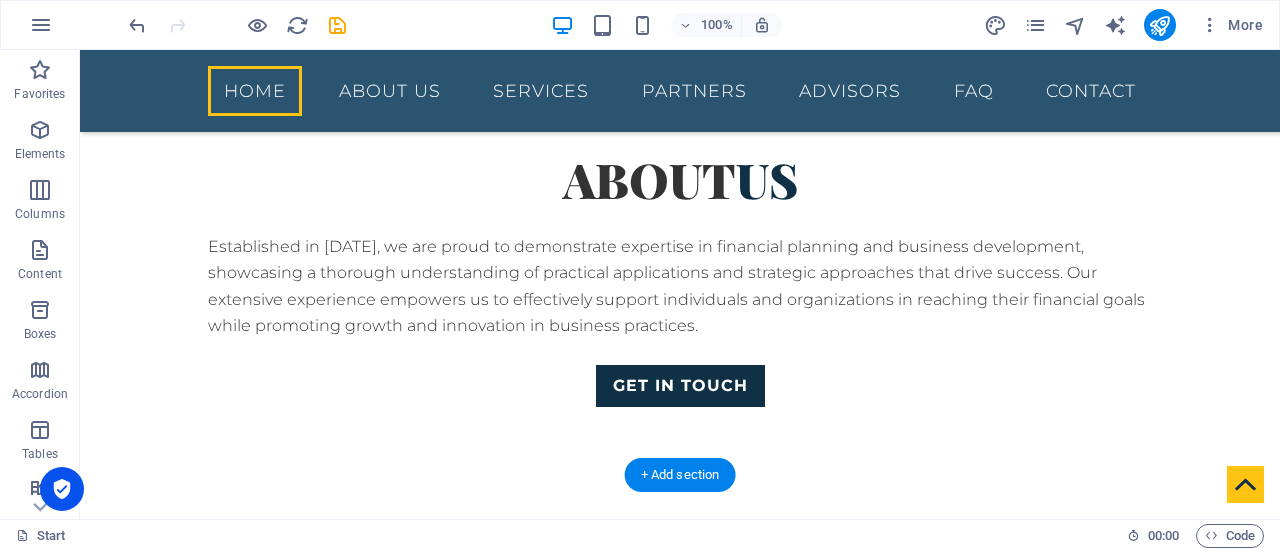 scroll, scrollTop: 100, scrollLeft: 0, axis: vertical 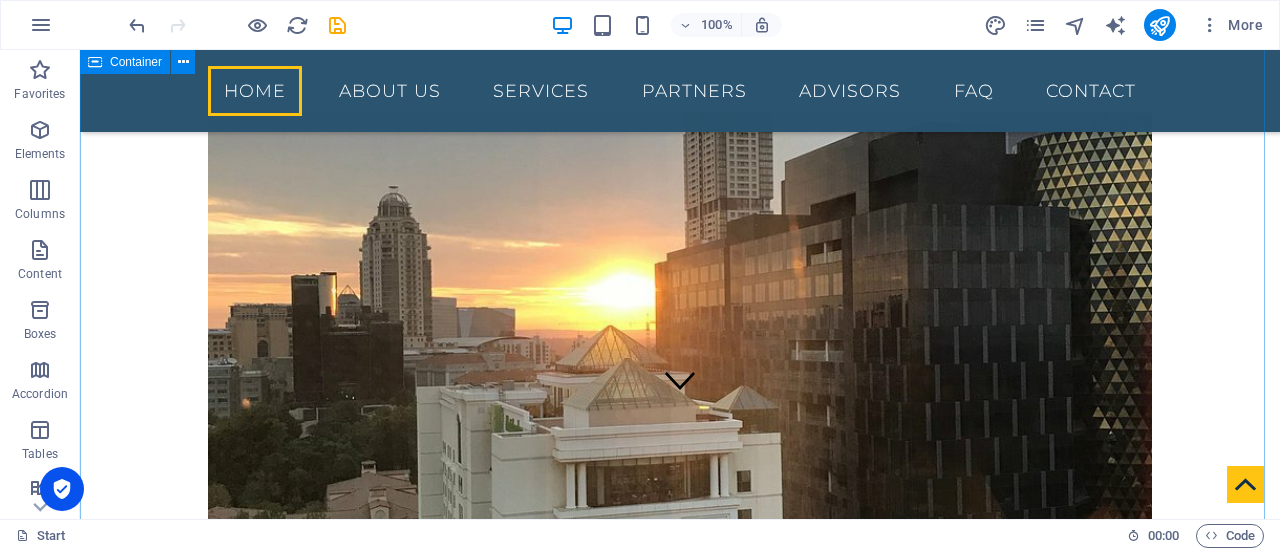 click at bounding box center (680, 350) 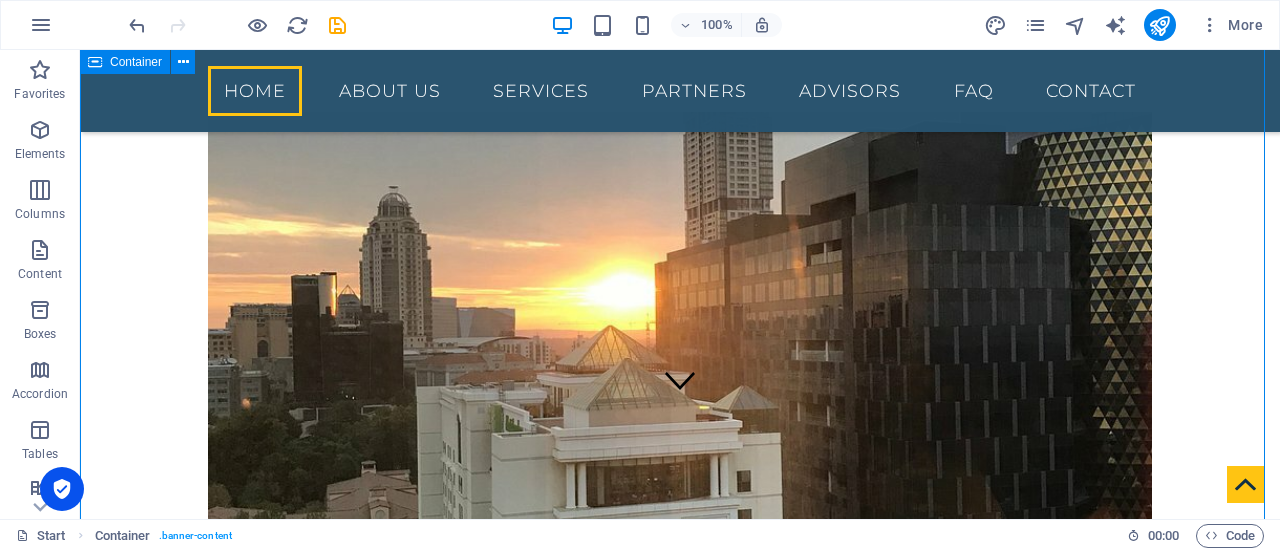 click at bounding box center [680, 350] 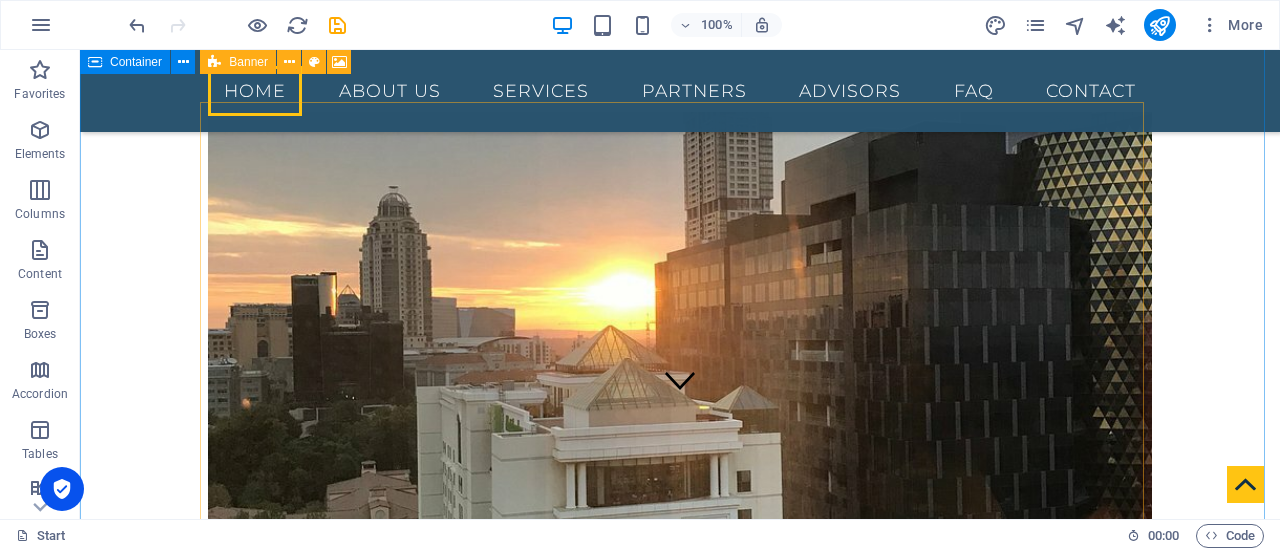scroll, scrollTop: 0, scrollLeft: 0, axis: both 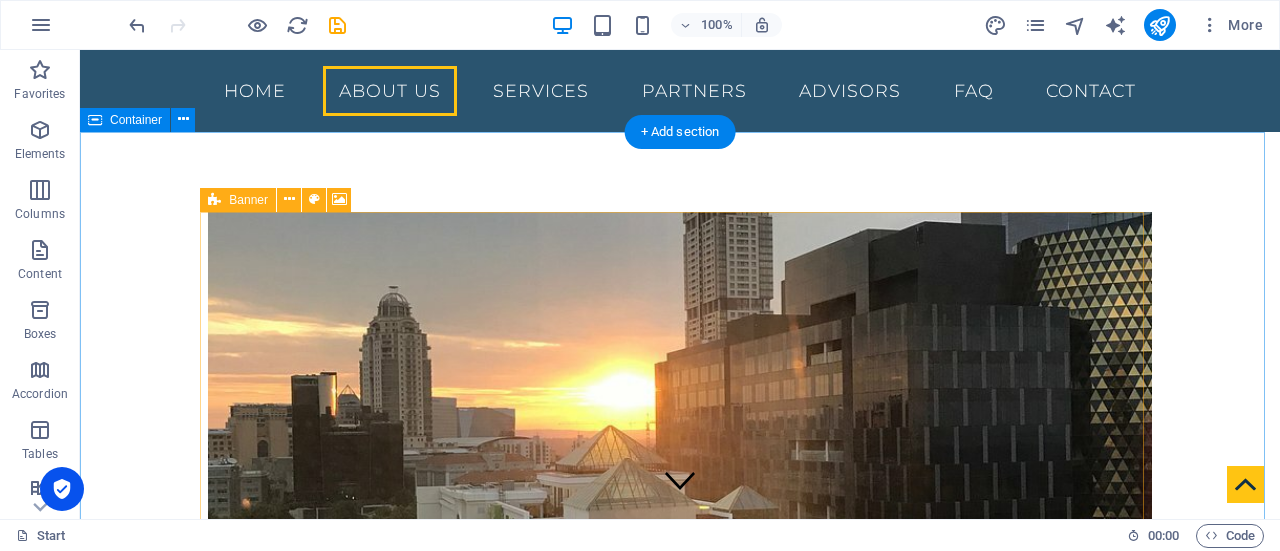 click at bounding box center (680, 450) 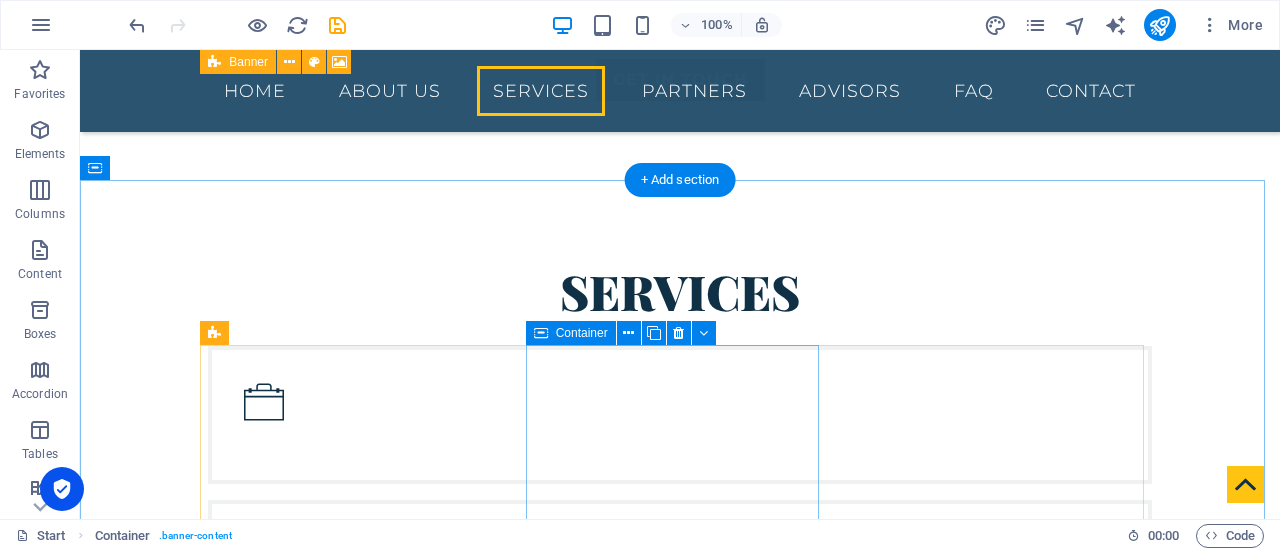 scroll, scrollTop: 1200, scrollLeft: 0, axis: vertical 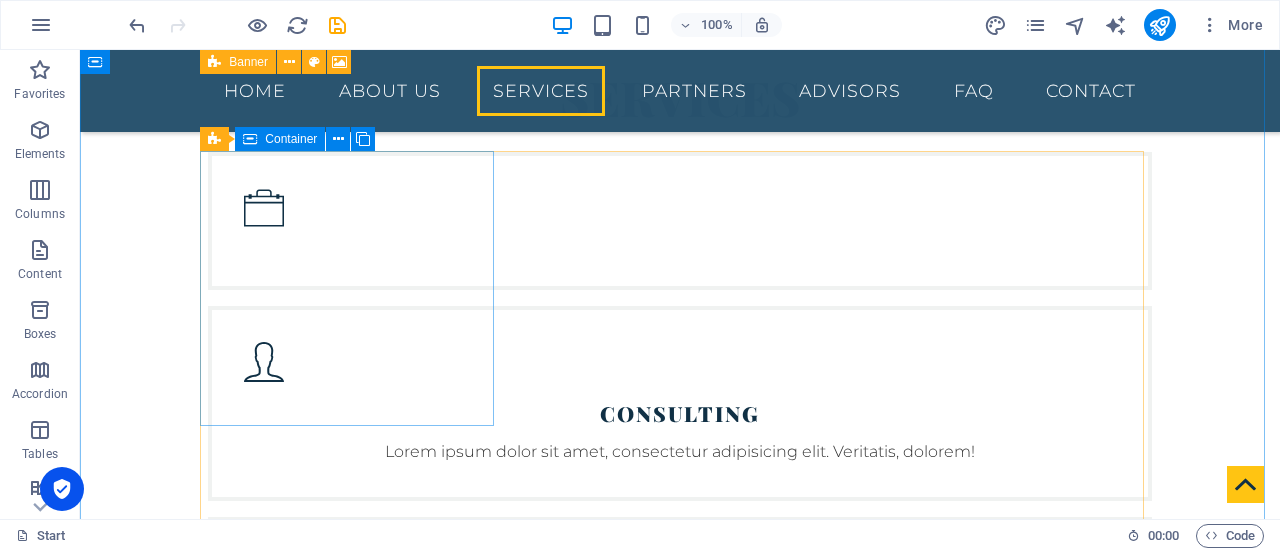 click at bounding box center (680, 221) 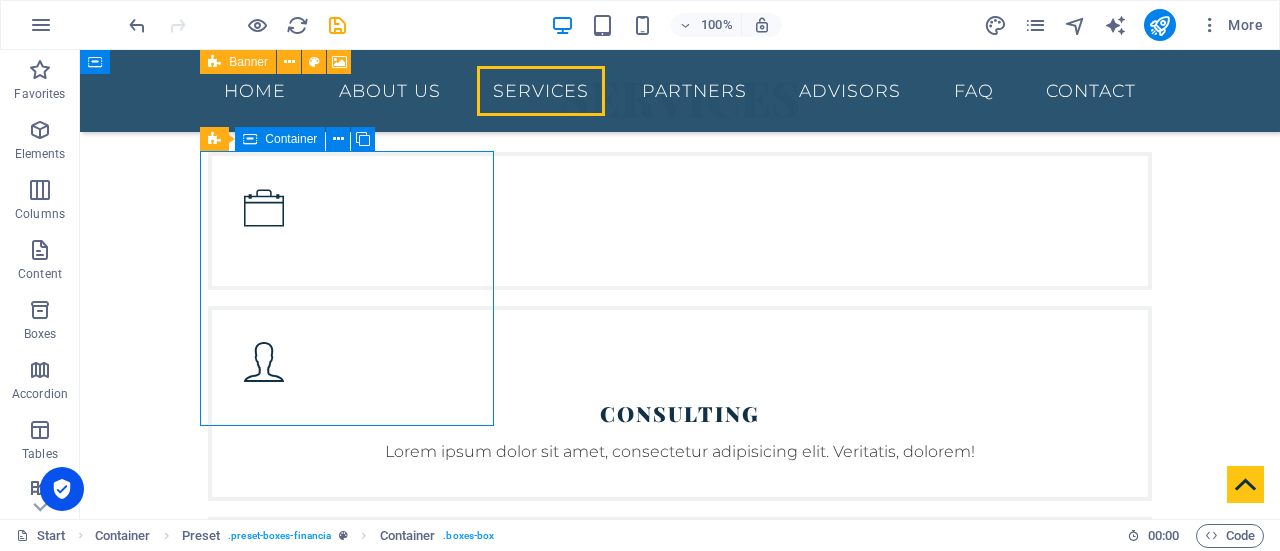 click at bounding box center [680, 221] 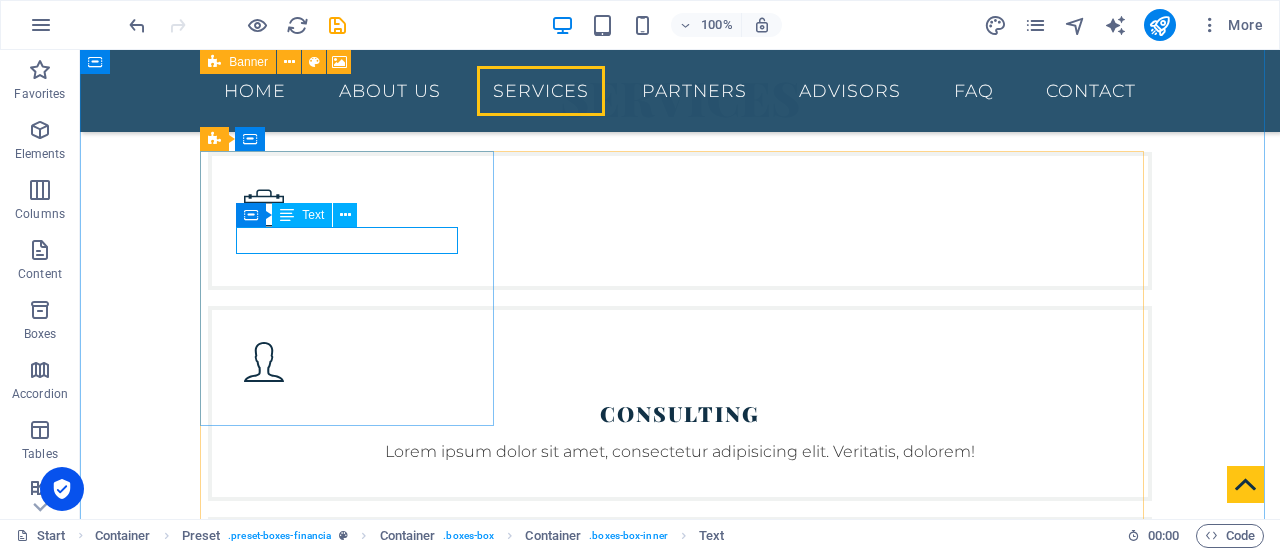 click at bounding box center (680, 241) 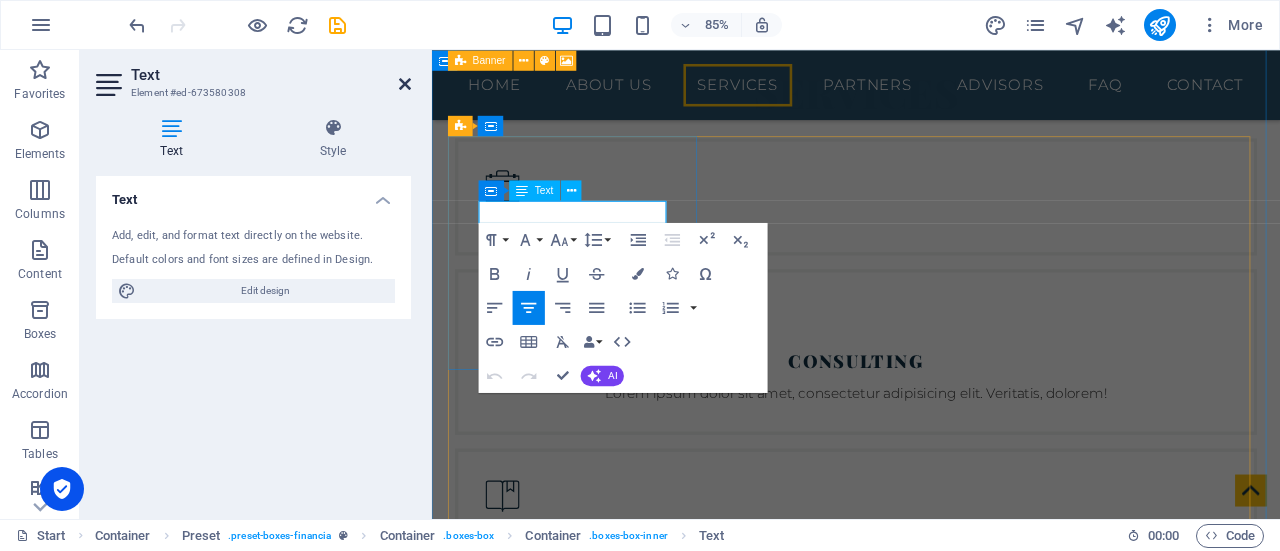 click at bounding box center (405, 84) 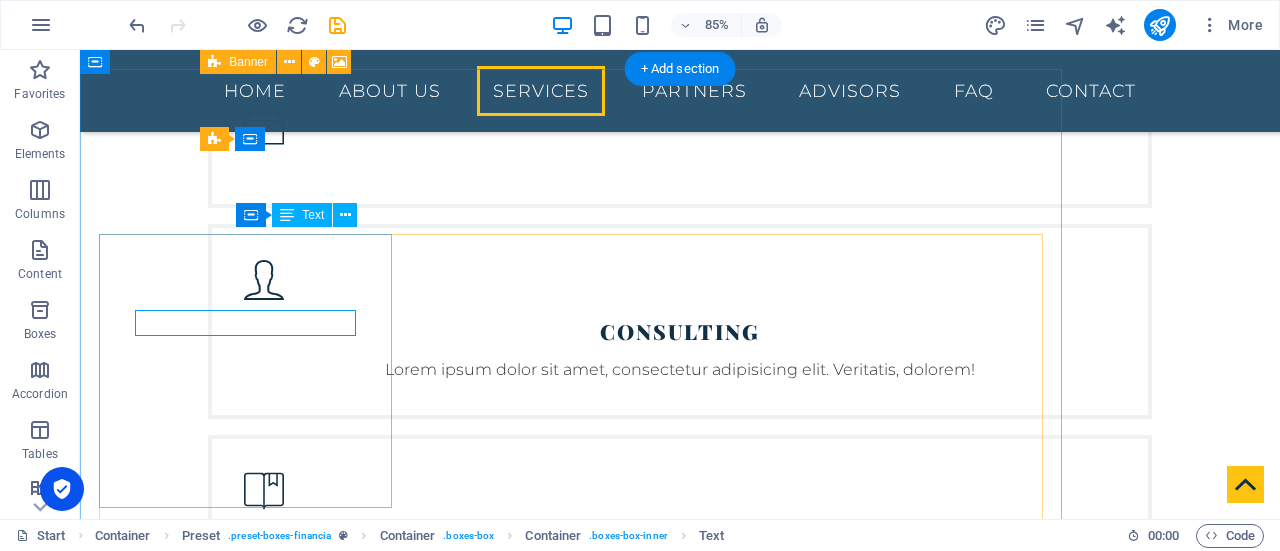 scroll, scrollTop: 1200, scrollLeft: 0, axis: vertical 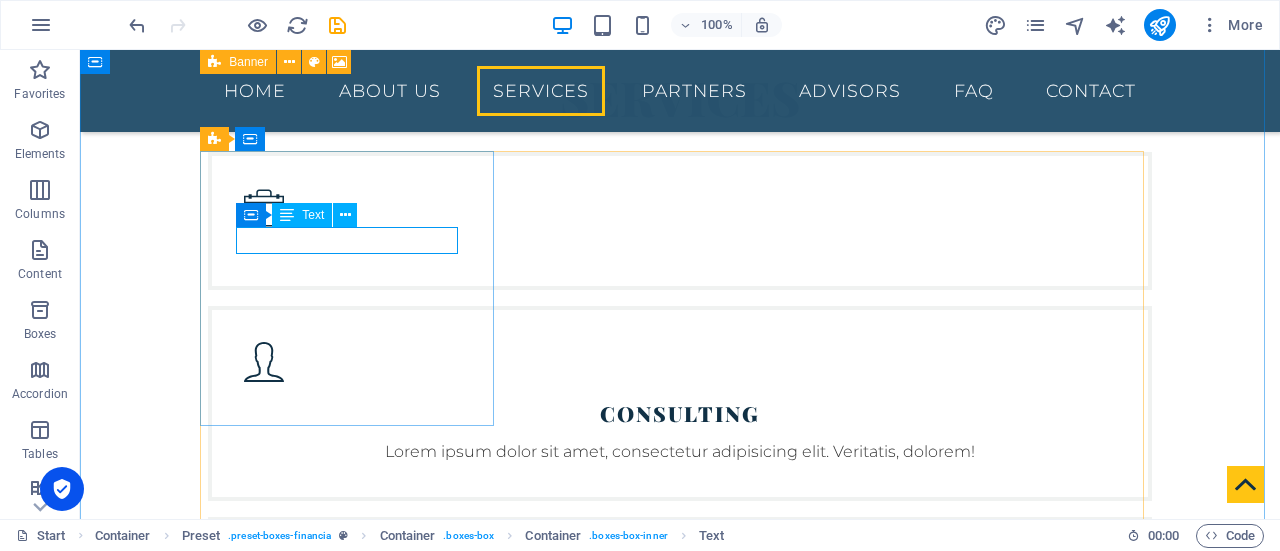 click at bounding box center (680, 241) 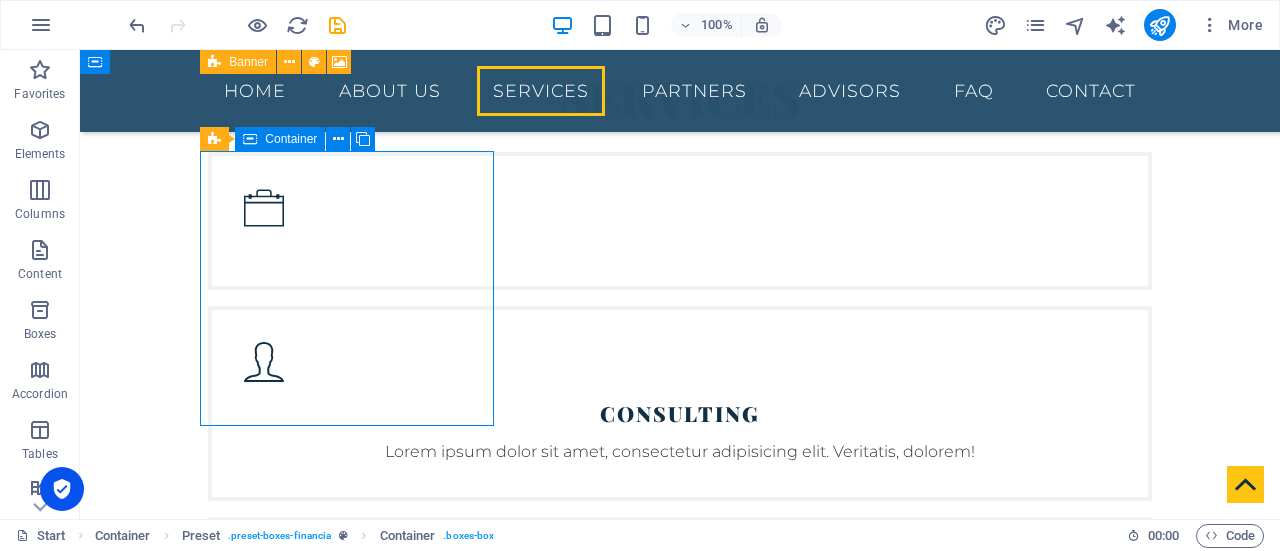 click at bounding box center (680, 221) 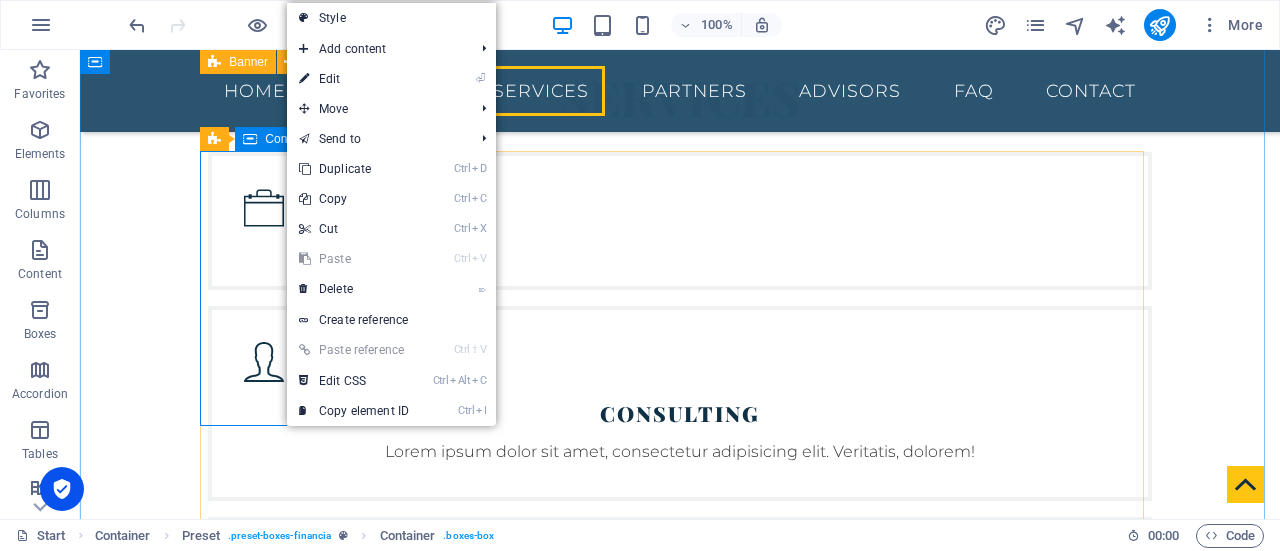 click at bounding box center [680, 221] 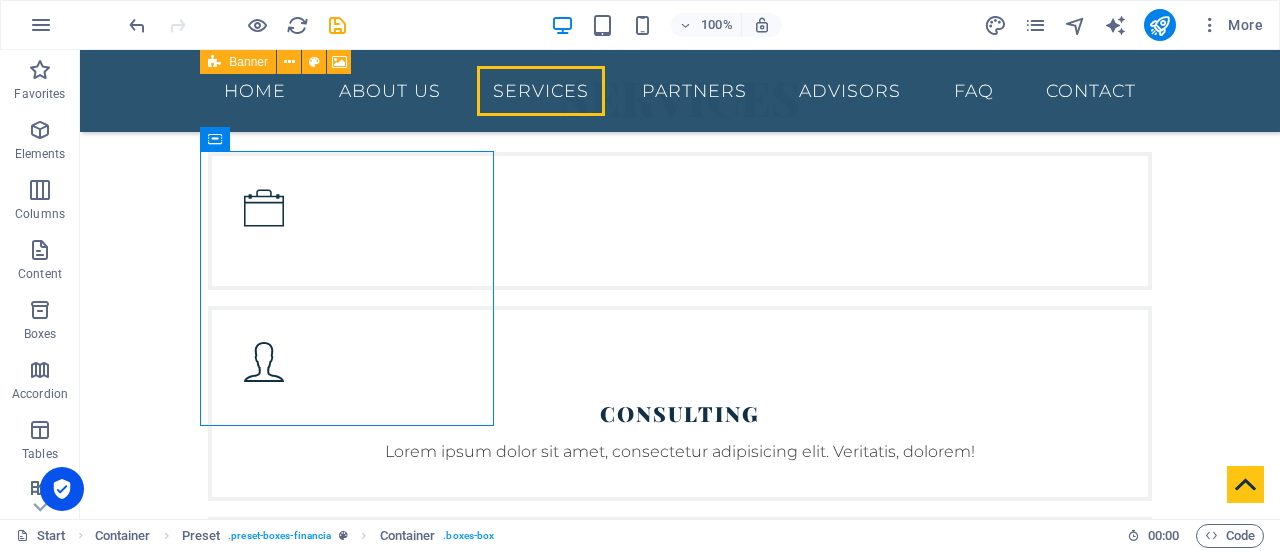 click at bounding box center [680, 221] 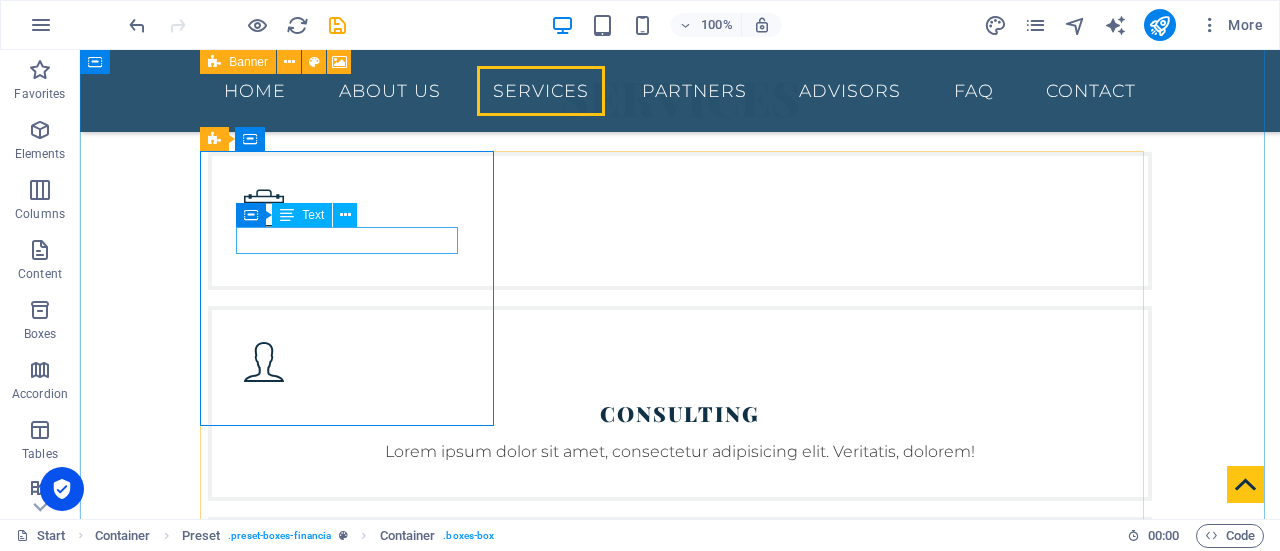 click at bounding box center (680, 241) 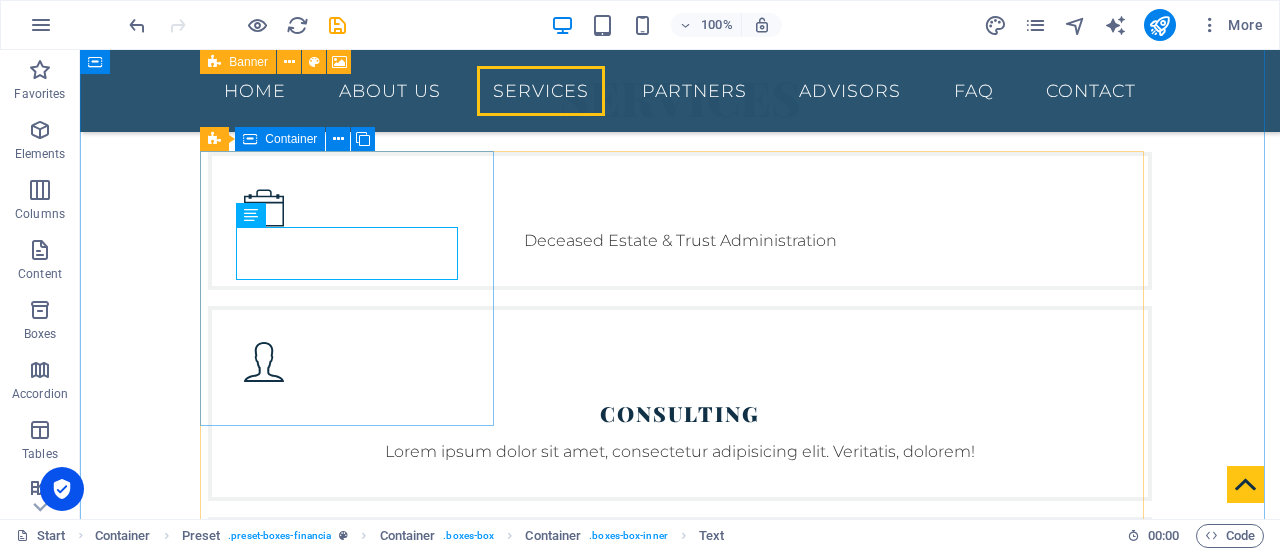 click on "Deceased Estate & Trust Administration" at bounding box center [680, 221] 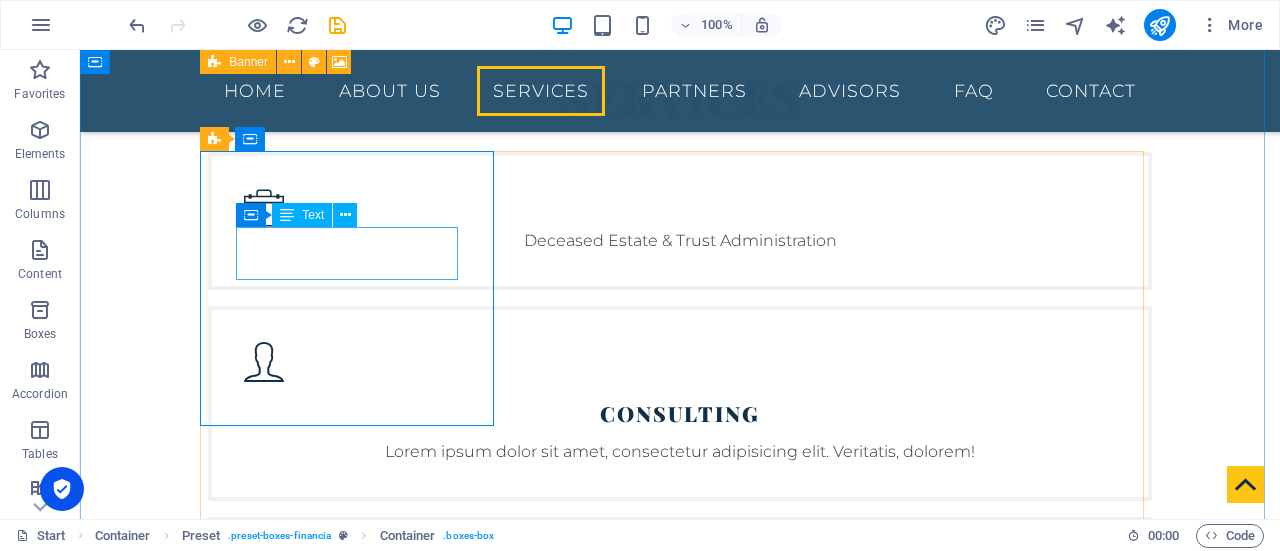 click on "Deceased Estate & Trust Administration" at bounding box center [680, 241] 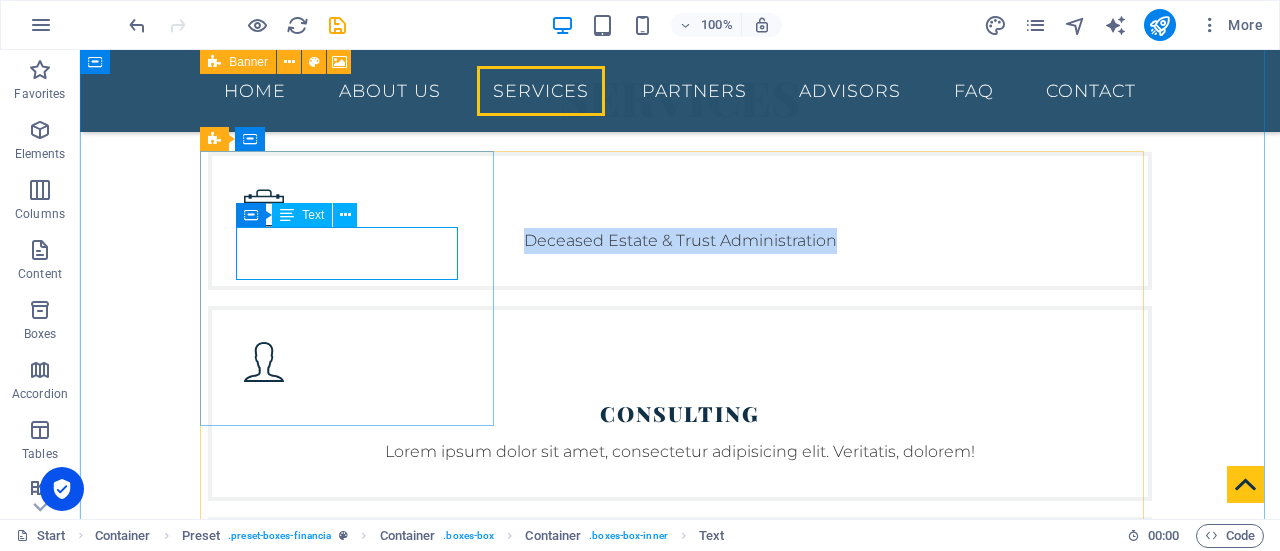 drag, startPoint x: 405, startPoint y: 273, endPoint x: 240, endPoint y: 237, distance: 168.88162 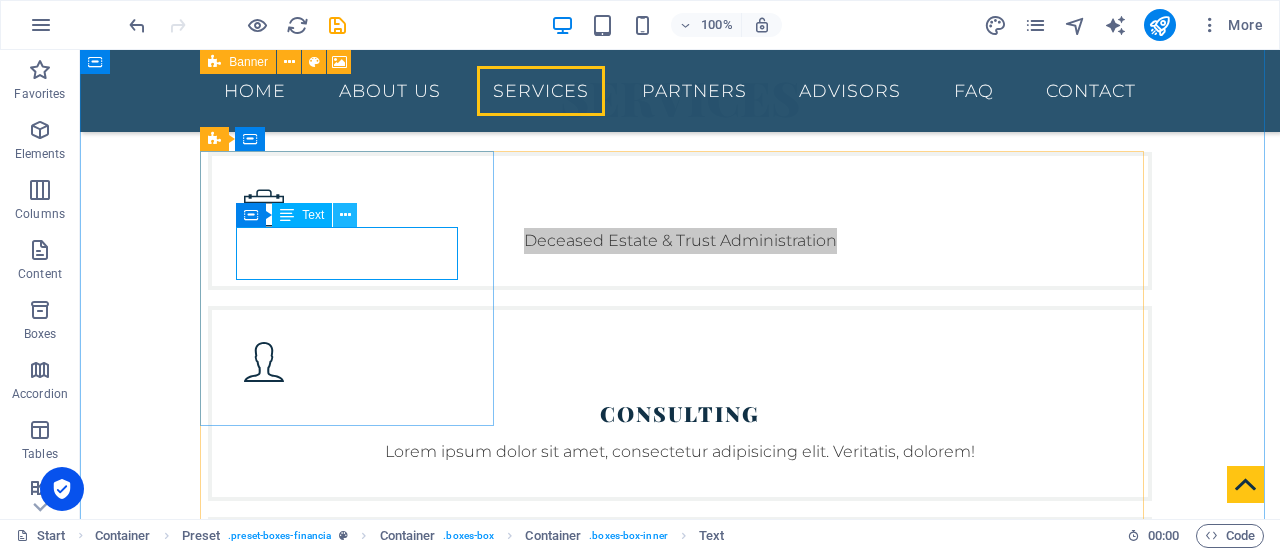 click at bounding box center [345, 215] 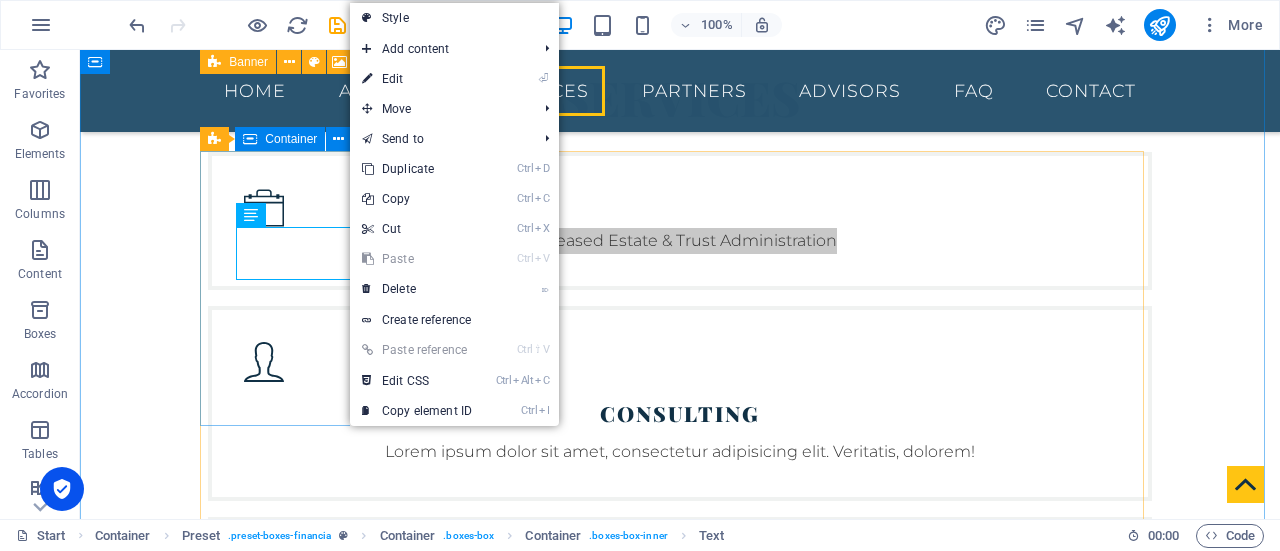 click on "Deceased Estate & Trust Administration" at bounding box center [680, 221] 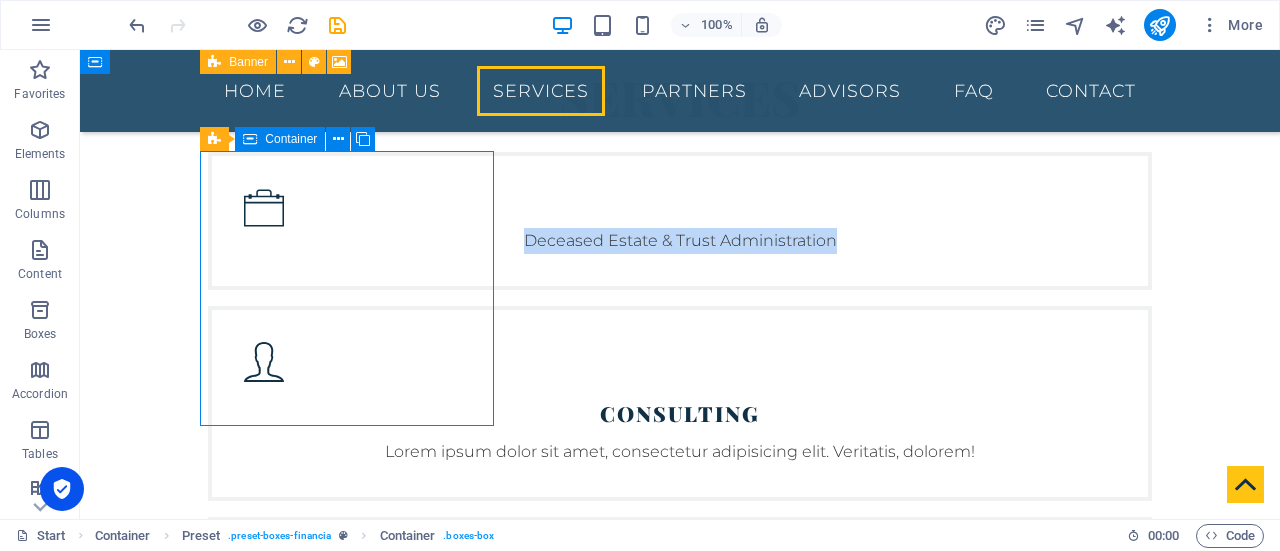 click on "Deceased Estate & Trust Administration" at bounding box center [680, 221] 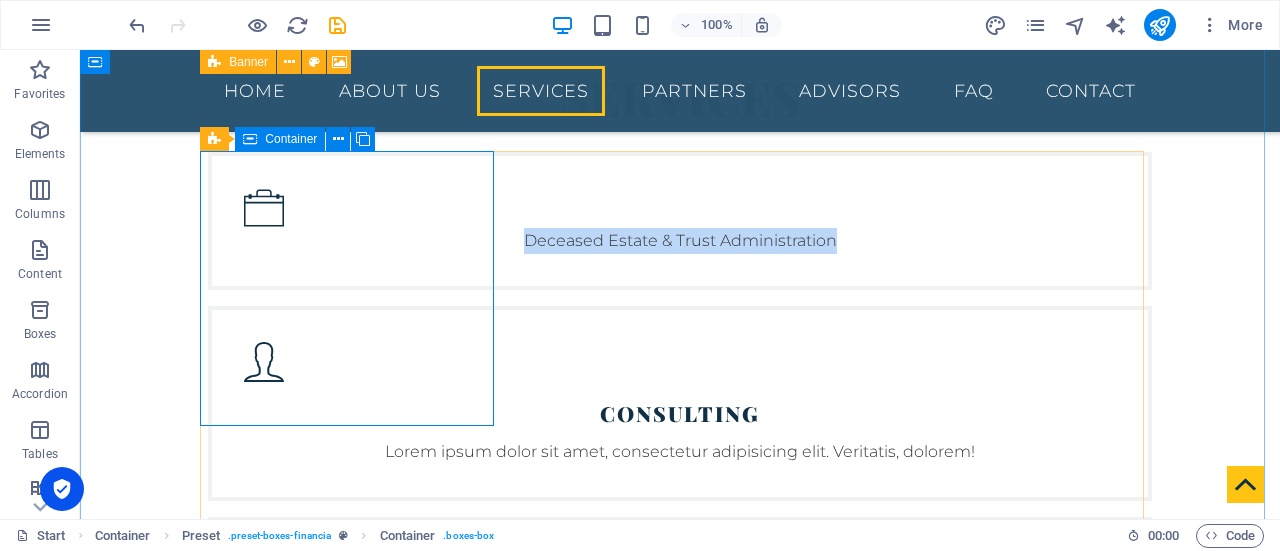 click on "Deceased Estate & Trust Administration" at bounding box center (680, 221) 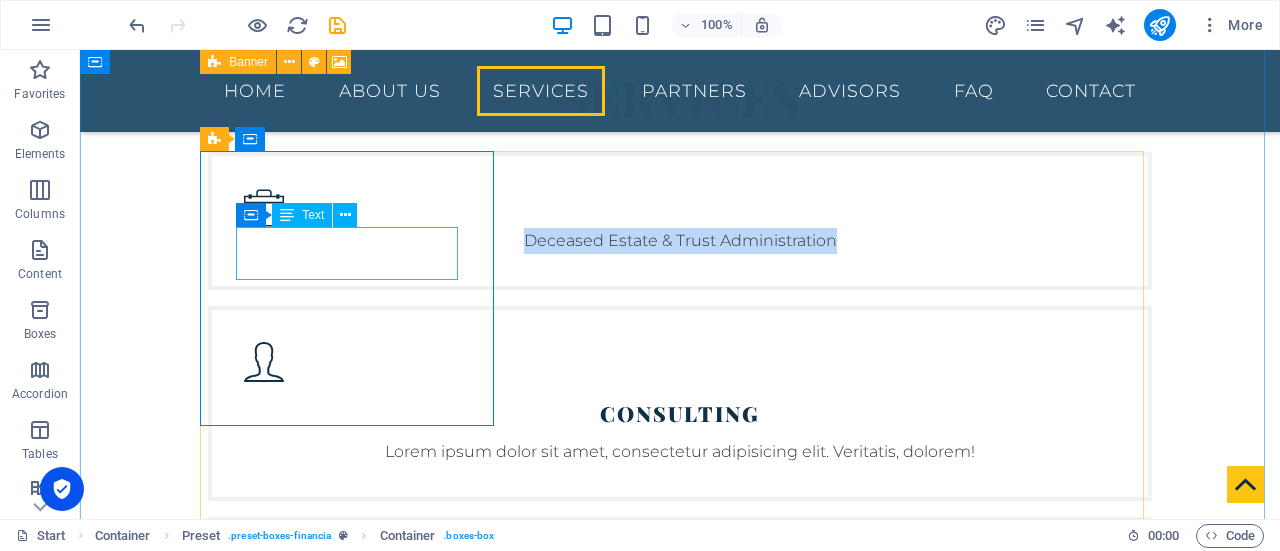 click on "Deceased Estate & Trust Administration" at bounding box center (680, 241) 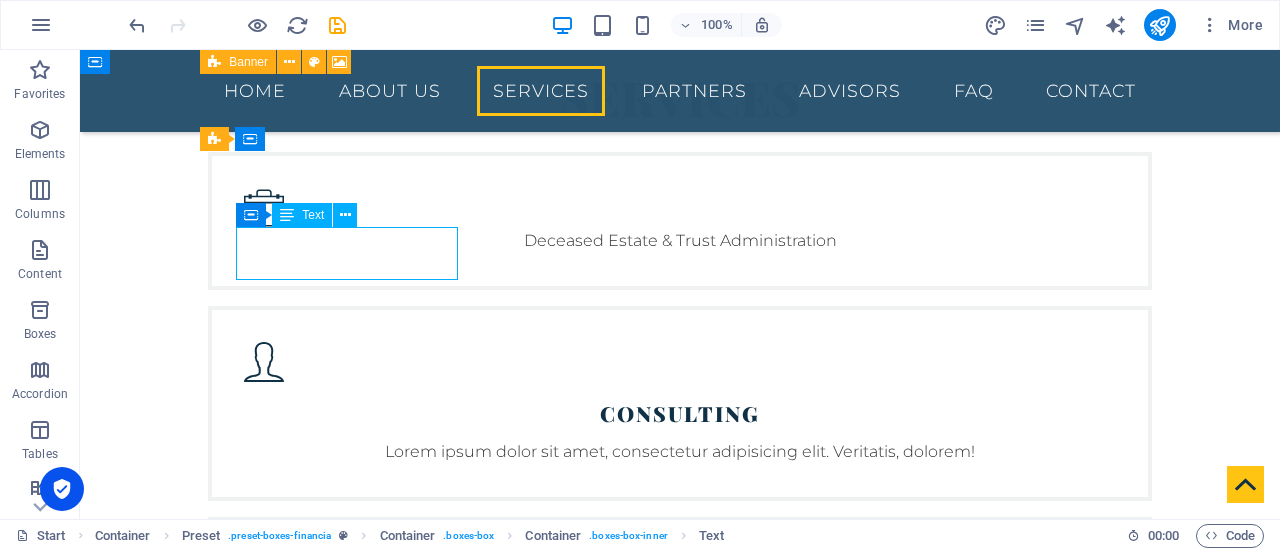 click on "Deceased Estate & Trust Administration" at bounding box center [680, 241] 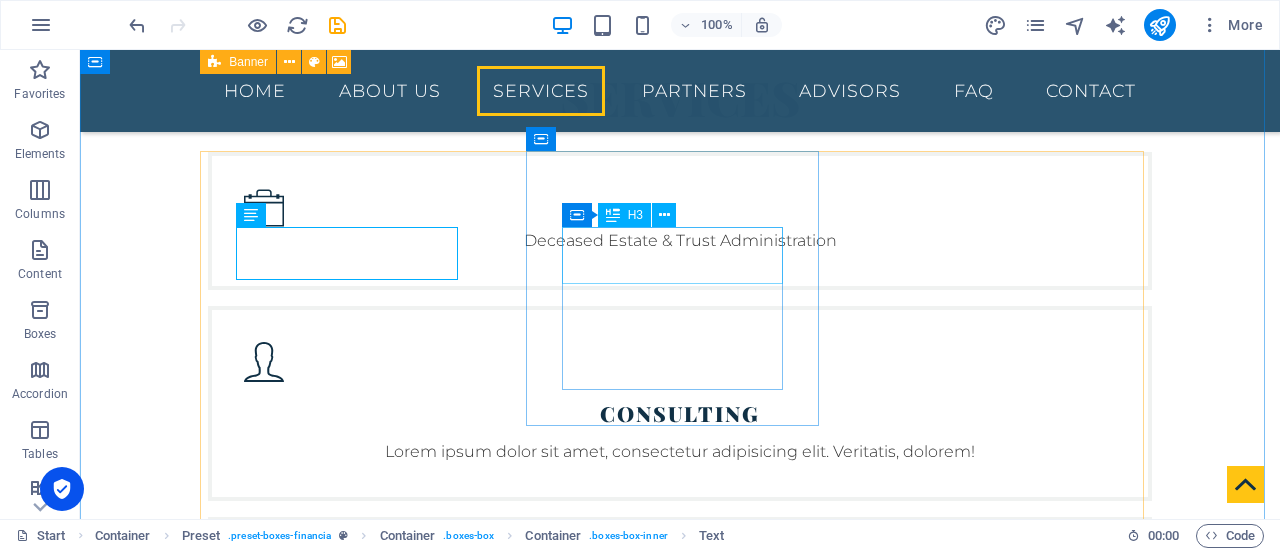 click on "Consulting" at bounding box center (680, 410) 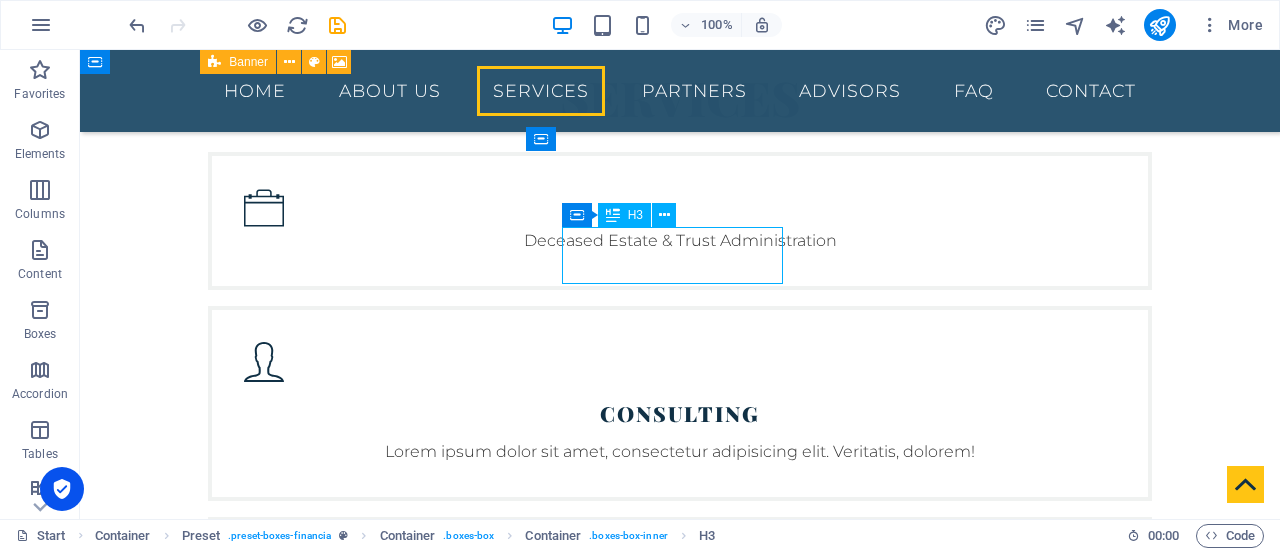 click on "Consulting" at bounding box center (680, 410) 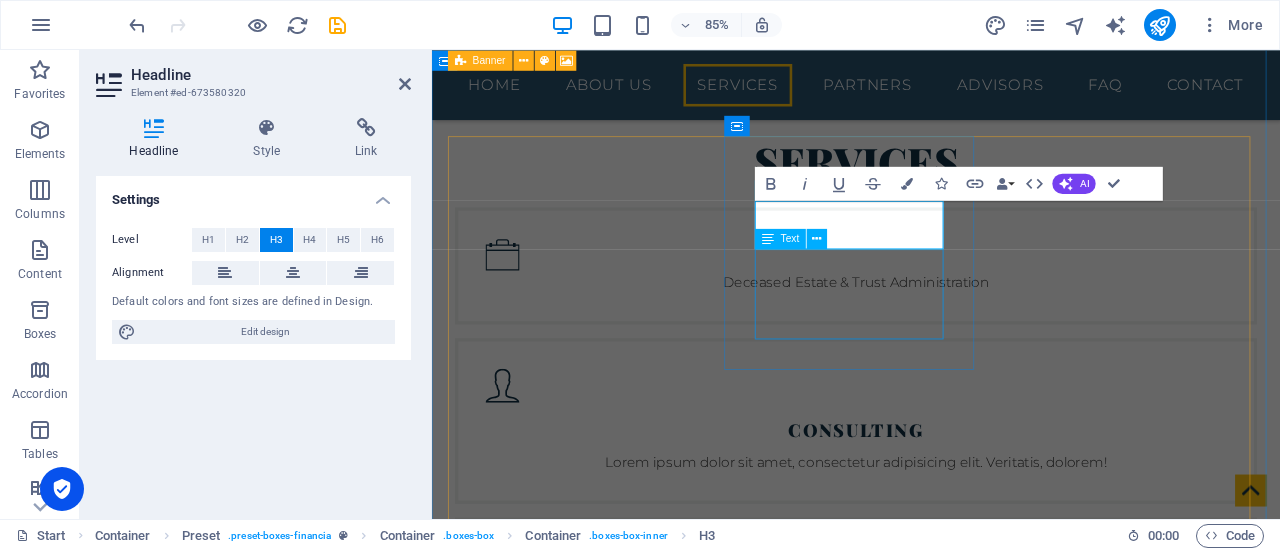 scroll, scrollTop: 1282, scrollLeft: 0, axis: vertical 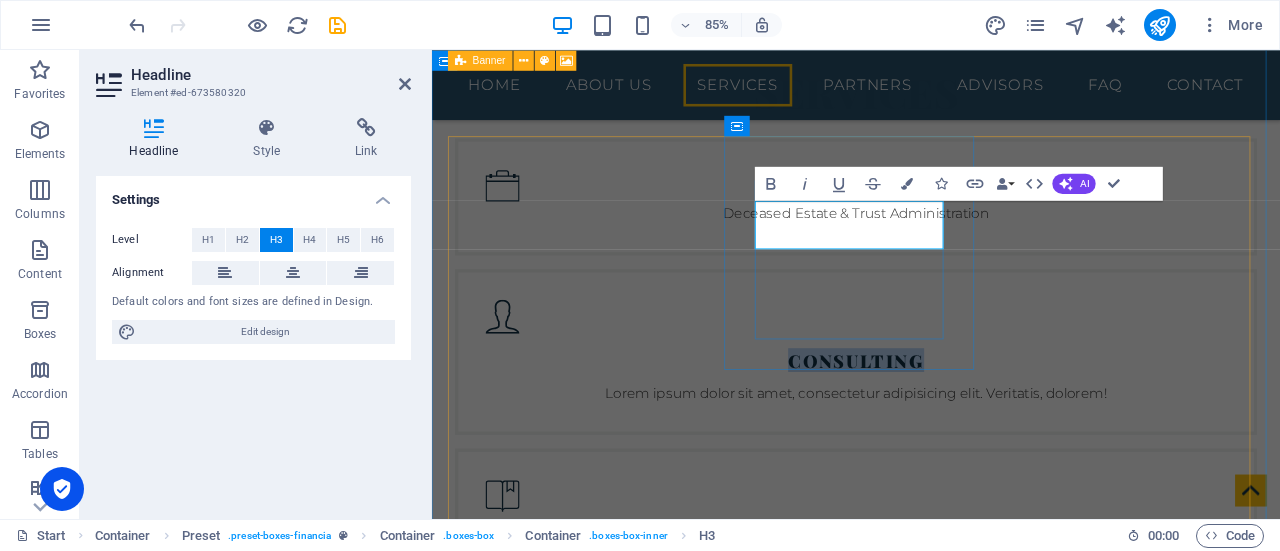 click on "Consulting" at bounding box center (931, 411) 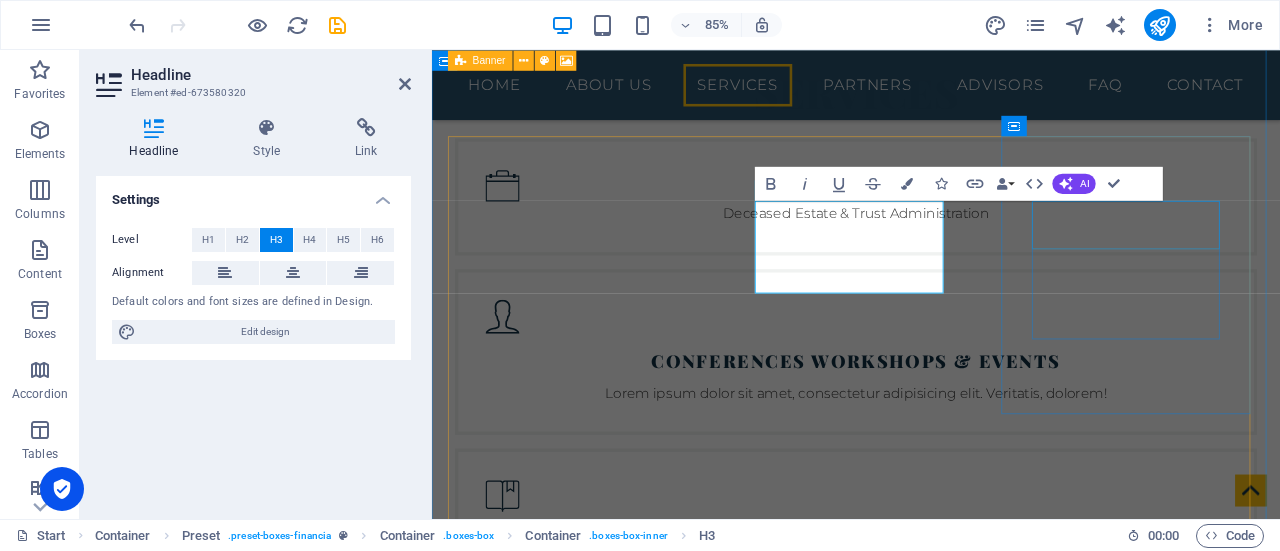 click on "Retirement" at bounding box center (931, 622) 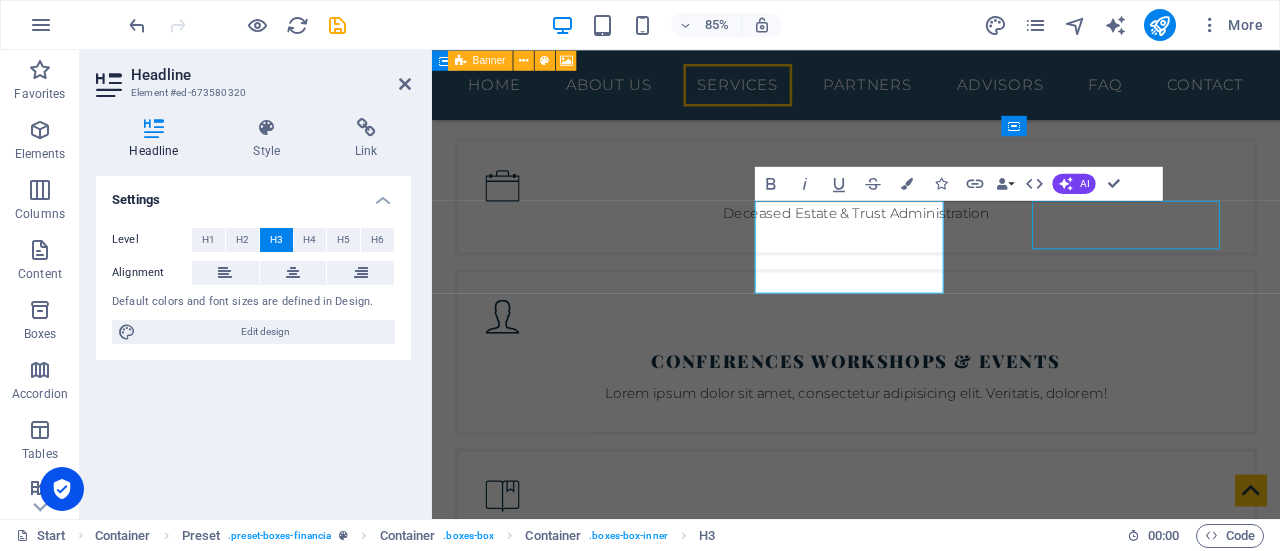scroll, scrollTop: 1200, scrollLeft: 0, axis: vertical 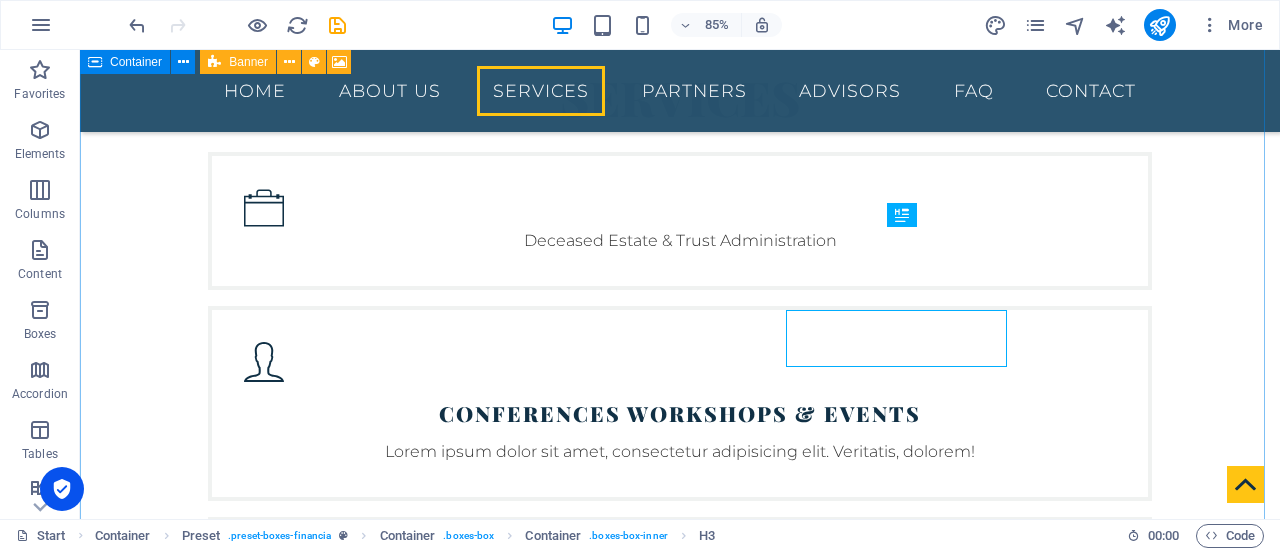 click on "Services Deceased Estate & Trust Administration  CONFERENCES WORKSHOPS & EVENTS  Lorem ipsum dolor sit amet, consectetur adipisicing elit. Veritatis, dolorem! Retirement Lorem ipsum dolor sit amet, consectetur adipisicing elit. Veritatis, dolorem! Strategy Lorem ipsum dolor sit amet, consectetur adipisicing elit. Veritatis, dolorem! Loans Lorem ipsum dolor sit amet, consectetur adipisicing elit. Veritatis, dolorem! Research Lorem ipsum dolor sit amet, consectetur adipisicing elit. Veritatis, dolorem!" at bounding box center (680, 707) 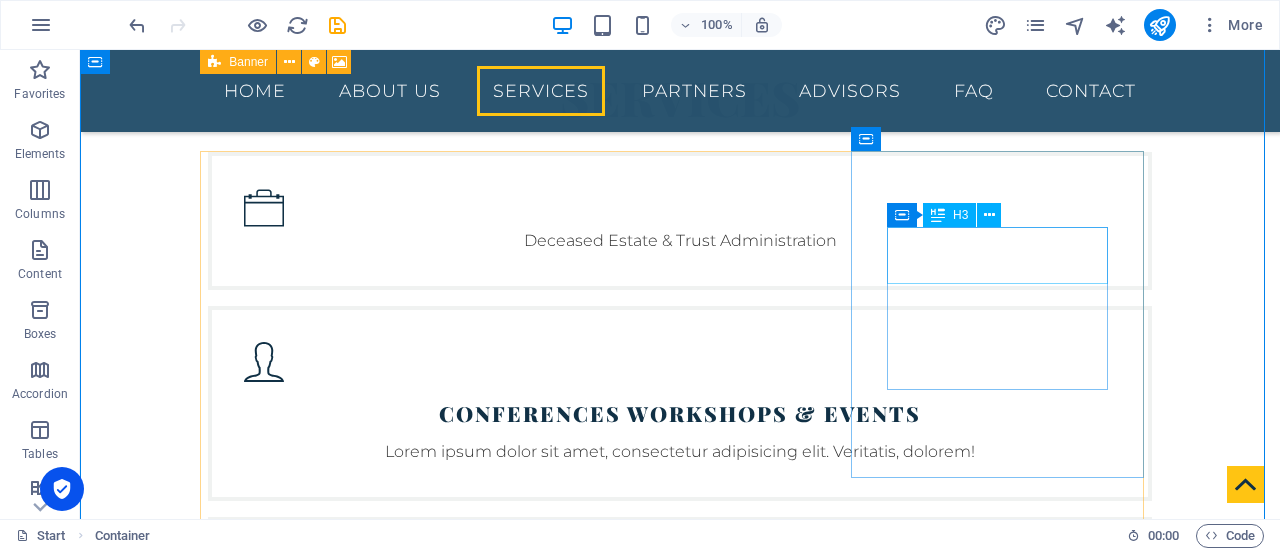 click on "Retirement" at bounding box center (680, 621) 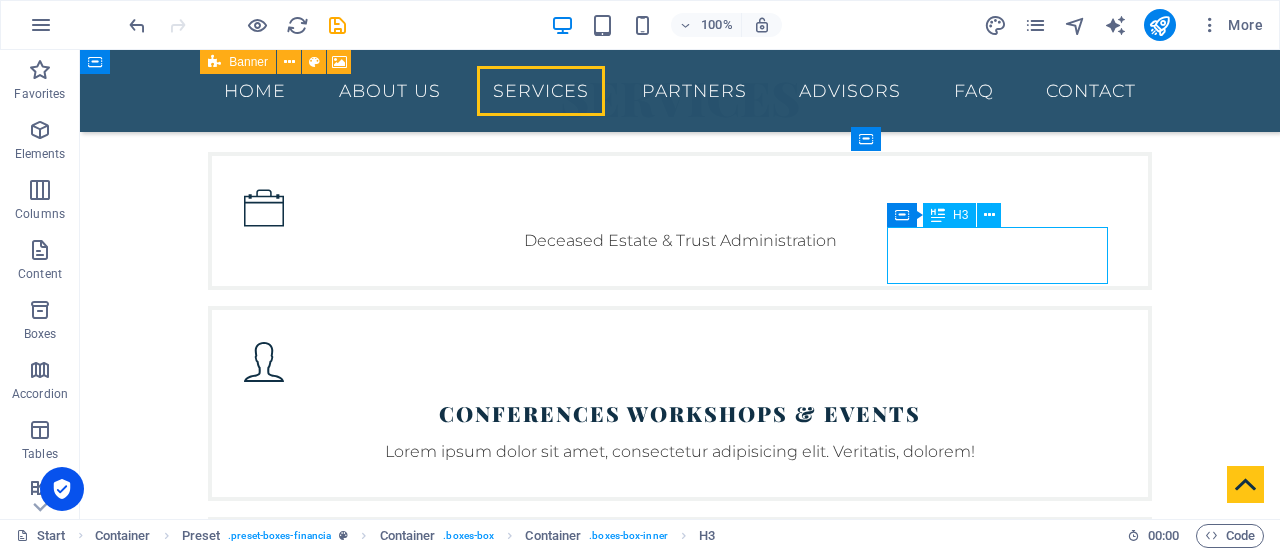 click on "Retirement" at bounding box center [680, 621] 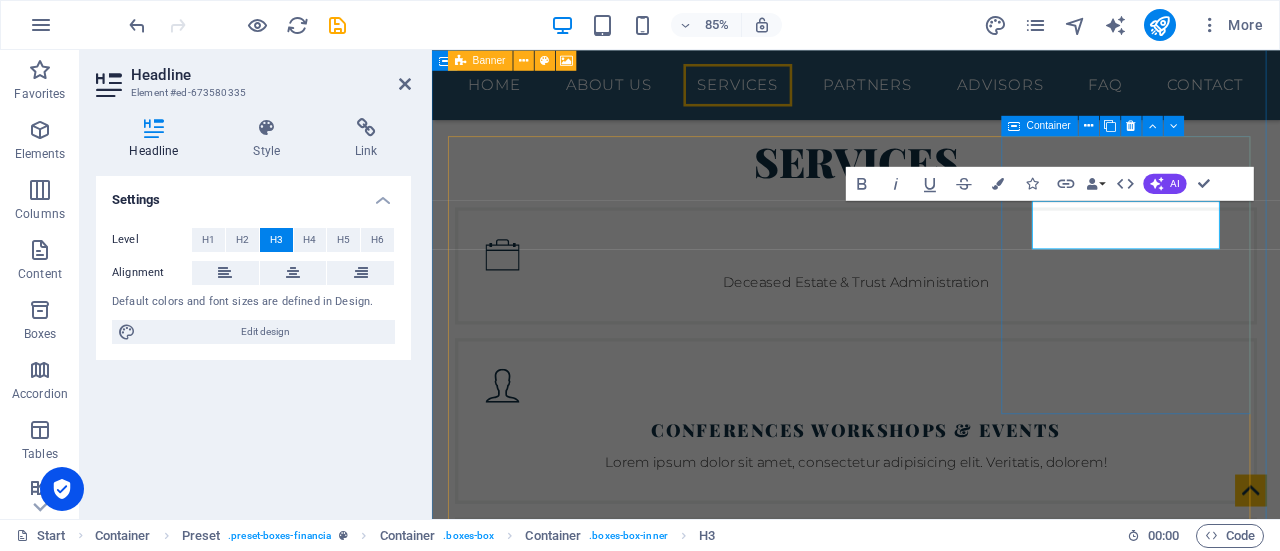 scroll, scrollTop: 1282, scrollLeft: 0, axis: vertical 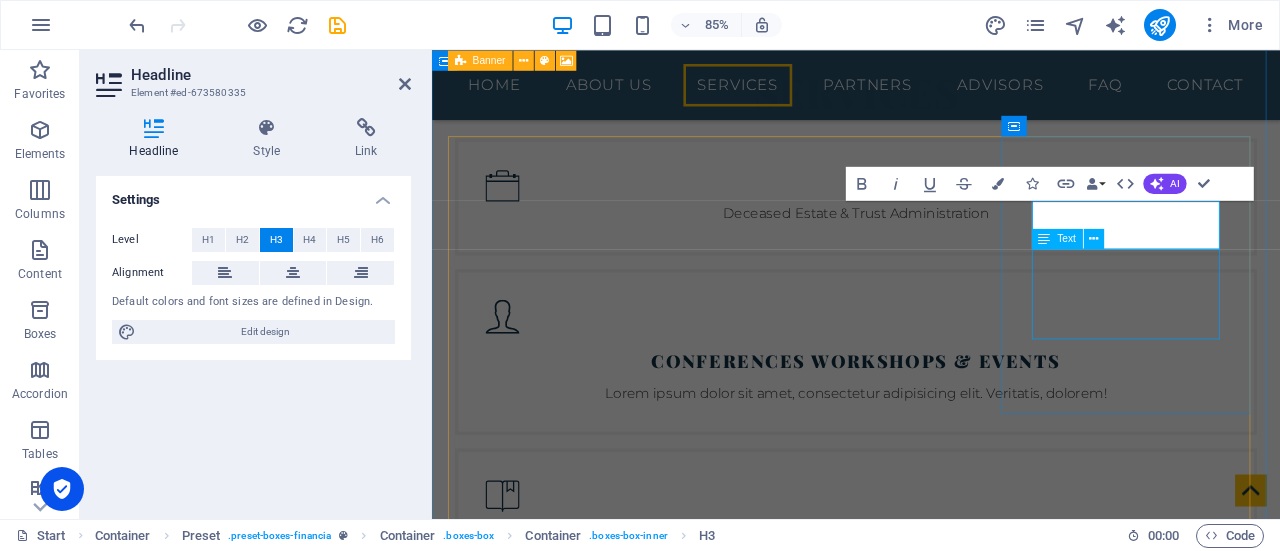 click on "Lorem ipsum dolor sit amet, consectetur adipisicing elit. Veritatis, dolorem!" at bounding box center (931, 664) 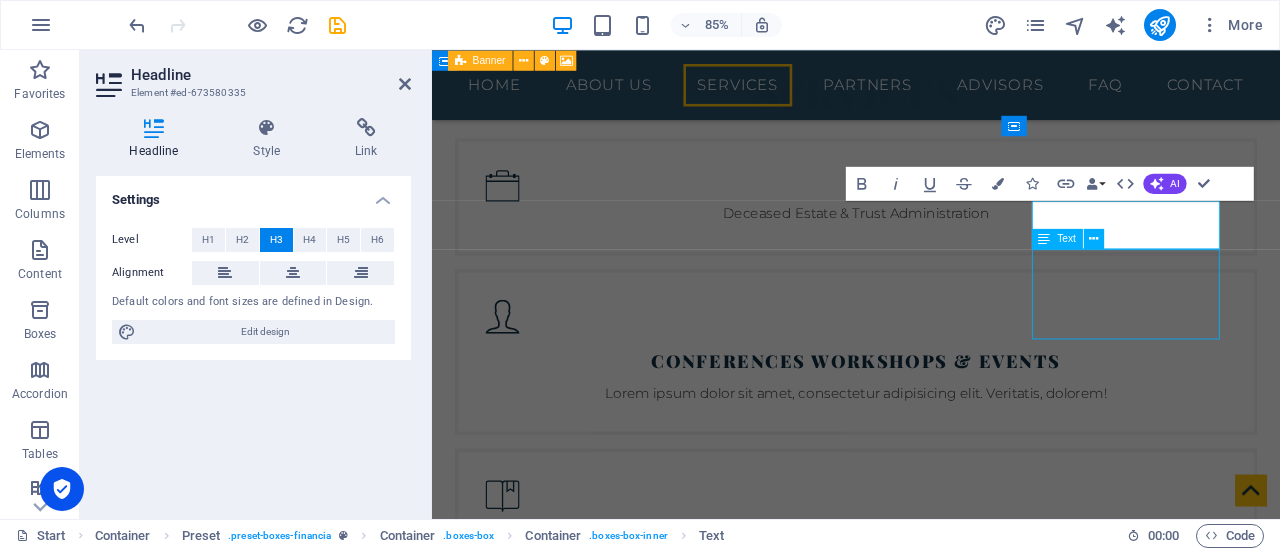 click on "aUTHORISED  Lorem ipsum dolor sit amet, consectetur adipisicing elit. Veritatis, dolorem!" at bounding box center [931, 615] 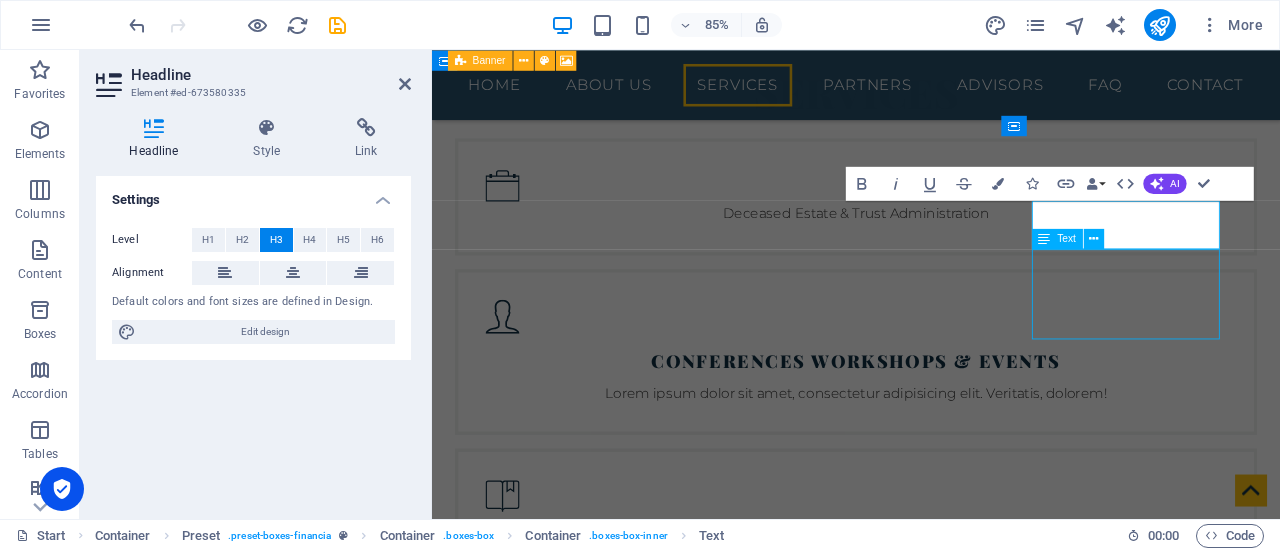 click on "Services Deceased Estate & Trust Administration  CONFERENCES WORKSHOPS & EVENTS  Lorem ipsum dolor sit amet, consectetur adipisicing elit. Veritatis, dolorem! aUTHORISED  Lorem ipsum dolor sit amet, consectetur adipisicing elit. Veritatis, dolorem! Strategy Lorem ipsum dolor sit amet, consectetur adipisicing elit. Veritatis, dolorem! Loans Lorem ipsum dolor sit amet, consectetur adipisicing elit. Veritatis, dolorem! Research Lorem ipsum dolor sit amet, consectetur adipisicing elit. Veritatis, dolorem!" at bounding box center [931, 708] 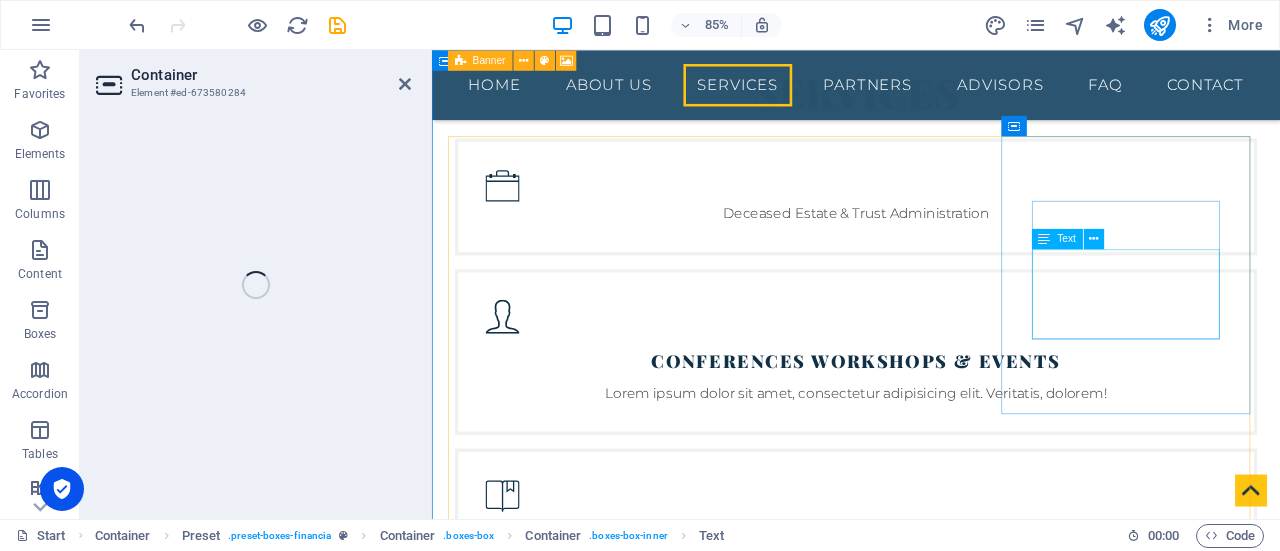click on "Lorem ipsum dolor sit amet, consectetur adipisicing elit. Veritatis, dolorem!" at bounding box center [931, 664] 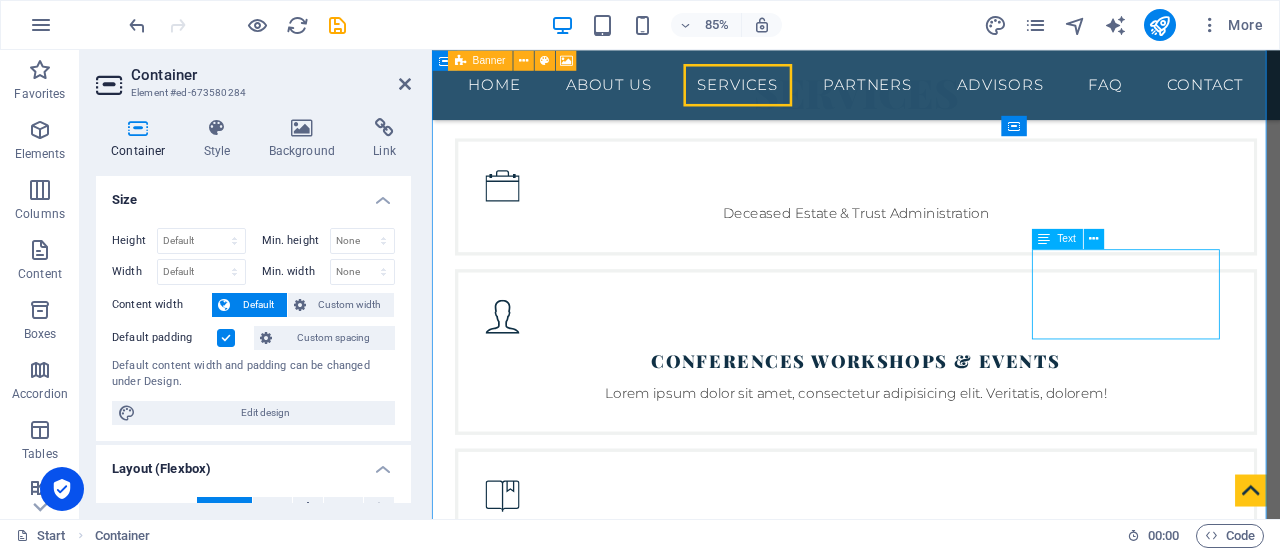 click on "Lorem ipsum dolor sit amet, consectetur adipisicing elit. Veritatis, dolorem!" at bounding box center (931, 664) 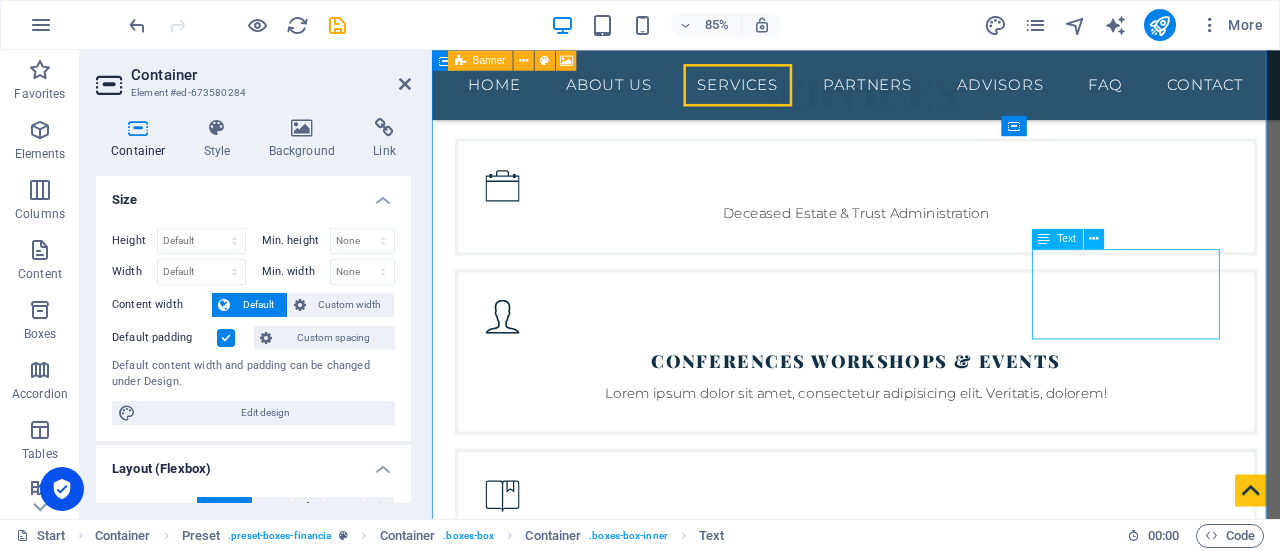 click on "Lorem ipsum dolor sit amet, consectetur adipisicing elit. Veritatis, dolorem!" at bounding box center (931, 664) 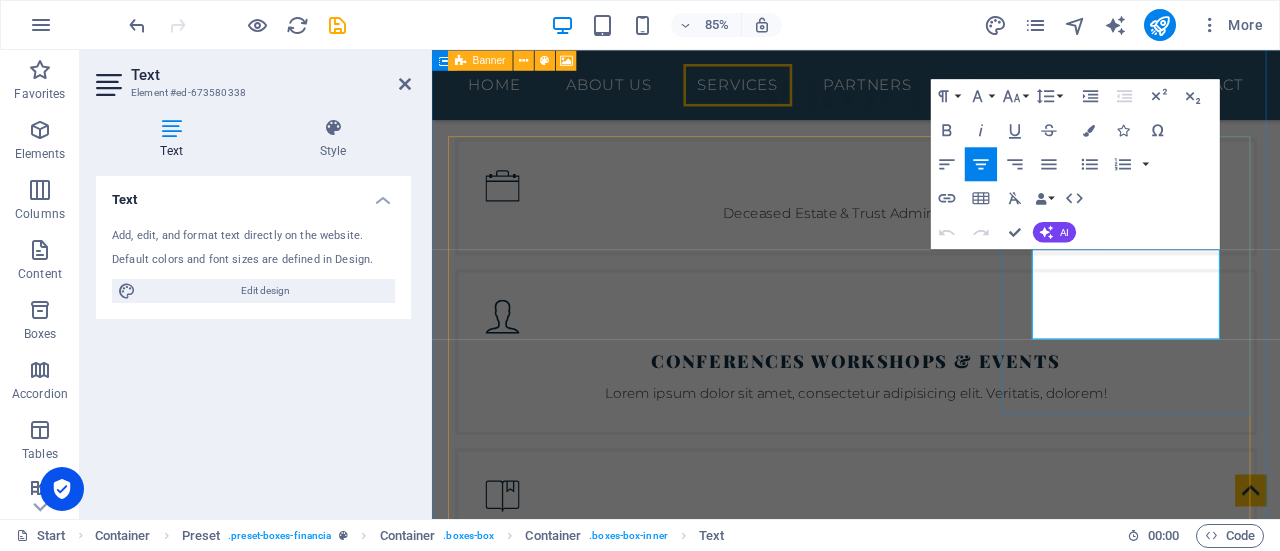 click on "Lorem ipsum dolor sit amet, consectetur adipisicing elit. Veritatis, dolorem!" at bounding box center [931, 664] 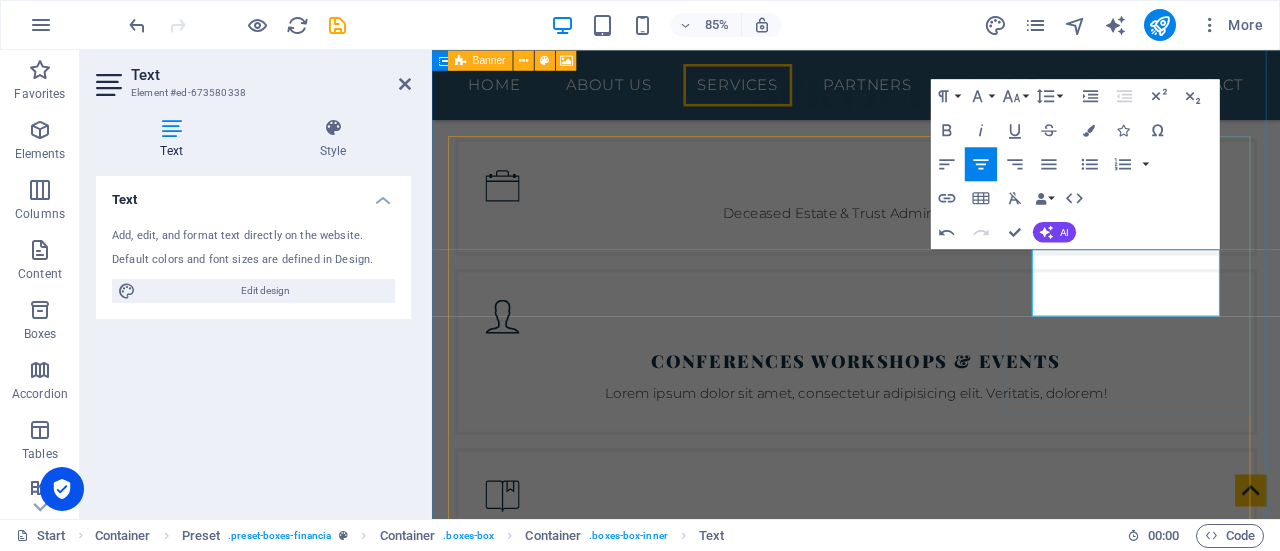 click on "aUTHORISED  ​Financial planning advice through SUCCESSION FINANCIAL PLANNING" at bounding box center (931, 615) 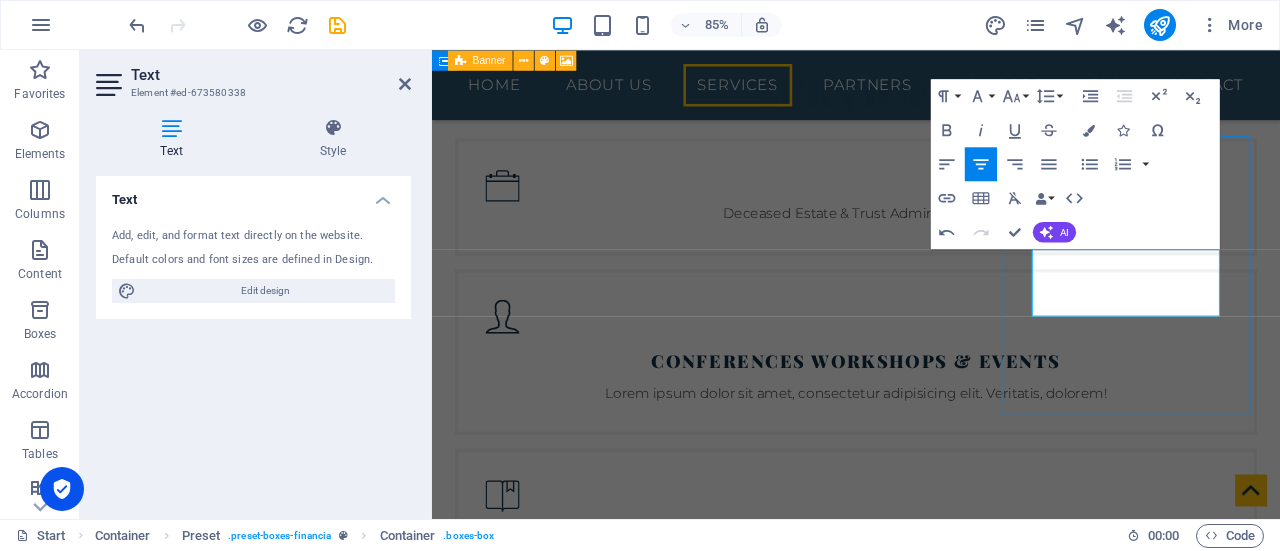 click on "aUTHORISED" at bounding box center [931, 622] 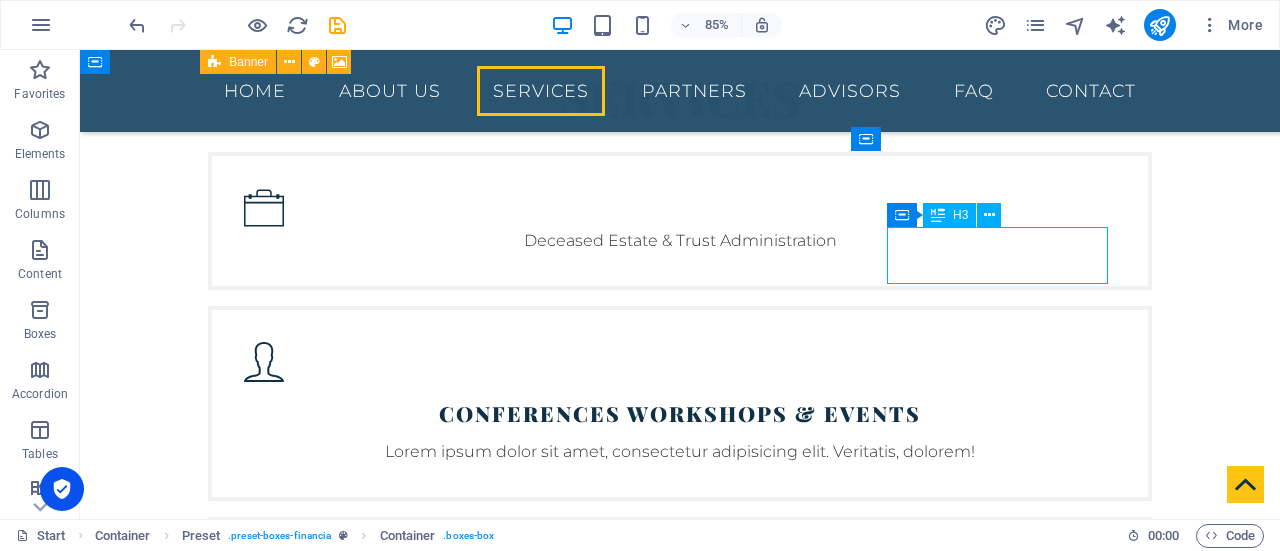 click on "aUTHORISED" at bounding box center [680, 621] 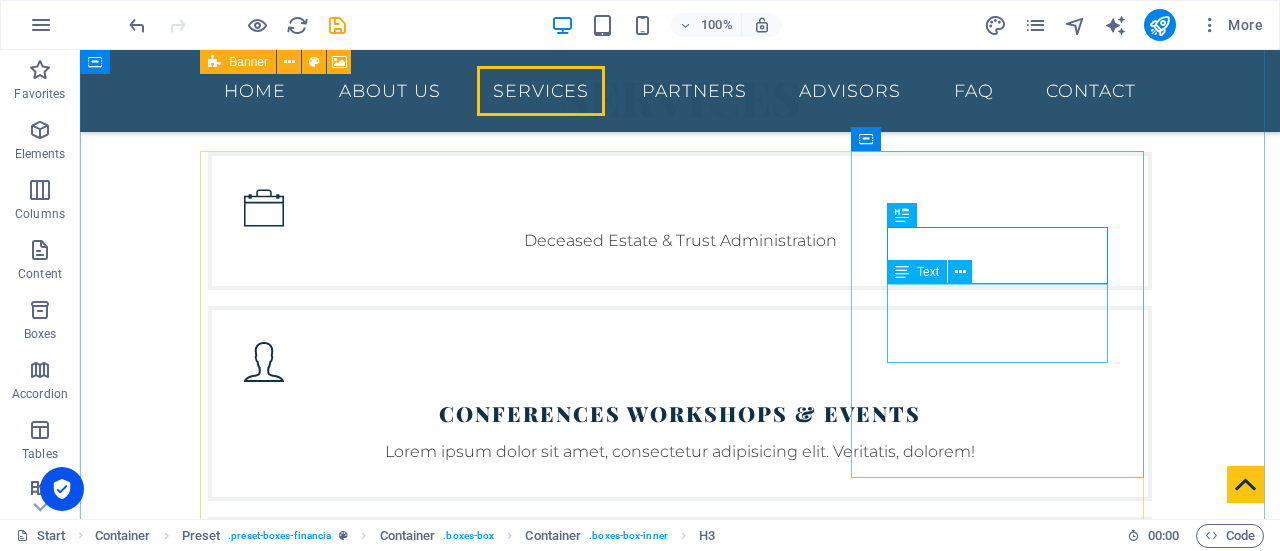 drag, startPoint x: 990, startPoint y: 337, endPoint x: 987, endPoint y: 327, distance: 10.440307 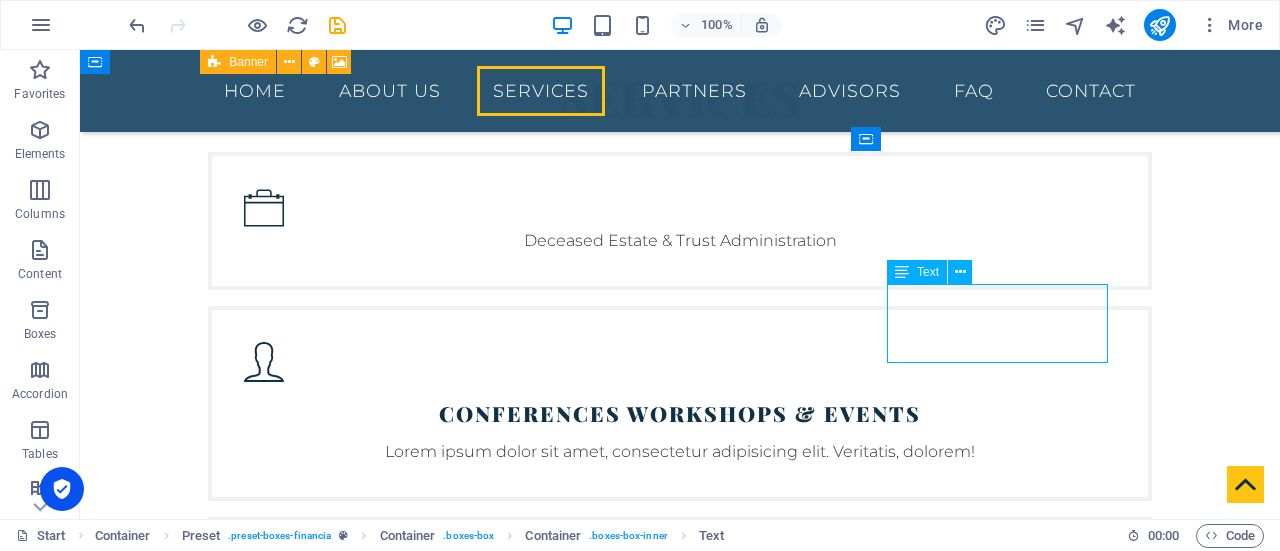 click on "Financial planning advice through SUCCESSION FINANCIAL PLANNING" at bounding box center (680, 663) 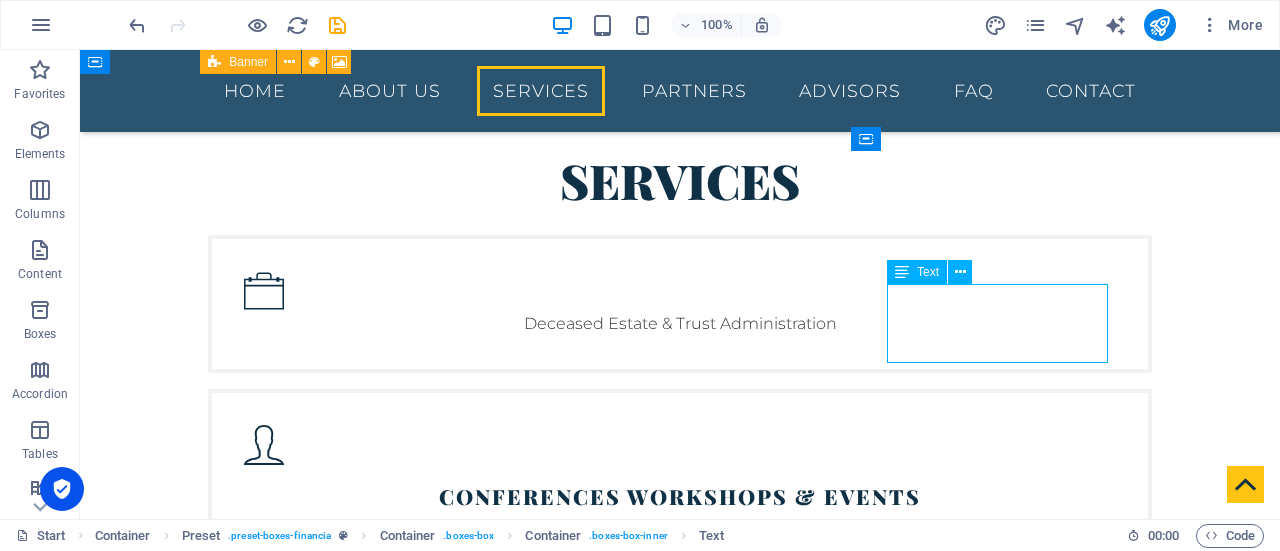 scroll, scrollTop: 1282, scrollLeft: 0, axis: vertical 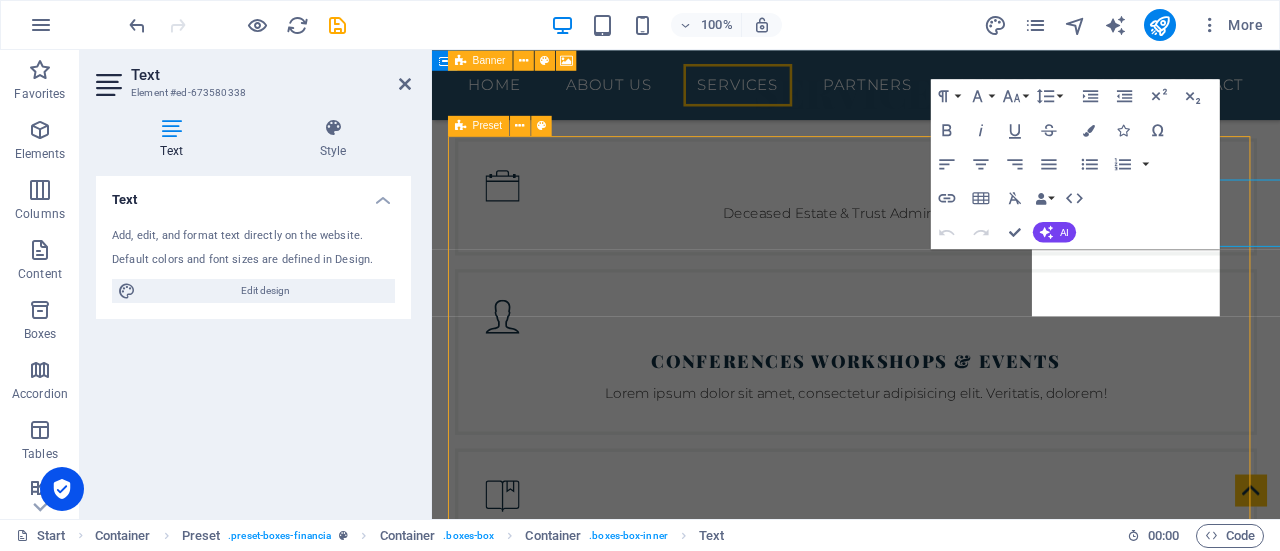 click on "Deceased Estate & Trust Administration  CONFERENCES WORKSHOPS & EVENTS  Lorem ipsum dolor sit amet, consectetur adipisicing elit. Veritatis, dolorem! aUTHORISED  Financial planning advice through SUCCESSION FINANCIAL PLANNING  Strategy Lorem ipsum dolor sit amet, consectetur adipisicing elit. Veritatis, dolorem! Loans Lorem ipsum dolor sit amet, consectetur adipisicing elit. Veritatis, dolorem! Research Lorem ipsum dolor sit amet, consectetur adipisicing elit. Veritatis, dolorem!" at bounding box center (931, 750) 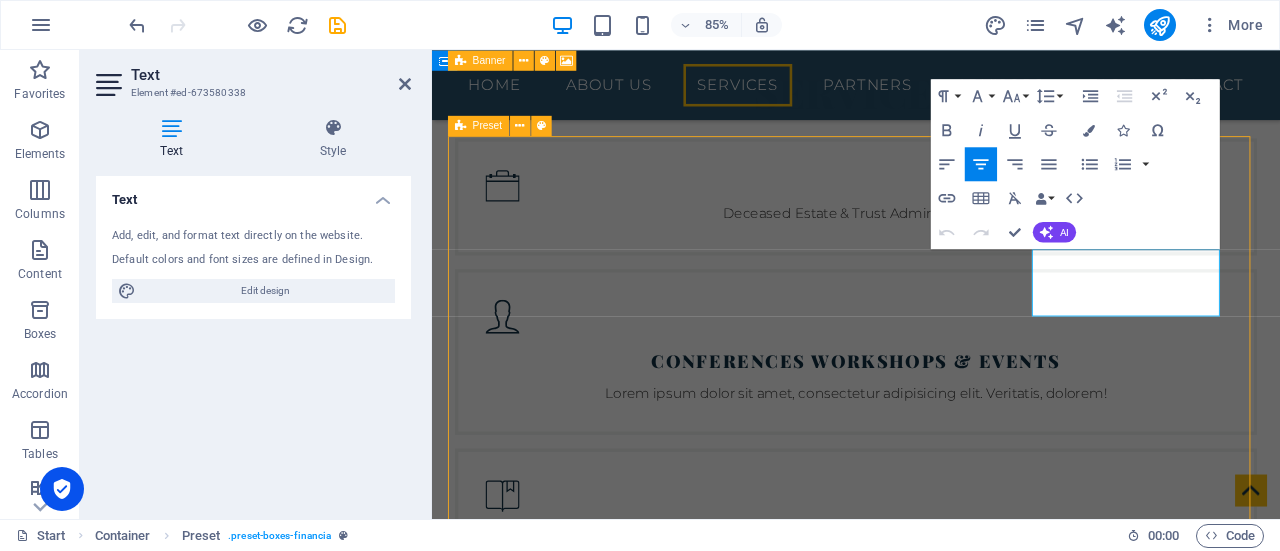 scroll, scrollTop: 1200, scrollLeft: 0, axis: vertical 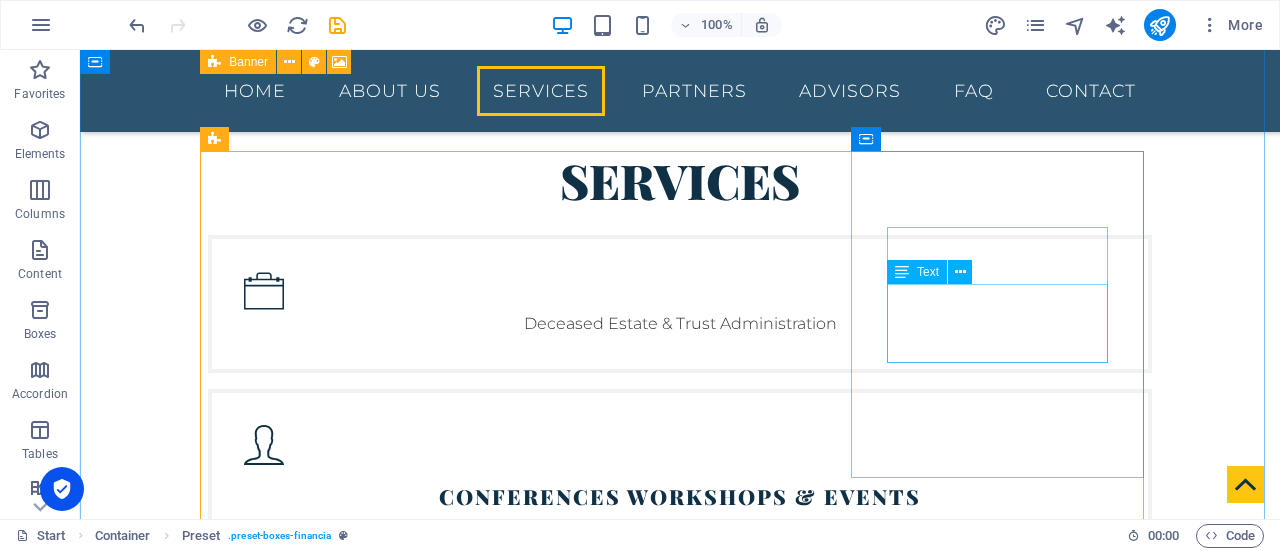click on "Financial planning advice through SUCCESSION FINANCIAL PLANNING" at bounding box center [680, 746] 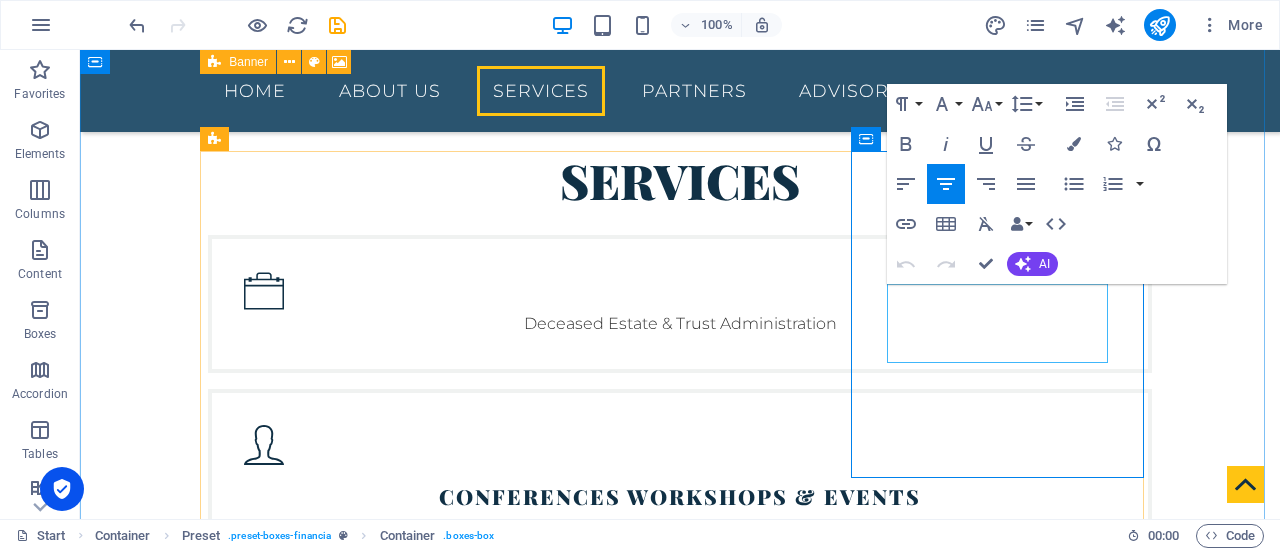 click on "Financial planning advice through SUCCESSION FINANCIAL PLANNING" at bounding box center [680, 746] 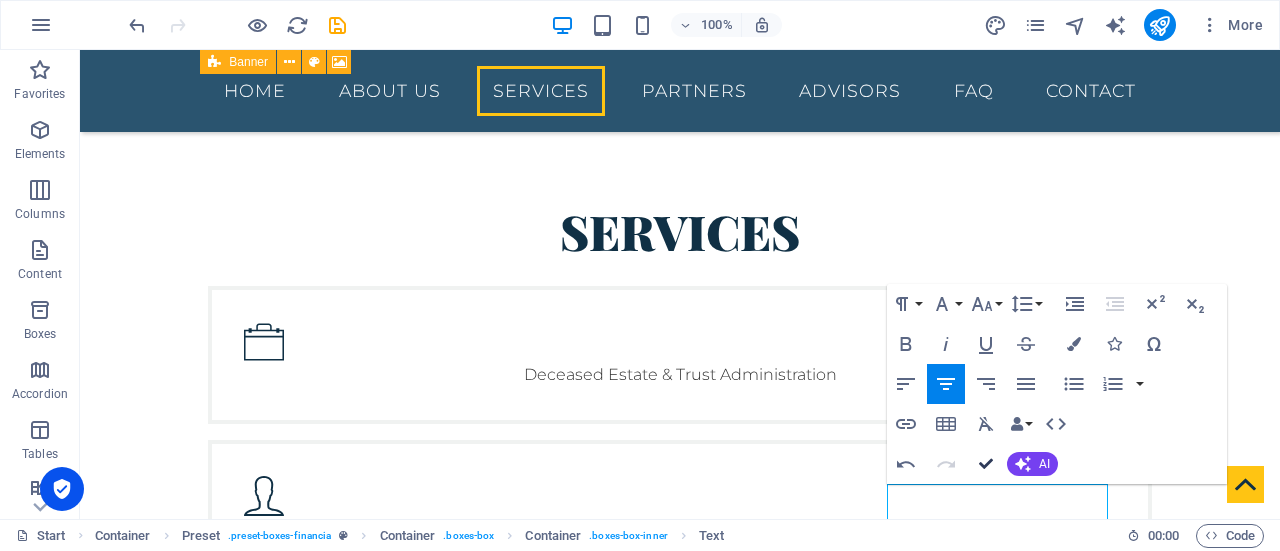 scroll, scrollTop: 1000, scrollLeft: 0, axis: vertical 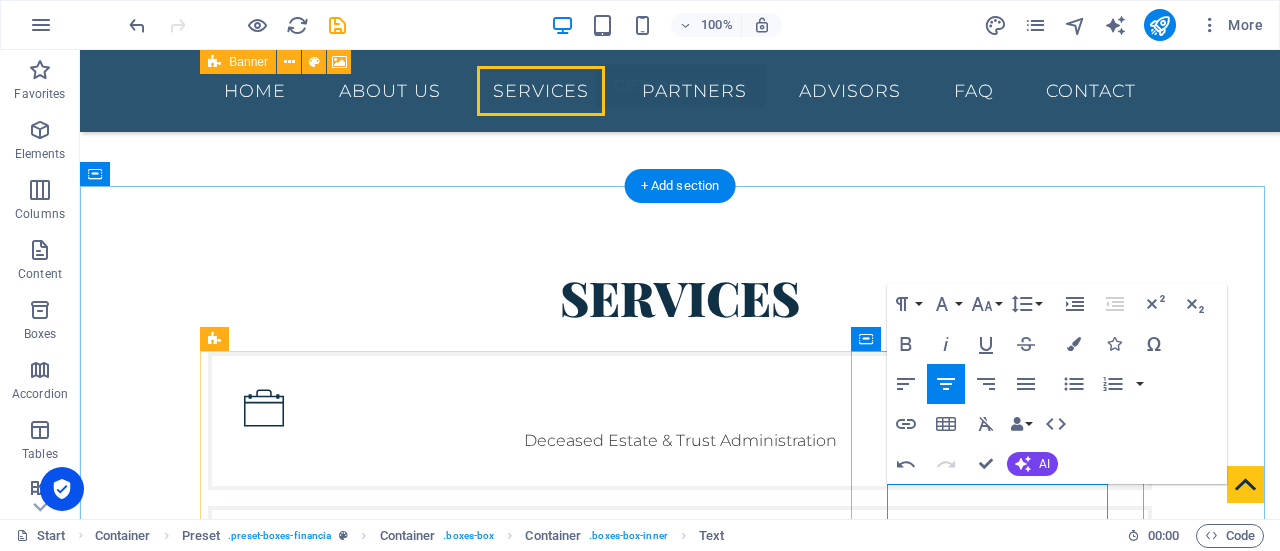 click on "Services Deceased Estate & Trust Administration  CONFERENCES WORKSHOPS & EVENTS  Lorem ipsum dolor sit amet, consectetur adipisicing elit. Veritatis, dolorem! aUTHORISED  Financial planning advice through SANLAM   SUCCESSION FINANCIAL PLANNING  Strategy Lorem ipsum dolor sit amet, consectetur adipisicing elit. Veritatis, dolorem! Loans Lorem ipsum dolor sit amet, consectetur adipisicing elit. Veritatis, dolorem! Research Lorem ipsum dolor sit amet, consectetur adipisicing elit. Veritatis, dolorem!" at bounding box center (680, 907) 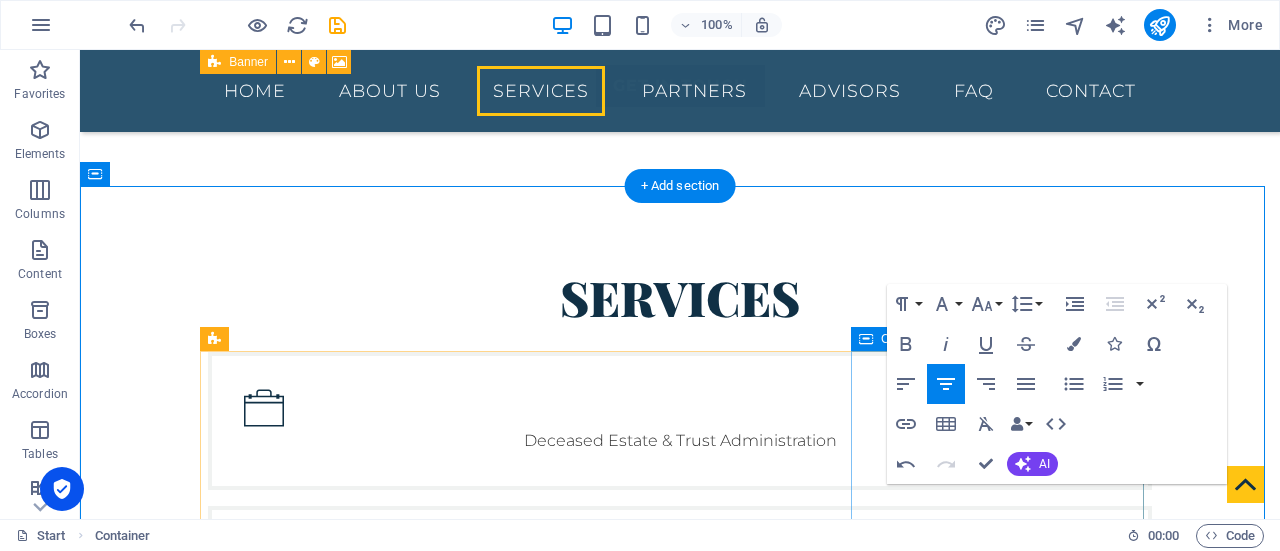 click on "aUTHORISED  Financial planning advice through SANLAM   SUCCESSION FINANCIAL PLANNING" at bounding box center [680, 814] 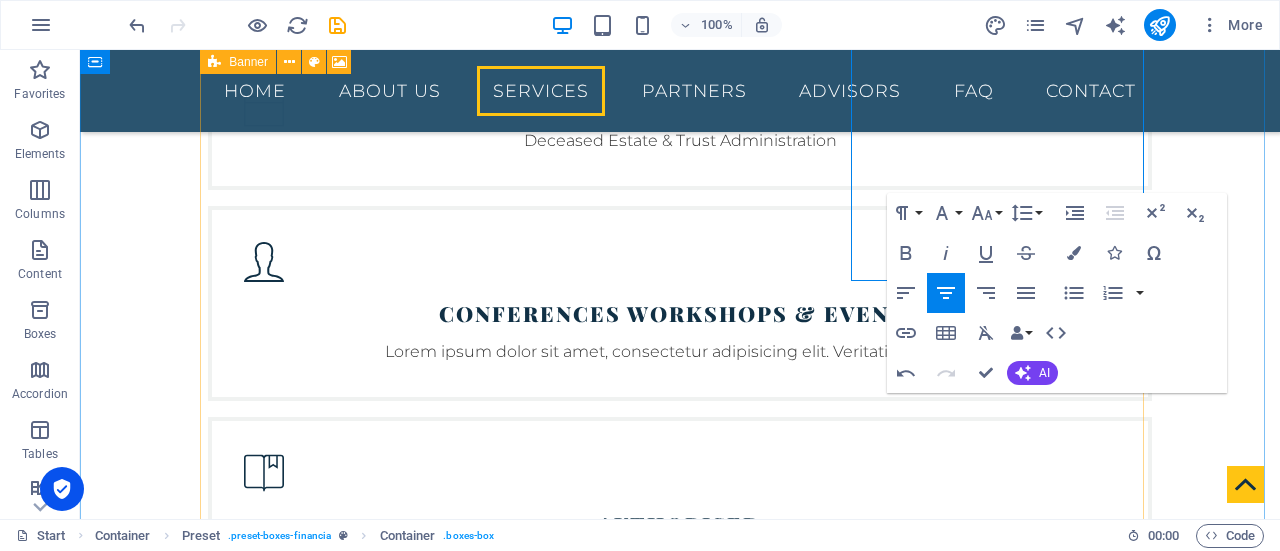 scroll, scrollTop: 1500, scrollLeft: 0, axis: vertical 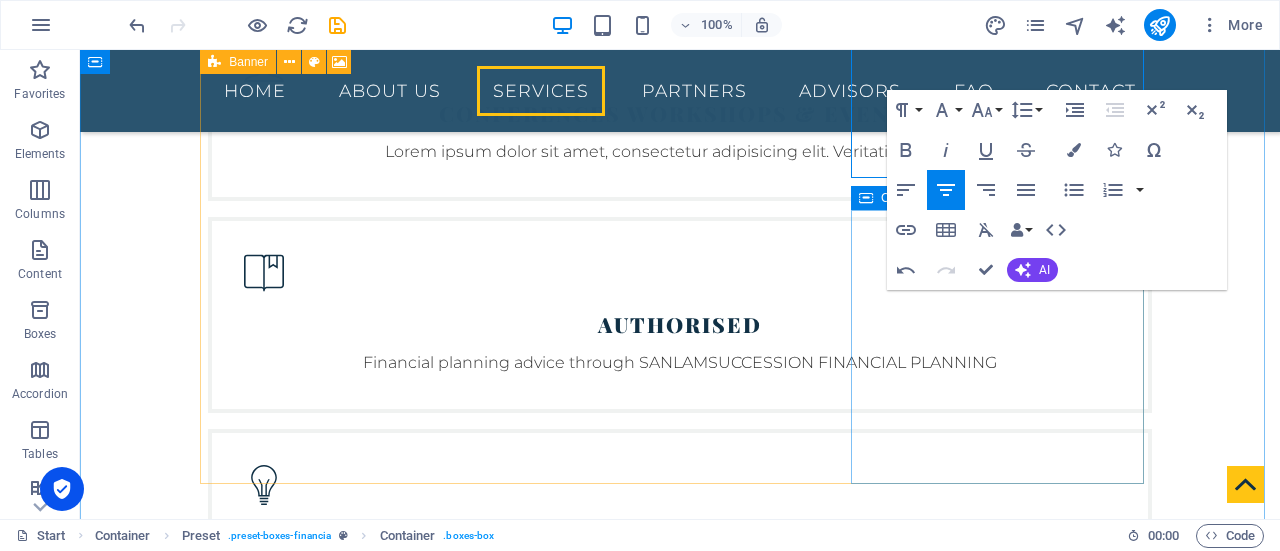 click on "Services Deceased Estate & Trust Administration  CONFERENCES WORKSHOPS & EVENTS  Lorem ipsum dolor sit amet, consectetur adipisicing elit. Veritatis, dolorem! aUTHORISED  Financial planning advice through SANLAM   SUCCESSION FINANCIAL PLANNING  Strategy Lorem ipsum dolor sit amet, consectetur adipisicing elit. Veritatis, dolorem! Loans Lorem ipsum dolor sit amet, consectetur adipisicing elit. Veritatis, dolorem! Research Lorem ipsum dolor sit amet, consectetur adipisicing elit. Veritatis, dolorem!" at bounding box center (680, 407) 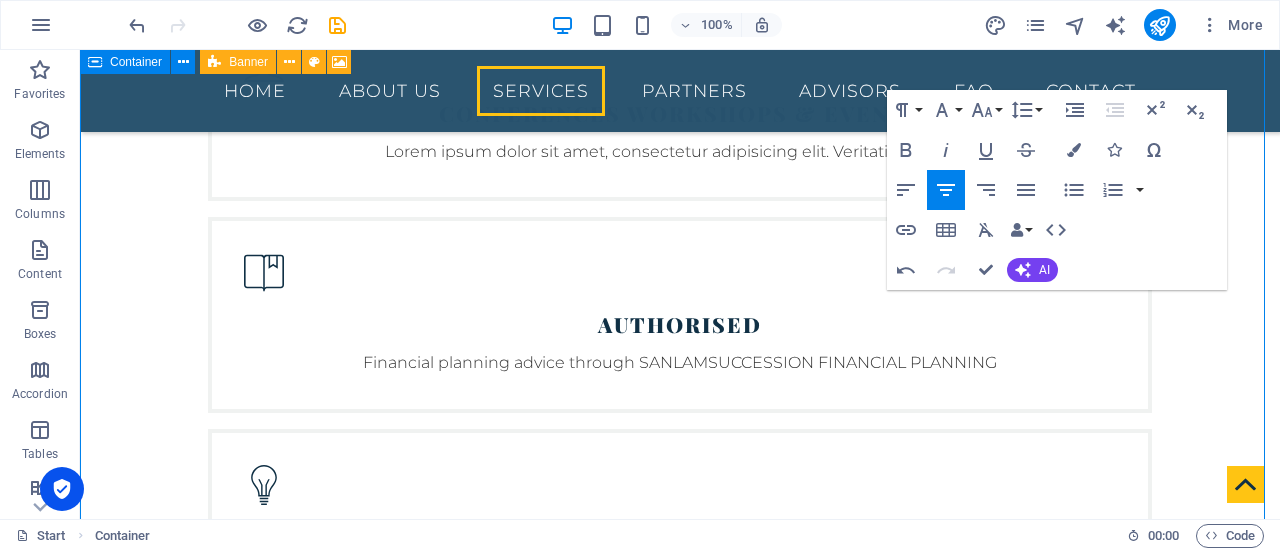 click on "Services Deceased Estate & Trust Administration  CONFERENCES WORKSHOPS & EVENTS  Lorem ipsum dolor sit amet, consectetur adipisicing elit. Veritatis, dolorem! aUTHORISED  Financial planning advice through SANLAM   SUCCESSION FINANCIAL PLANNING  Strategy Lorem ipsum dolor sit amet, consectetur adipisicing elit. Veritatis, dolorem! Loans Lorem ipsum dolor sit amet, consectetur adipisicing elit. Veritatis, dolorem! Research Lorem ipsum dolor sit amet, consectetur adipisicing elit. Veritatis, dolorem!" at bounding box center (680, 407) 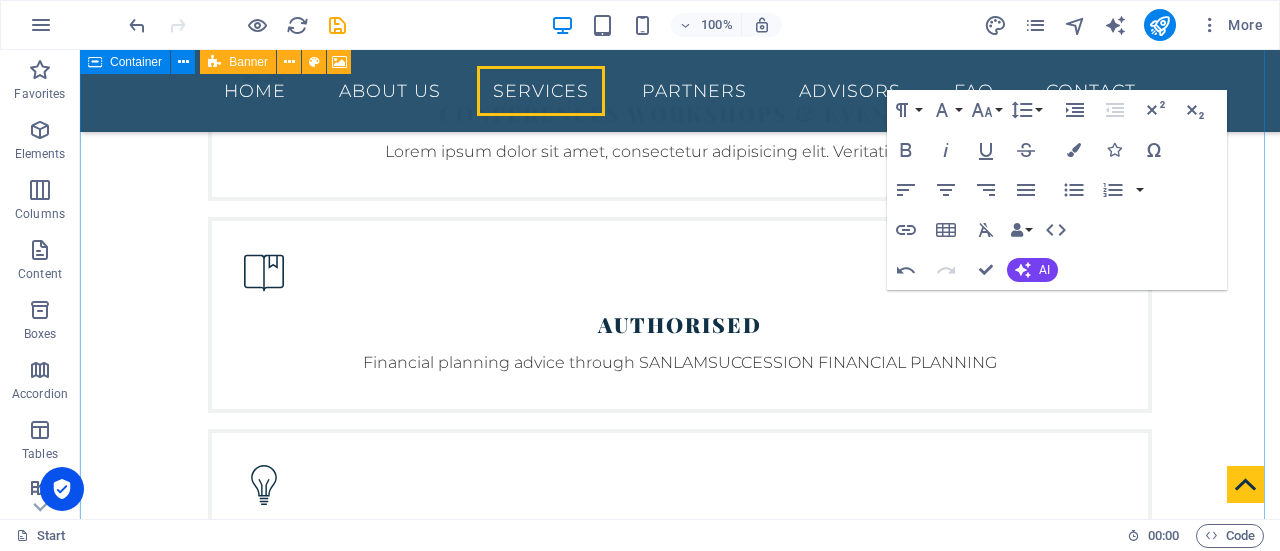 click on "Services Deceased Estate & Trust Administration  CONFERENCES WORKSHOPS & EVENTS  Lorem ipsum dolor sit amet, consectetur adipisicing elit. Veritatis, dolorem! aUTHORISED  Financial planning advice through SANLAM   SUCCESSION FINANCIAL PLANNING  Strategy Lorem ipsum dolor sit amet, consectetur adipisicing elit. Veritatis, dolorem! Loans Lorem ipsum dolor sit amet, consectetur adipisicing elit. Veritatis, dolorem! Research Lorem ipsum dolor sit amet, consectetur adipisicing elit. Veritatis, dolorem!" at bounding box center (680, 407) 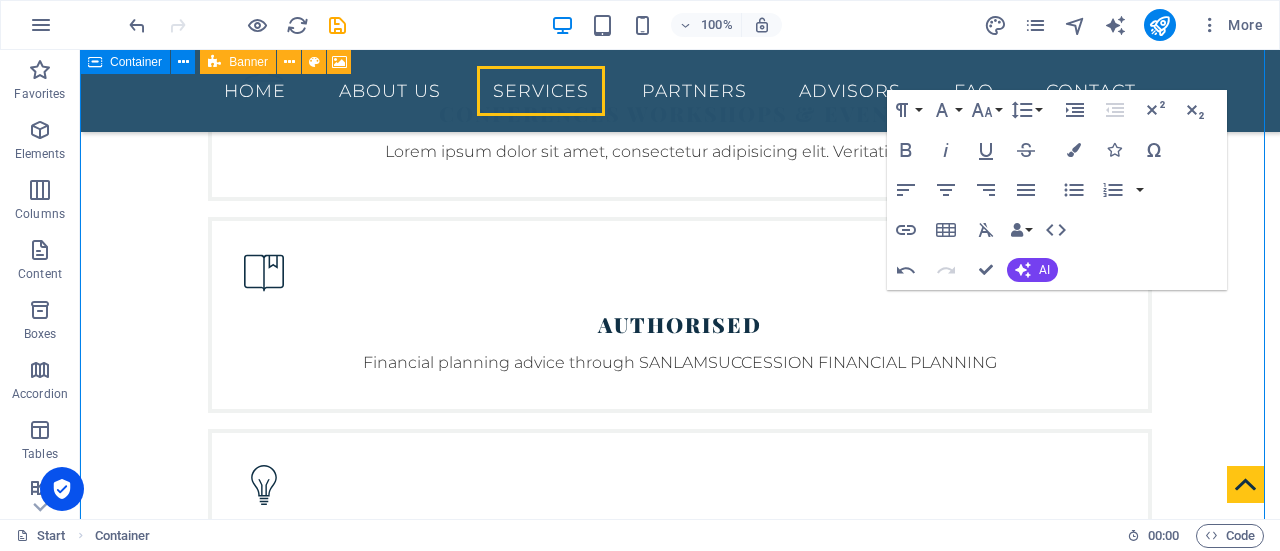 click on "Services Deceased Estate & Trust Administration  CONFERENCES WORKSHOPS & EVENTS  Lorem ipsum dolor sit amet, consectetur adipisicing elit. Veritatis, dolorem! aUTHORISED  Financial planning advice through SANLAM   SUCCESSION FINANCIAL PLANNING  Strategy Lorem ipsum dolor sit amet, consectetur adipisicing elit. Veritatis, dolorem! Loans Lorem ipsum dolor sit amet, consectetur adipisicing elit. Veritatis, dolorem! Research Lorem ipsum dolor sit amet, consectetur adipisicing elit. Veritatis, dolorem!" at bounding box center (680, 407) 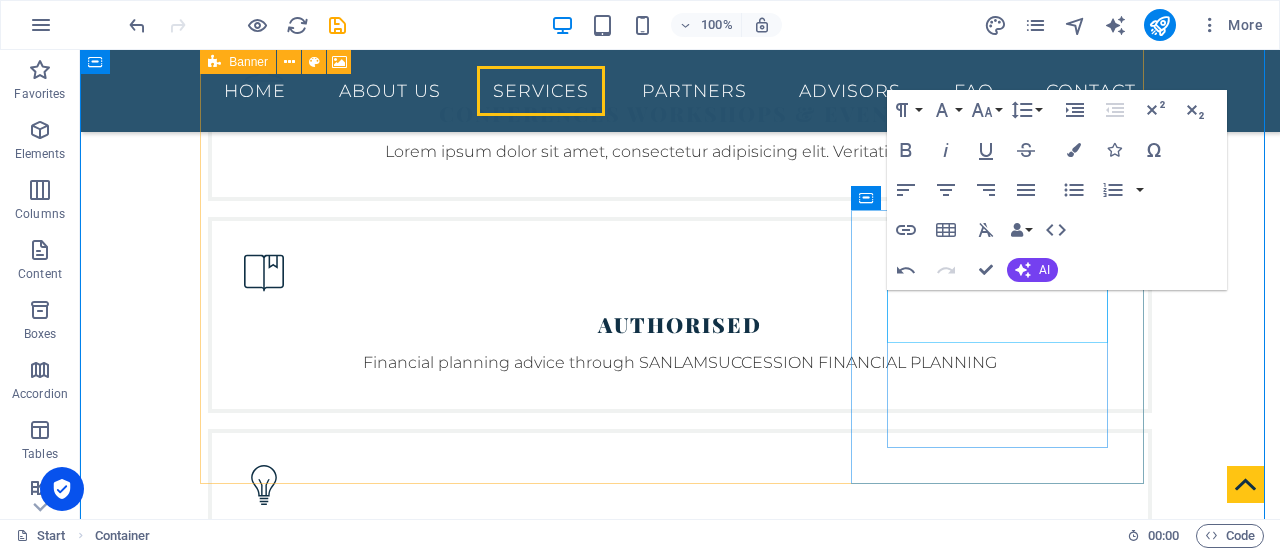 click on "Research Lorem ipsum dolor sit amet, consectetur adipisicing elit. Veritatis, dolorem!" at bounding box center (680, 948) 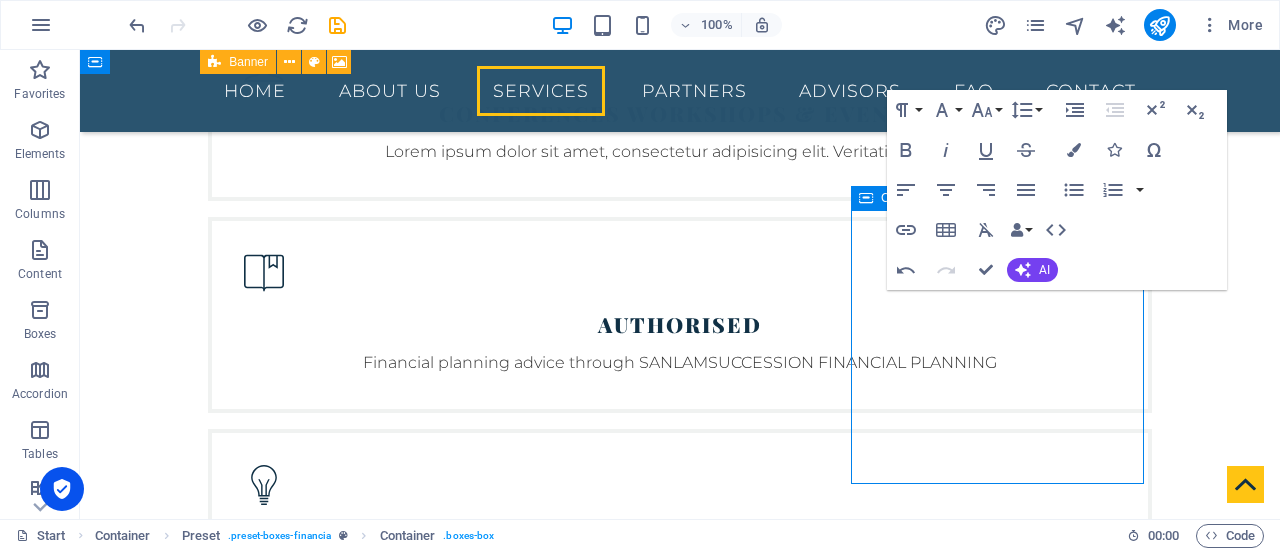 click on "Research Lorem ipsum dolor sit amet, consectetur adipisicing elit. Veritatis, dolorem!" at bounding box center [680, 948] 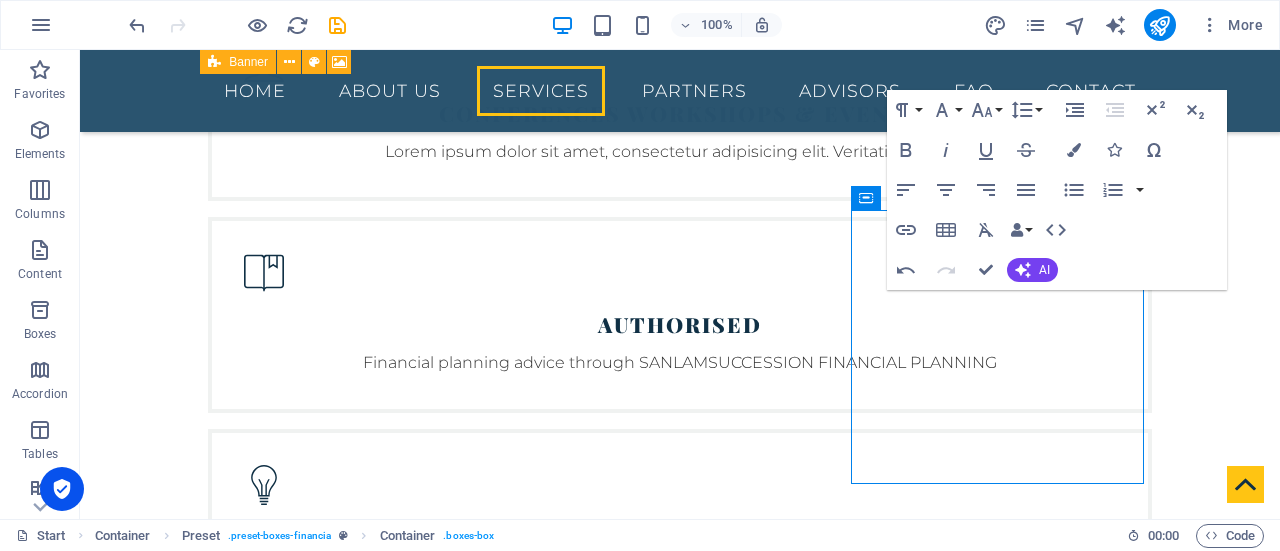 click on "Paragraph Format Normal Heading 1 Heading 2 Heading 3 Heading 4 Heading 5 Heading 6 Code Font Family Arial [US_STATE] Impact Tahoma Times New Roman Verdana Montserrat Playfair Display Font Size 8 9 10 11 12 14 18 24 30 36 48 60 72 96 Line Height Default Single 1.15 1.5 Double Increase Indent Decrease Indent Superscript Subscript Bold Italic Underline Strikethrough Colors Icons Special Characters Align Left Align Center Align Right Align Justify Unordered List   Default Circle Disc Square    Ordered List   Default Lower Alpha Lower Greek Lower Roman Upper Alpha Upper Roman    Insert Link Insert Table Clear Formatting Data Bindings Company First name Last name Street ZIP code City Email Phone Mobile Fax Custom field 1 Custom field 2 Custom field 3 Custom field 4 Custom field 5 Custom field 6 HTML Undo Redo Confirm (Ctrl+⏎) AI Improve Make shorter Make longer Fix spelling & grammar Translate to English Generate text" at bounding box center (1057, 190) 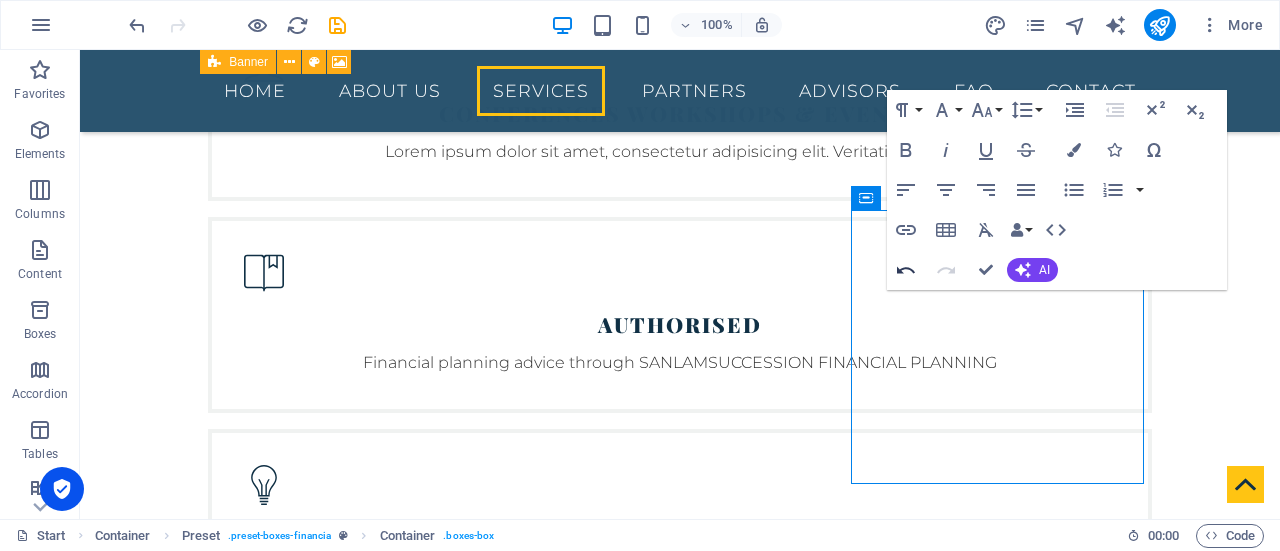 click 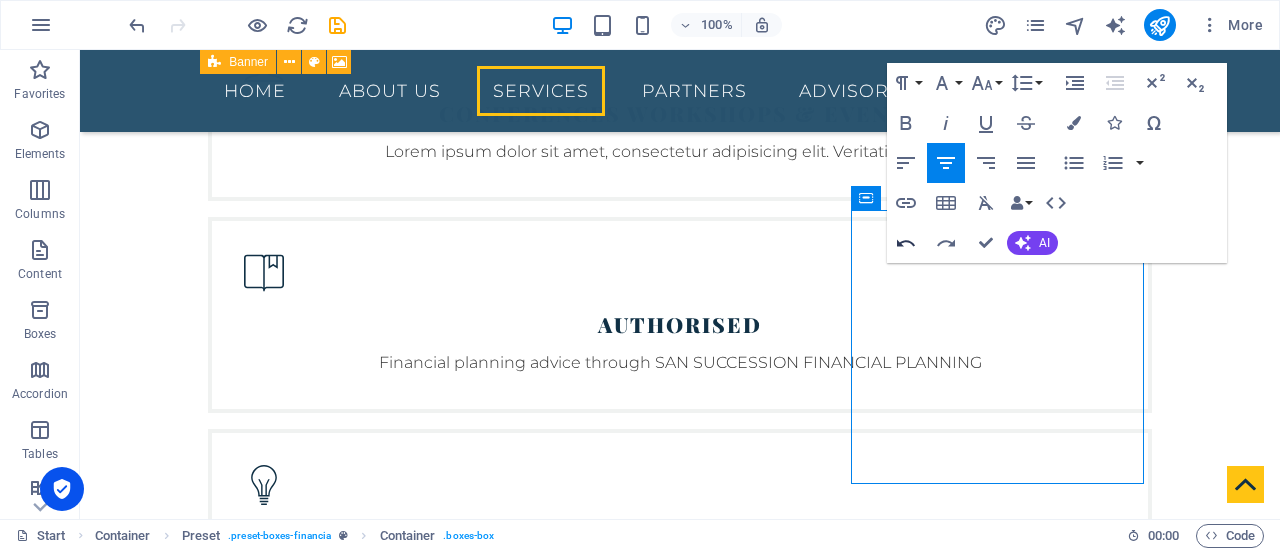 click 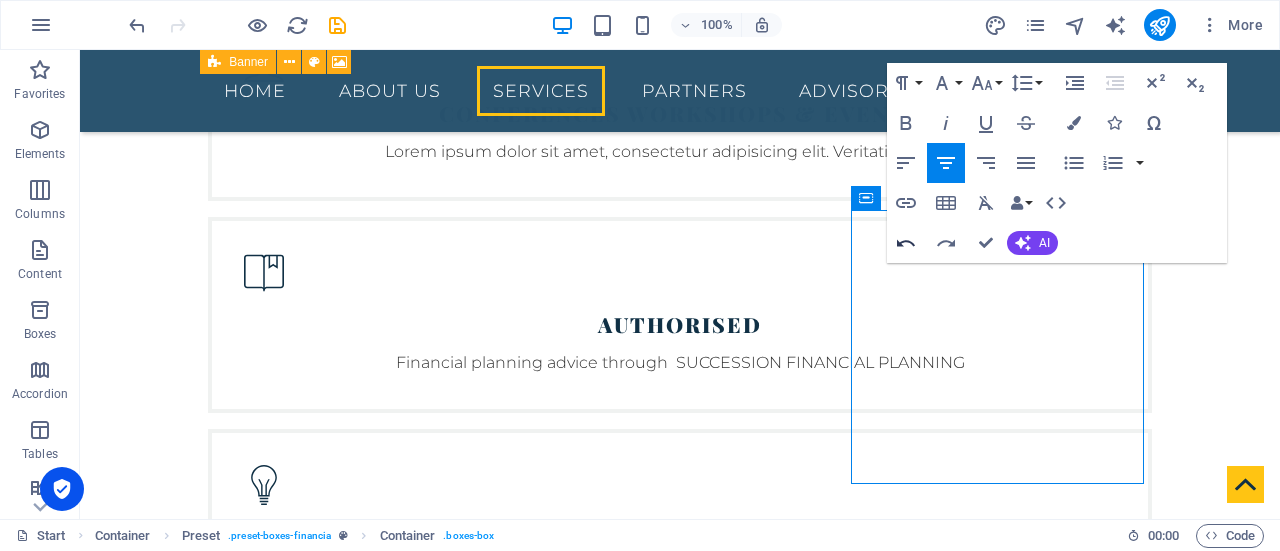click 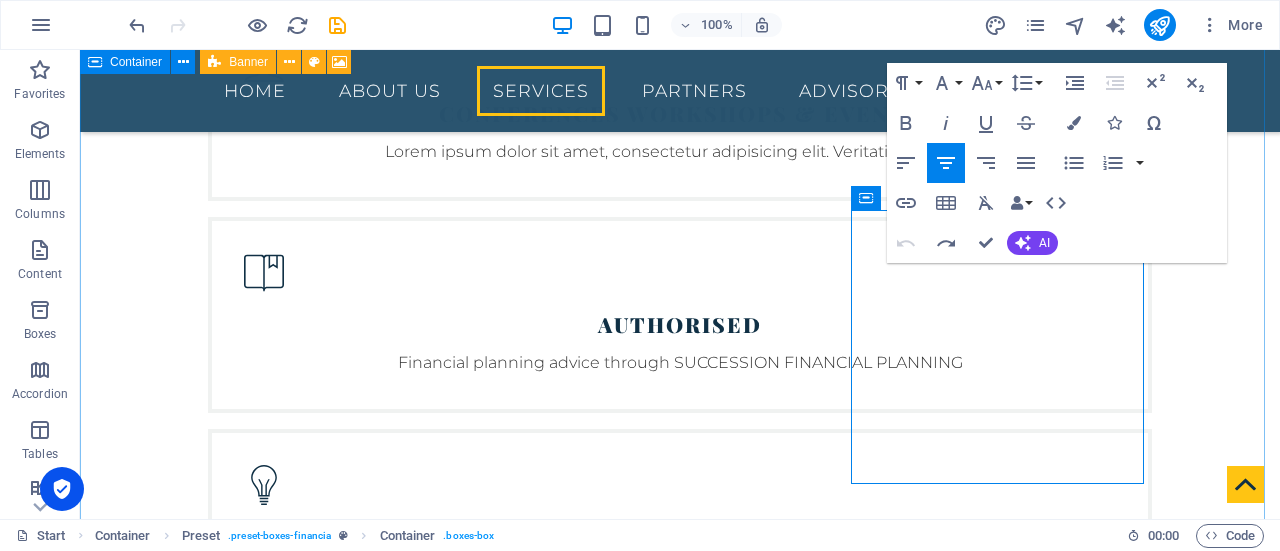click on "Services Deceased Estate & Trust Administration  CONFERENCES WORKSHOPS & EVENTS  Lorem ipsum dolor sit amet, consectetur adipisicing elit. Veritatis, dolorem! aUTHORISED  Financial planning advice through SUCCESSION FINANCIAL PLANNING  Strategy Lorem ipsum dolor sit amet, consectetur adipisicing elit. Veritatis, dolorem! Loans Lorem ipsum dolor sit amet, consectetur adipisicing elit. Veritatis, dolorem! Research Lorem ipsum dolor sit amet, consectetur adipisicing elit. Veritatis, dolorem!" at bounding box center [680, 407] 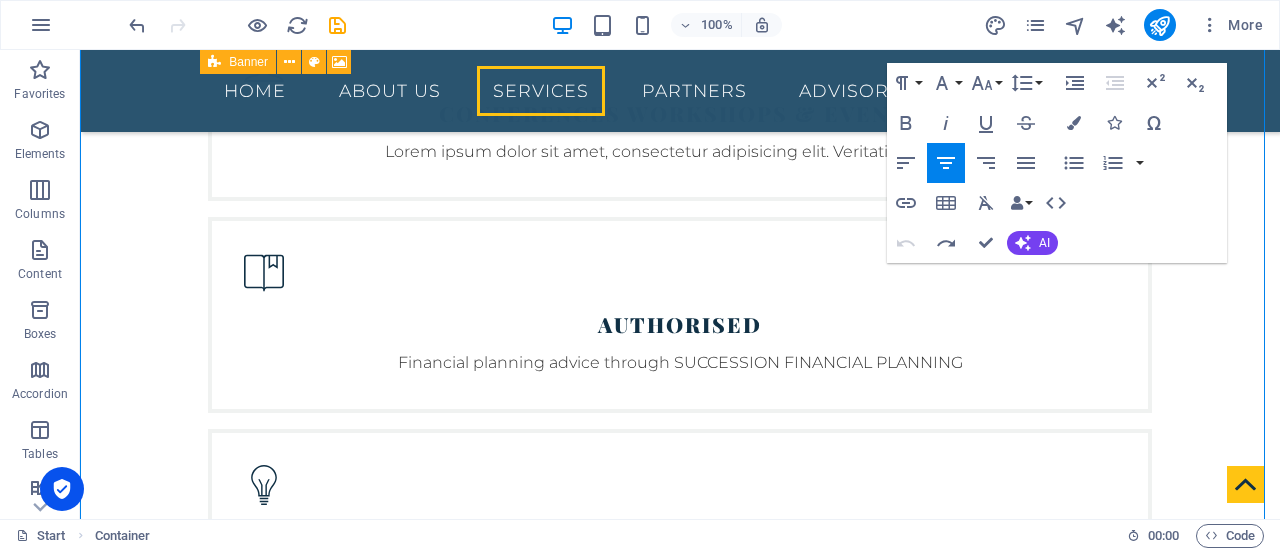 click on "CONFERENCES WORKSHOPS & EVENTS  Lorem ipsum dolor sit amet, consectetur adipisicing elit. Veritatis, dolorem!" at bounding box center (680, 103) 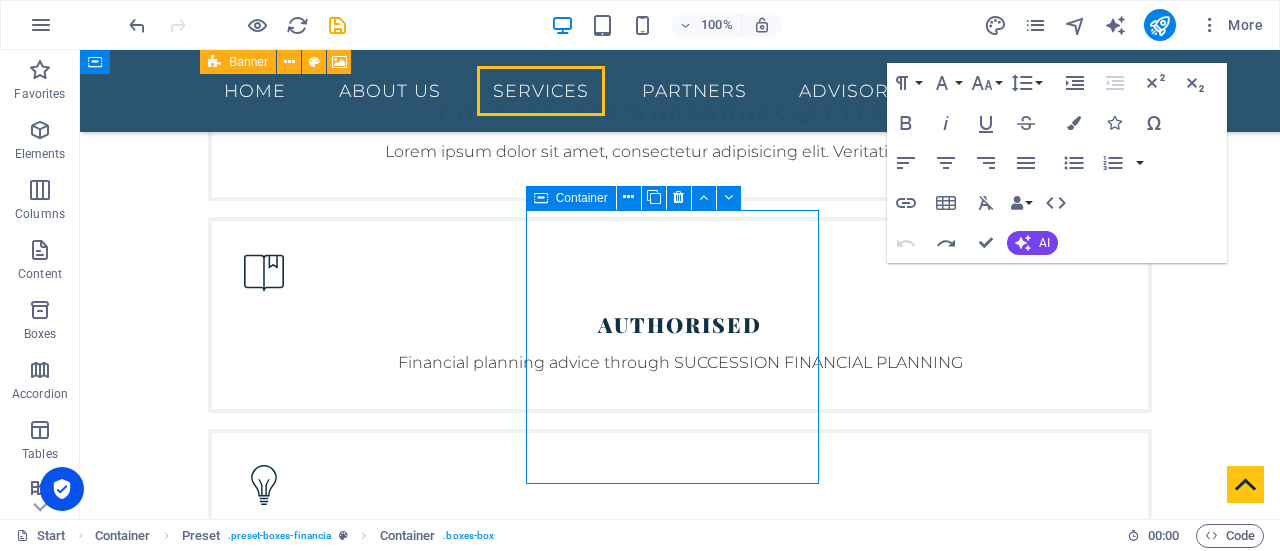 click on "Services Deceased Estate & Trust Administration  CONFERENCES WORKSHOPS & EVENTS  Lorem ipsum dolor sit amet, consectetur adipisicing elit. Veritatis, dolorem! aUTHORISED  Financial planning advice through SUCCESSION FINANCIAL PLANNING  Strategy Lorem ipsum dolor sit amet, consectetur adipisicing elit. Veritatis, dolorem! Loans Lorem ipsum dolor sit amet, consectetur adipisicing elit. Veritatis, dolorem! Research Lorem ipsum dolor sit amet, consectetur adipisicing elit. Veritatis, dolorem!" at bounding box center [680, 407] 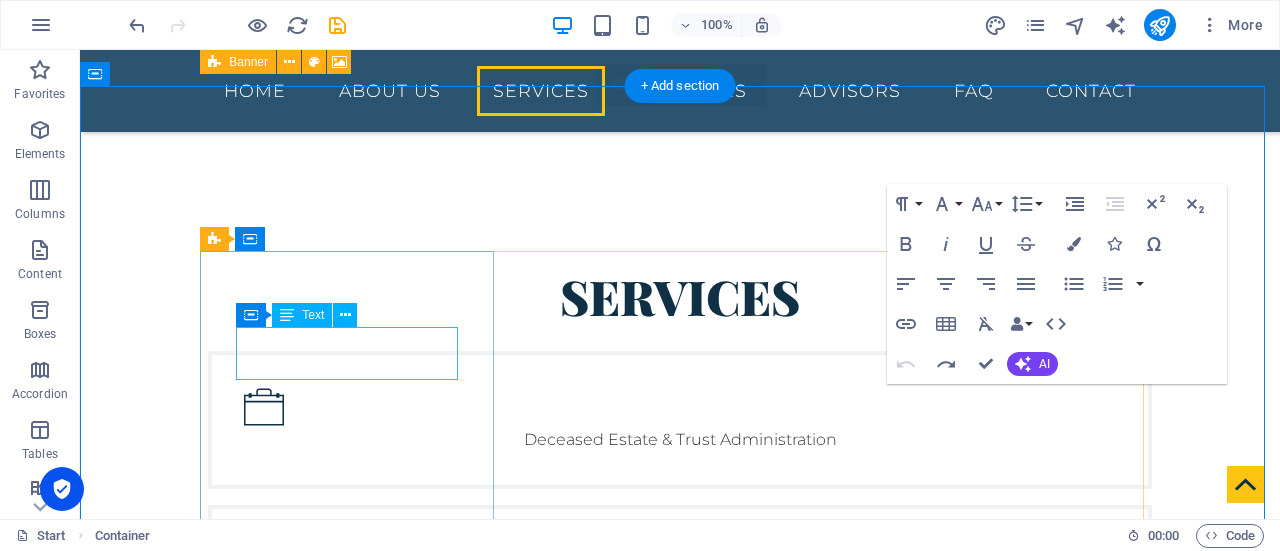 scroll, scrollTop: 1100, scrollLeft: 0, axis: vertical 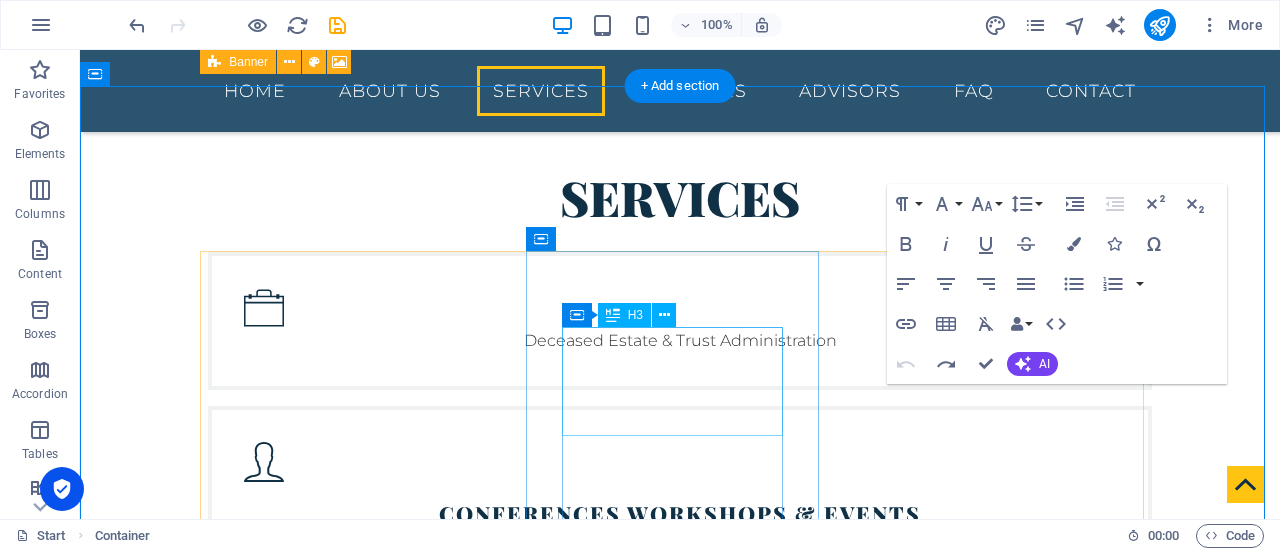 click on "CONFERENCES WORKSHOPS & EVENTS" at bounding box center (680, 510) 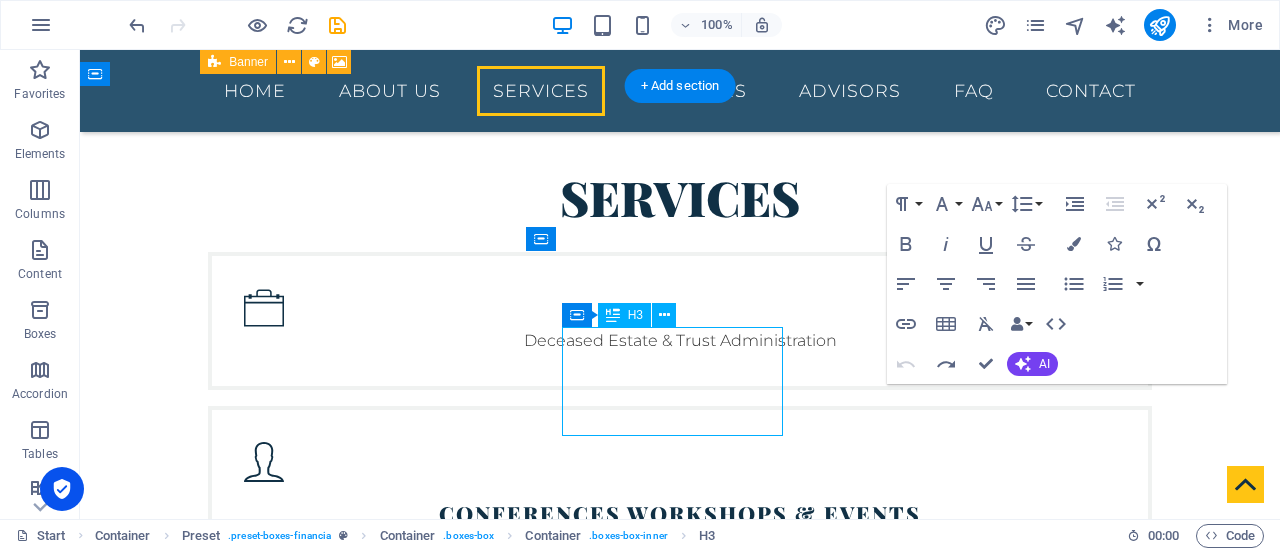 click on "Deceased Estate & Trust Administration" at bounding box center (680, 341) 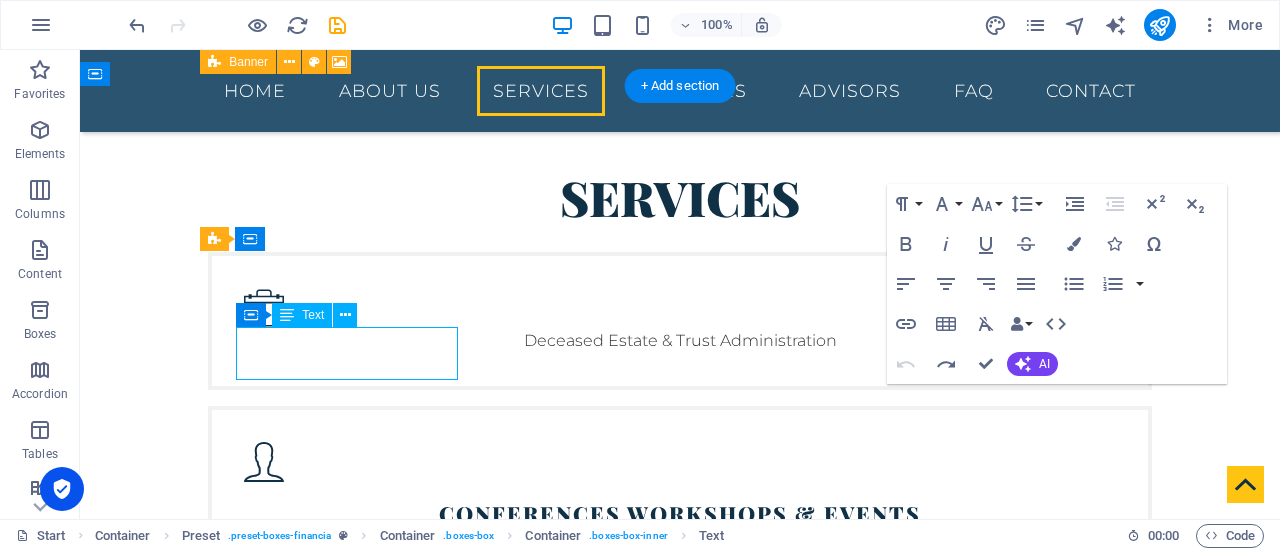 click on "Deceased Estate & Trust Administration" at bounding box center [680, 341] 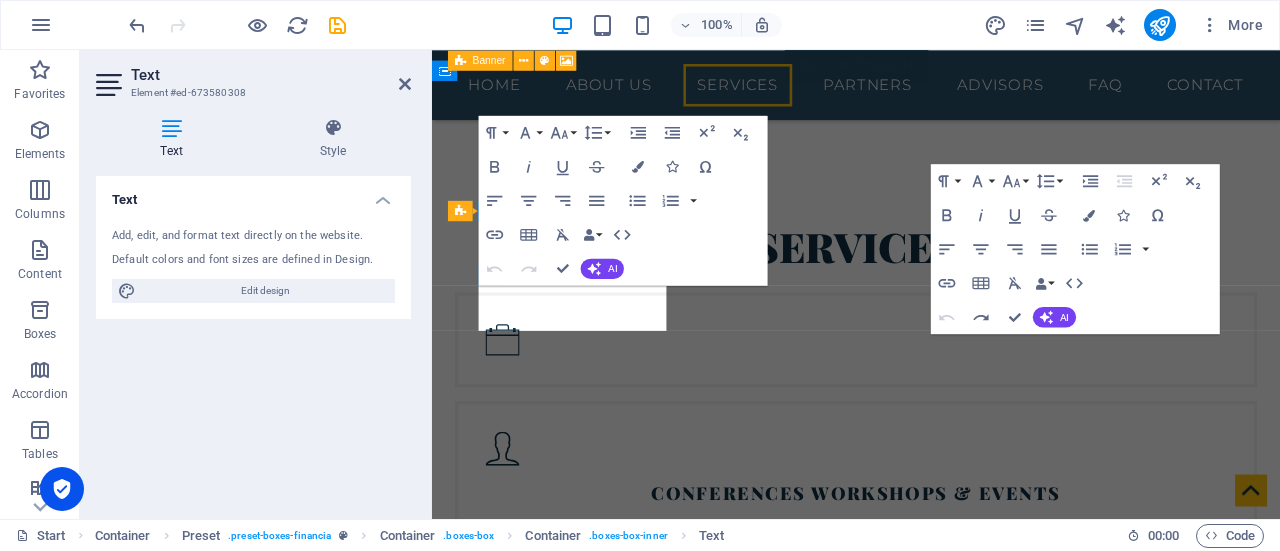 click on "Text Style Text Add, edit, and format text directly on the website. Default colors and font sizes are defined in Design. Edit design Alignment Left aligned Centered Right aligned Preset Element Layout How this element expands within the layout (Flexbox). Size Default auto px % 1/1 1/2 1/3 1/4 1/5 1/6 1/7 1/8 1/9 1/10 Grow Shrink Order Container layout Visible Visible Opacity 100 % Overflow Spacing Margin Default auto px % rem vw vh Custom Custom auto px % rem vw vh auto px % rem vw vh auto px % rem vw vh auto px % rem vw vh Padding Default px rem % vh vw Custom Custom px rem % vh vw px rem % vh vw px rem % vh vw px rem % vh vw Border Style              - Width 1 auto px rem % vh vw Custom Custom 1 auto px rem % vh vw 1 auto px rem % vh vw 1 auto px rem % vh vw 1 auto px rem % vh vw  - Color Round corners Default px rem % vh vw Custom Custom px rem % vh vw px rem % vh vw px rem % vh vw px rem % vh vw Shadow Default None Outside Inside Color X offset 0 px rem vh vw Y offset 0 px rem vh vw Blur 0 px %" at bounding box center (253, 310) 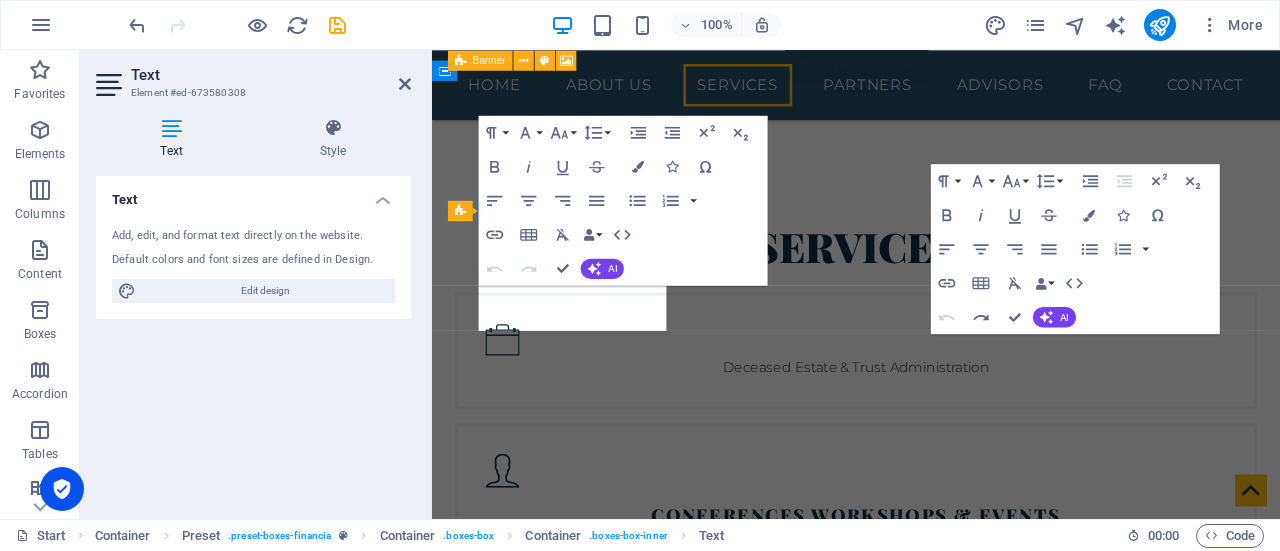 scroll, scrollTop: 1182, scrollLeft: 0, axis: vertical 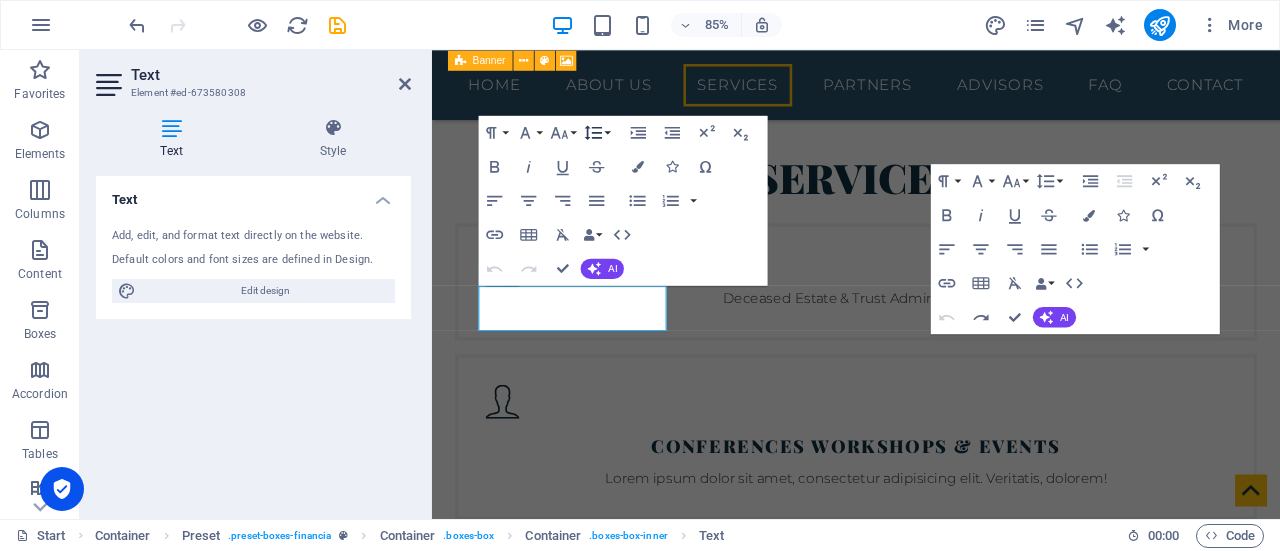 click on "Line Height" at bounding box center [597, 133] 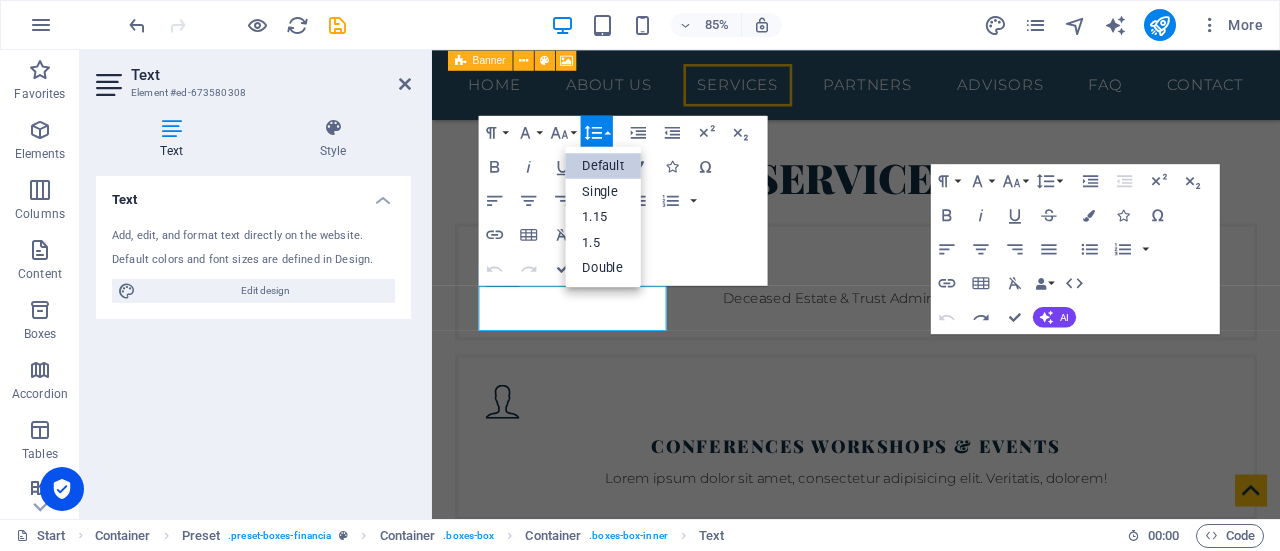 scroll, scrollTop: 0, scrollLeft: 0, axis: both 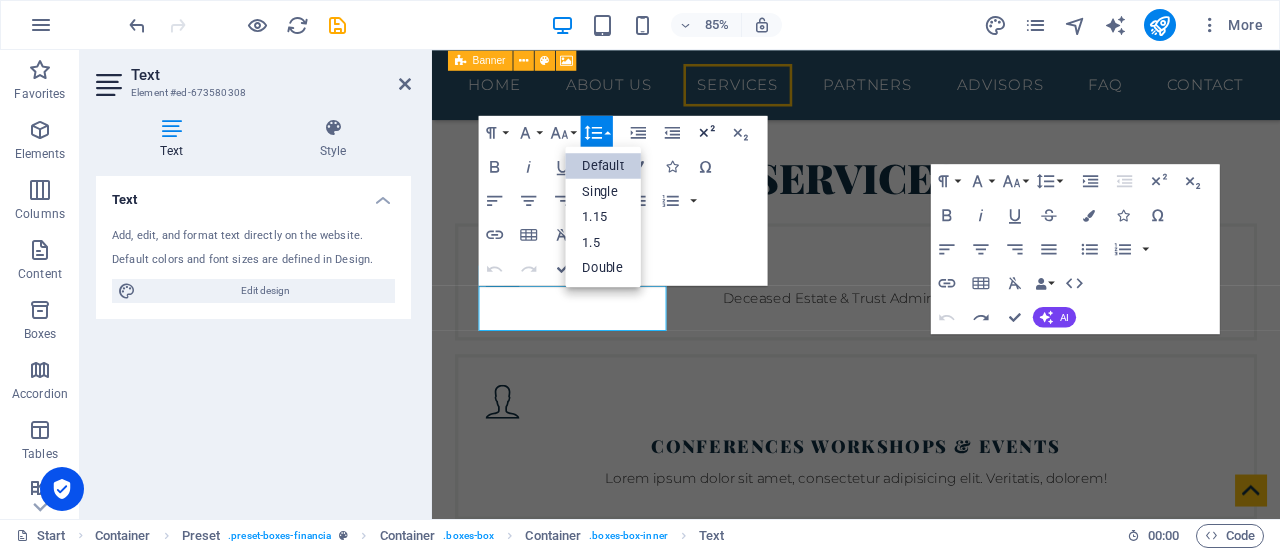 click 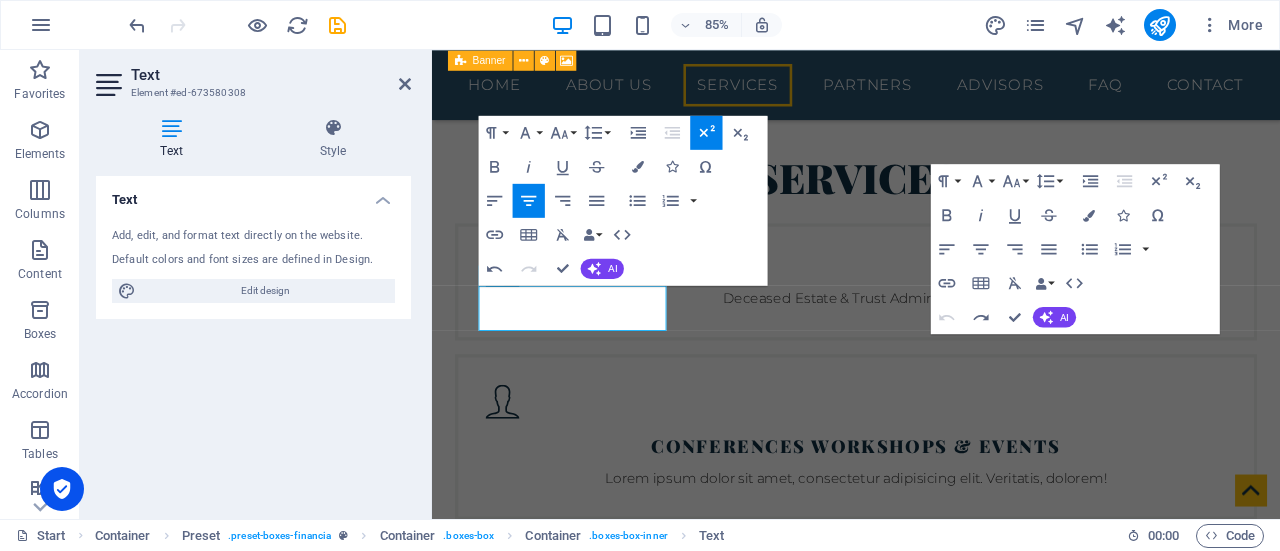 click 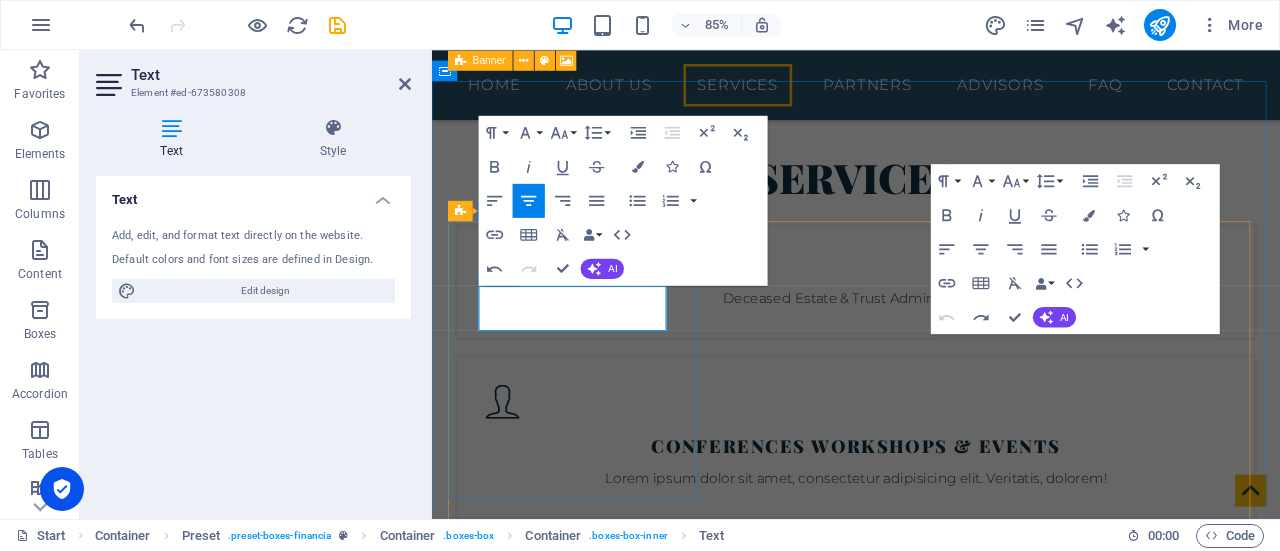 drag, startPoint x: 658, startPoint y: 361, endPoint x: 506, endPoint y: 339, distance: 153.58385 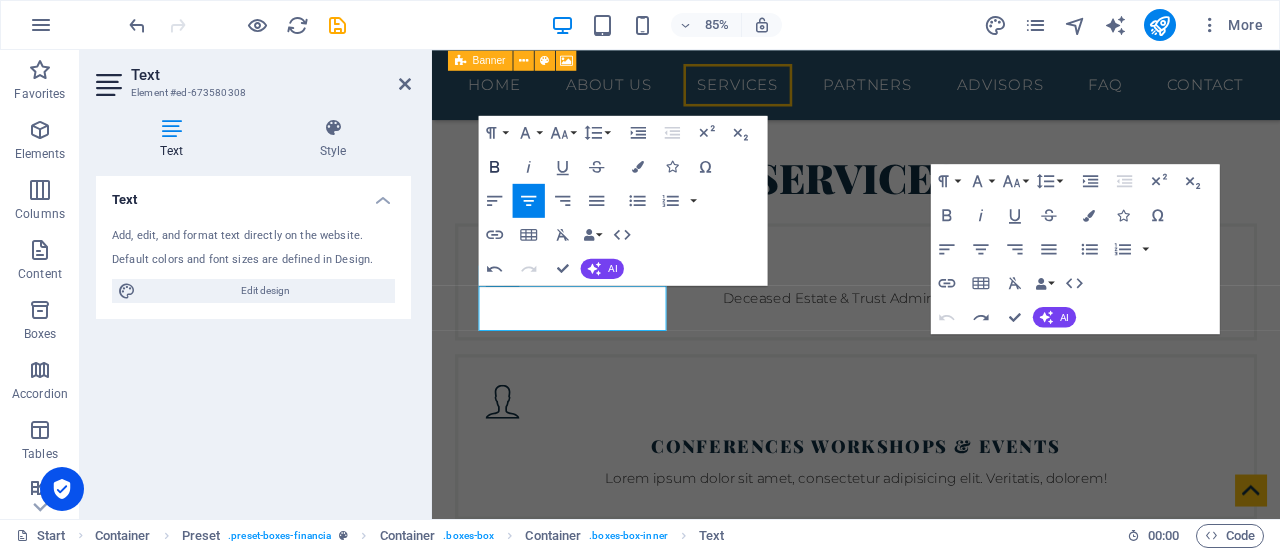click 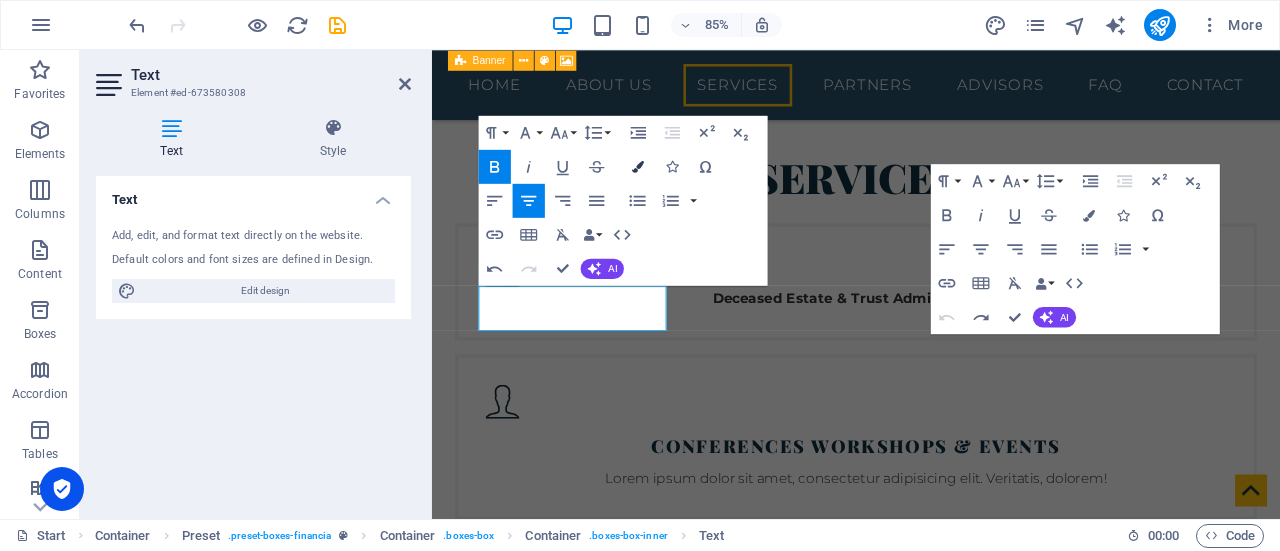click at bounding box center (638, 167) 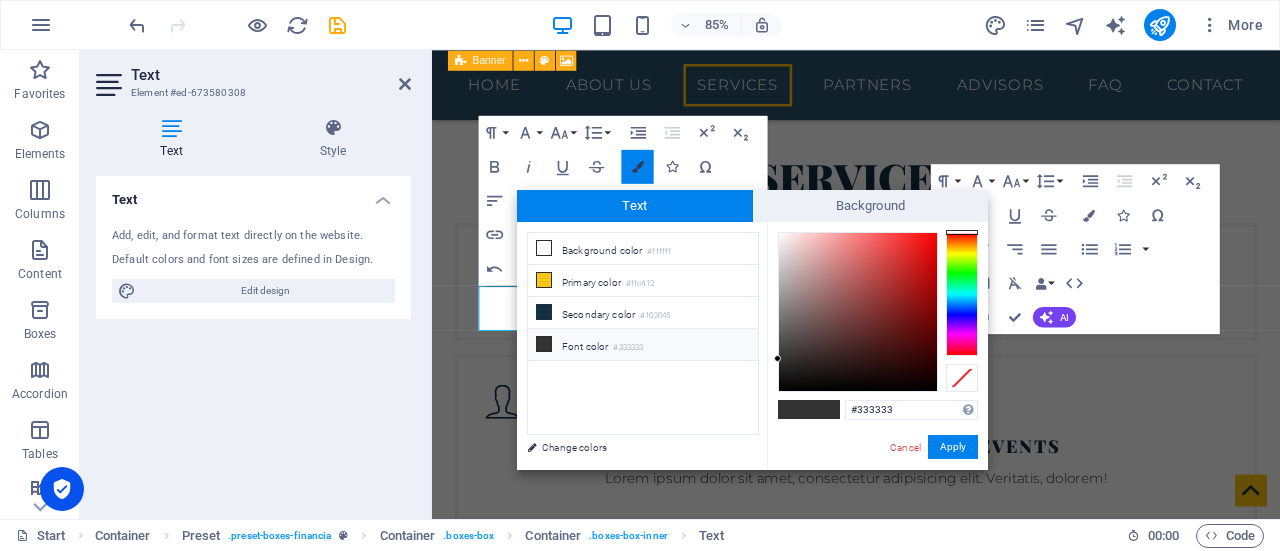 click at bounding box center (638, 167) 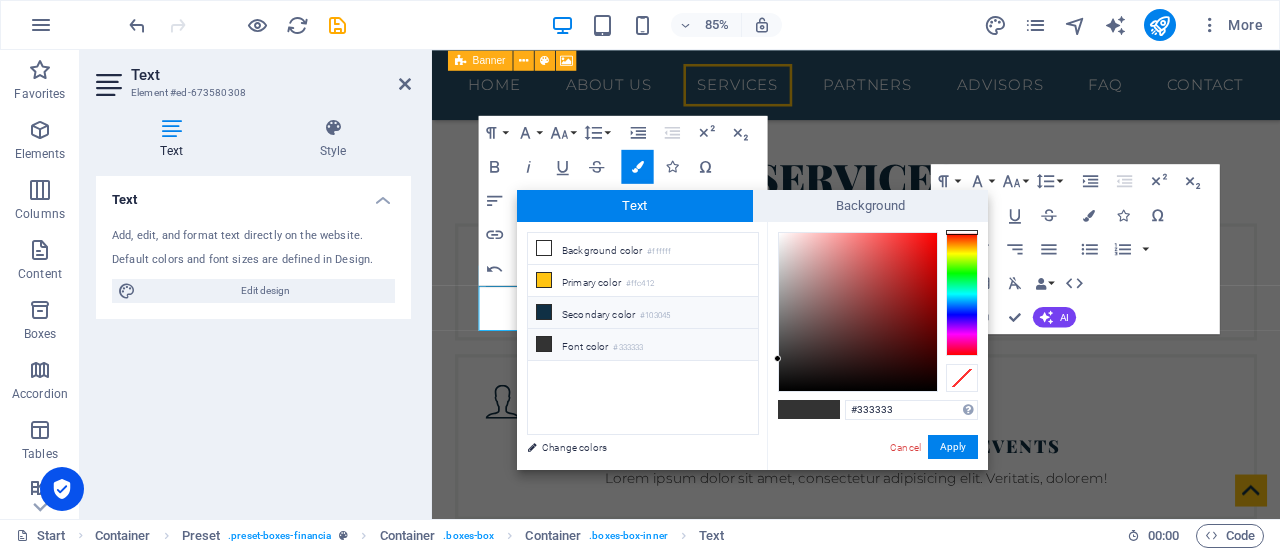 click at bounding box center (544, 312) 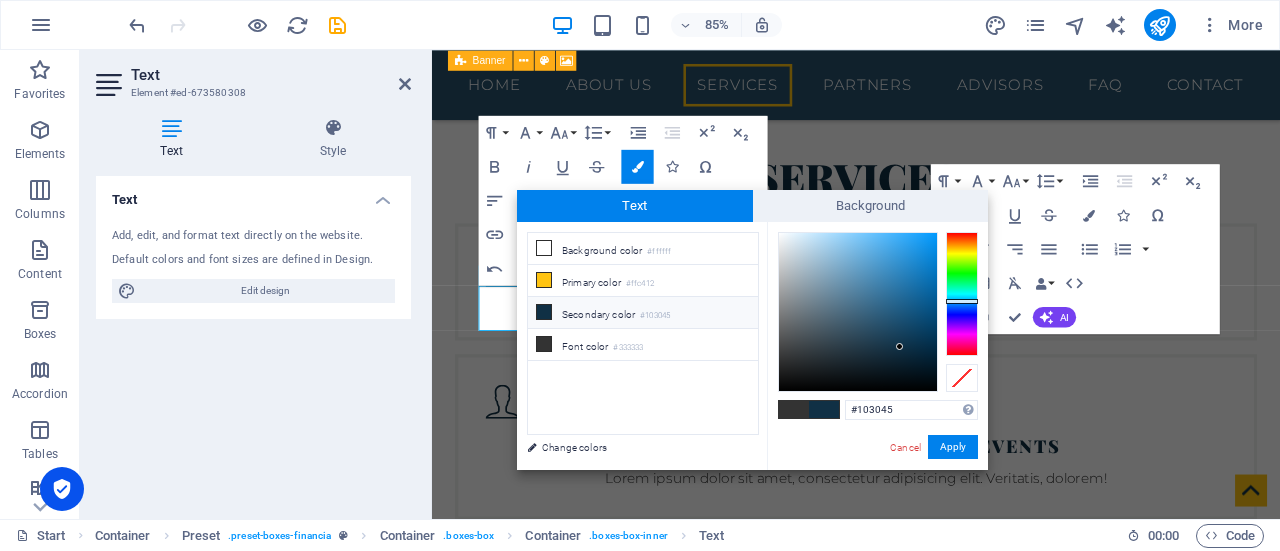 click on "Secondary color
#103045" at bounding box center [643, 313] 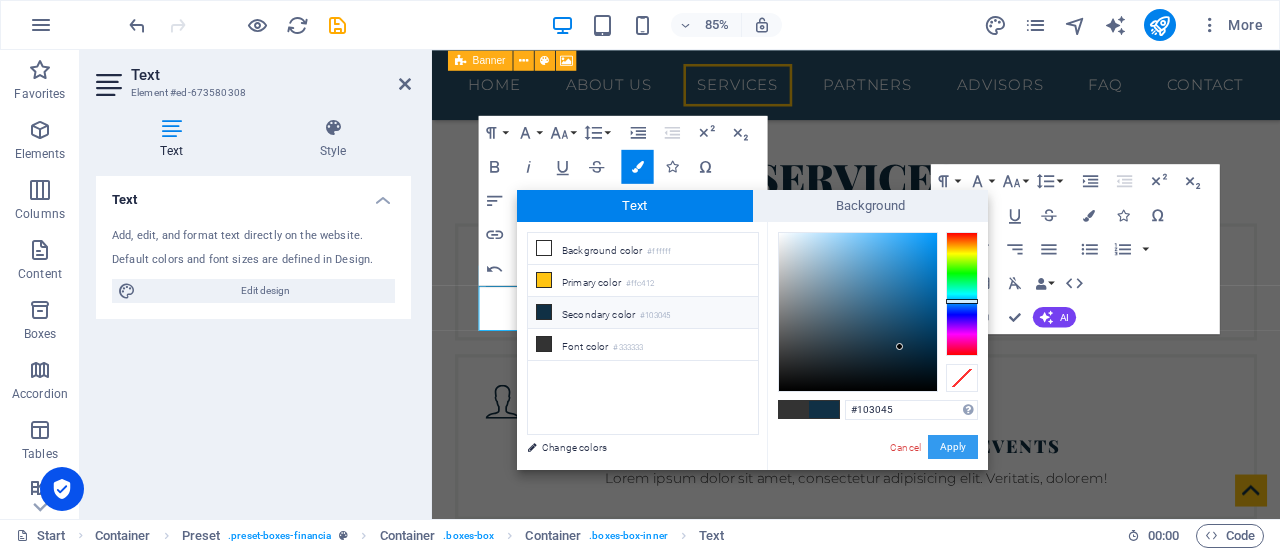 click on "Apply" at bounding box center (953, 447) 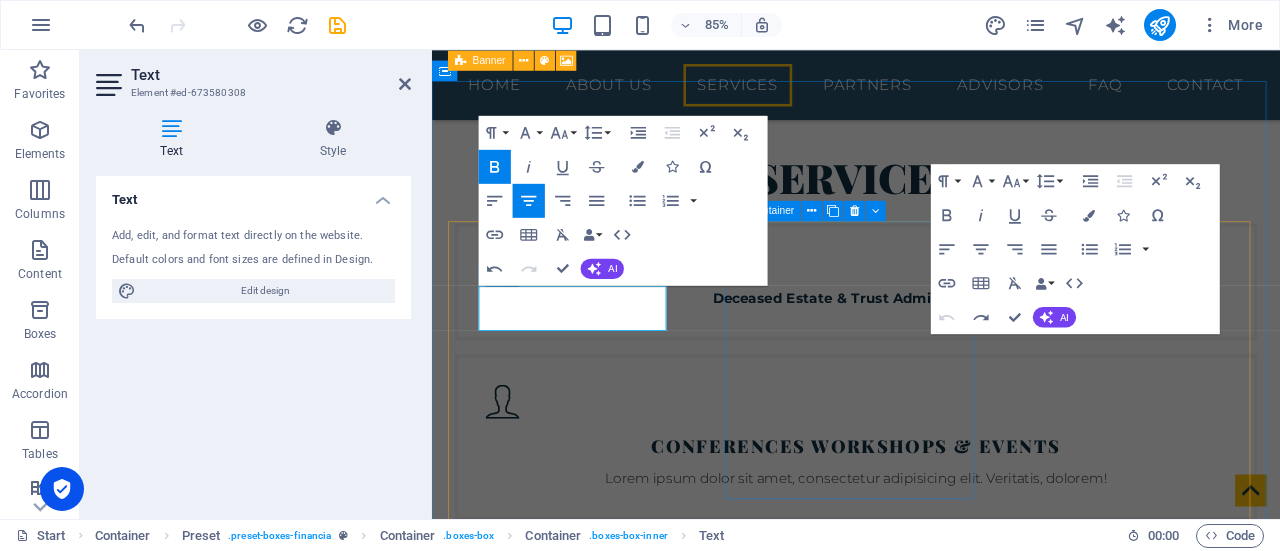 click on "​ Deceased Estate & Trust Administration" at bounding box center [931, 322] 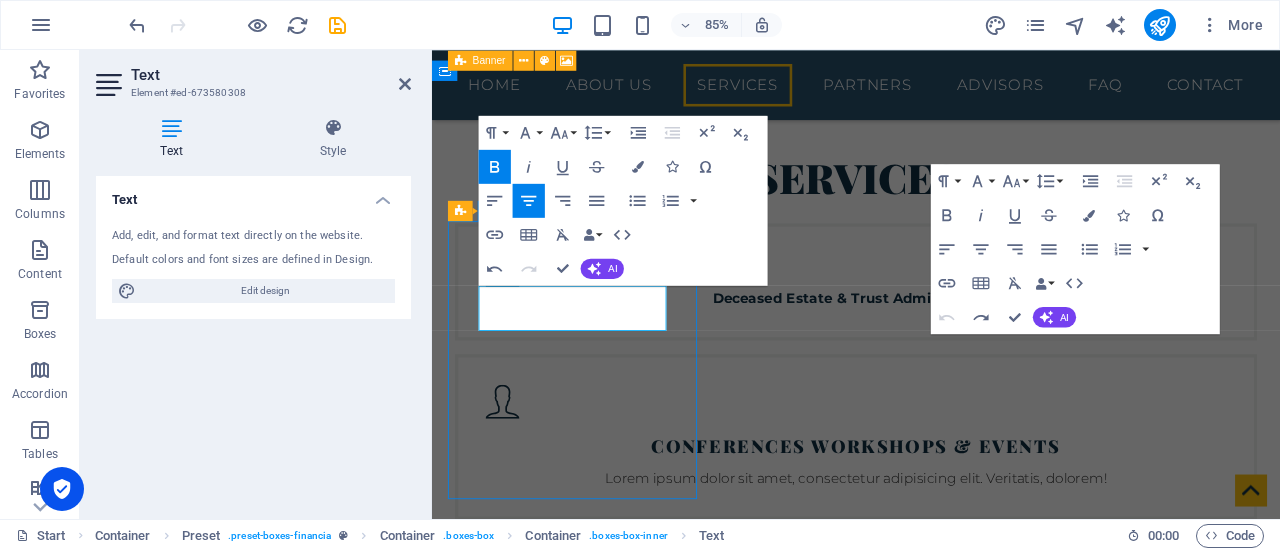 click on "Lorem ipsum dolor sit amet, consectetur adipisicing elit. Veritatis, dolorem!" at bounding box center [931, 553] 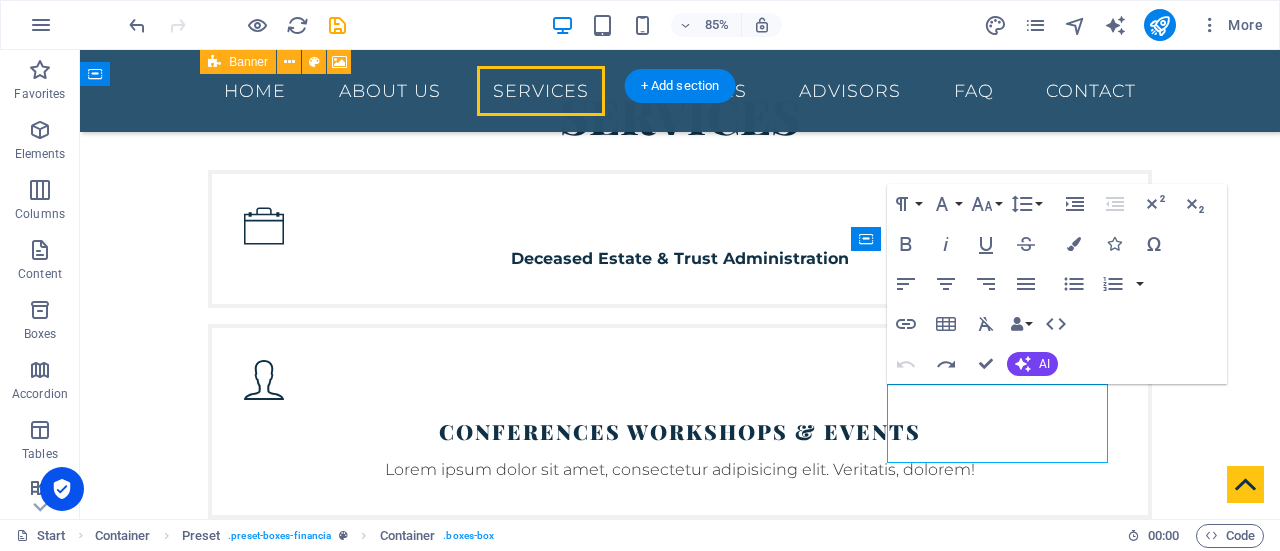 scroll, scrollTop: 1100, scrollLeft: 0, axis: vertical 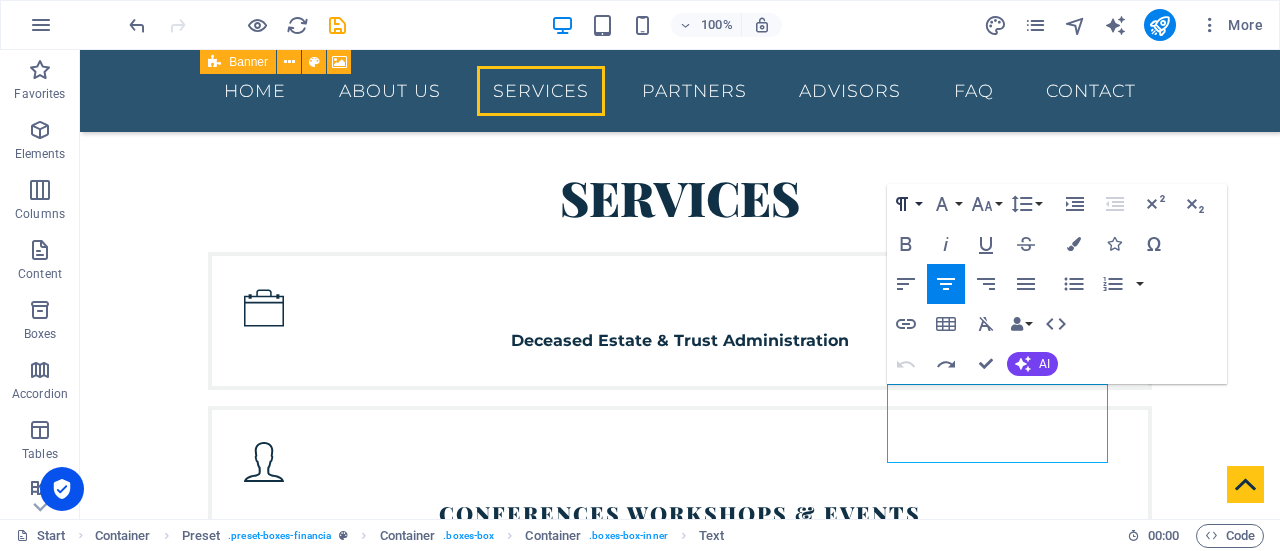 click on "Paragraph Format" at bounding box center [906, 204] 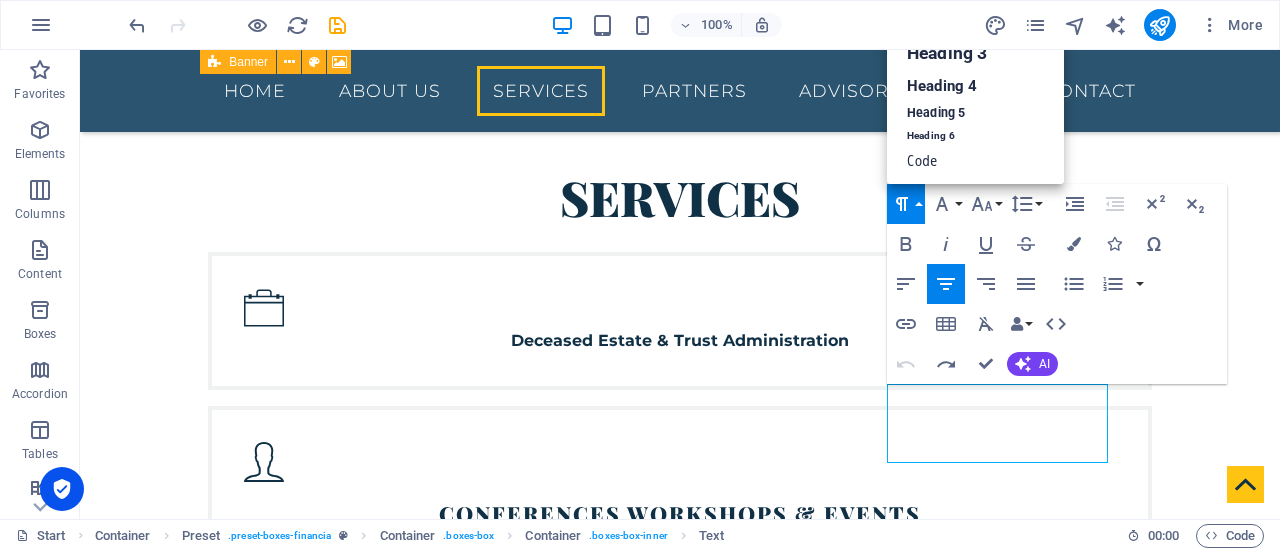 scroll, scrollTop: 16, scrollLeft: 0, axis: vertical 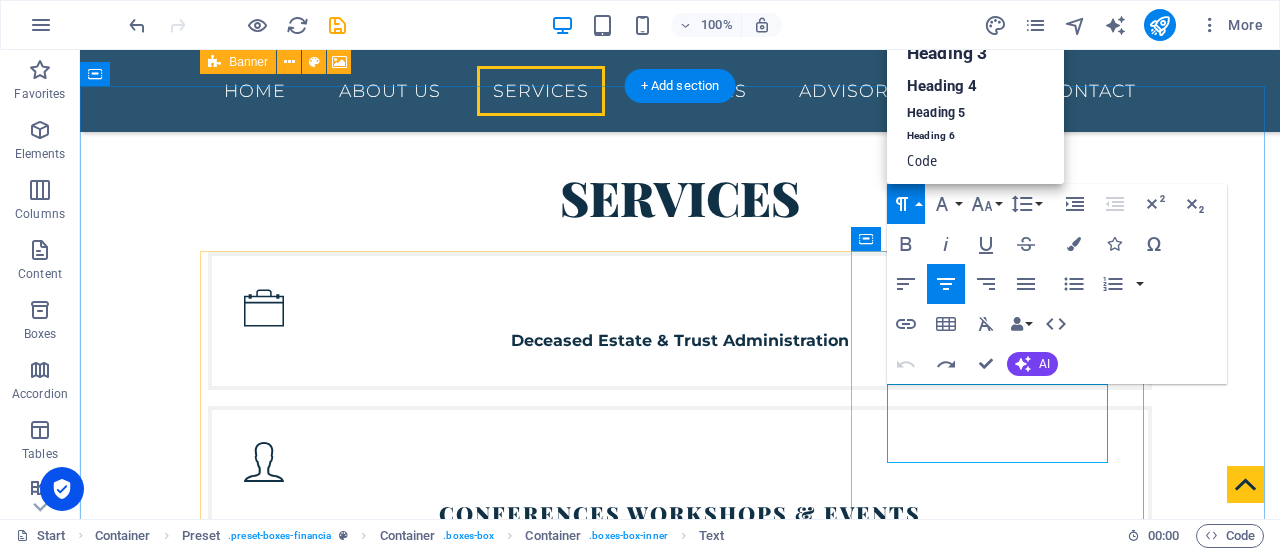 click on "Paragraph Format Normal Heading 1 Heading 2 Heading 3 Heading 4 Heading 5 Heading 6 Code Font Family Arial [US_STATE] Impact Tahoma Times New Roman Verdana Montserrat Playfair Display Font Size 8 9 10 11 12 14 18 24 30 36 48 60 72 96 Line Height Default Single 1.15 1.5 Double Increase Indent Decrease Indent Superscript Subscript Bold Italic Underline Strikethrough Colors Icons Special Characters Align Left Align Center Align Right Align Justify Unordered List   Default Circle Disc Square    Ordered List   Default Lower Alpha Lower Greek Lower Roman Upper Alpha Upper Roman    Insert Link Insert Table Clear Formatting Data Bindings Company First name Last name Street ZIP code City Email Phone Mobile Fax Custom field 1 Custom field 2 Custom field 3 Custom field 4 Custom field 5 Custom field 6 HTML Undo Redo Confirm (Ctrl+⏎) AI Improve Make shorter Make longer Fix spelling & grammar Translate to English Generate text" at bounding box center (1057, 284) 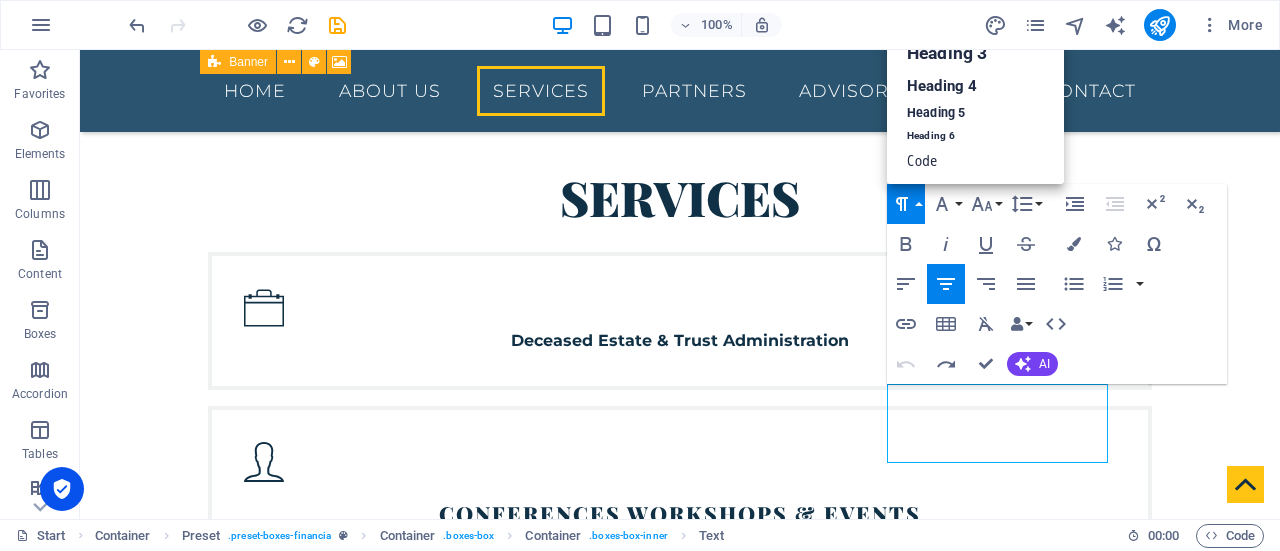 click on "Paragraph Format Normal Heading 1 Heading 2 Heading 3 Heading 4 Heading 5 Heading 6 Code Font Family Arial [US_STATE] Impact Tahoma Times New Roman Verdana Montserrat Playfair Display Font Size 8 9 10 11 12 14 18 24 30 36 48 60 72 96 Line Height Default Single 1.15 1.5 Double Increase Indent Decrease Indent Superscript Subscript Bold Italic Underline Strikethrough Colors Icons Special Characters Align Left Align Center Align Right Align Justify Unordered List   Default Circle Disc Square    Ordered List   Default Lower Alpha Lower Greek Lower Roman Upper Alpha Upper Roman    Insert Link Insert Table Clear Formatting Data Bindings Company First name Last name Street ZIP code City Email Phone Mobile Fax Custom field 1 Custom field 2 Custom field 3 Custom field 4 Custom field 5 Custom field 6 HTML Undo Redo Confirm (Ctrl+⏎) AI Improve Make shorter Make longer Fix spelling & grammar Translate to English Generate text" at bounding box center [1057, 284] 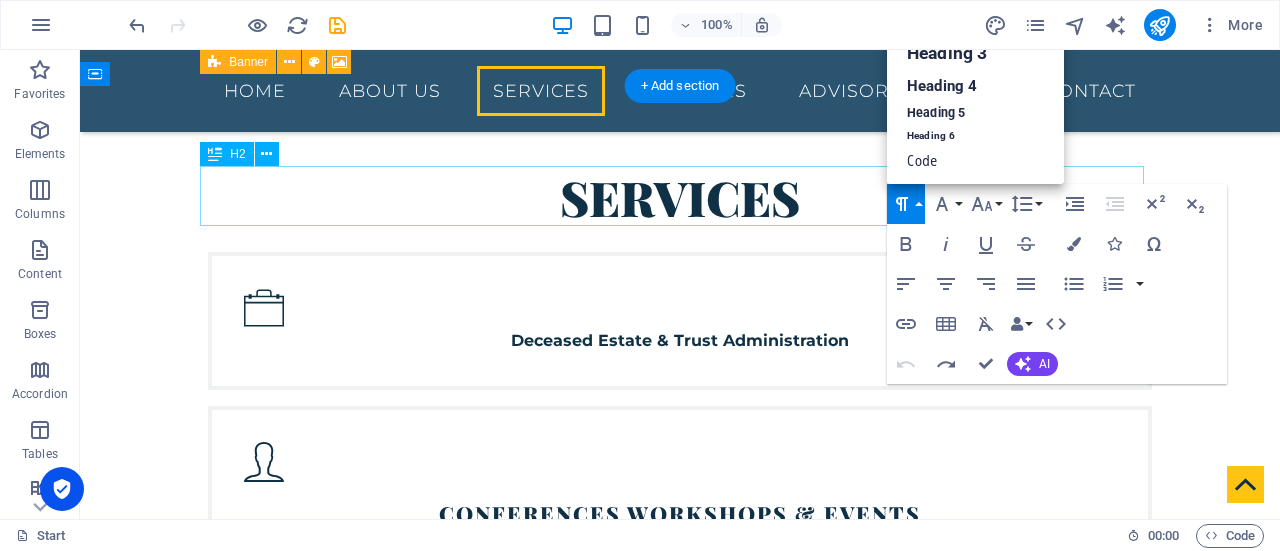 click on "Deceased Estate & Trust Administration  CONFERENCES WORKSHOPS & EVENTS  Lorem ipsum dolor sit amet, consectetur adipisicing elit. Veritatis, dolorem! aUTHORISED  Financial planning advice through SUCCESSION FINANCIAL PLANNING  Strategy Lorem ipsum dolor sit amet, consectetur adipisicing elit. Veritatis, dolorem! Loans Lorem ipsum dolor sit amet, consectetur adipisicing elit. Veritatis, dolorem! Research Lorem ipsum dolor sit amet, consectetur adipisicing elit. Veritatis, dolorem!" at bounding box center (680, 849) 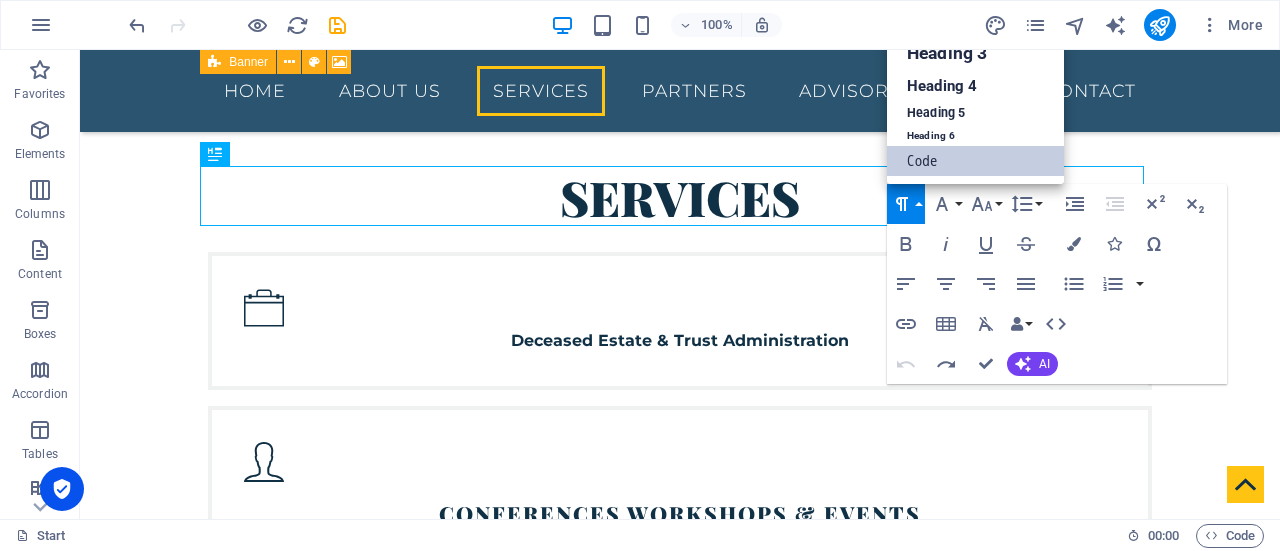 click on "Code" at bounding box center (975, 161) 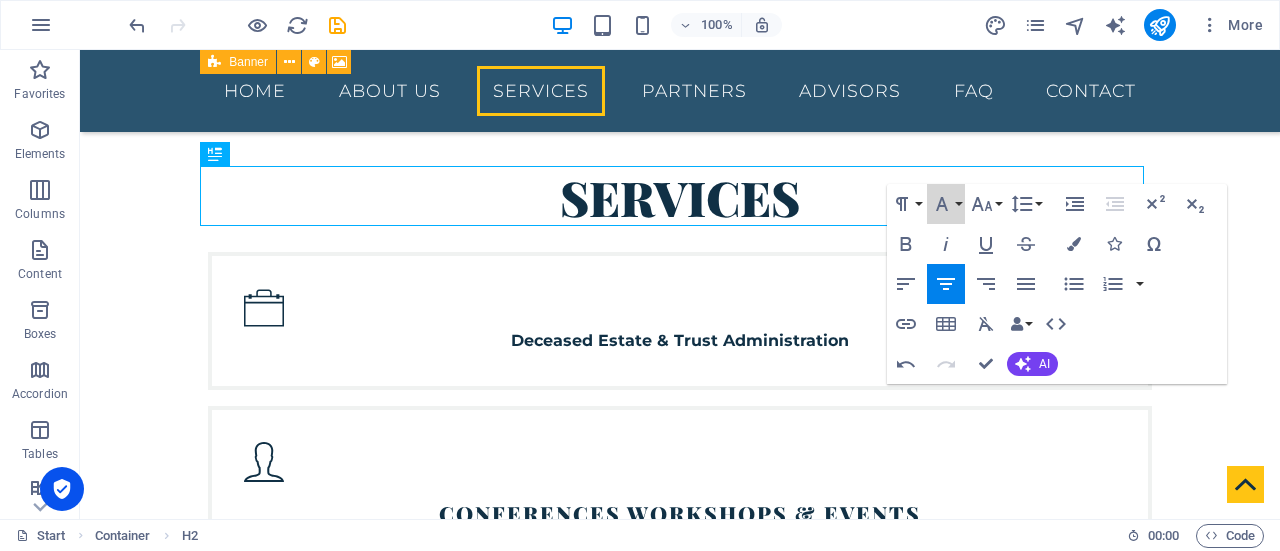 drag, startPoint x: 988, startPoint y: 182, endPoint x: 856, endPoint y: 223, distance: 138.22084 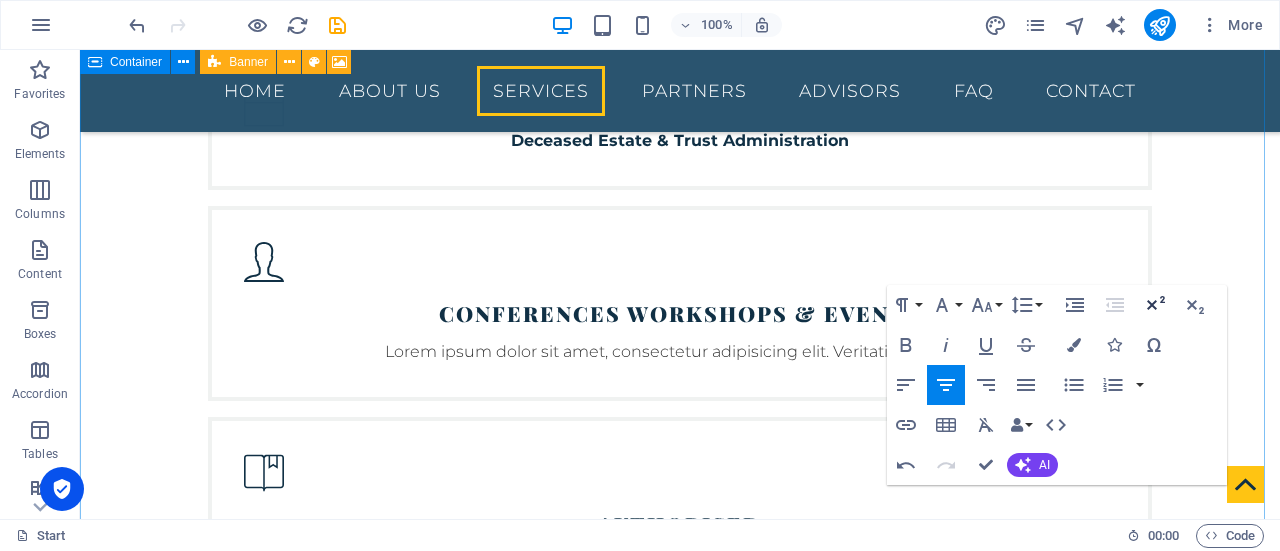 scroll, scrollTop: 1100, scrollLeft: 0, axis: vertical 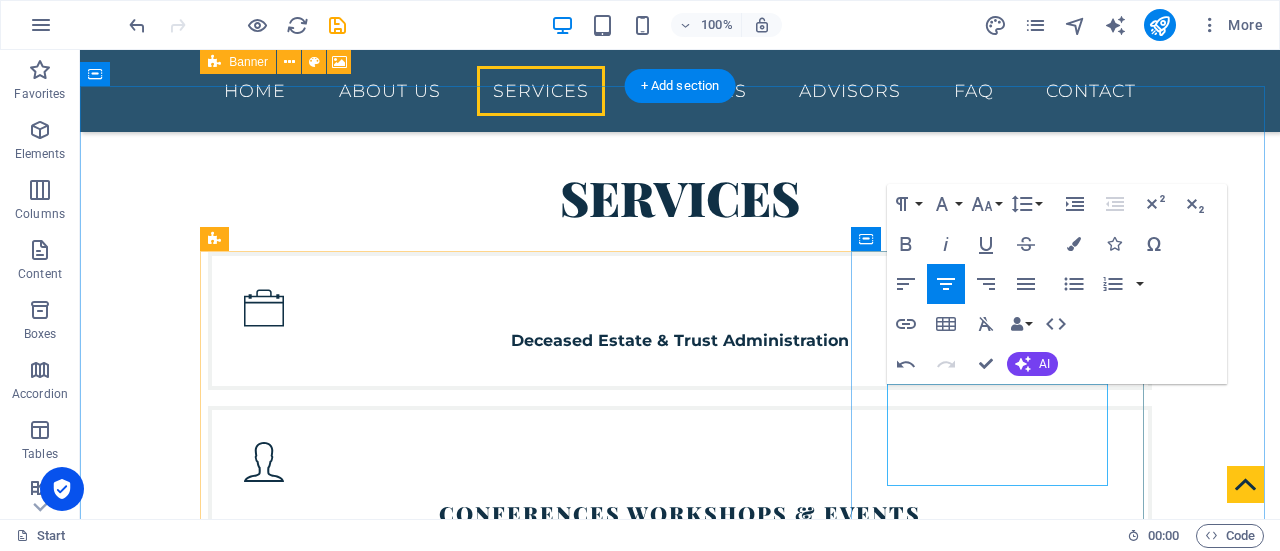 click on "Financial planning advice through SUCCESSION FINANCIAL PLANNING" at bounding box center [680, 793] 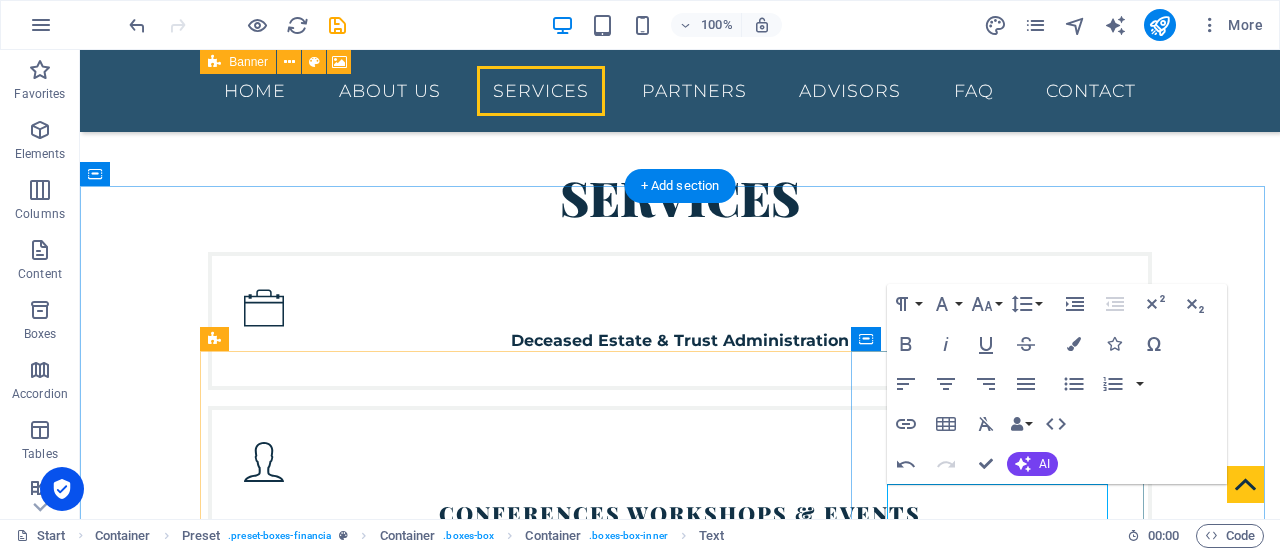 scroll, scrollTop: 1000, scrollLeft: 0, axis: vertical 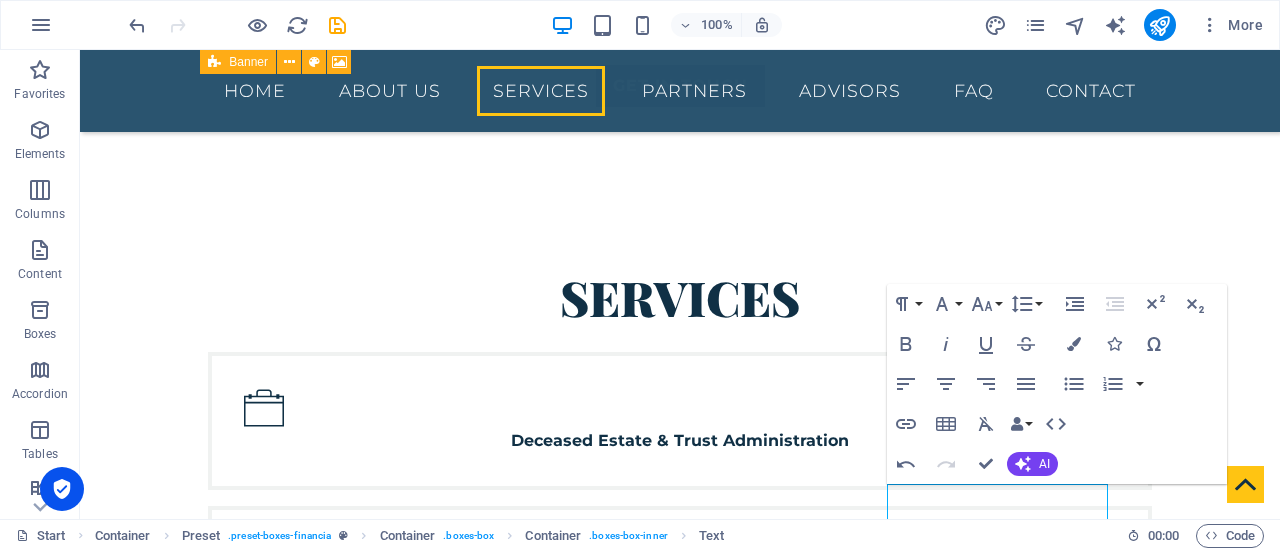 click on "Services Deceased Estate & Trust Administration  CONFERENCES WORKSHOPS & EVENTS  Lorem ipsum dolor sit amet, consectetur adipisicing elit. Veritatis, dolorem! aUTHORISED  Financial planning advice through SUCCESSION FINANCIAL PLANNING  Strategy Lorem ipsum dolor sit amet, consectetur adipisicing elit. Veritatis, dolorem! Loans Lorem ipsum dolor sit amet, consectetur adipisicing elit. Veritatis, dolorem! Research Lorem ipsum dolor sit amet, consectetur adipisicing elit. Veritatis, dolorem!" at bounding box center (680, 937) 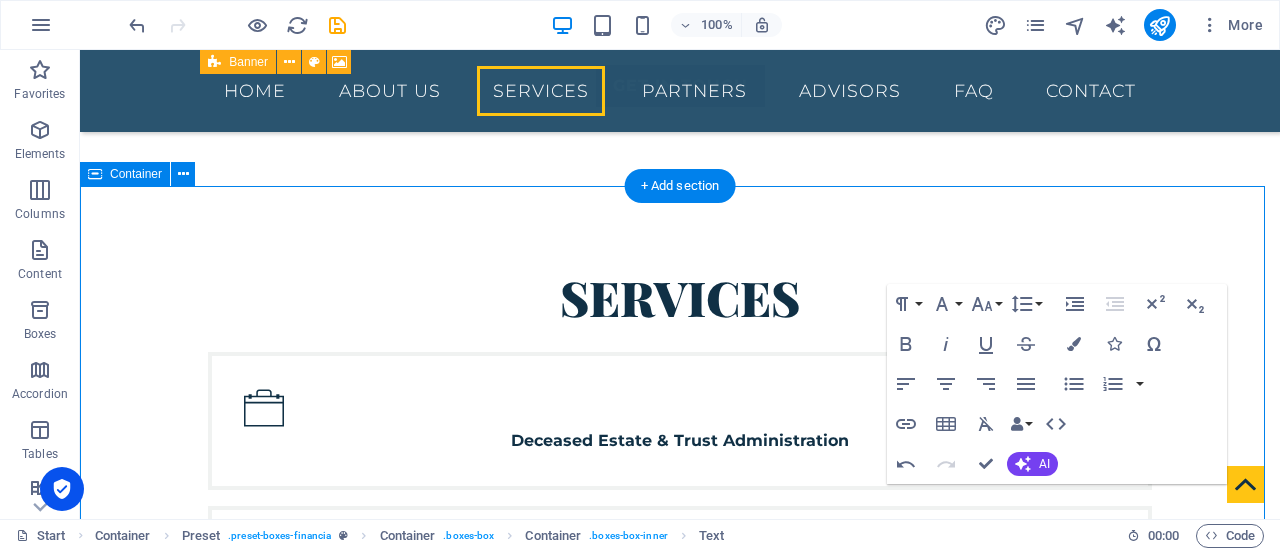 drag, startPoint x: 931, startPoint y: 243, endPoint x: 1042, endPoint y: 211, distance: 115.52056 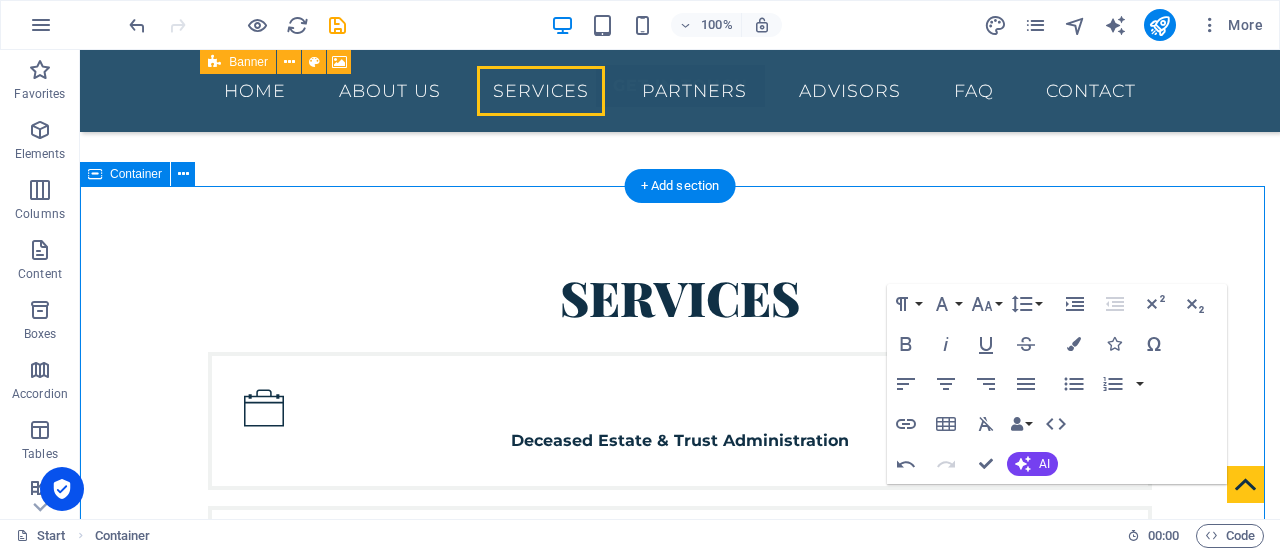 click on "Services Deceased Estate & Trust Administration  CONFERENCES WORKSHOPS & EVENTS  Lorem ipsum dolor sit amet, consectetur adipisicing elit. Veritatis, dolorem! aUTHORISED  Financial planning advice through SUCCESSION FINANCIAL PLANNING  Strategy Lorem ipsum dolor sit amet, consectetur adipisicing elit. Veritatis, dolorem! Loans Lorem ipsum dolor sit amet, consectetur adipisicing elit. Veritatis, dolorem! Research Lorem ipsum dolor sit amet, consectetur adipisicing elit. Veritatis, dolorem!" at bounding box center (680, 937) 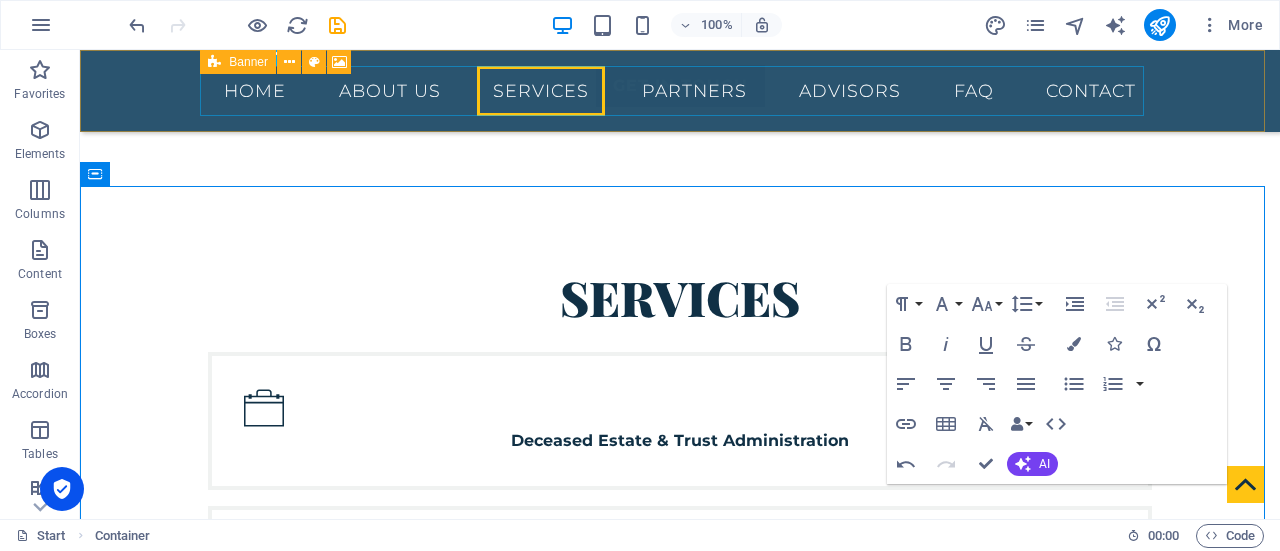 click on "Home About us Services Partners Advisors FAQ Contact" at bounding box center (680, 91) 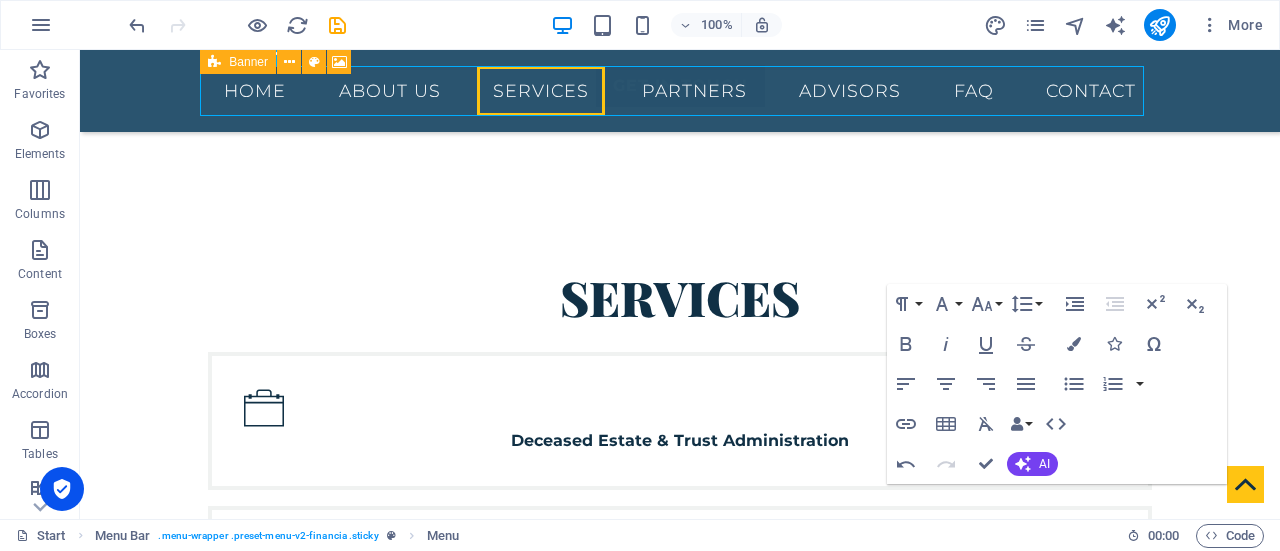 click on "Home About us Services Partners Advisors FAQ Contact" at bounding box center [680, 91] 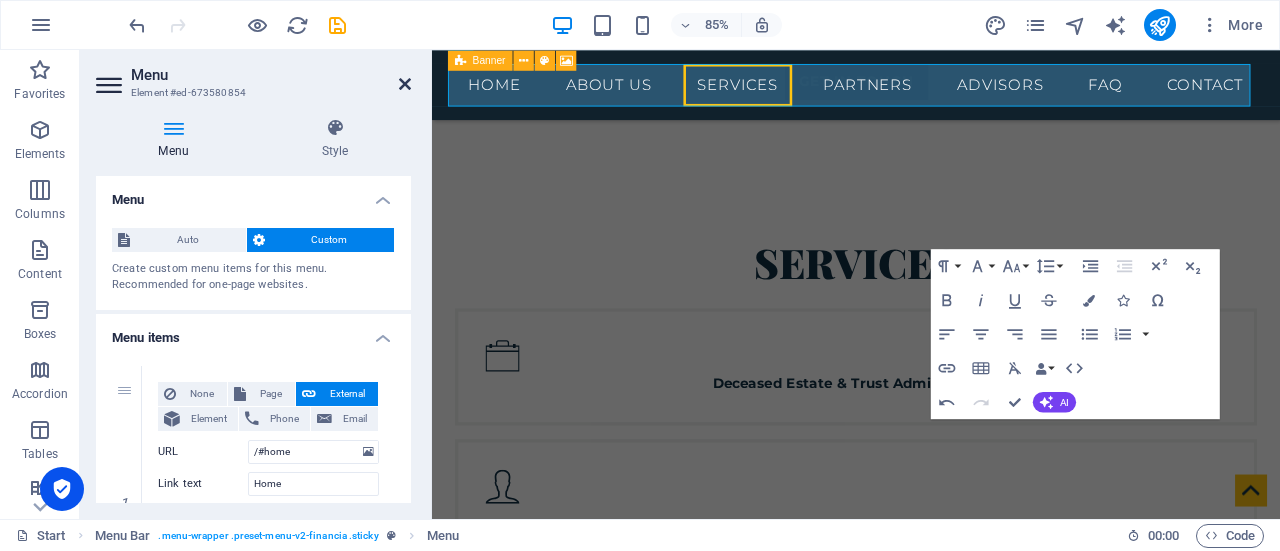 click at bounding box center [405, 84] 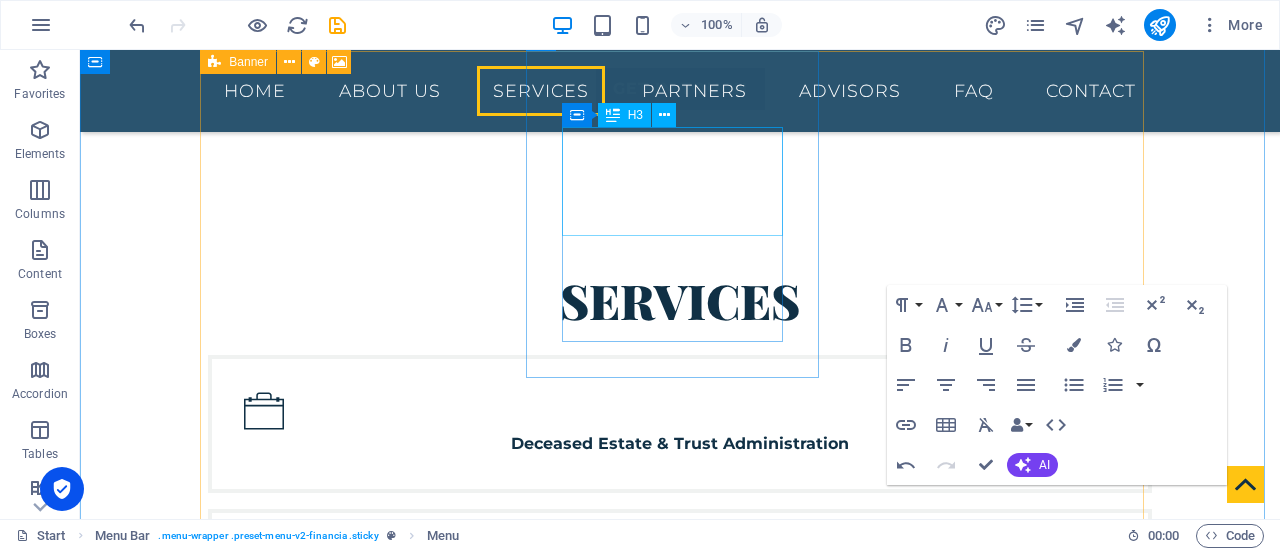 scroll, scrollTop: 1300, scrollLeft: 0, axis: vertical 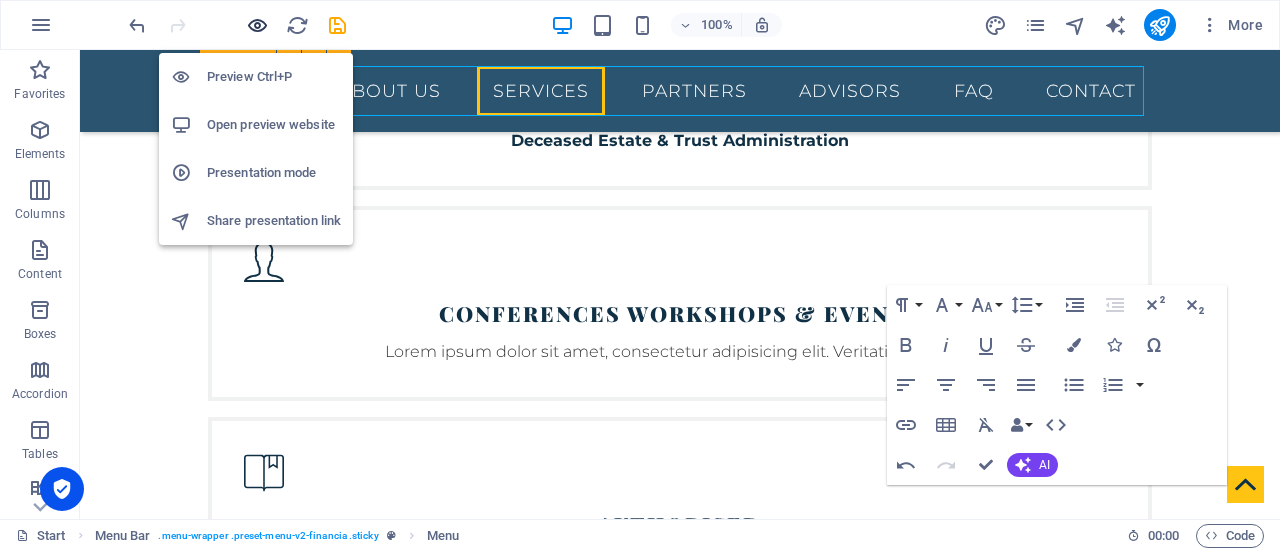 click at bounding box center [257, 25] 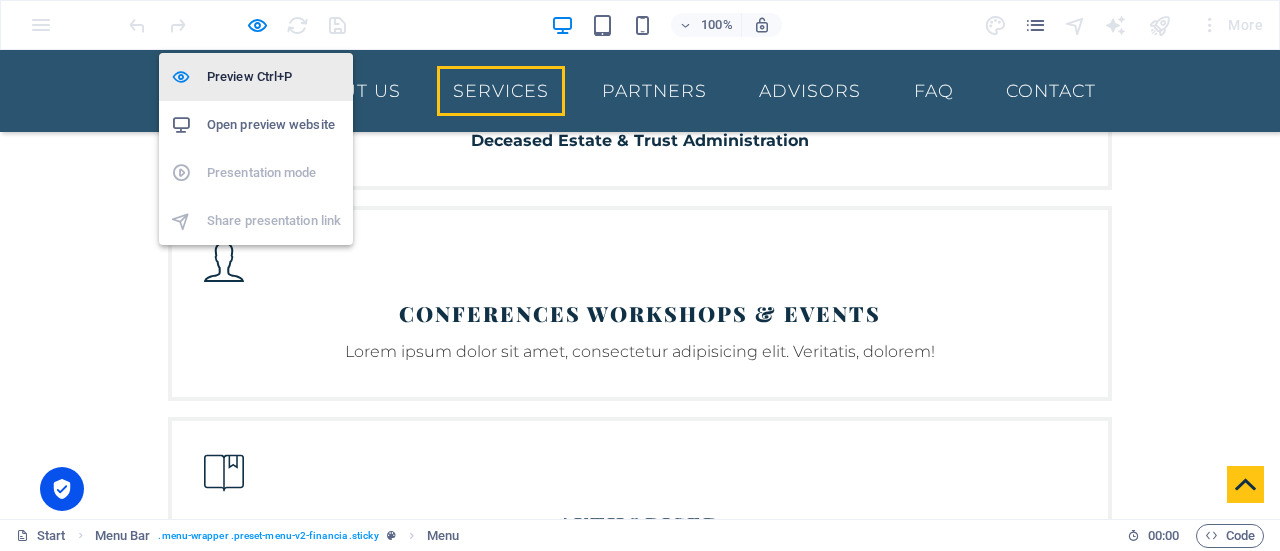 click on "Preview Ctrl+P" at bounding box center [274, 77] 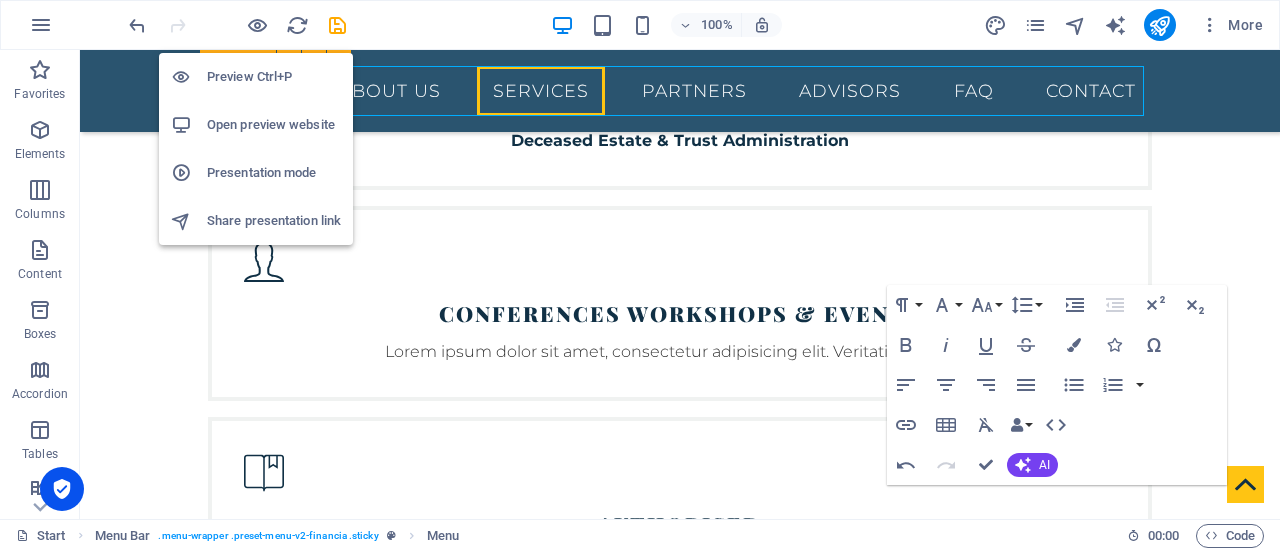 click on "Preview Ctrl+P" at bounding box center (274, 77) 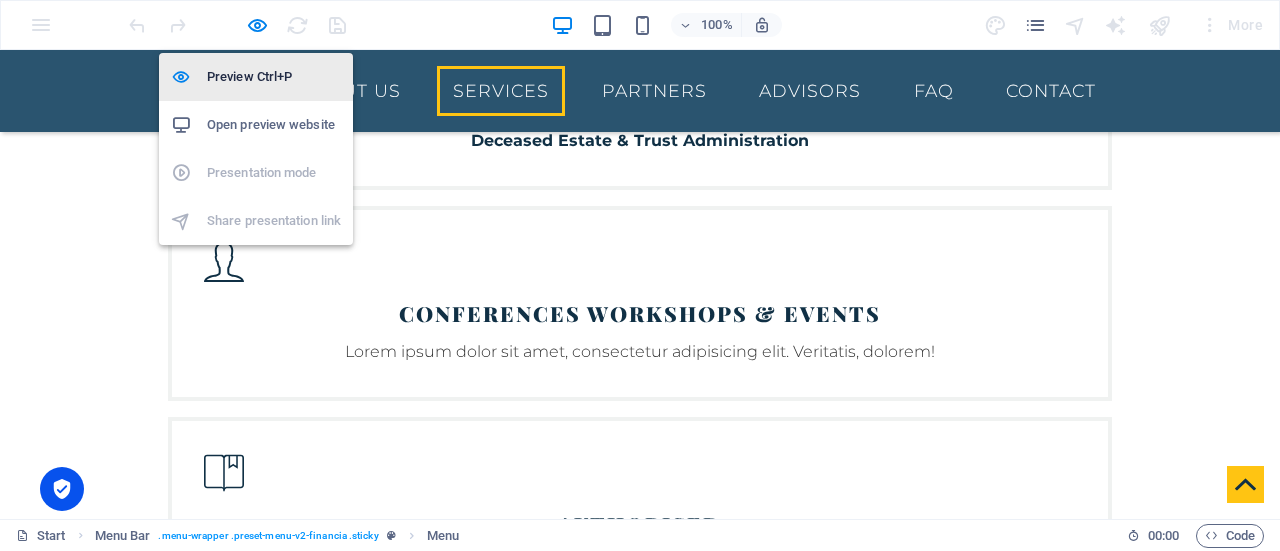 click on "Preview Ctrl+P" at bounding box center (274, 77) 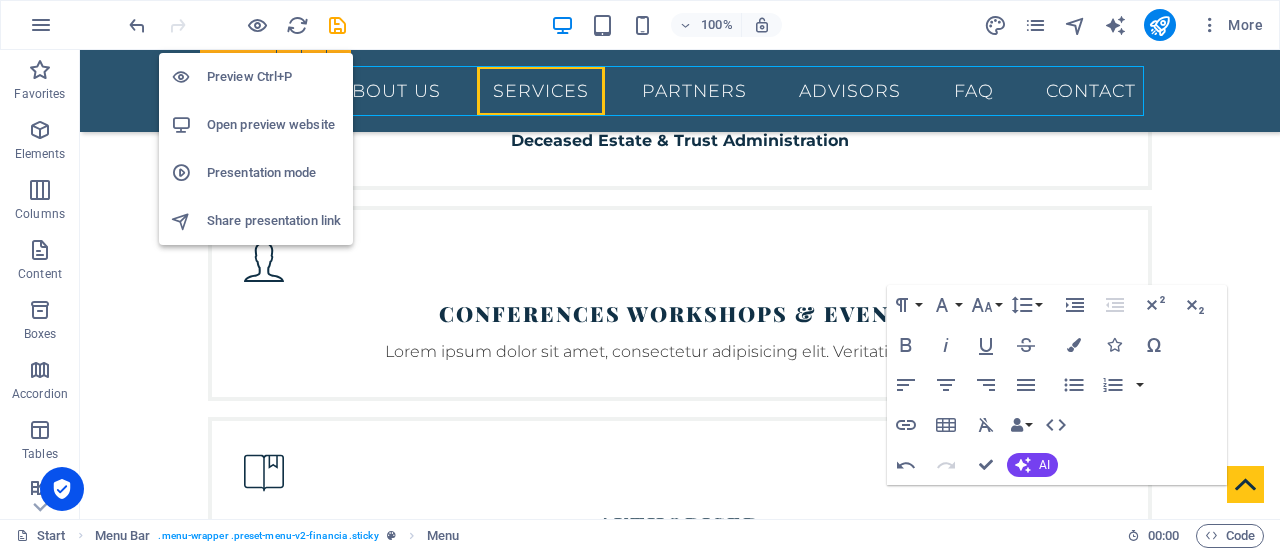 click on "Preview Ctrl+P" at bounding box center (274, 77) 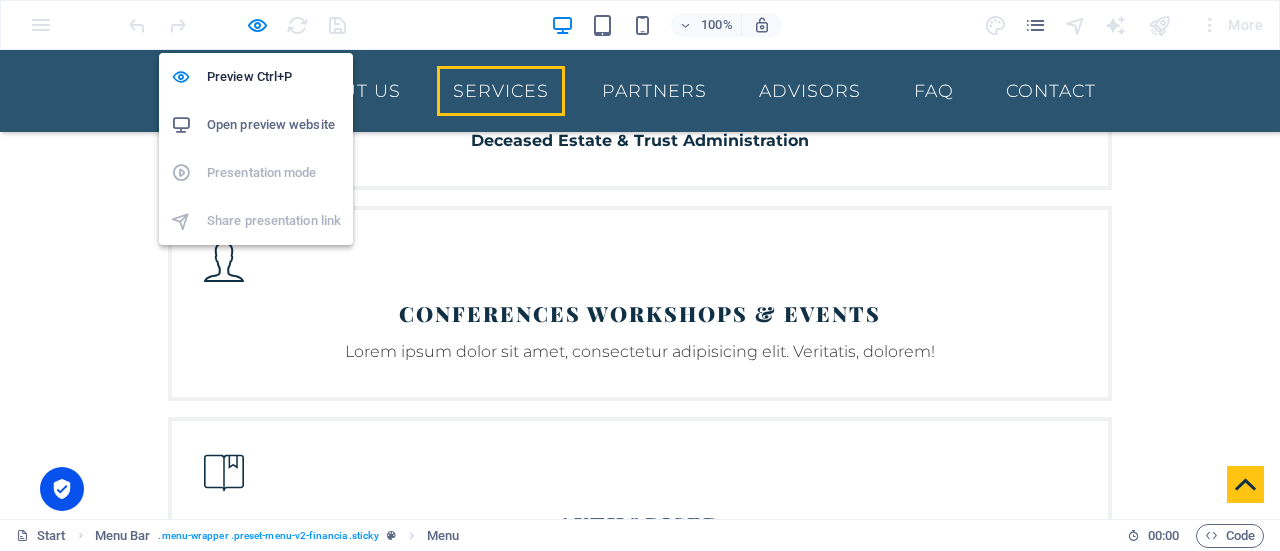 click on "Open preview website" at bounding box center (274, 125) 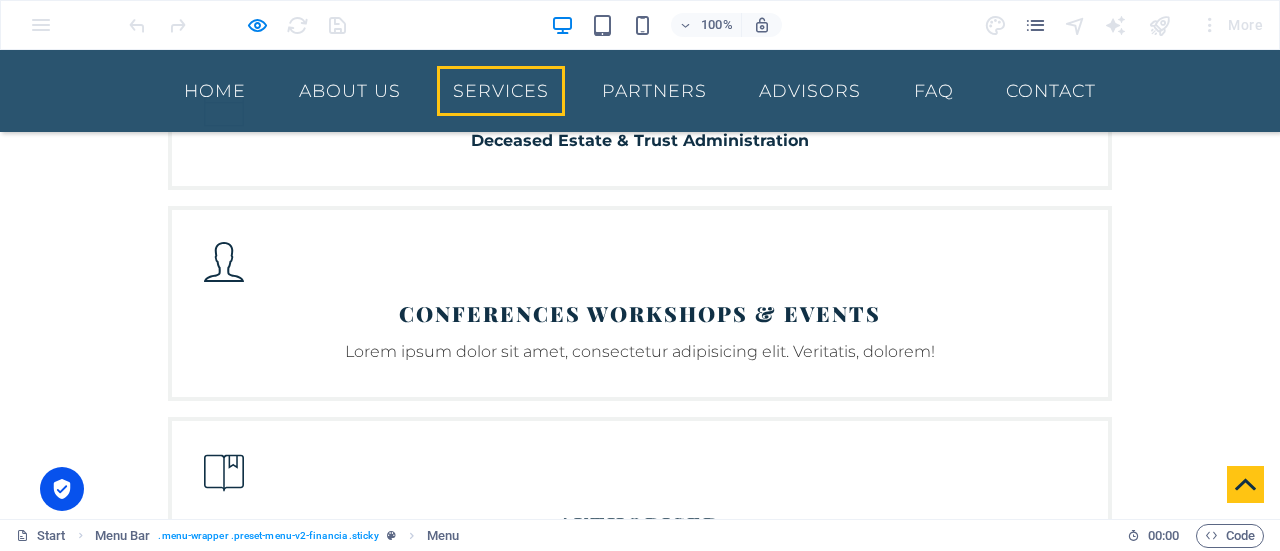 scroll, scrollTop: 0, scrollLeft: 374, axis: horizontal 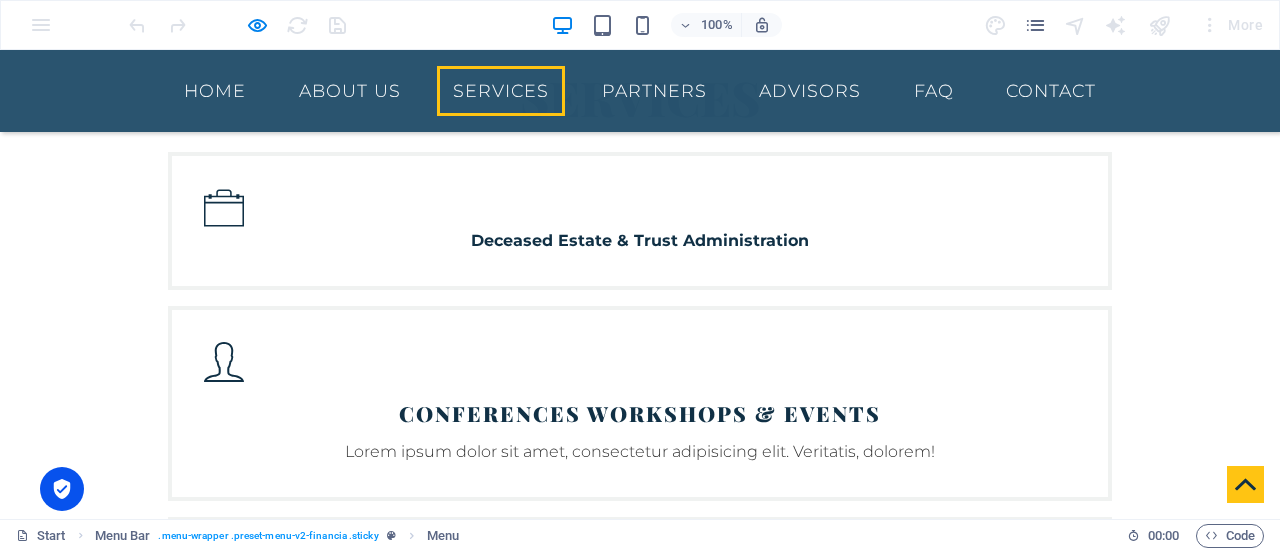 click on "Deceased Estate & Trust Administration  CONFERENCES WORKSHOPS & EVENTS  Lorem ipsum dolor sit amet, consectetur adipisicing elit. Veritatis, dolorem! aUTHORISED  Financial planning advice through SUCCESSION FINANCIAL PLANNING  Strategy Lorem ipsum dolor sit amet, consectetur adipisicing elit. Veritatis, dolorem! Loans Lorem ipsum dolor sit amet, consectetur adipisicing elit. Veritatis, dolorem! Research Lorem ipsum dolor sit amet, consectetur adipisicing elit. Veritatis, dolorem!" at bounding box center (640, 780) 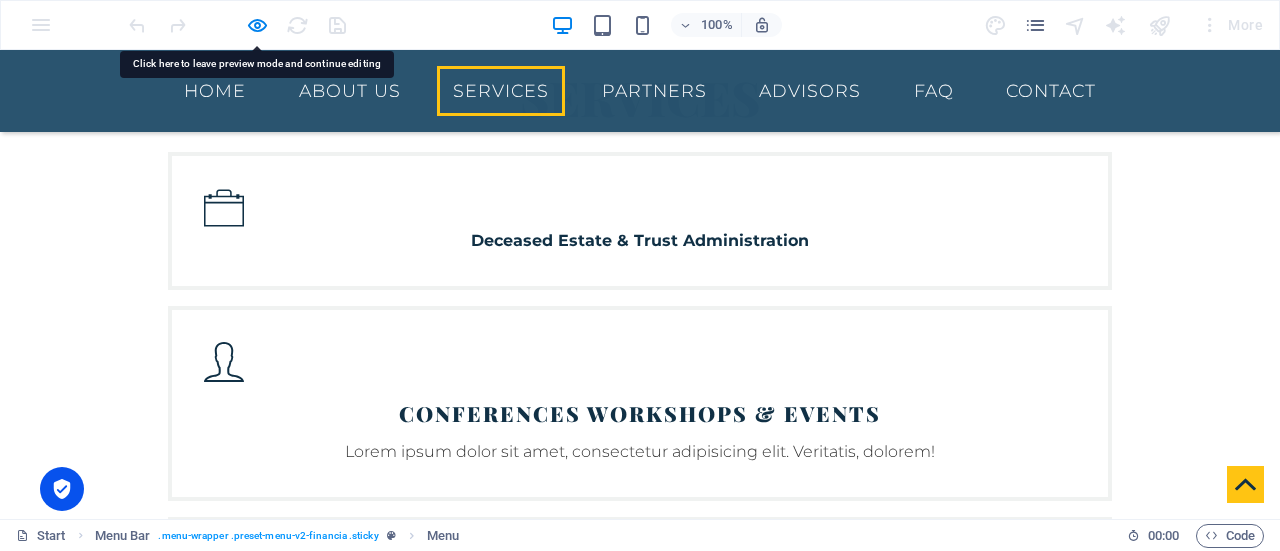 drag, startPoint x: 1019, startPoint y: 332, endPoint x: 942, endPoint y: 347, distance: 78.44743 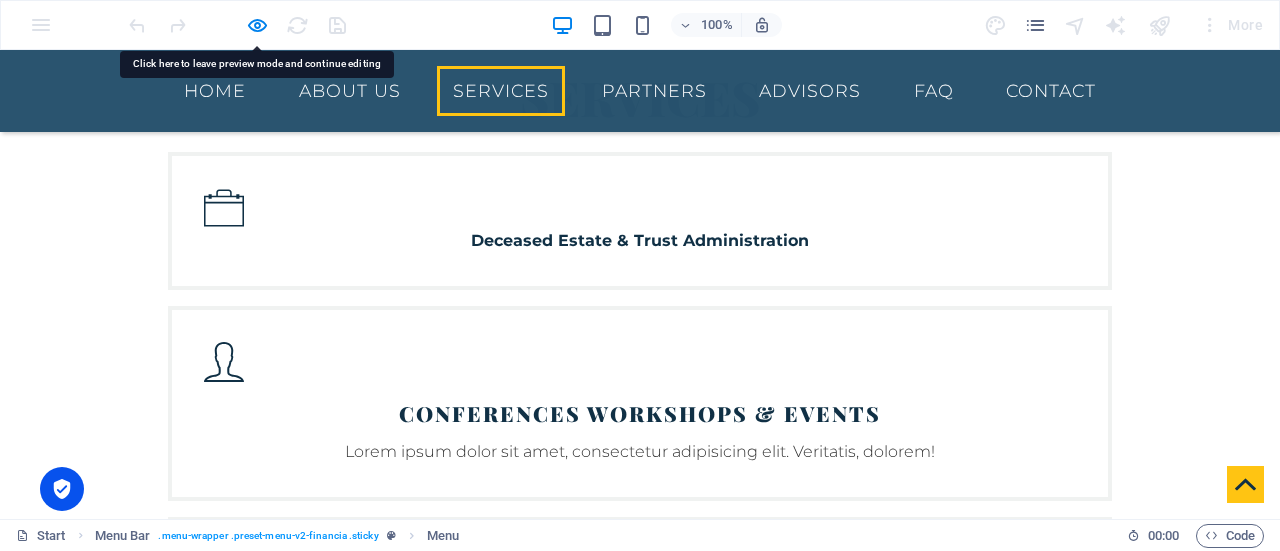 click on "aUTHORISED  Financial planning advice through SUCCESSION FINANCIAL PLANNING" at bounding box center [640, 645] 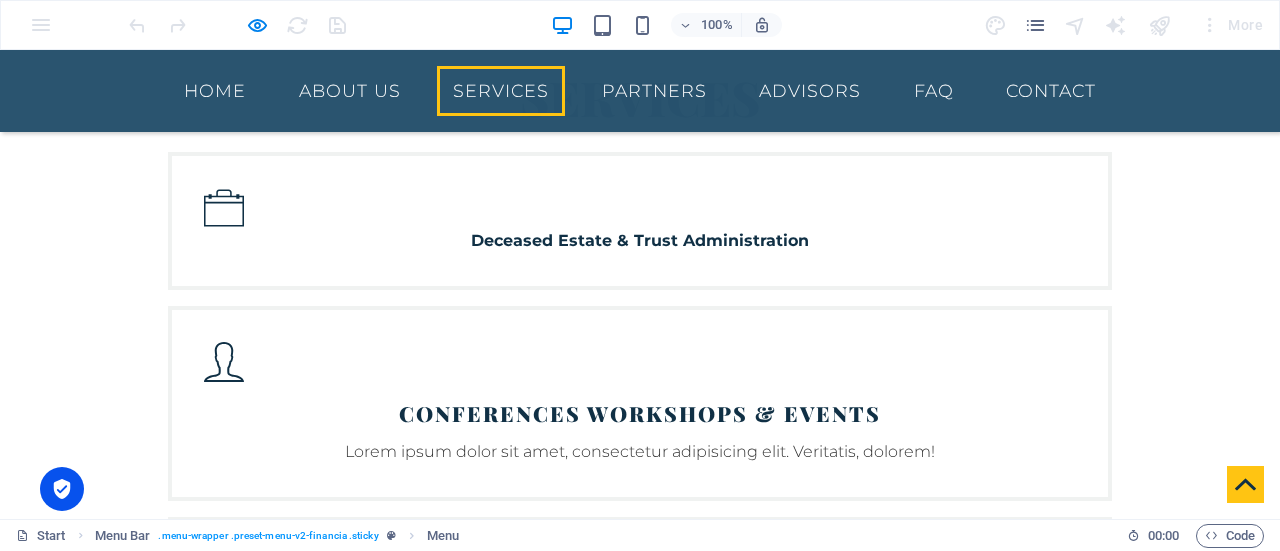 scroll, scrollTop: 0, scrollLeft: 112, axis: horizontal 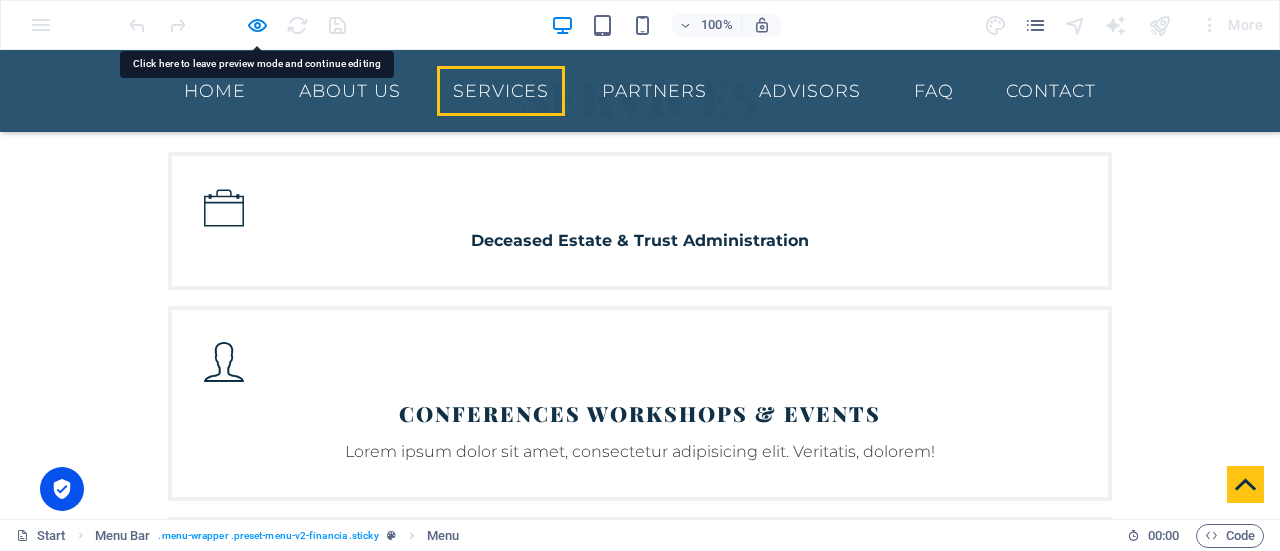 click on "Deceased Estate & Trust Administration  CONFERENCES WORKSHOPS & EVENTS  Lorem ipsum dolor sit amet, consectetur adipisicing elit. Veritatis, dolorem! aUTHORISED  Financial planning advice through SUCCESSION FINANCIAL PLANNING  Strategy Lorem ipsum dolor sit amet, consectetur adipisicing elit. Veritatis, dolorem! Loans Lorem ipsum dolor sit amet, consectetur adipisicing elit. Veritatis, dolorem! Research Lorem ipsum dolor sit amet, consectetur adipisicing elit. Veritatis, dolorem!" at bounding box center [640, 780] 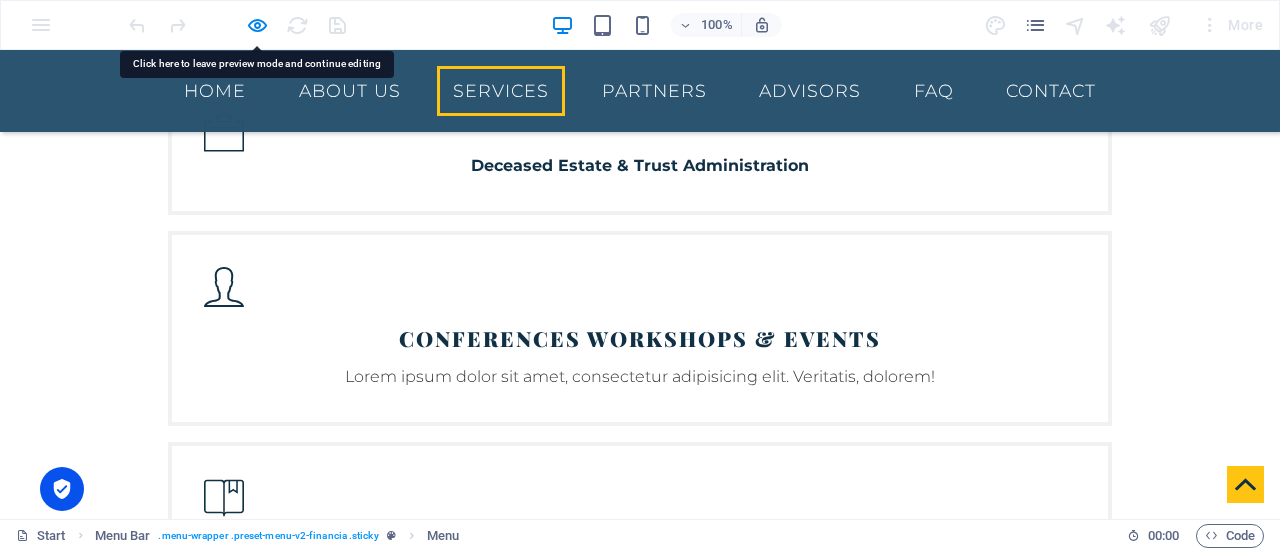 scroll, scrollTop: 1300, scrollLeft: 0, axis: vertical 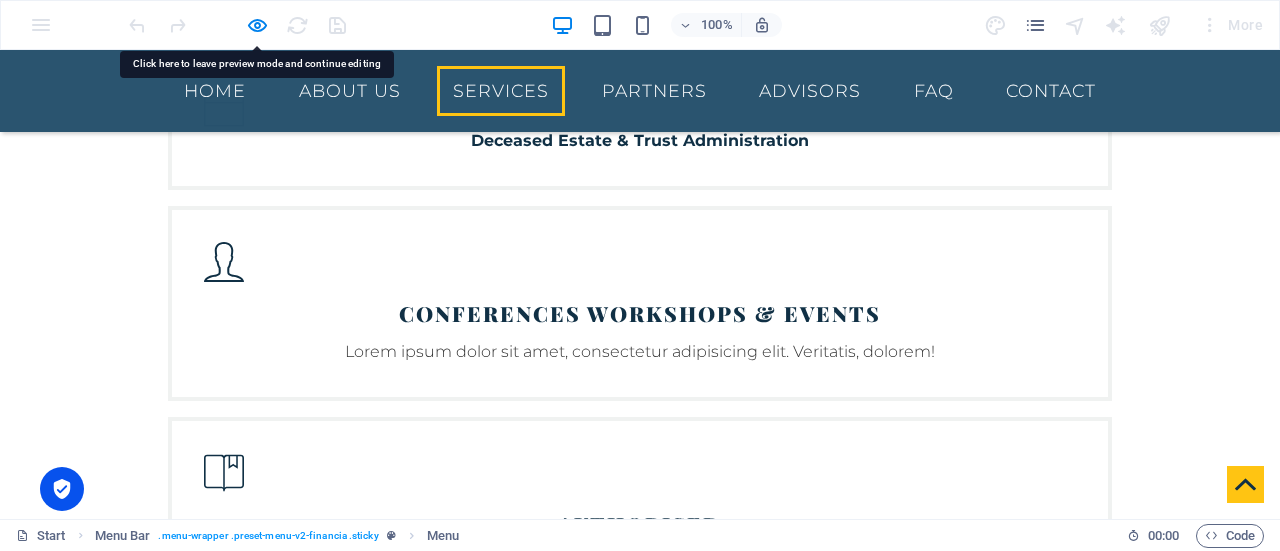 click on "CONFERENCES WORKSHOPS & EVENTS  Lorem ipsum dolor sit amet, consectetur adipisicing elit. Veritatis, dolorem!" at bounding box center (640, 303) 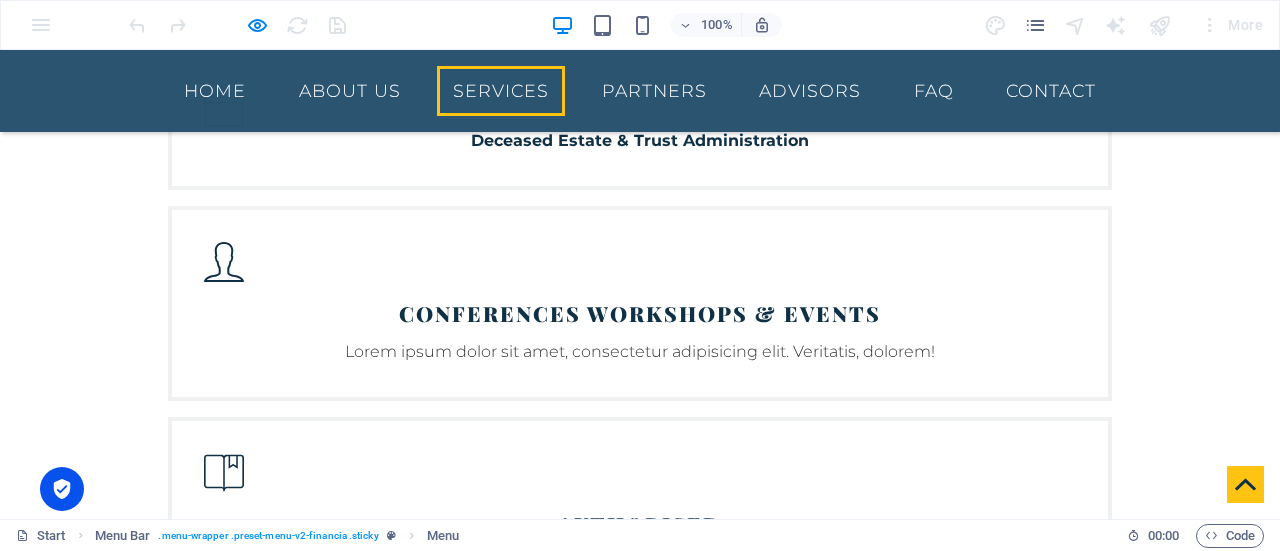 click on "Lorem ipsum dolor sit amet, consectetur adipisicing elit. Veritatis, dolorem!" at bounding box center [640, 352] 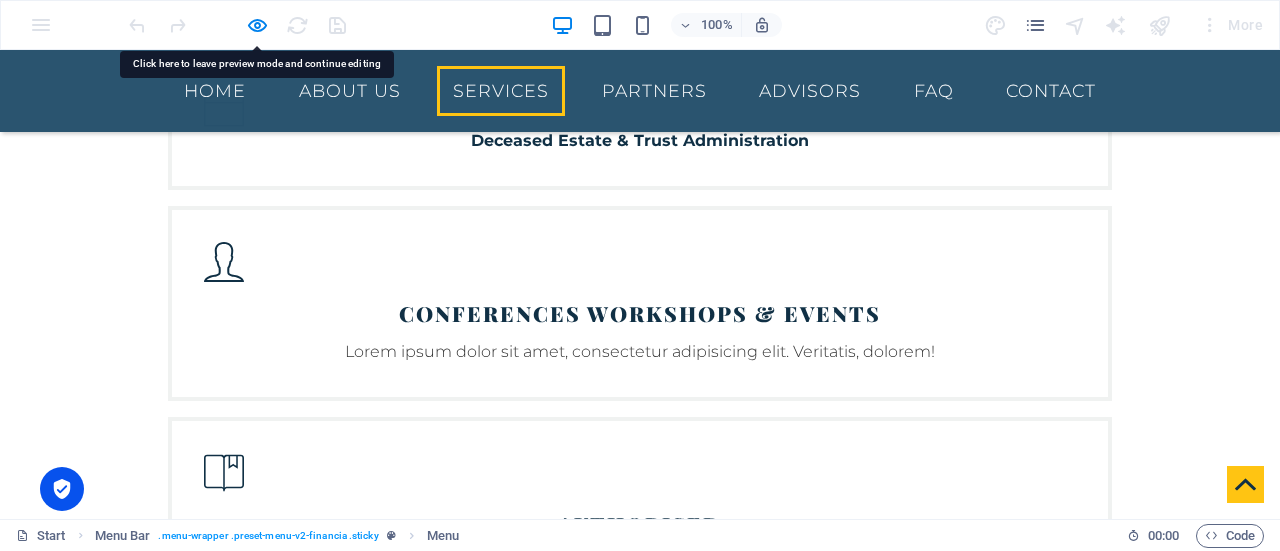 click on "Financial planning advice through SUCCESSION FINANCIAL PLANNING" at bounding box center [640, 572] 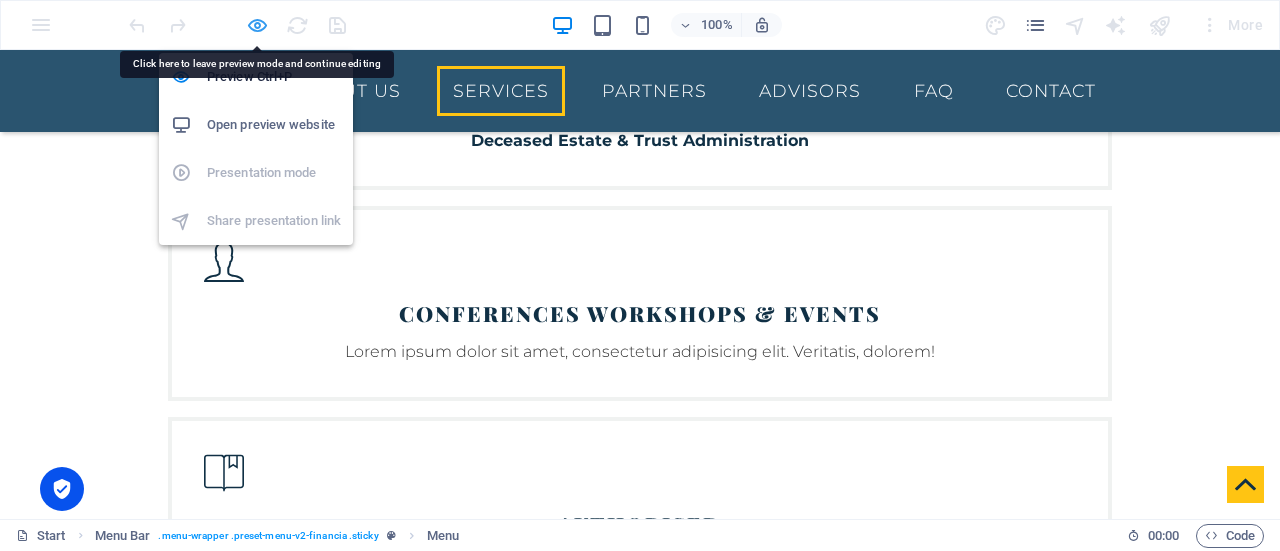 click at bounding box center [257, 25] 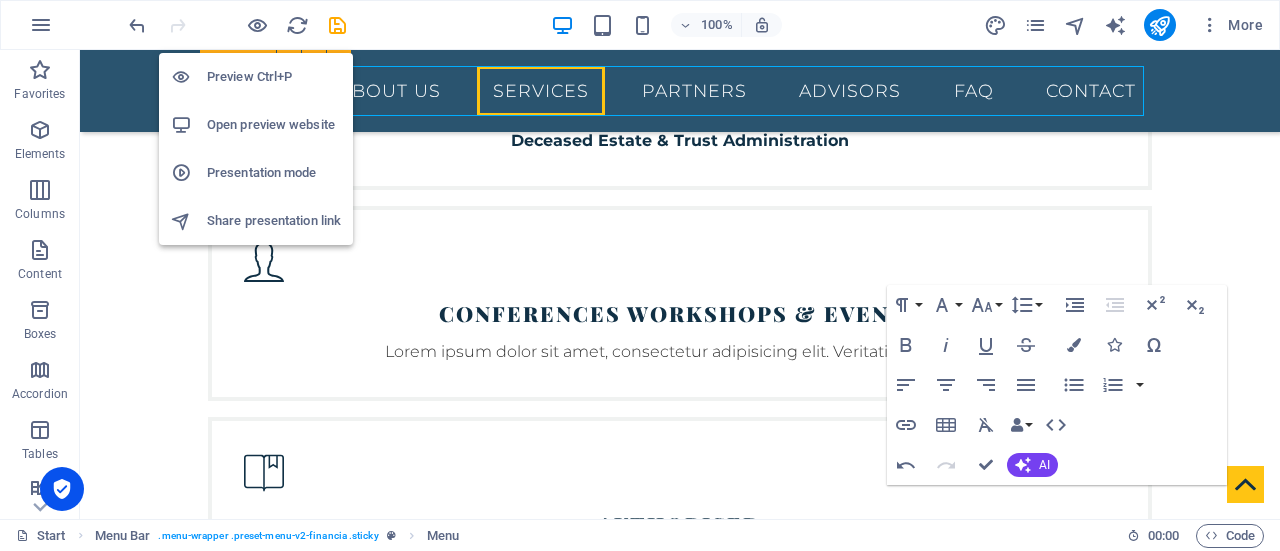click on "Presentation mode" at bounding box center [274, 173] 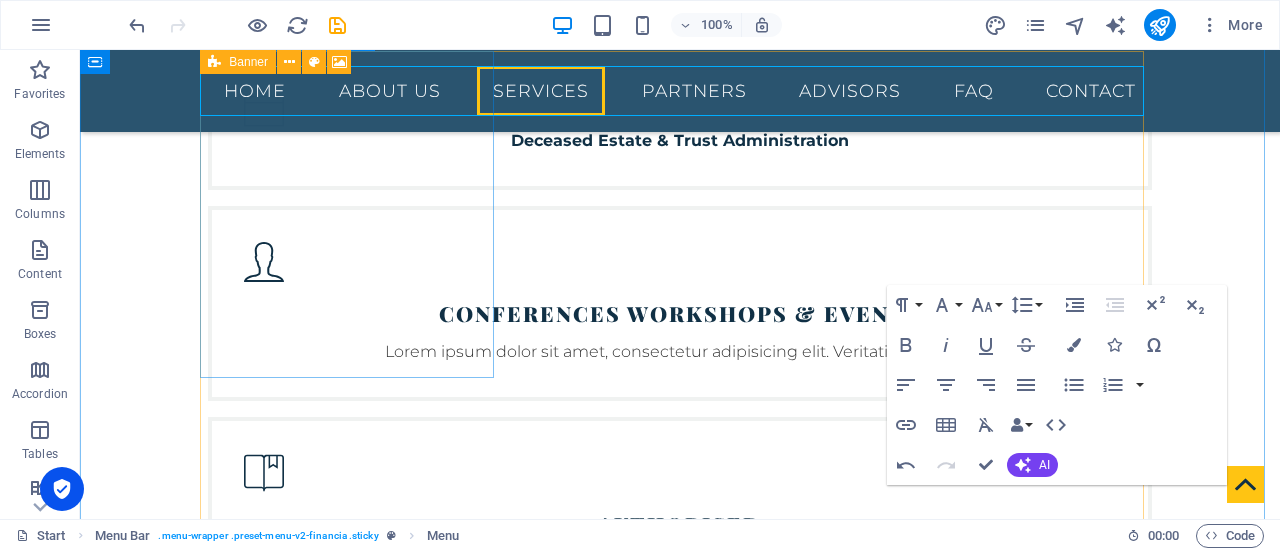 click on "Deceased Estate & Trust Administration" at bounding box center [680, 121] 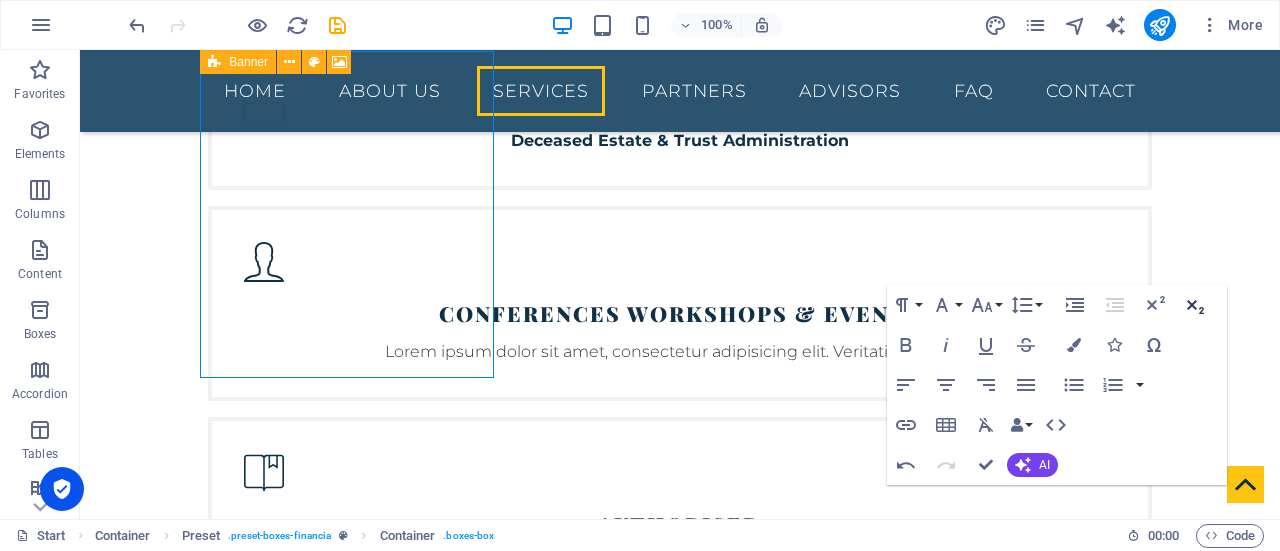 click 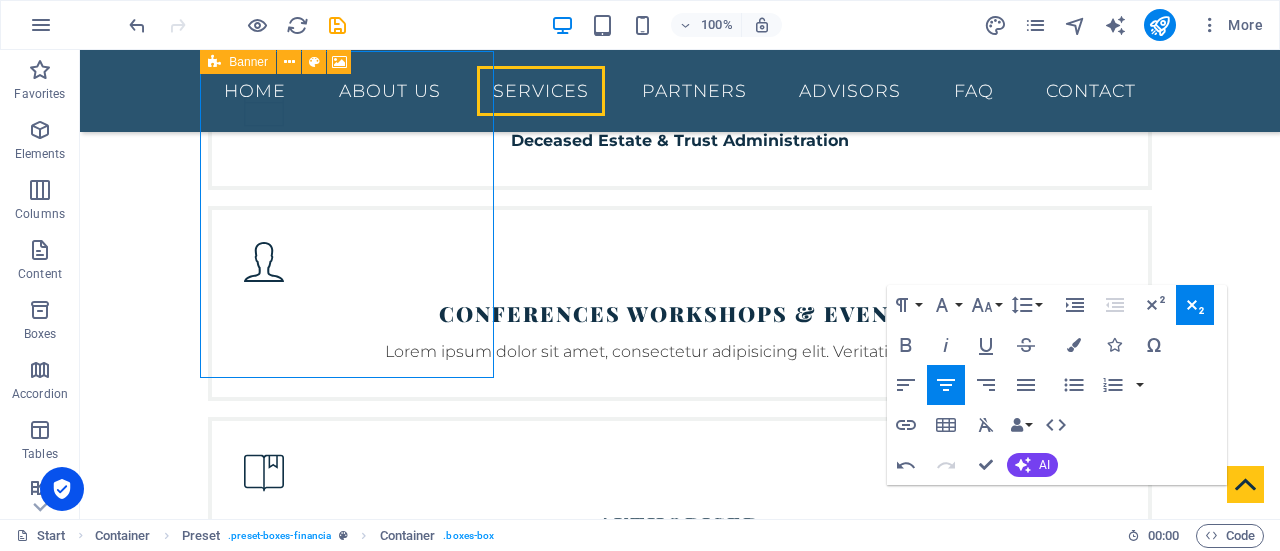 click 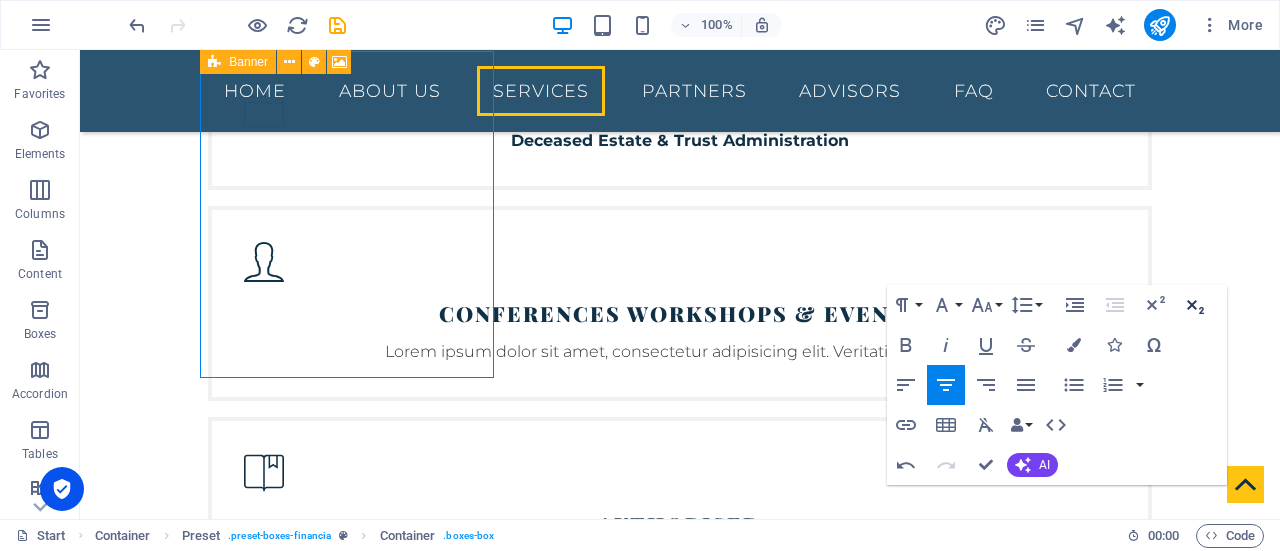 click 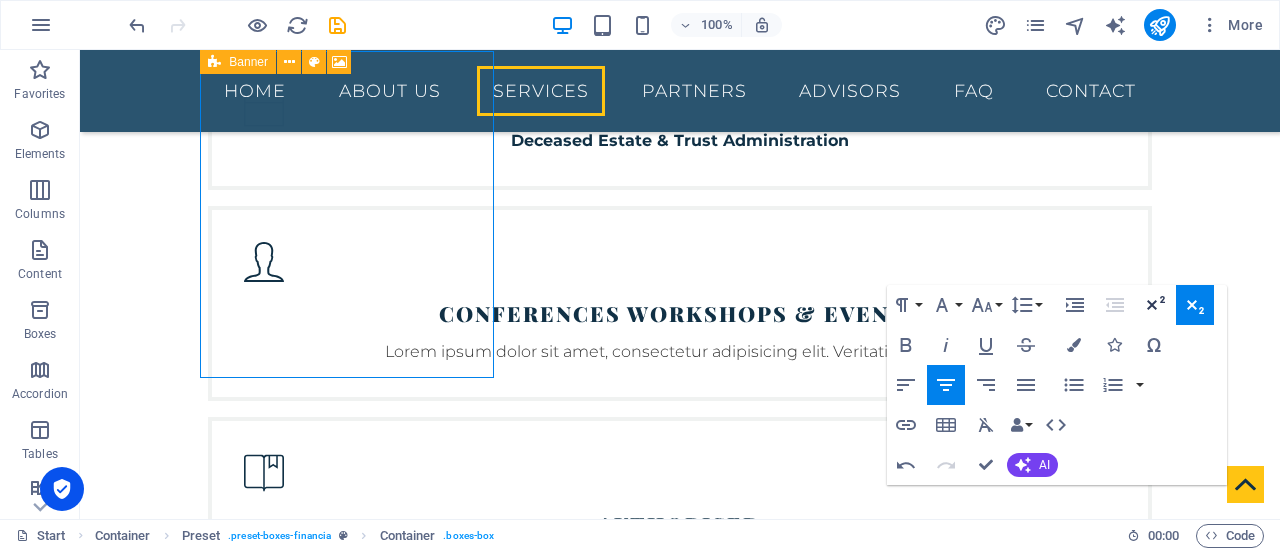 click 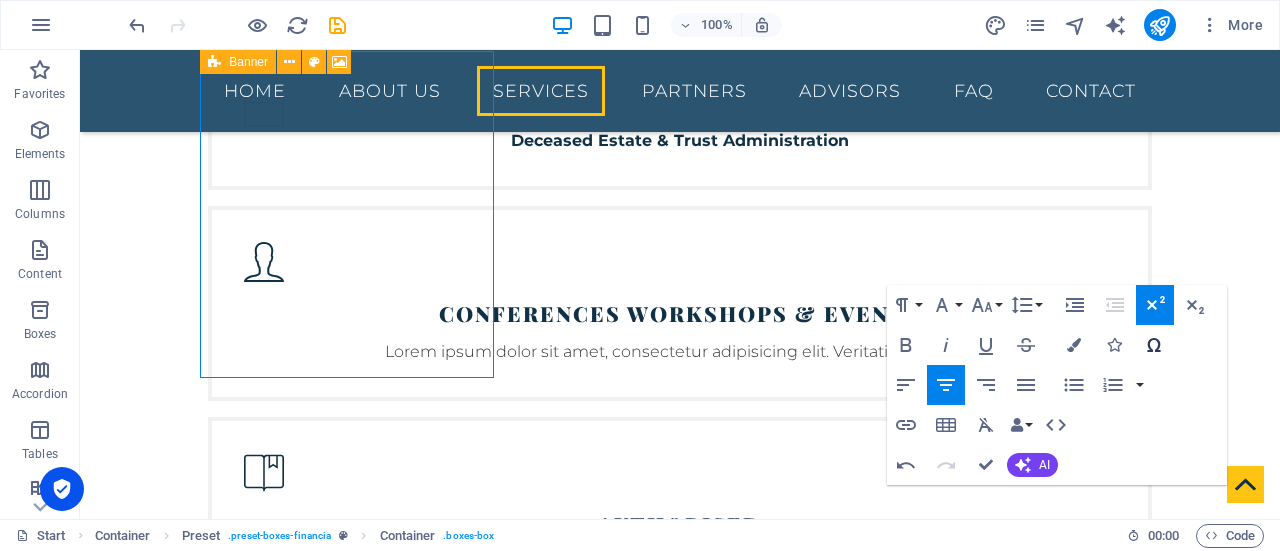 click 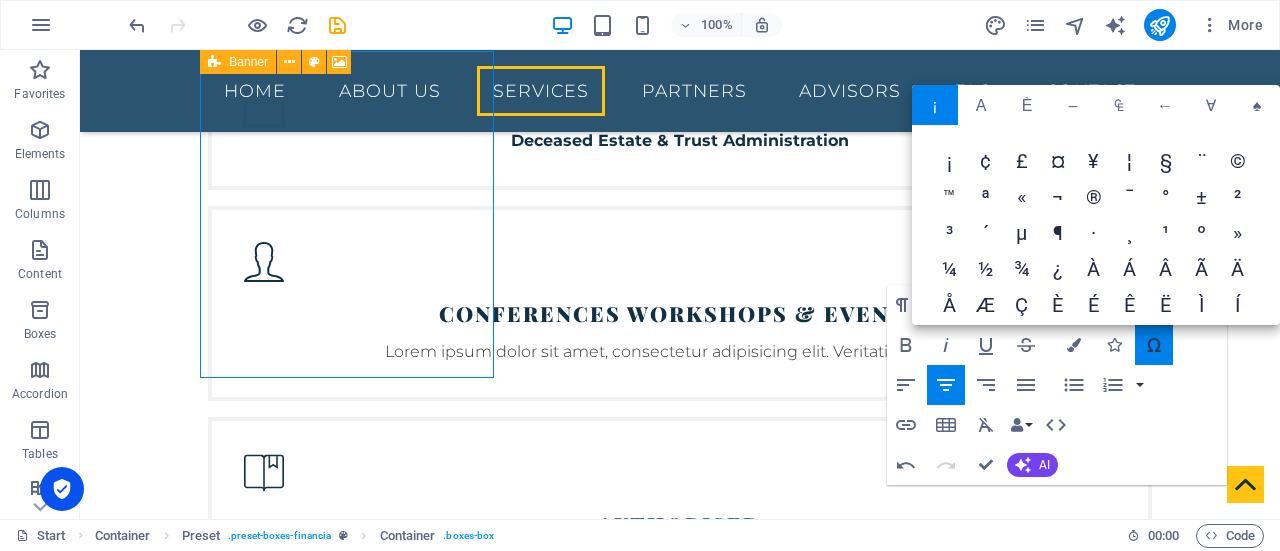 click 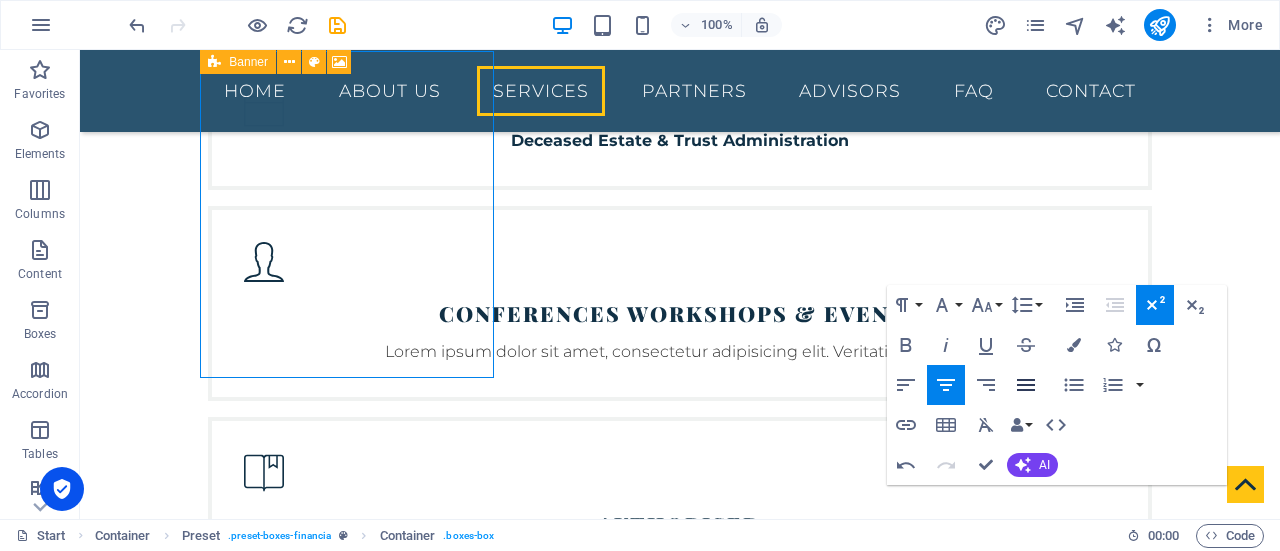 click 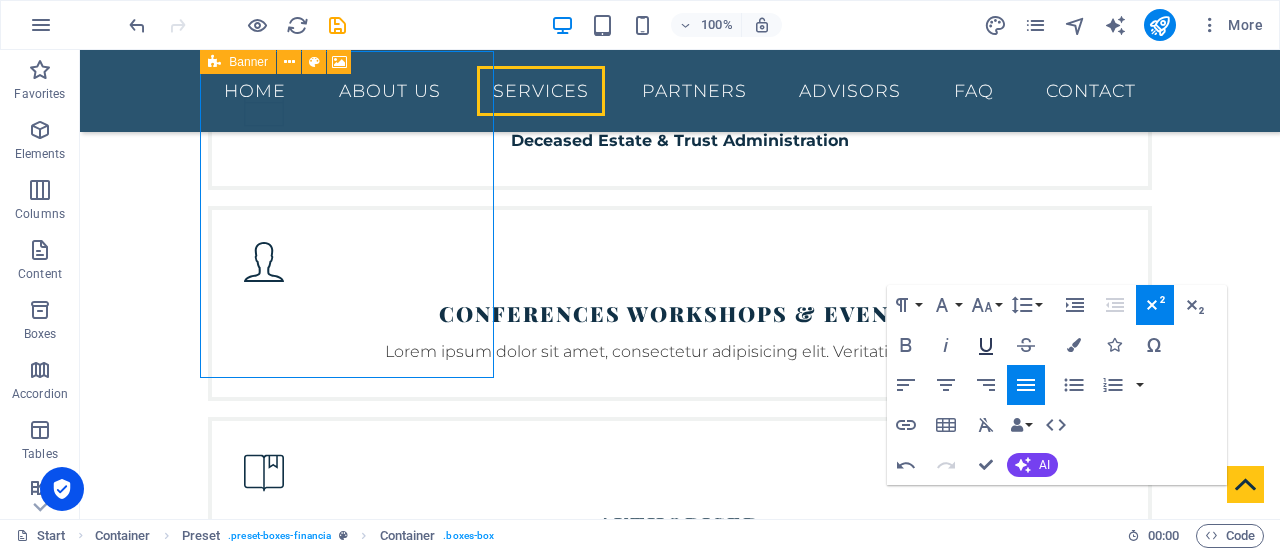 click 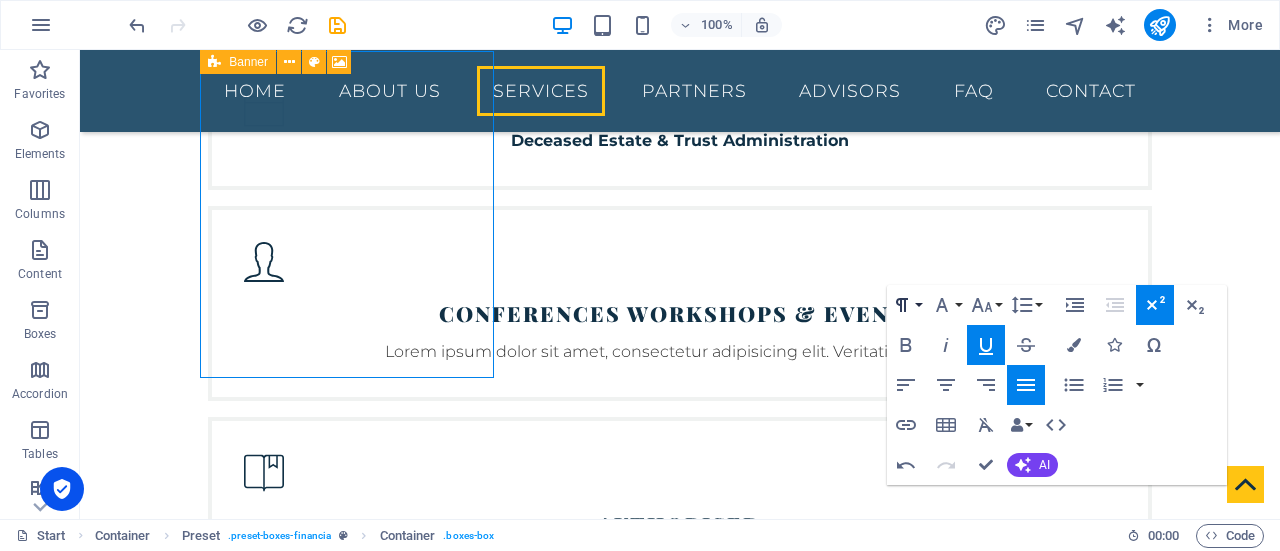 click 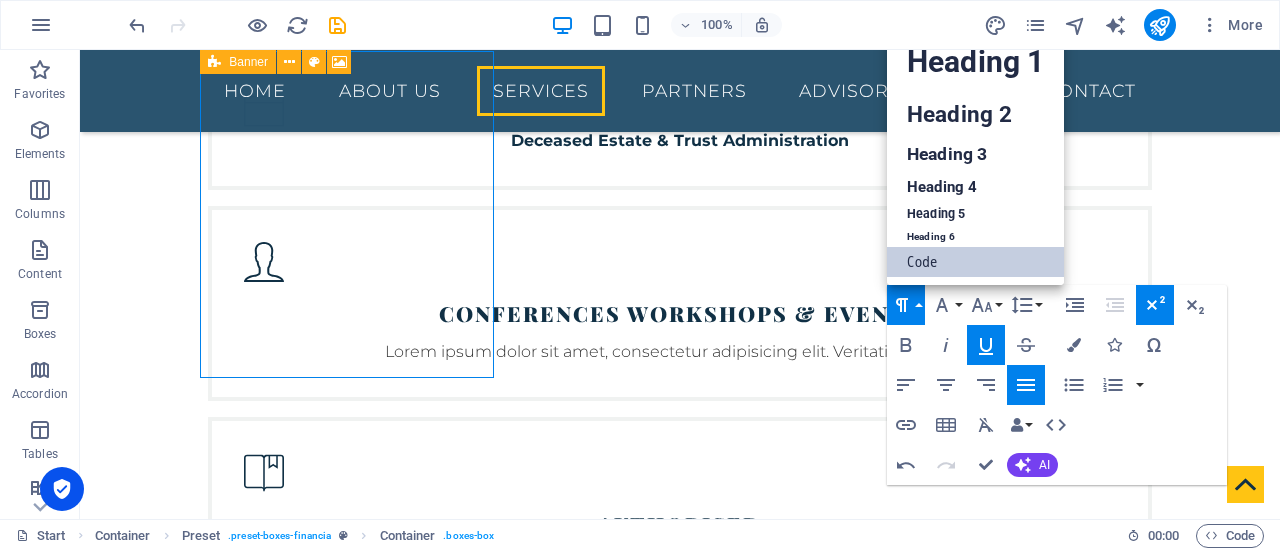 scroll, scrollTop: 16, scrollLeft: 0, axis: vertical 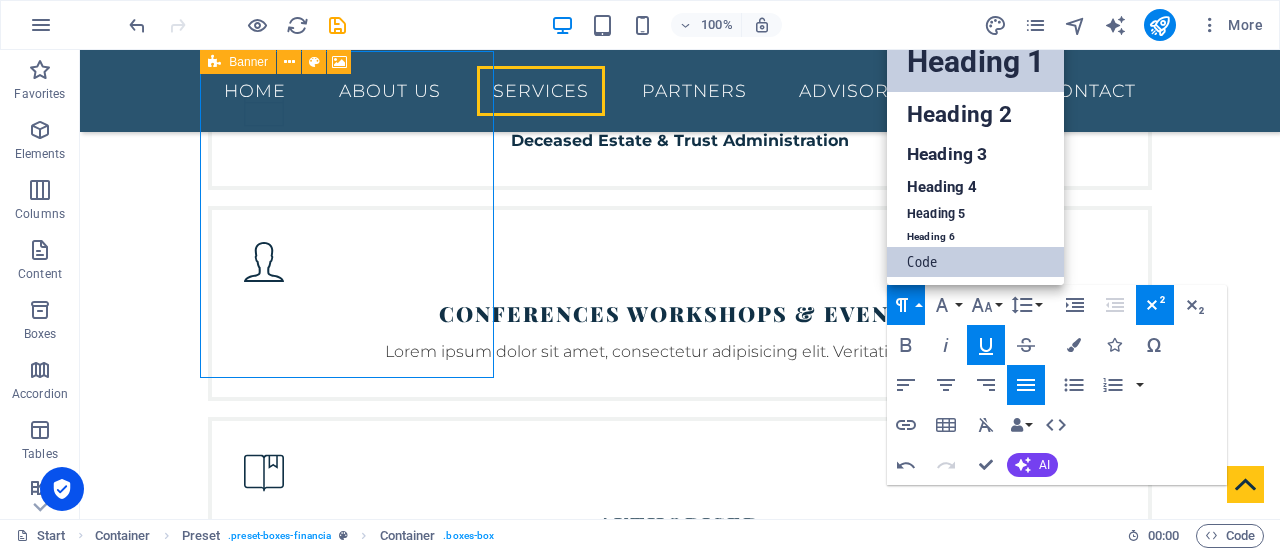 click on "Heading 1" at bounding box center [975, 62] 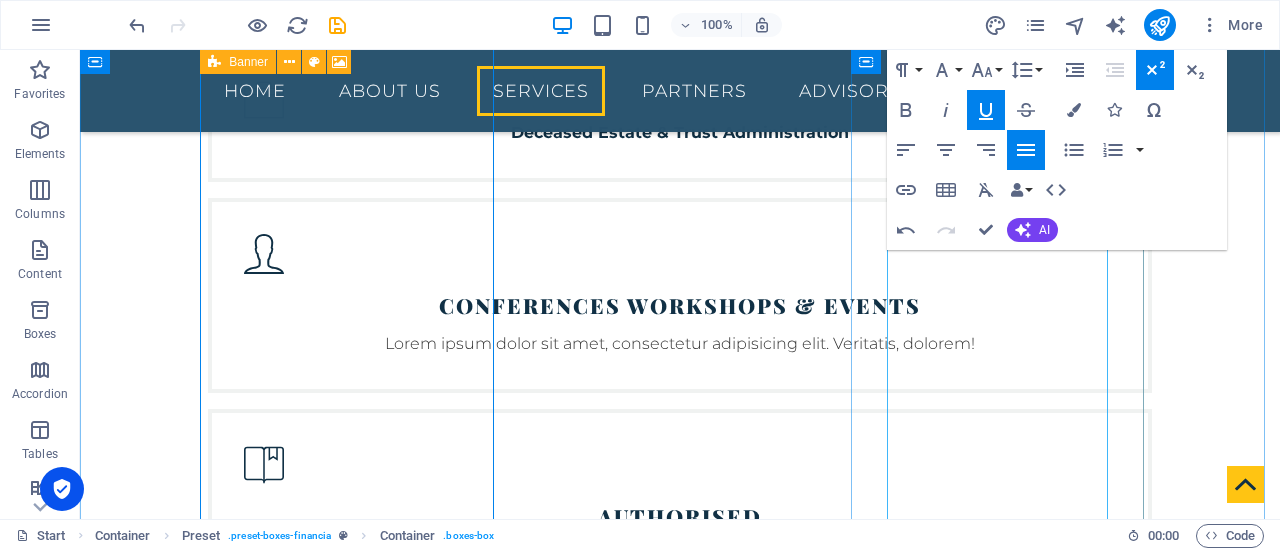 scroll, scrollTop: 1608, scrollLeft: 0, axis: vertical 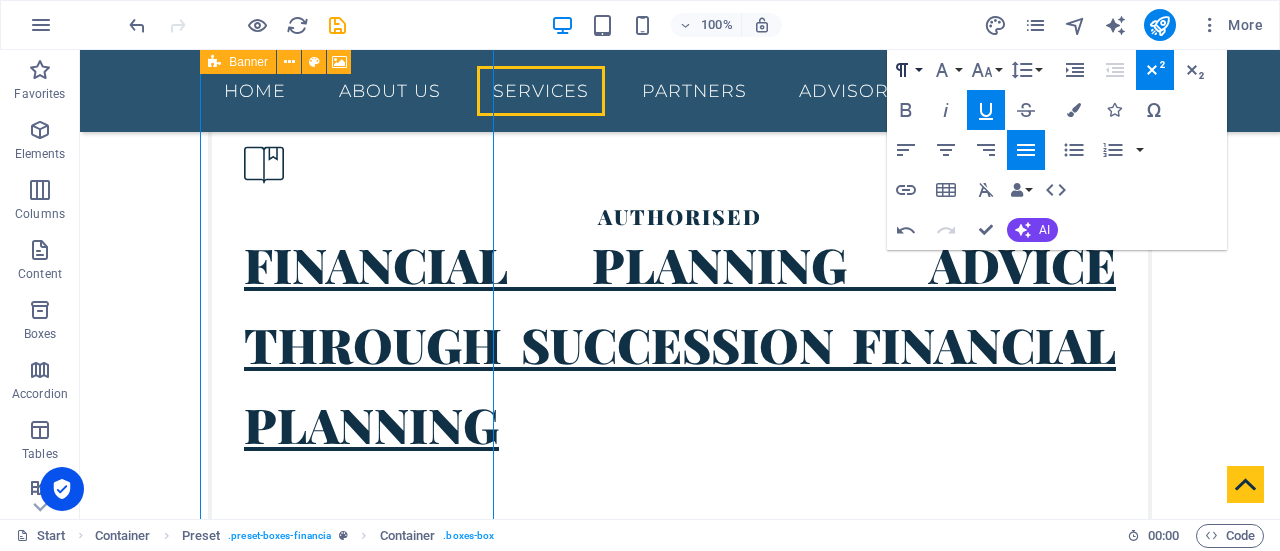 click 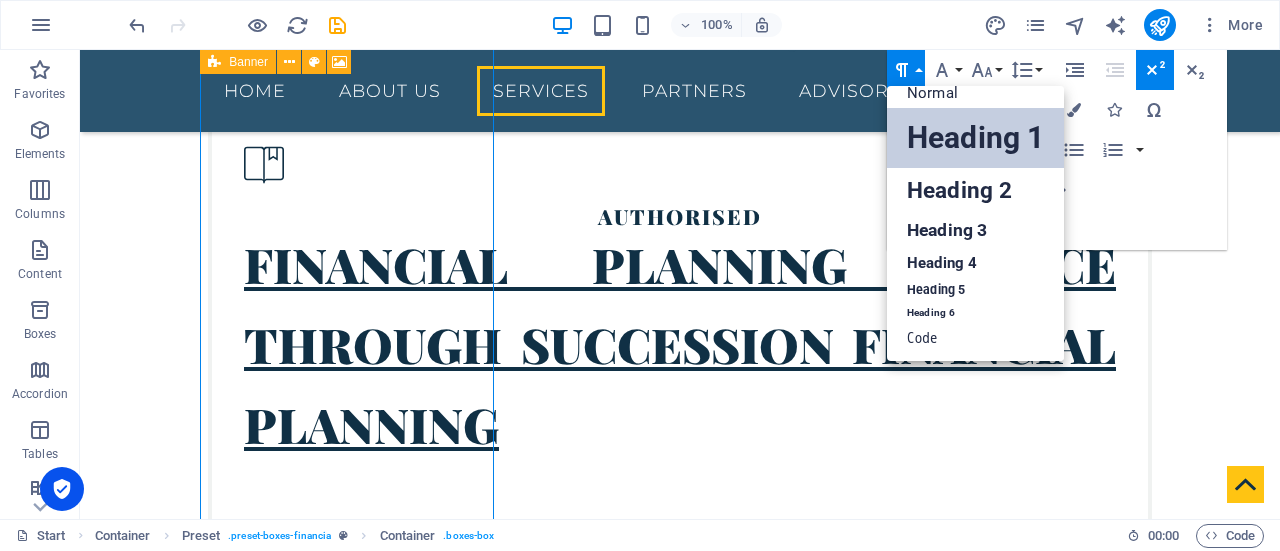 scroll, scrollTop: 16, scrollLeft: 0, axis: vertical 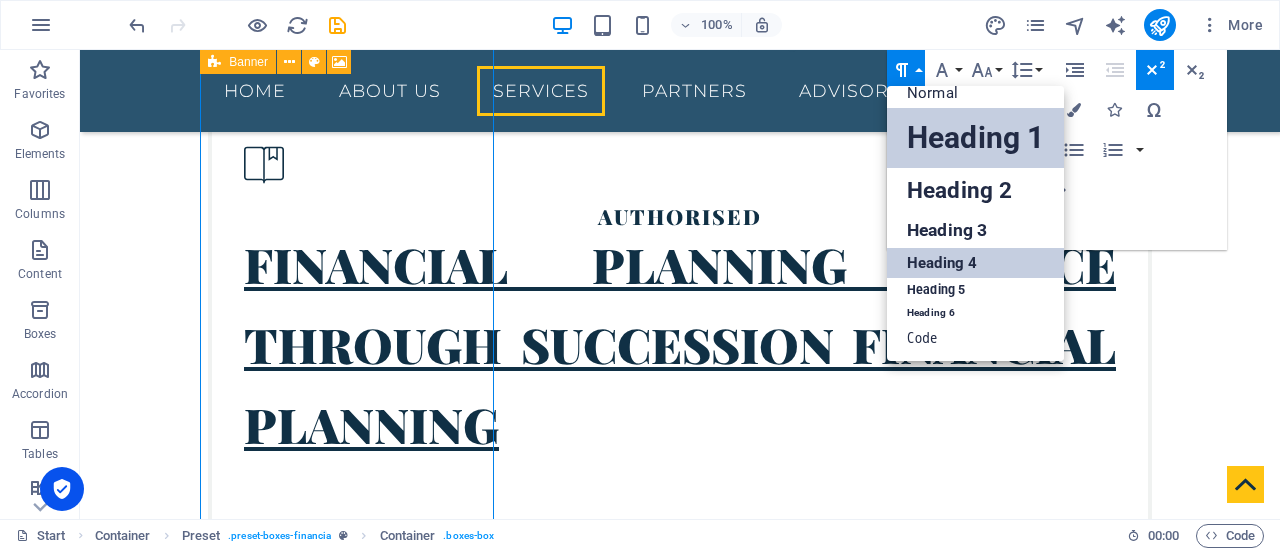 click on "Heading 4" at bounding box center [975, 263] 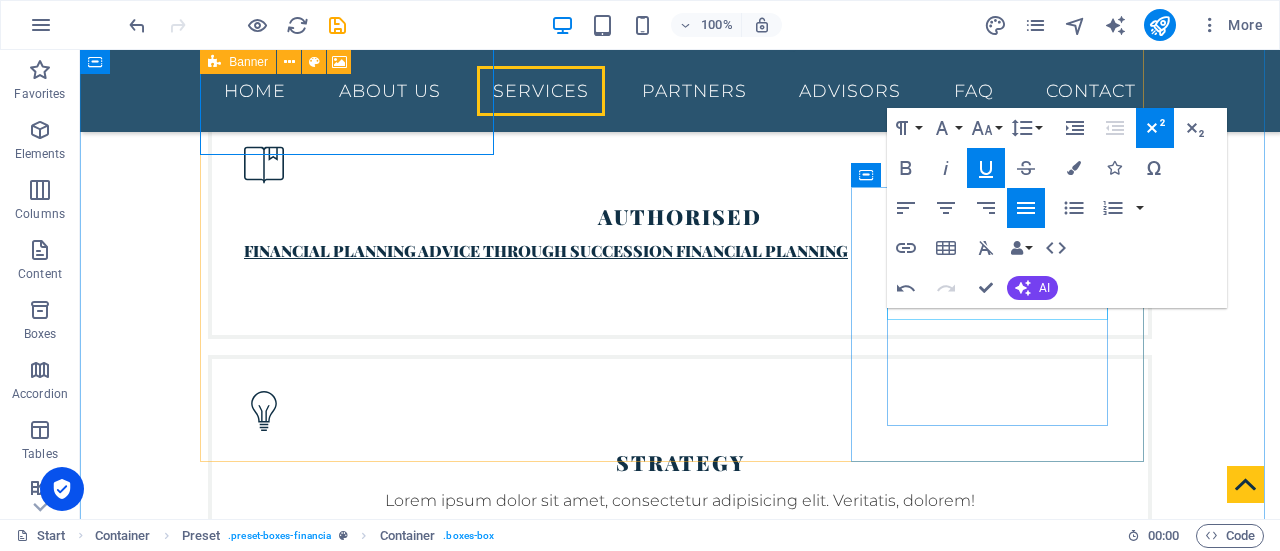 scroll, scrollTop: 1408, scrollLeft: 0, axis: vertical 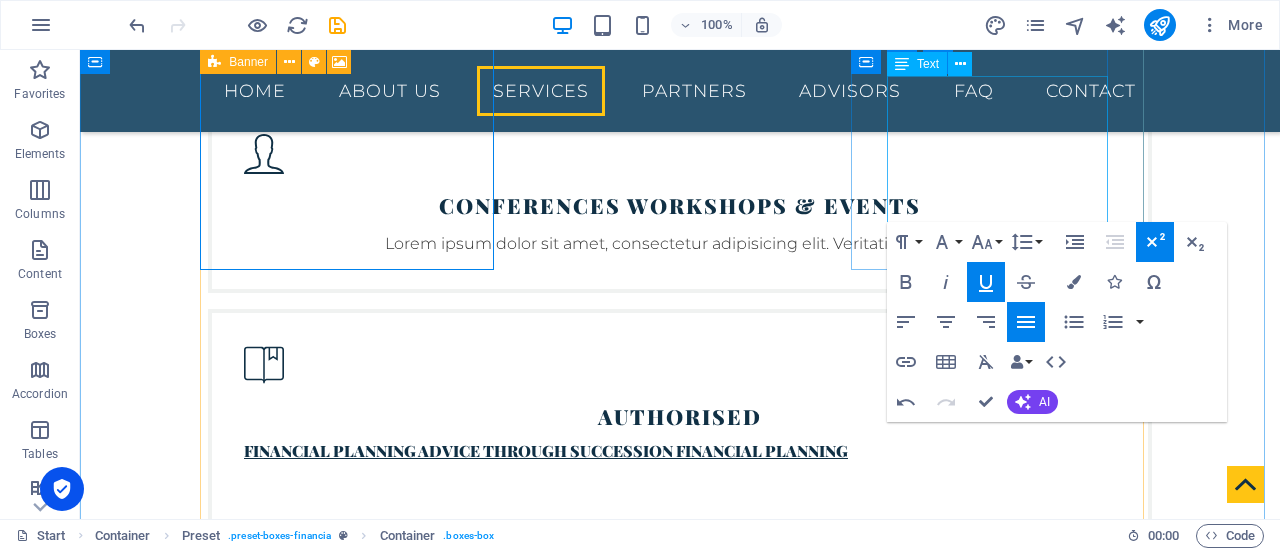 click on "Financial planning advice through SUCCESSION FINANCIAL PLANNING" at bounding box center (680, 455) 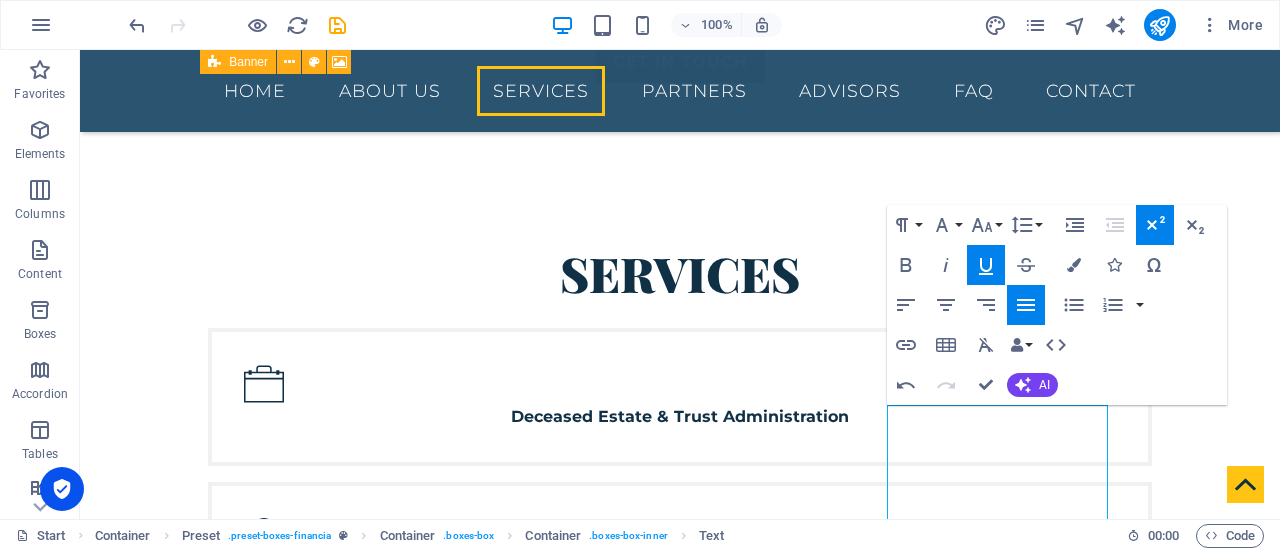 scroll, scrollTop: 1008, scrollLeft: 0, axis: vertical 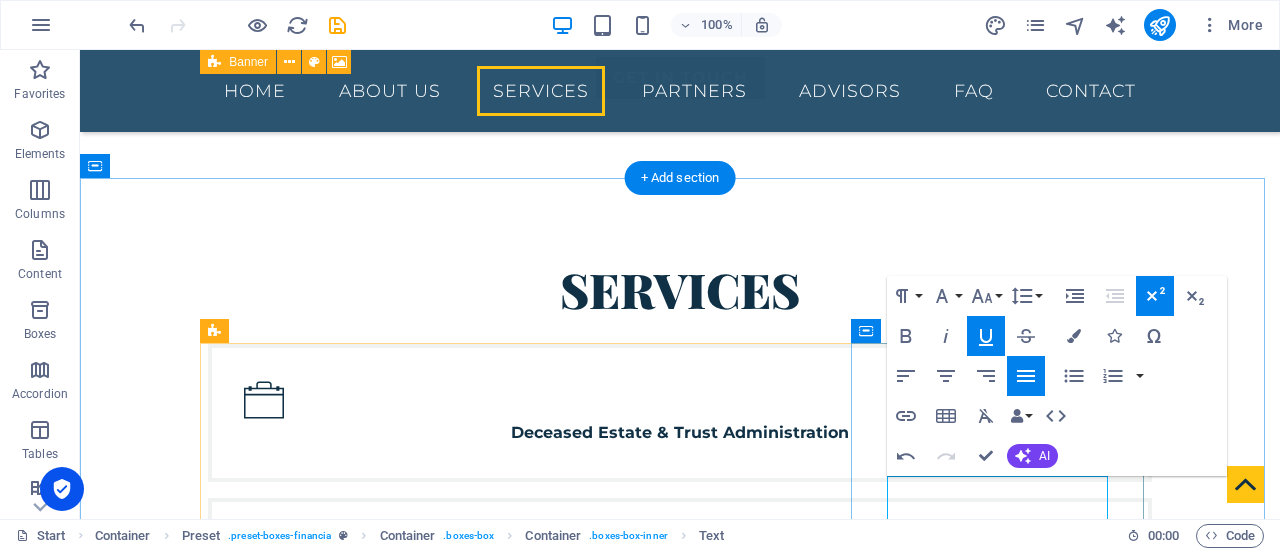 click on "Financial planning advice through SUCCESSION FINANCIAL PLANNING" at bounding box center [546, 850] 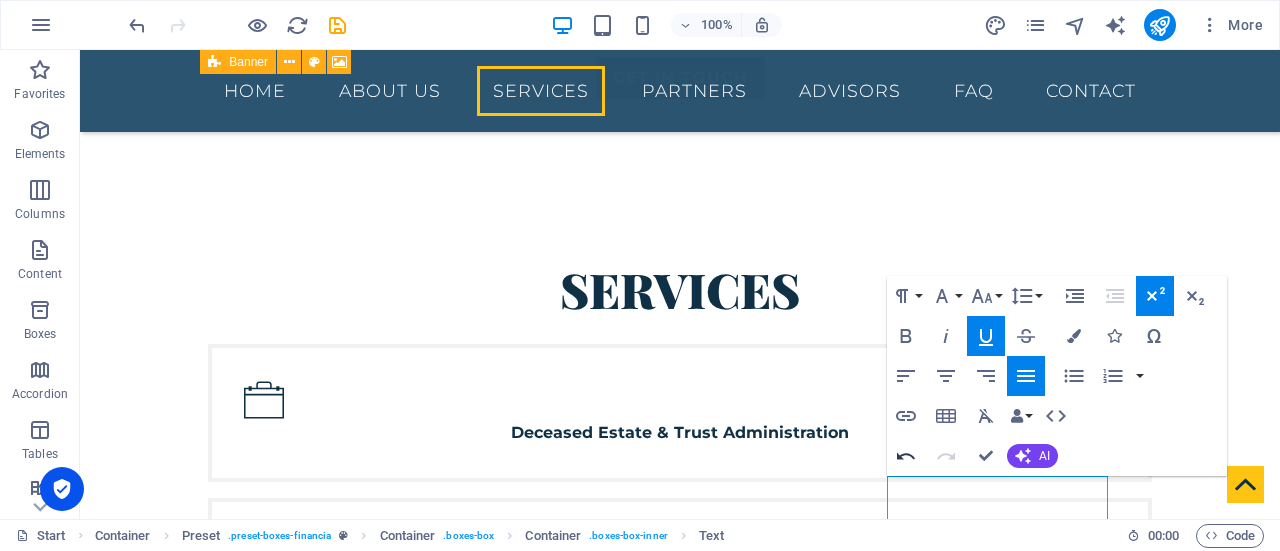click 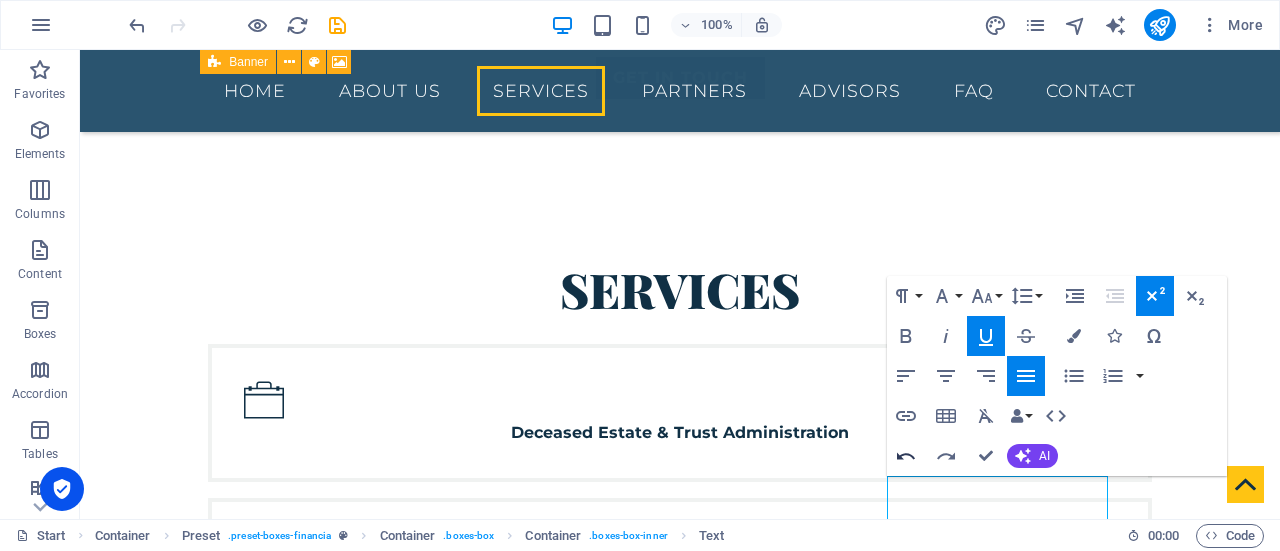 click 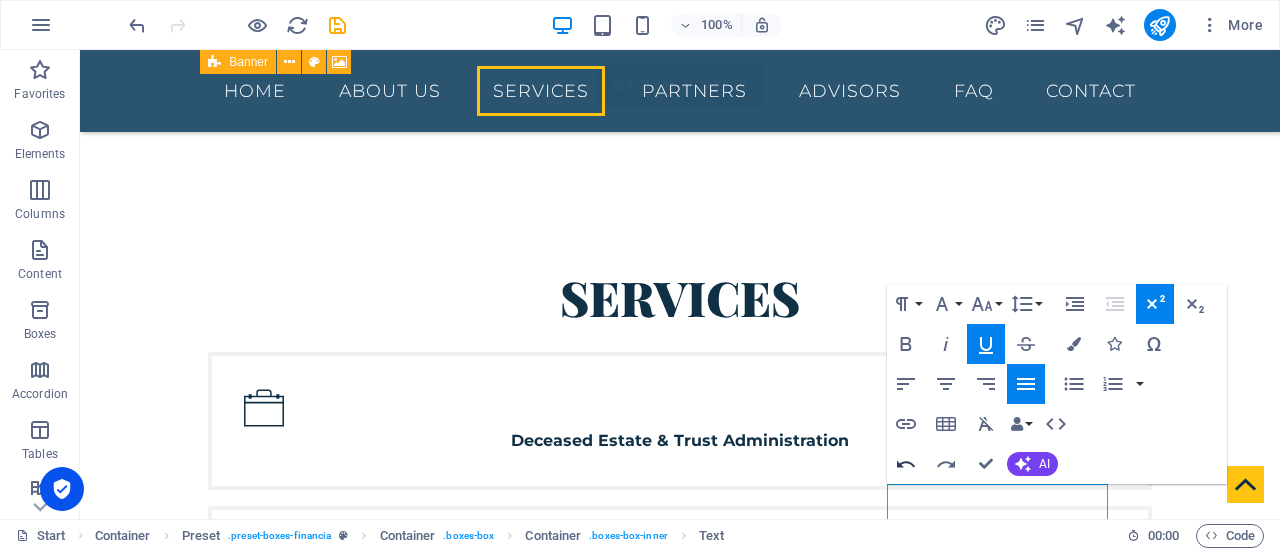 click 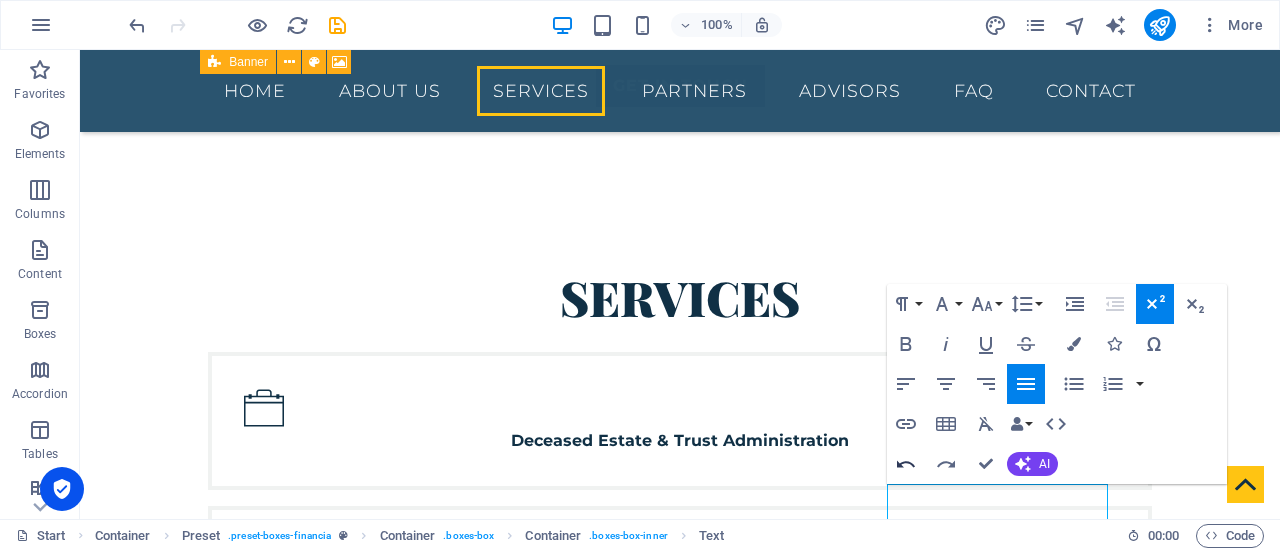 click 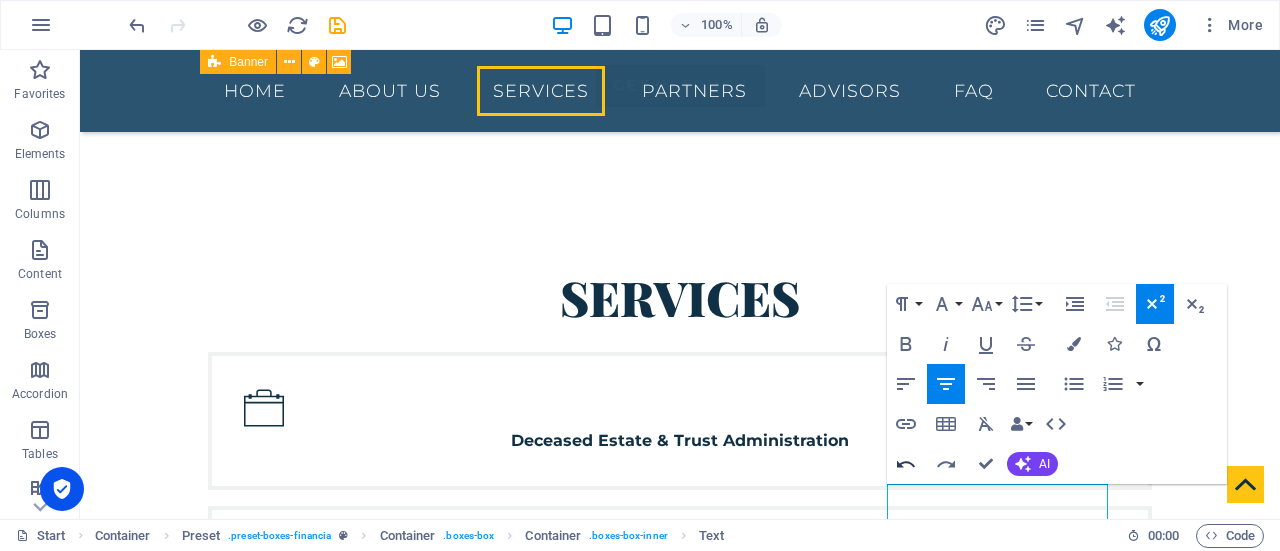 click 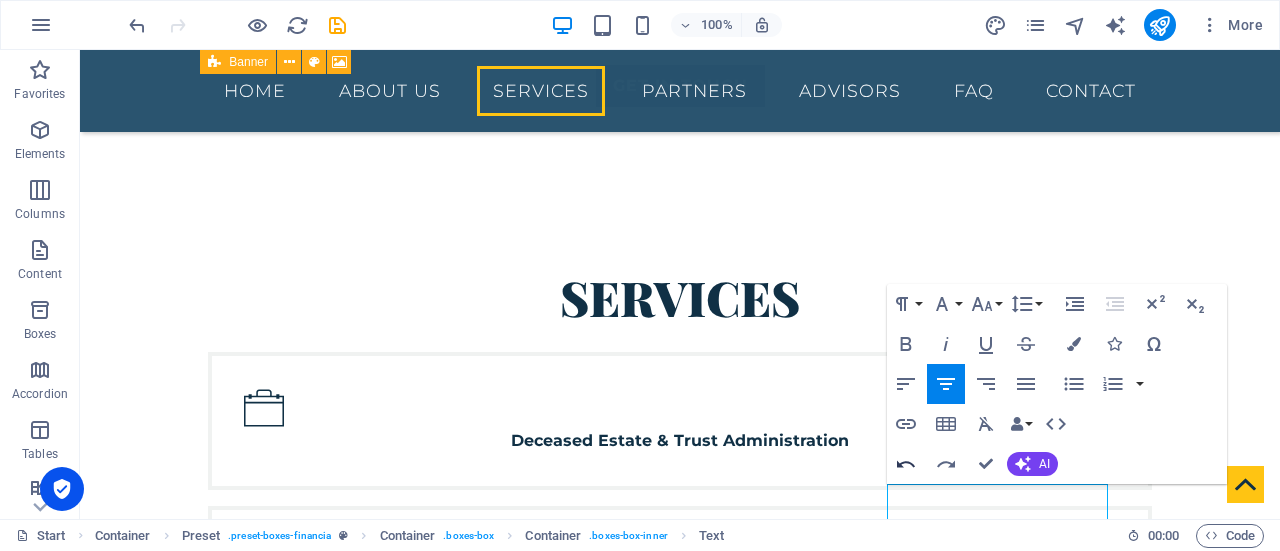 click 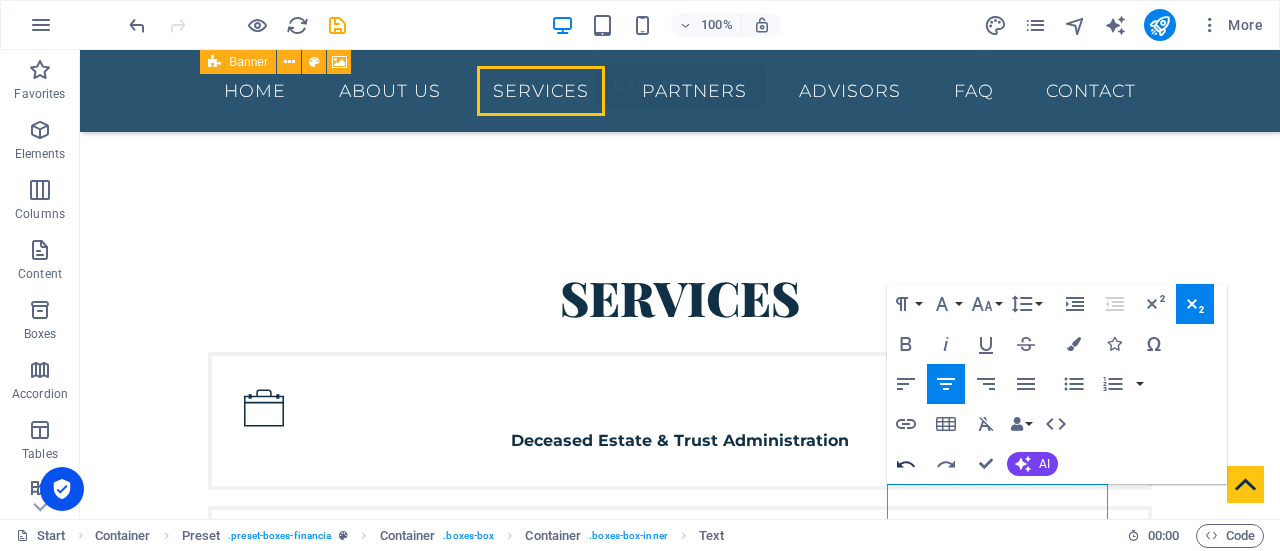 click 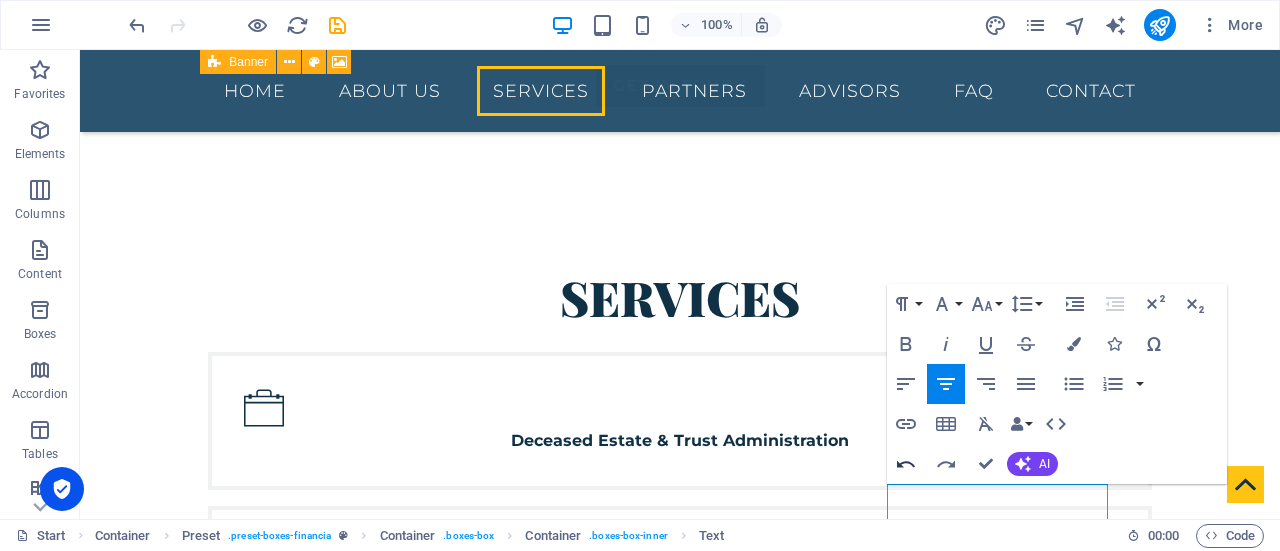 click 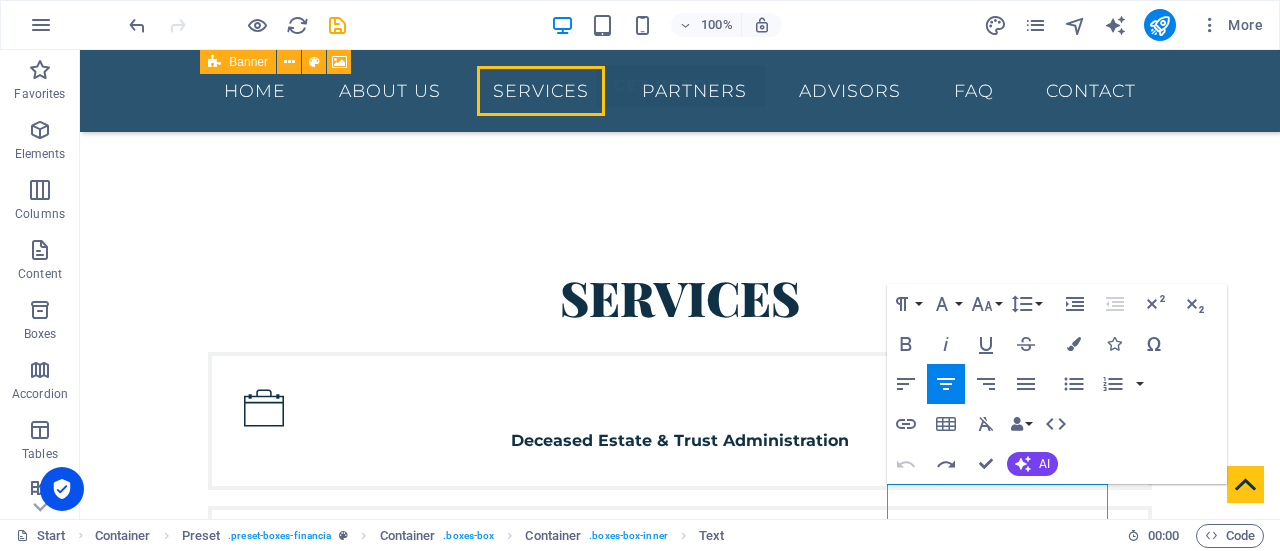 click 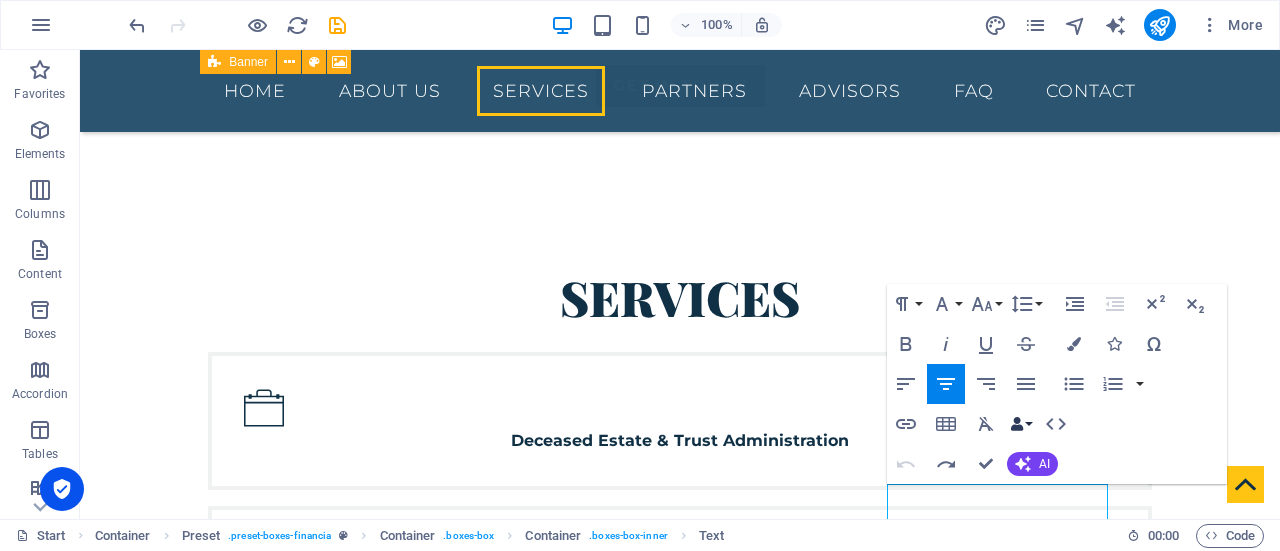 click on "Data Bindings" at bounding box center (1021, 424) 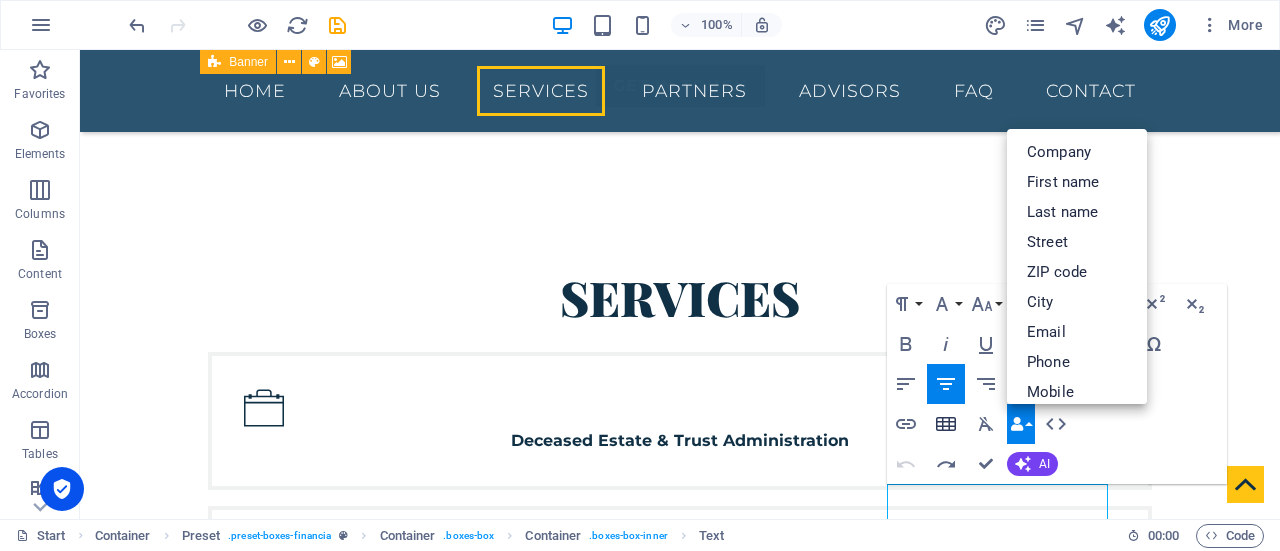click 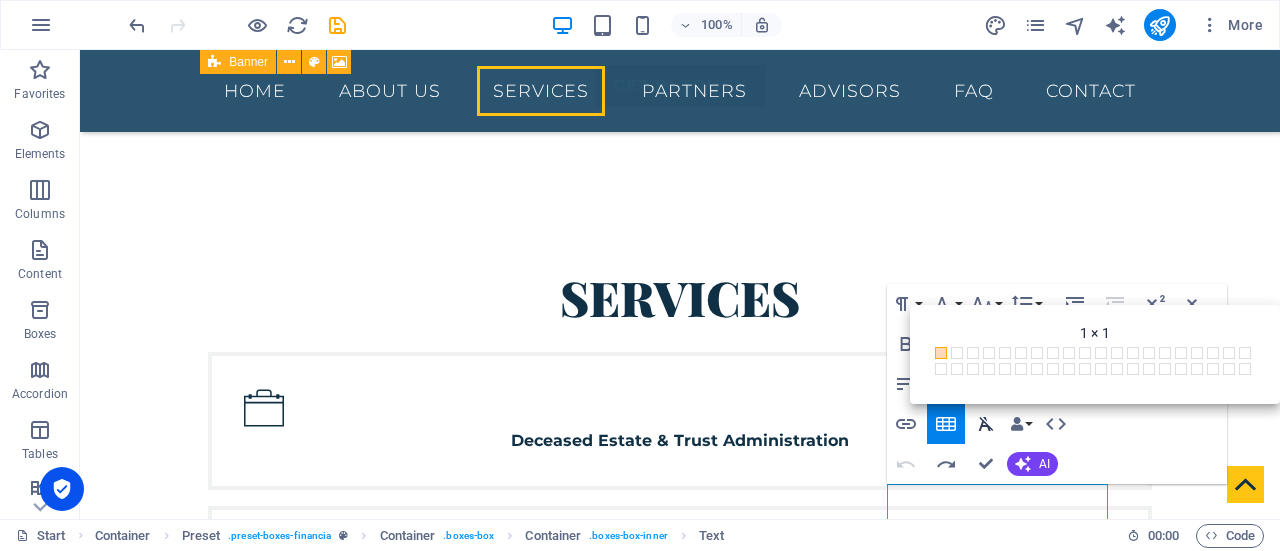 click 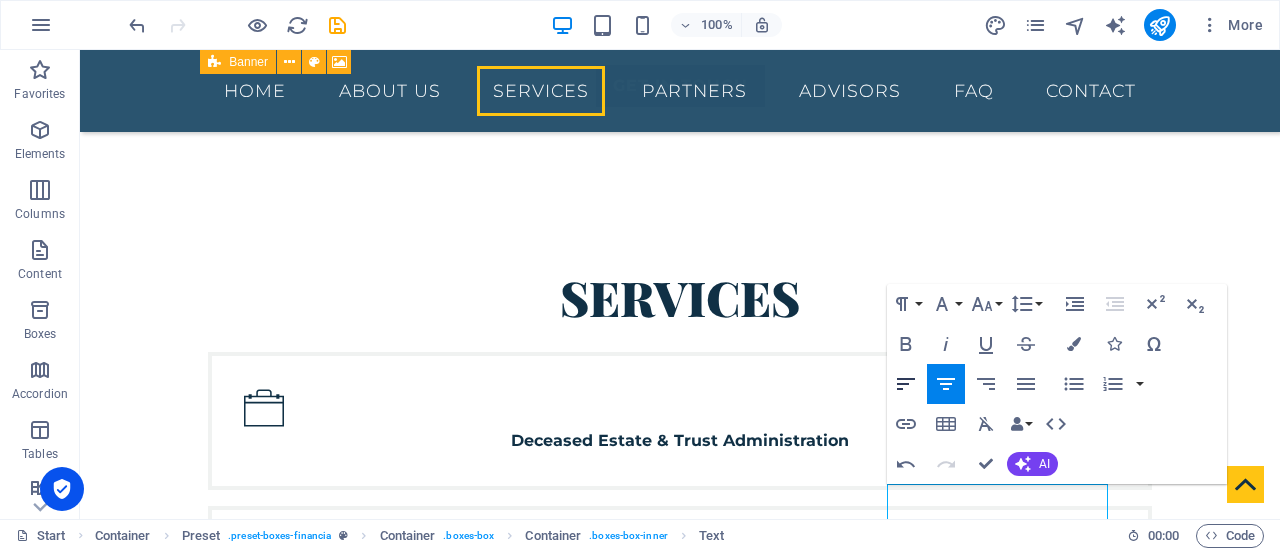 click 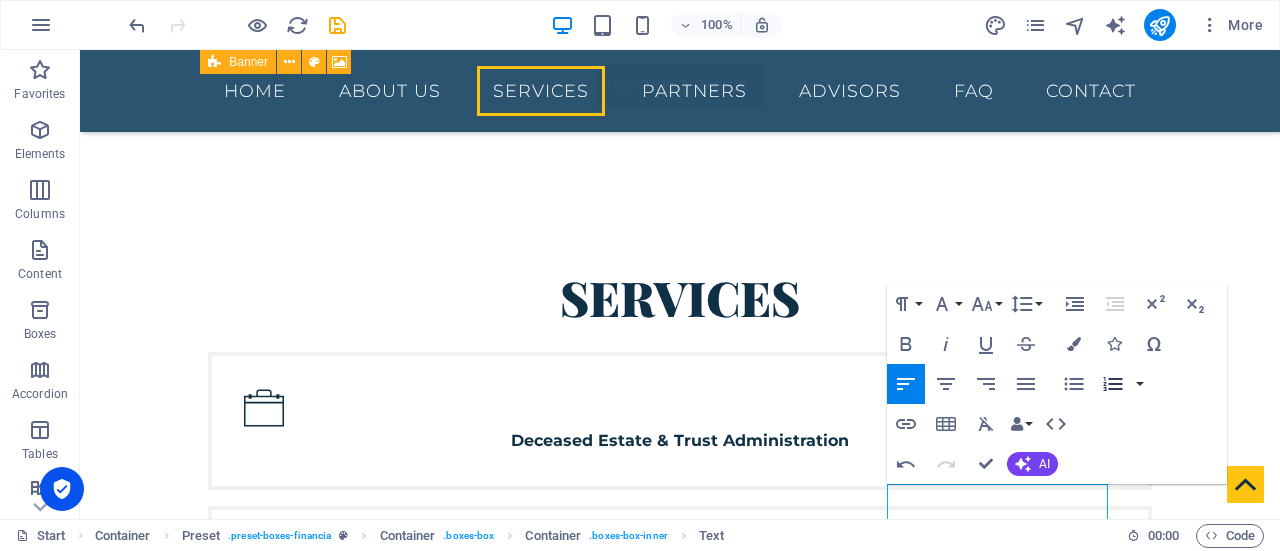 click 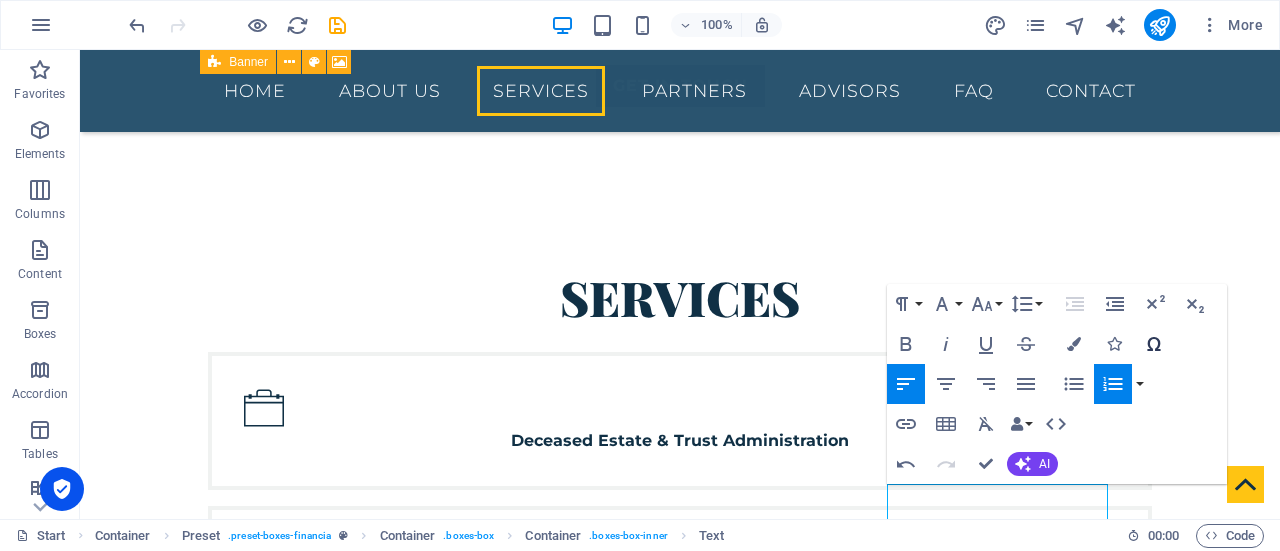 click 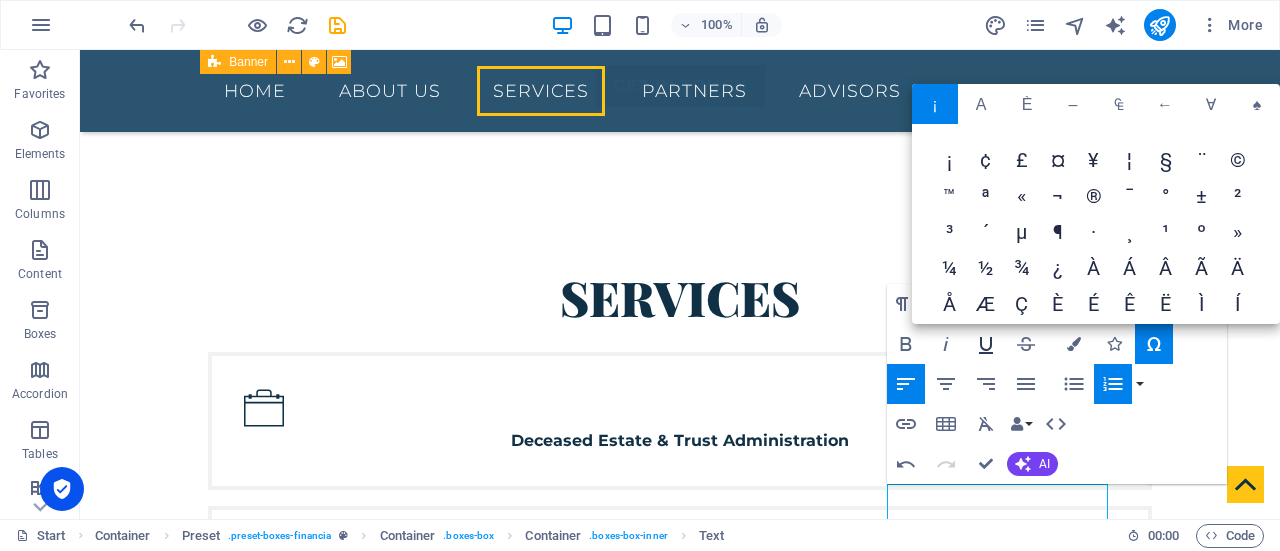 click 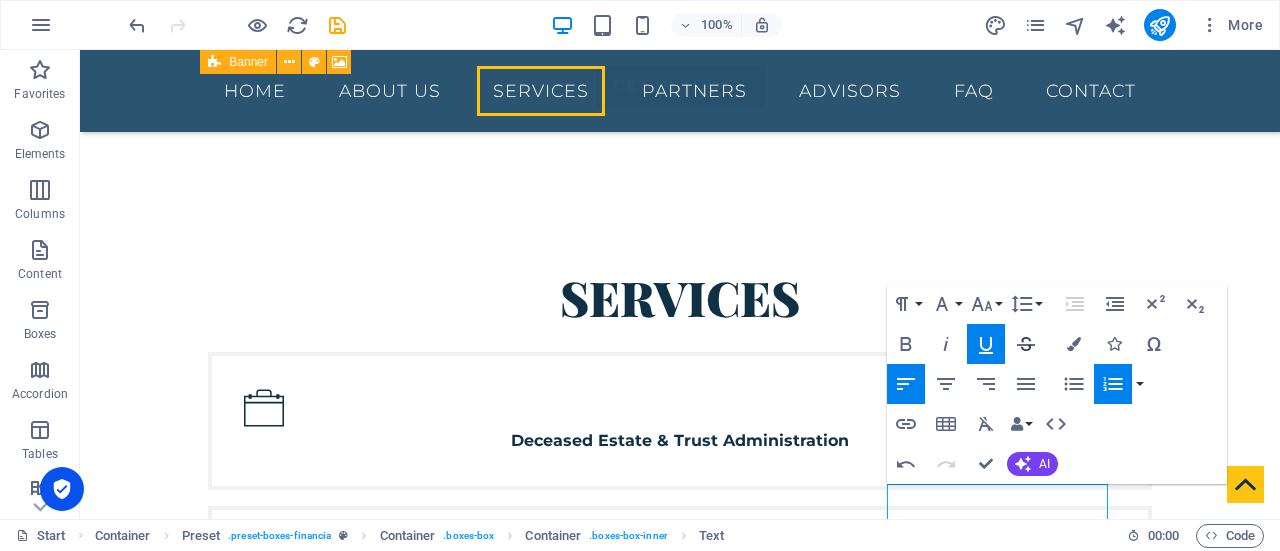 click on "Strikethrough" at bounding box center [1026, 344] 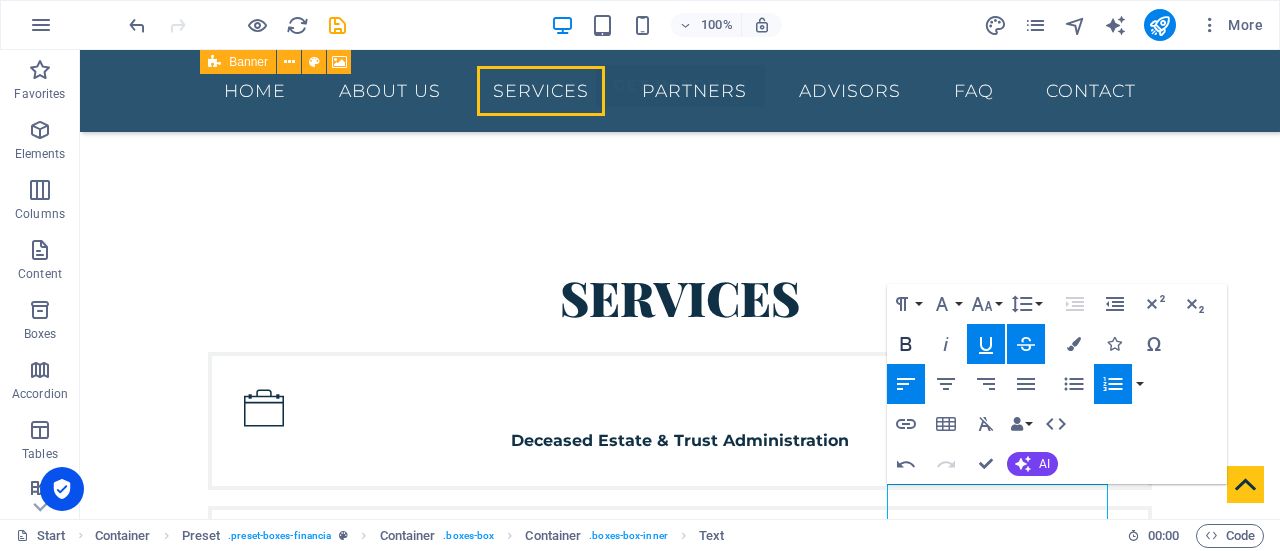 click on "Bold" at bounding box center (906, 344) 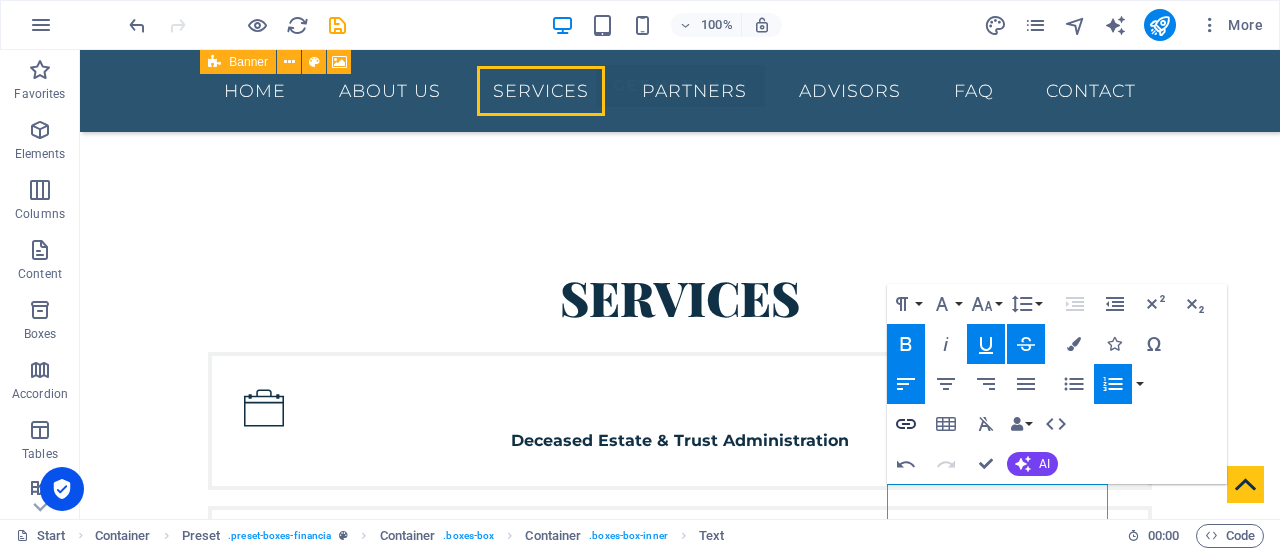 click 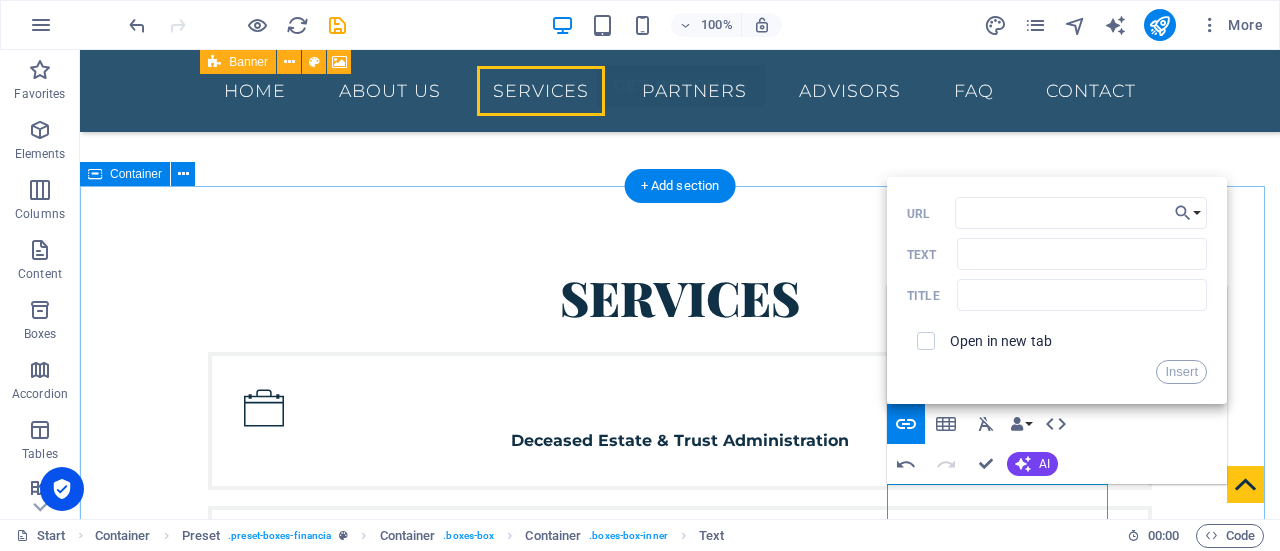click on "Services Deceased Estate & Trust Administration  CONFERENCES WORKSHOPS & EVENTS  Lorem ipsum dolor sit amet, consectetur adipisicing elit. Veritatis, dolorem! aUTHORISED  Financial planning advice through​ ​ ​ ​ ​ ​  SUCCESSION FINANCIAL PLANNING  Strategy Lorem ipsum dolor sit amet, consectetur adipisicing elit. Veritatis, dolorem! Loans Lorem ipsum dolor sit amet, consectetur adipisicing elit. Veritatis, dolorem! Research Lorem ipsum dolor sit amet, consectetur adipisicing elit. Veritatis, dolorem!" at bounding box center [680, 907] 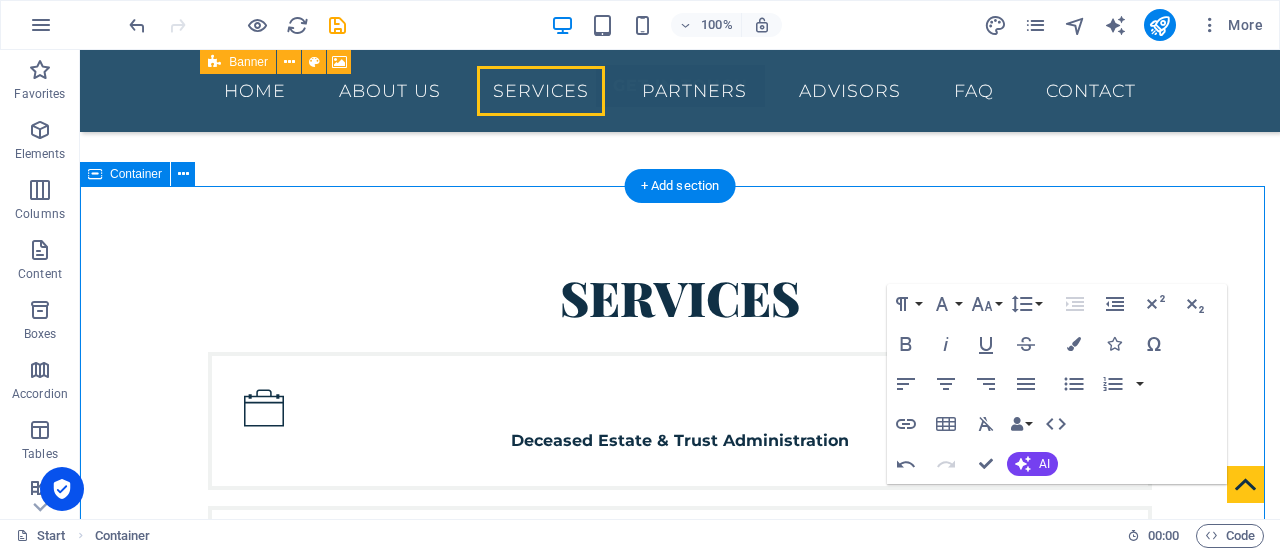 drag, startPoint x: 823, startPoint y: 245, endPoint x: 838, endPoint y: 217, distance: 31.764761 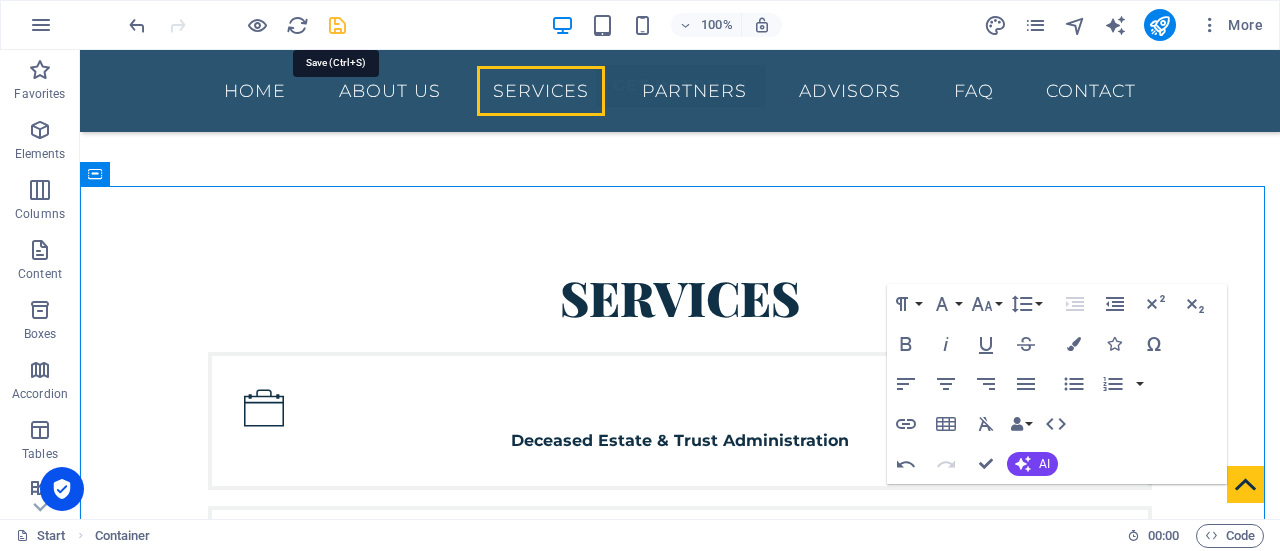 click at bounding box center [337, 25] 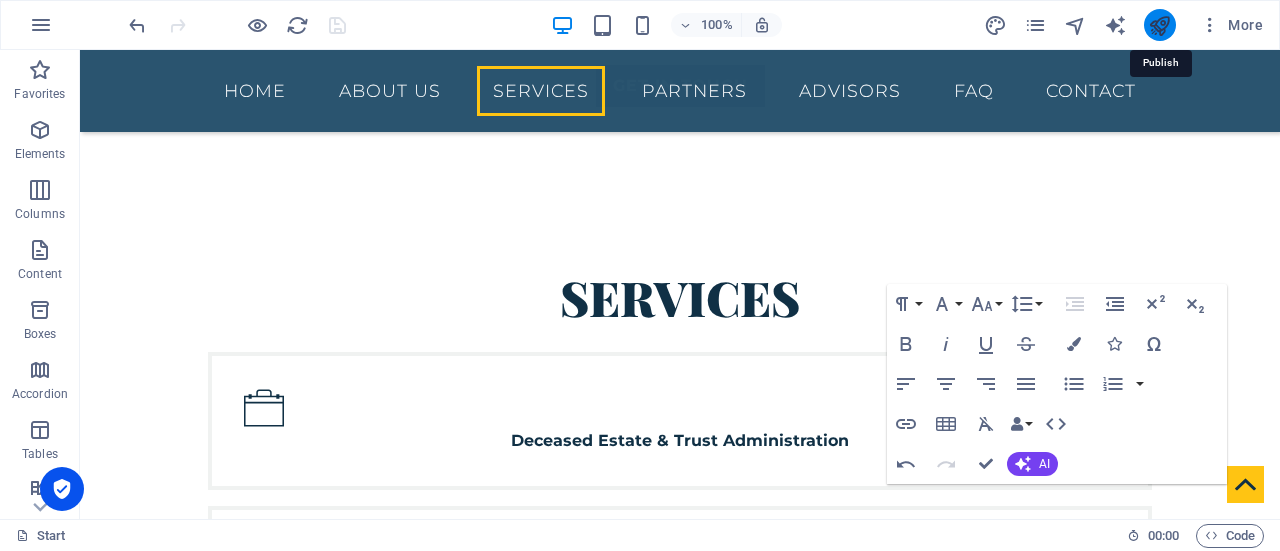 click at bounding box center [1159, 25] 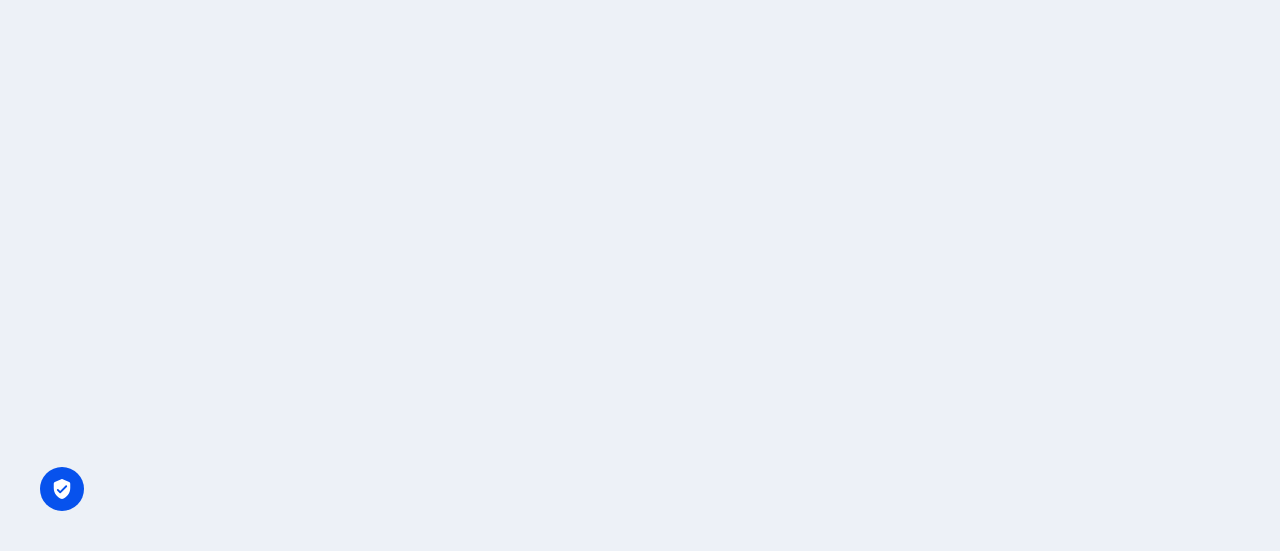 scroll, scrollTop: 0, scrollLeft: 0, axis: both 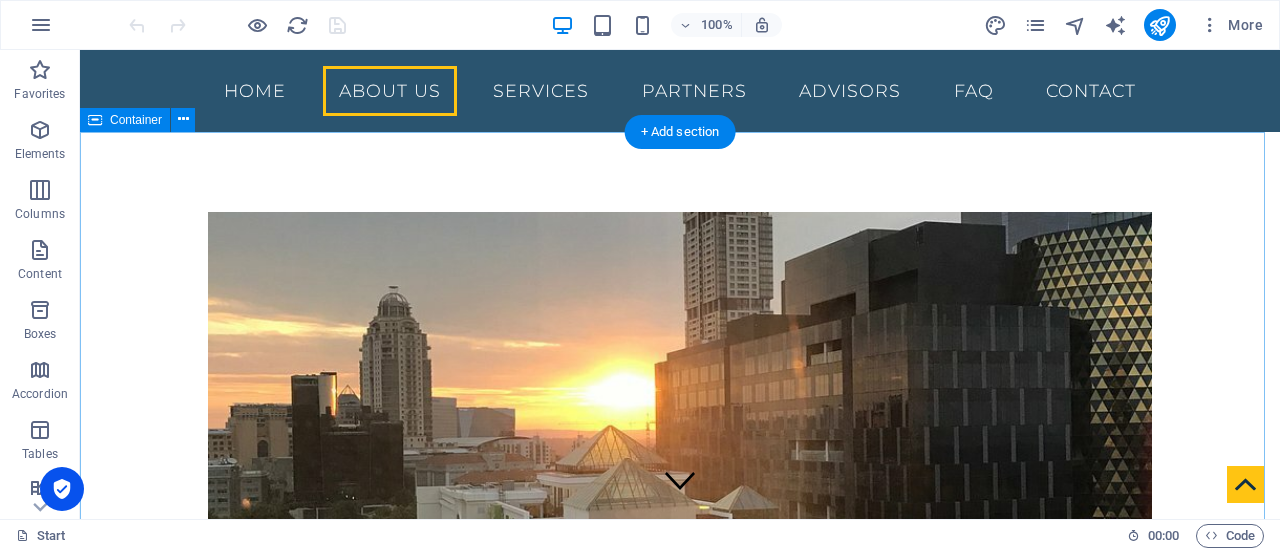 click at bounding box center [680, 450] 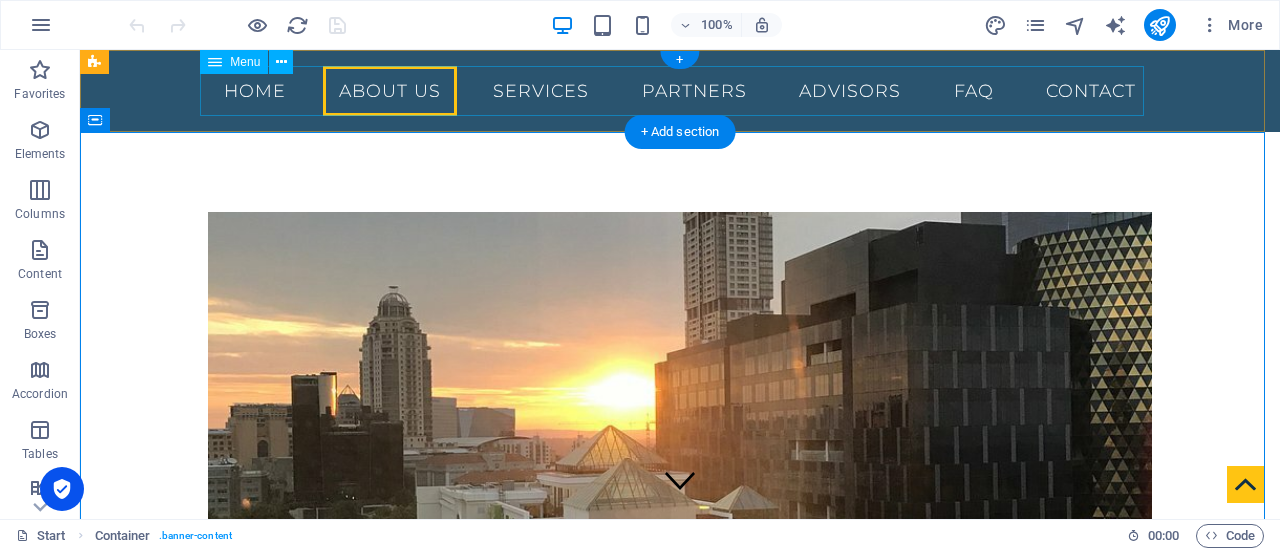 click on "Home About us Services Partners Advisors FAQ Contact" at bounding box center [680, 91] 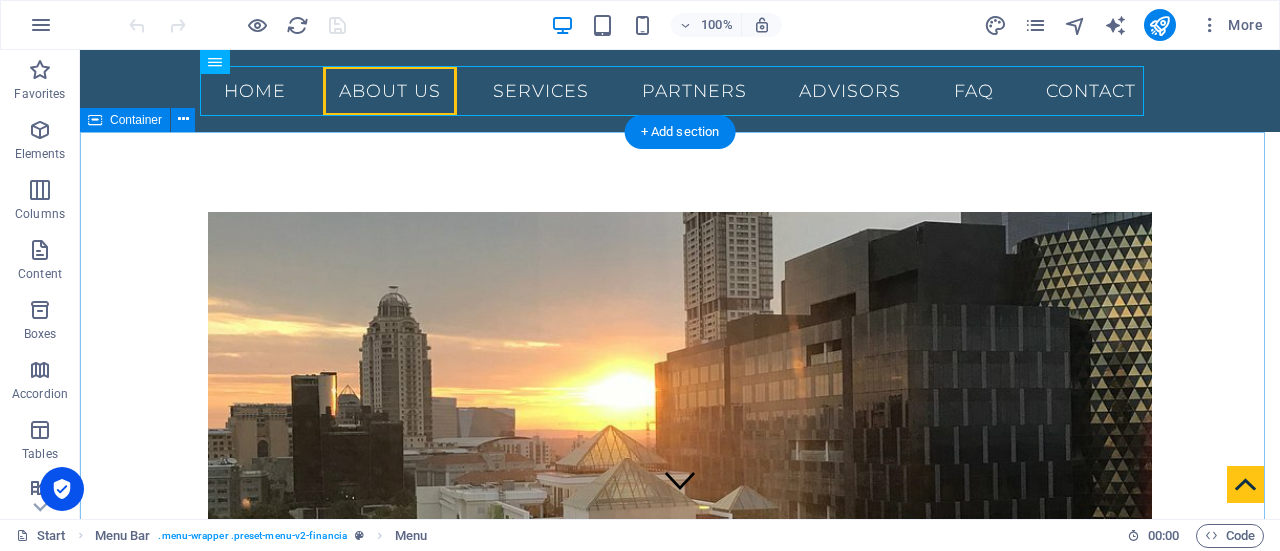 click at bounding box center [680, 450] 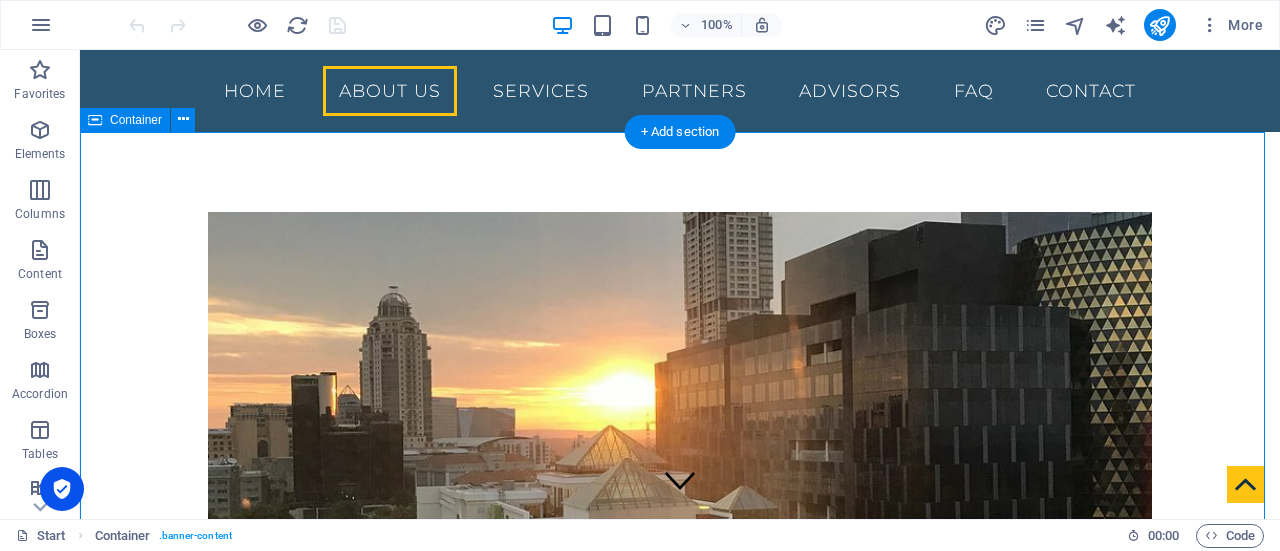 click at bounding box center (680, 446) 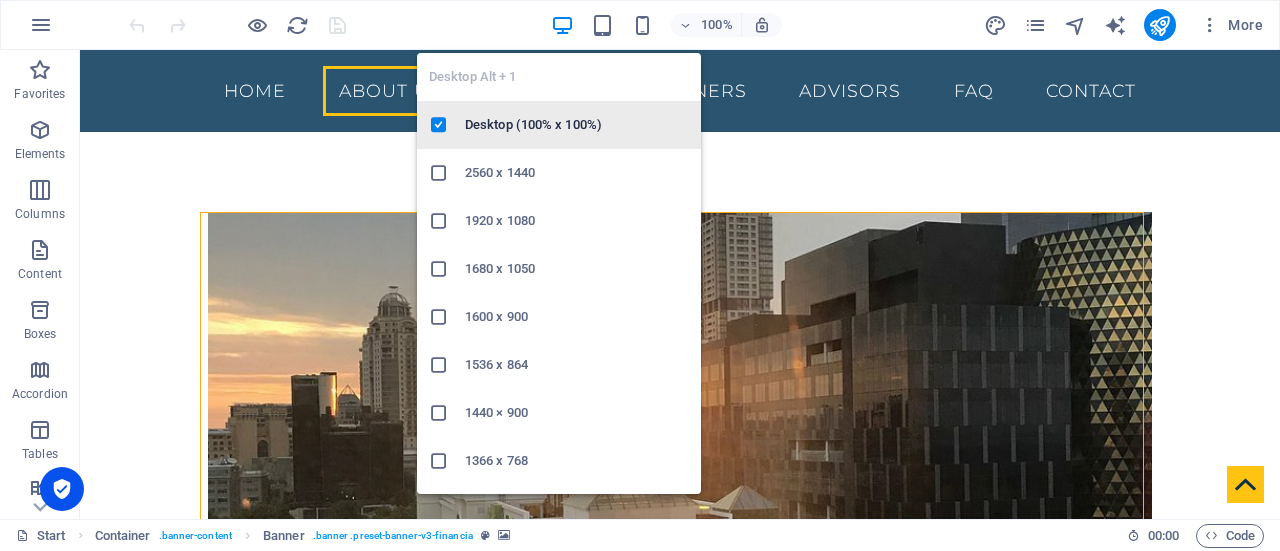 click on "Desktop (100% x 100%)" at bounding box center (559, 125) 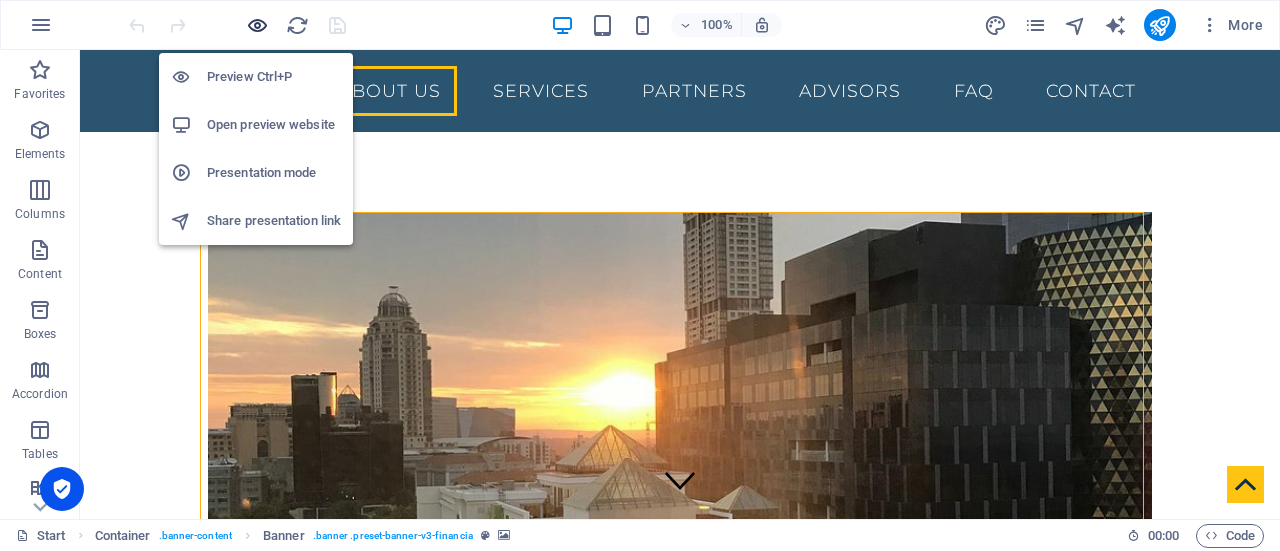 click at bounding box center (257, 25) 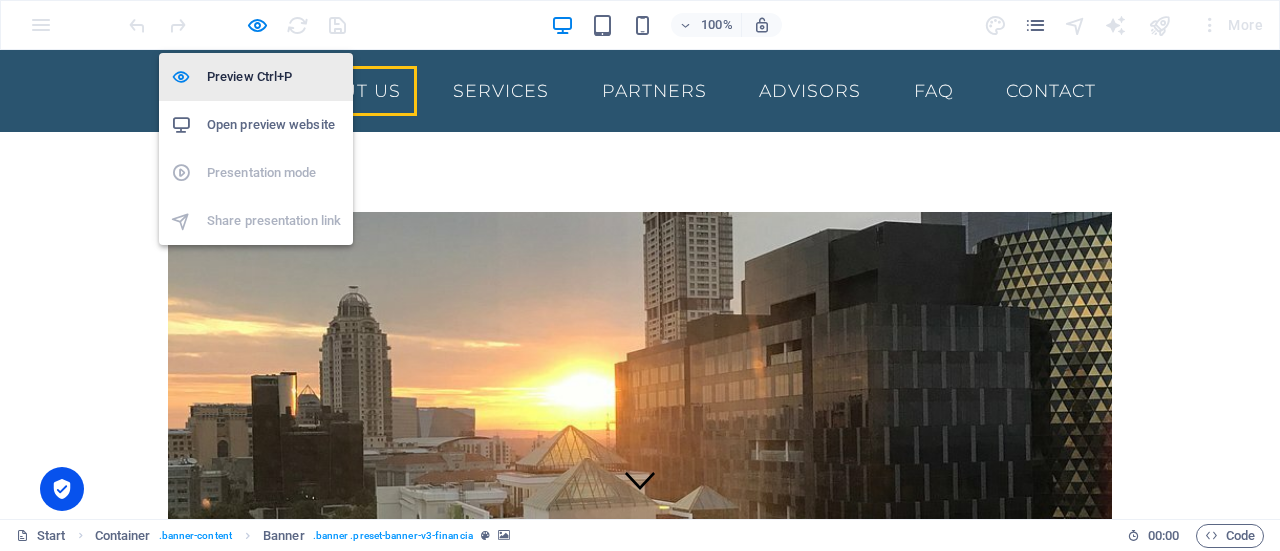 click on "Preview Ctrl+P" at bounding box center (274, 77) 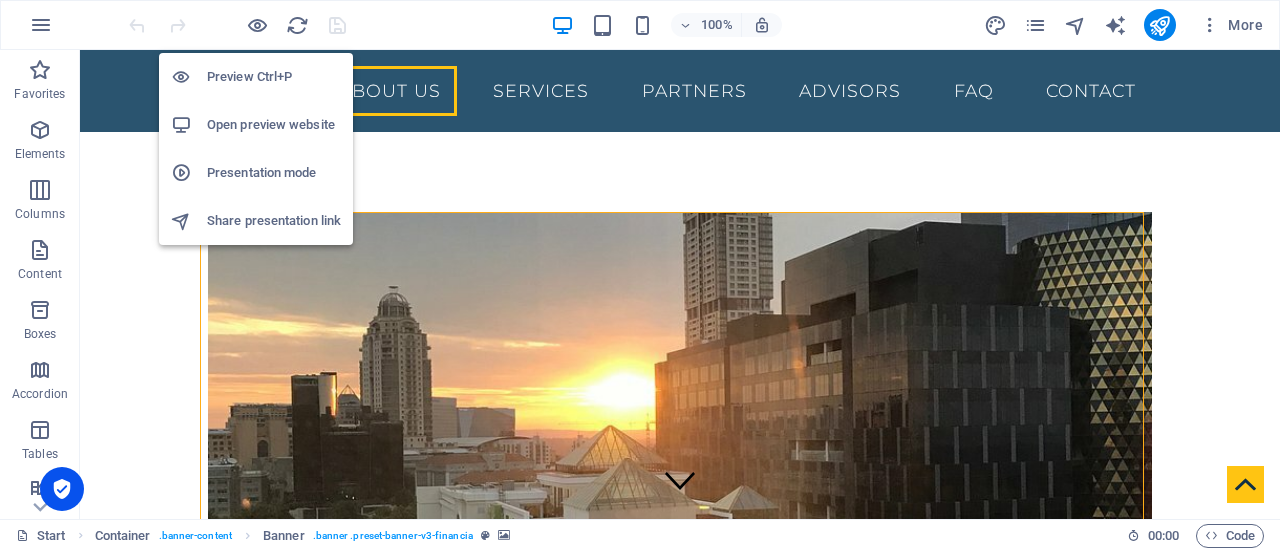 click on "Open preview website" at bounding box center [274, 125] 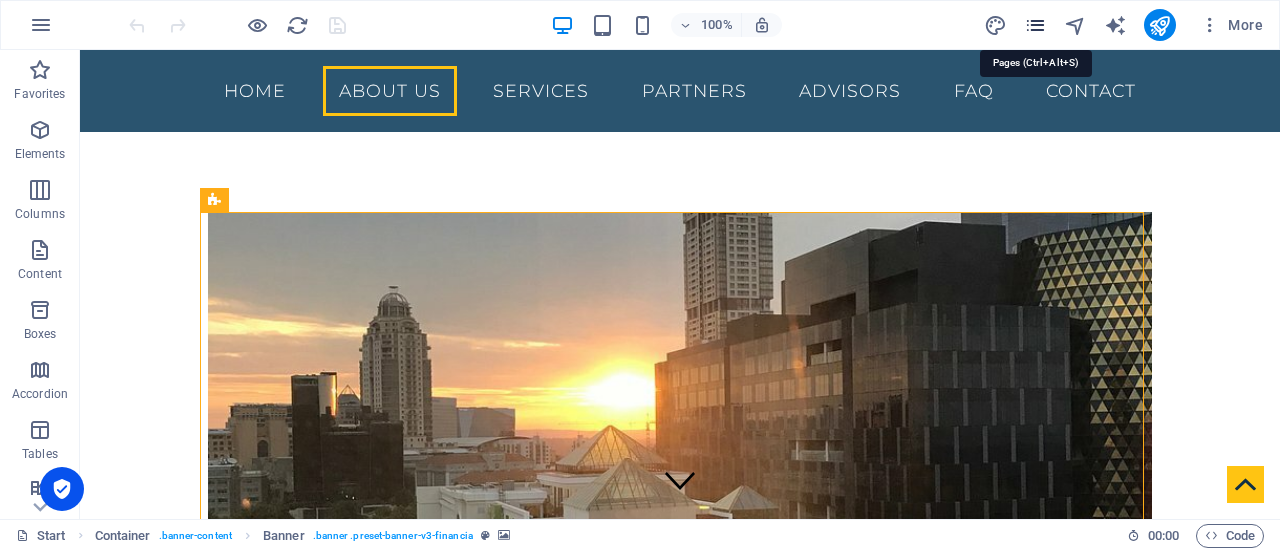click at bounding box center [1035, 25] 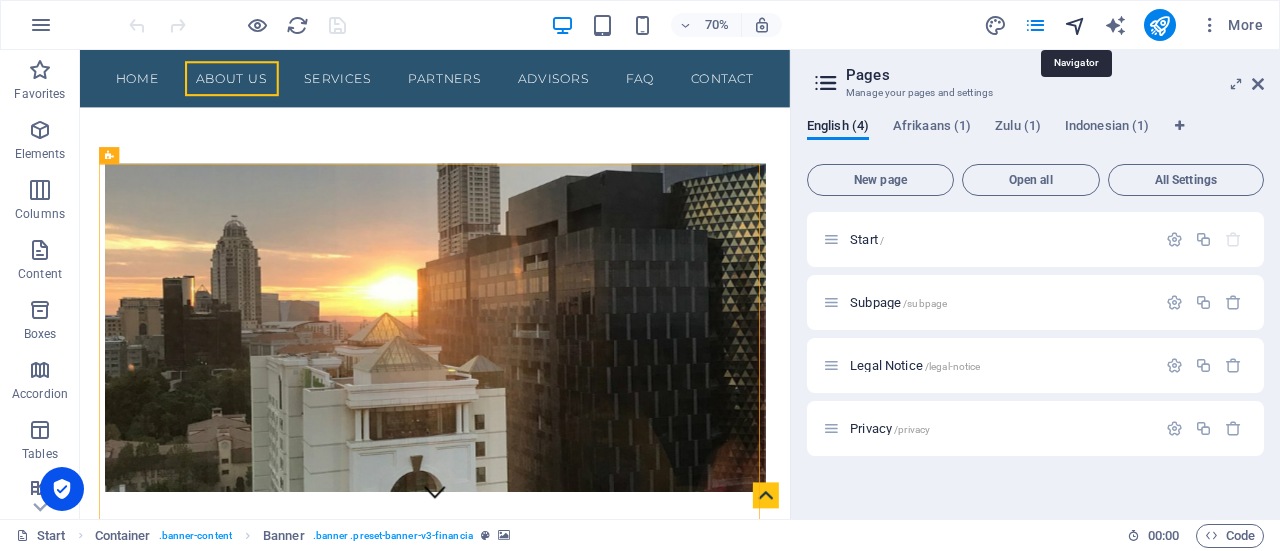 click at bounding box center [1075, 25] 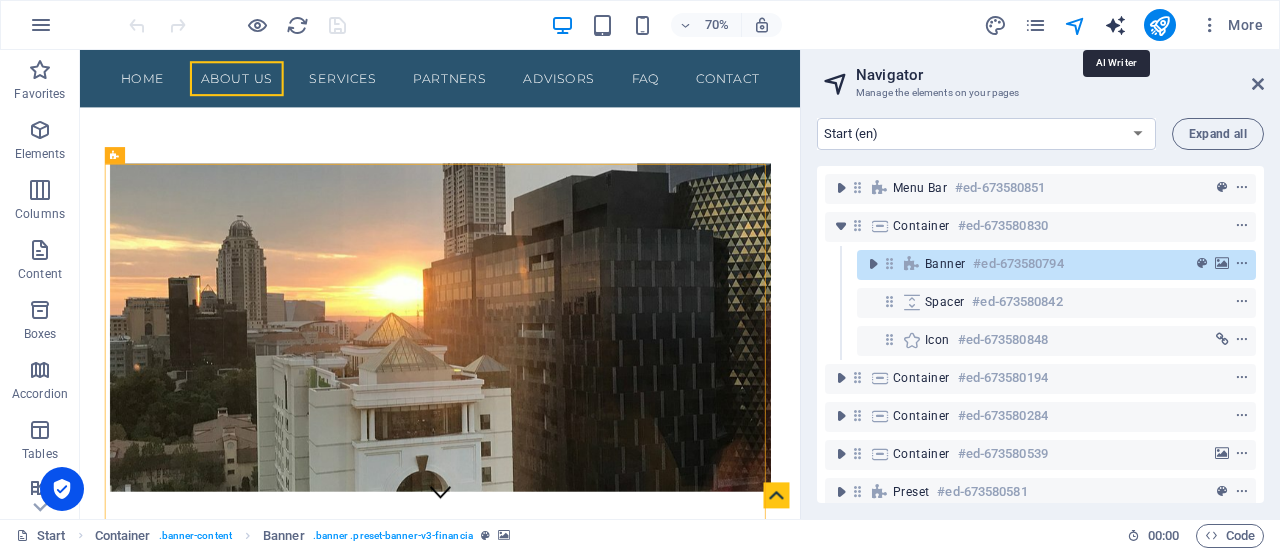 click at bounding box center [1115, 25] 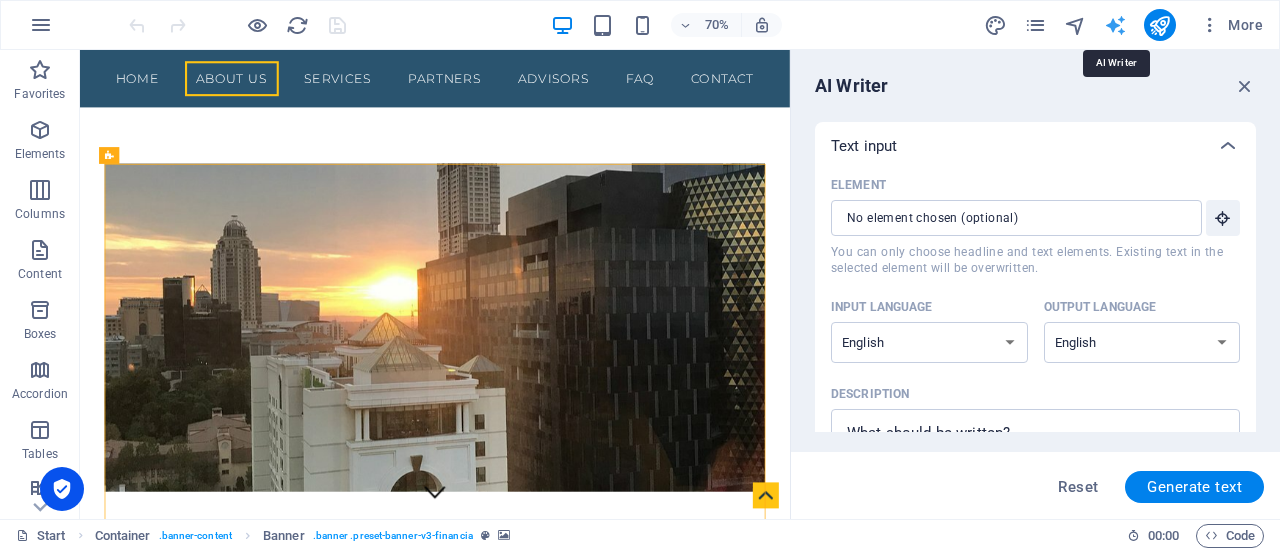scroll, scrollTop: 0, scrollLeft: 0, axis: both 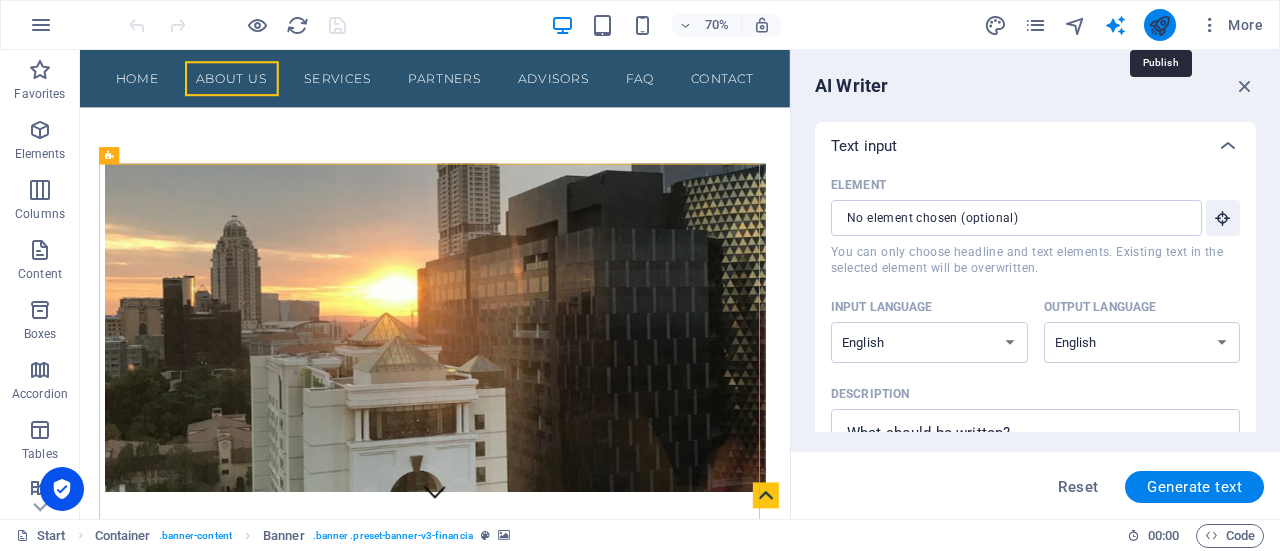 click at bounding box center (1159, 25) 